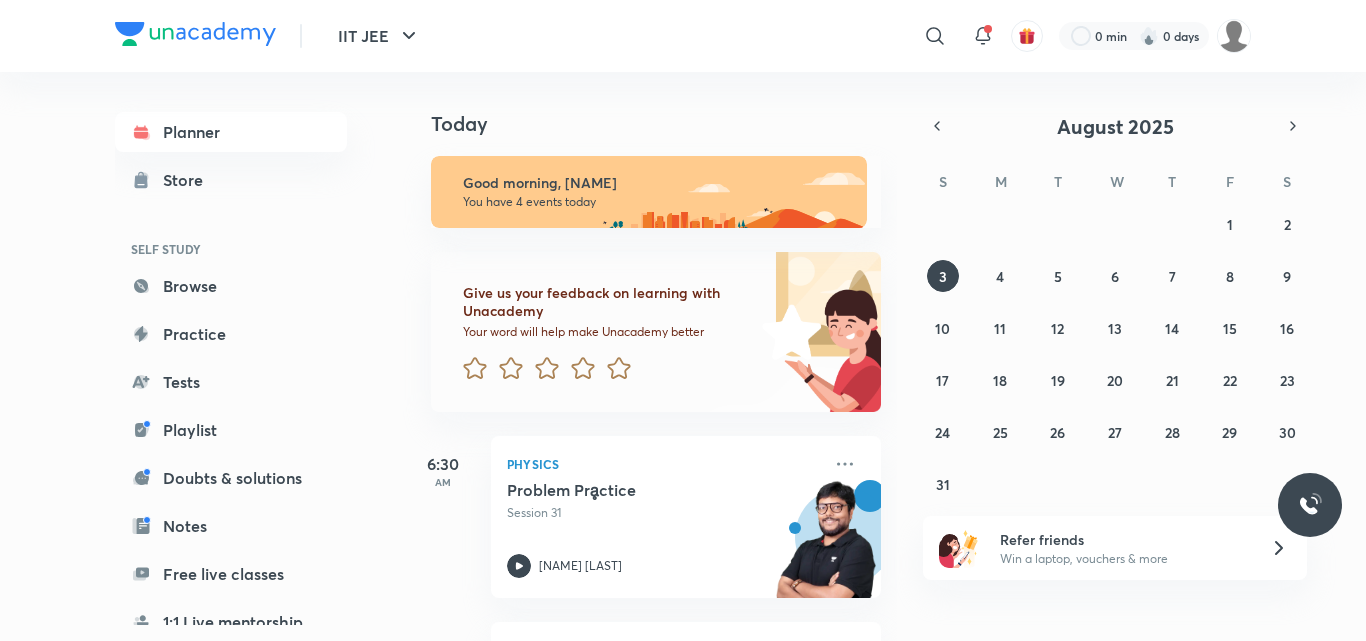scroll, scrollTop: 0, scrollLeft: 0, axis: both 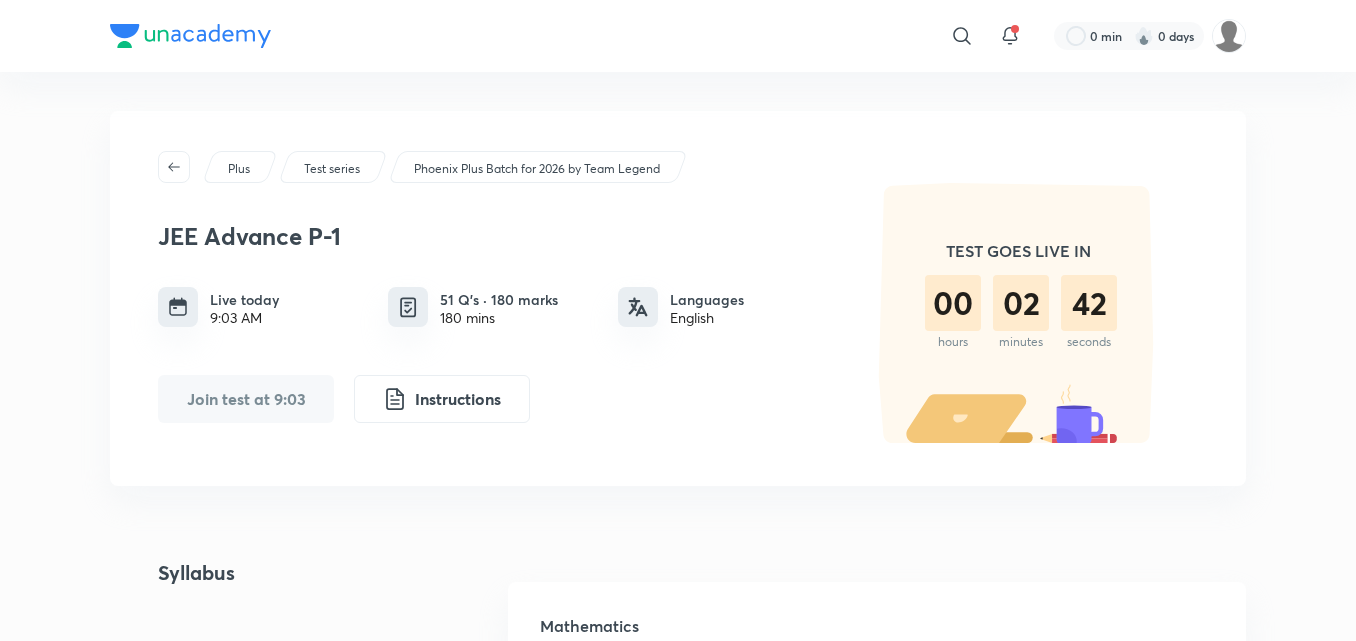 click on "Join test at 9:03" at bounding box center (246, 399) 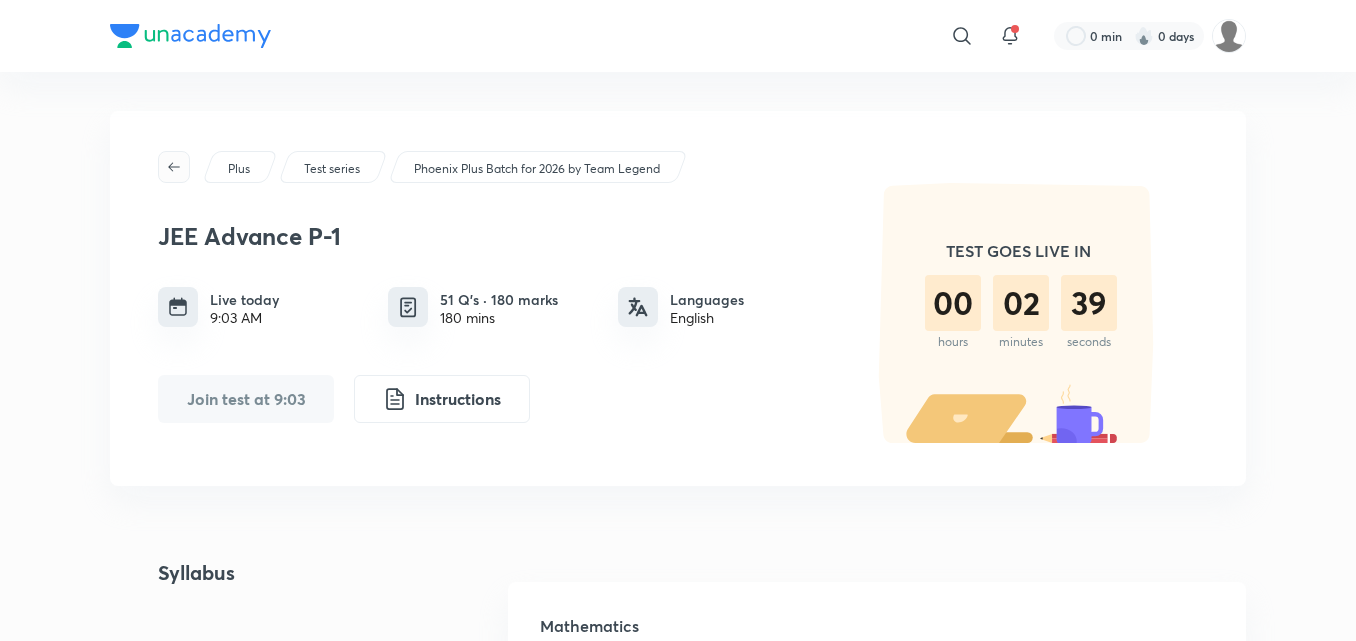 click 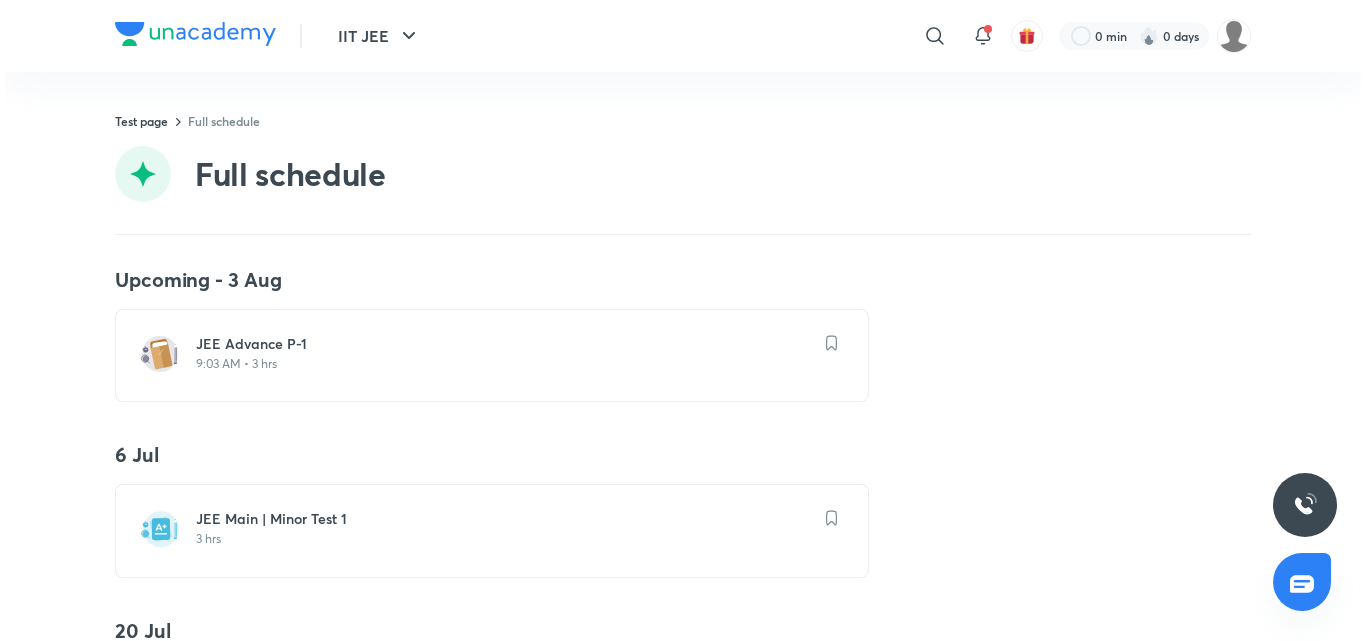scroll, scrollTop: 0, scrollLeft: 0, axis: both 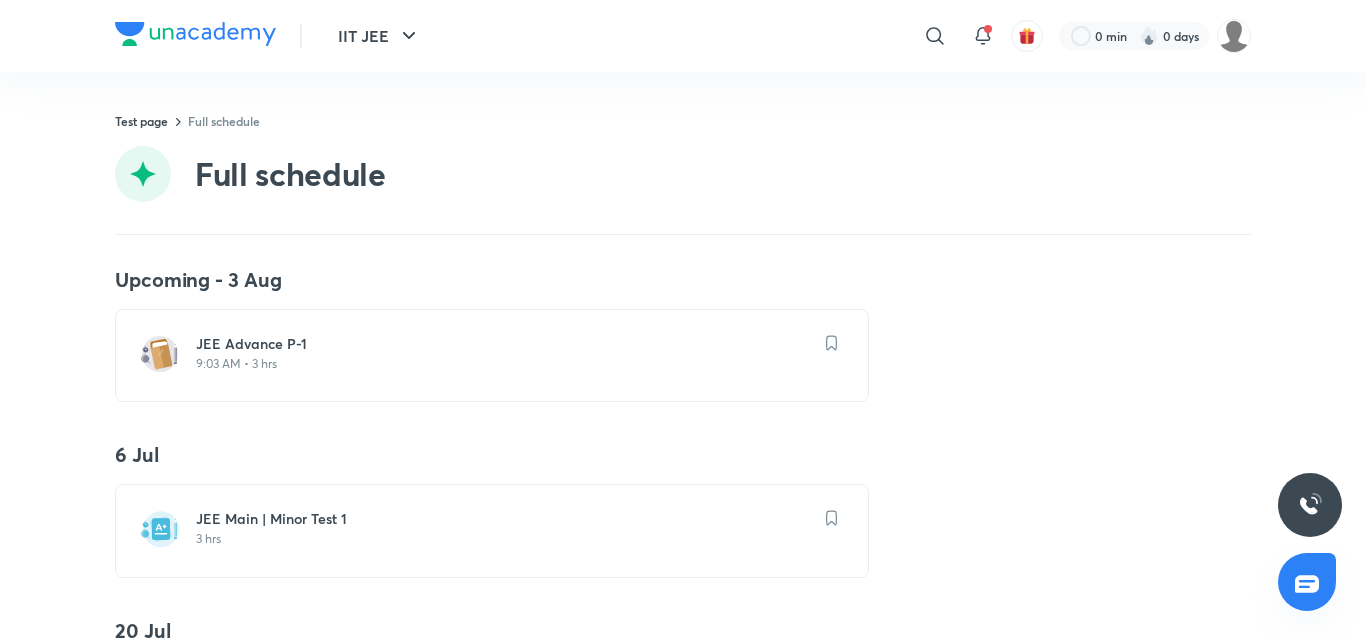 click on "JEE Advance P-1" at bounding box center [504, 344] 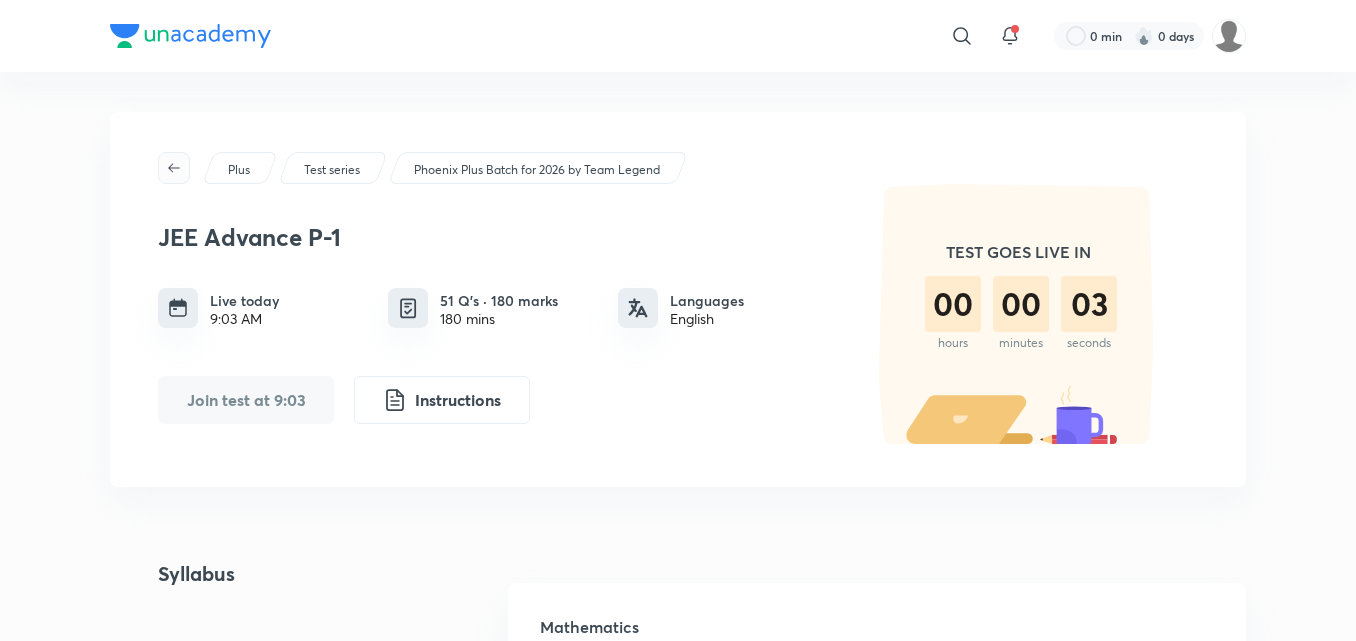 click at bounding box center (174, 168) 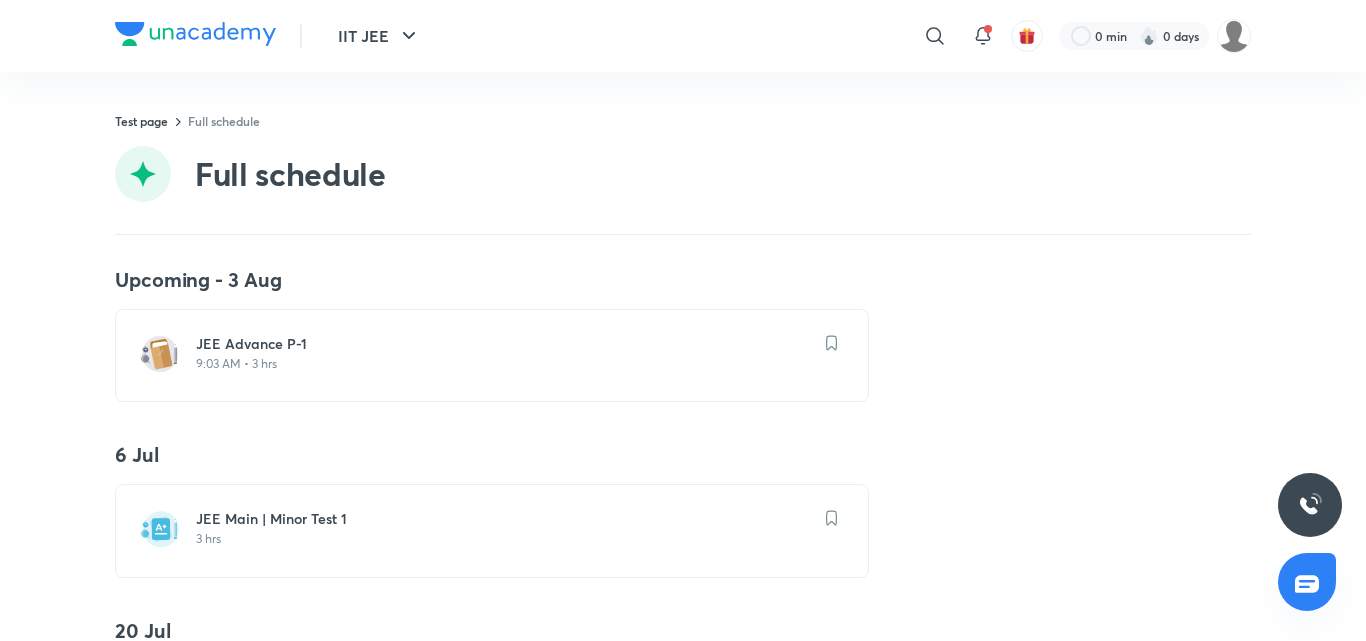click on "JEE Advance P-1" at bounding box center (504, 344) 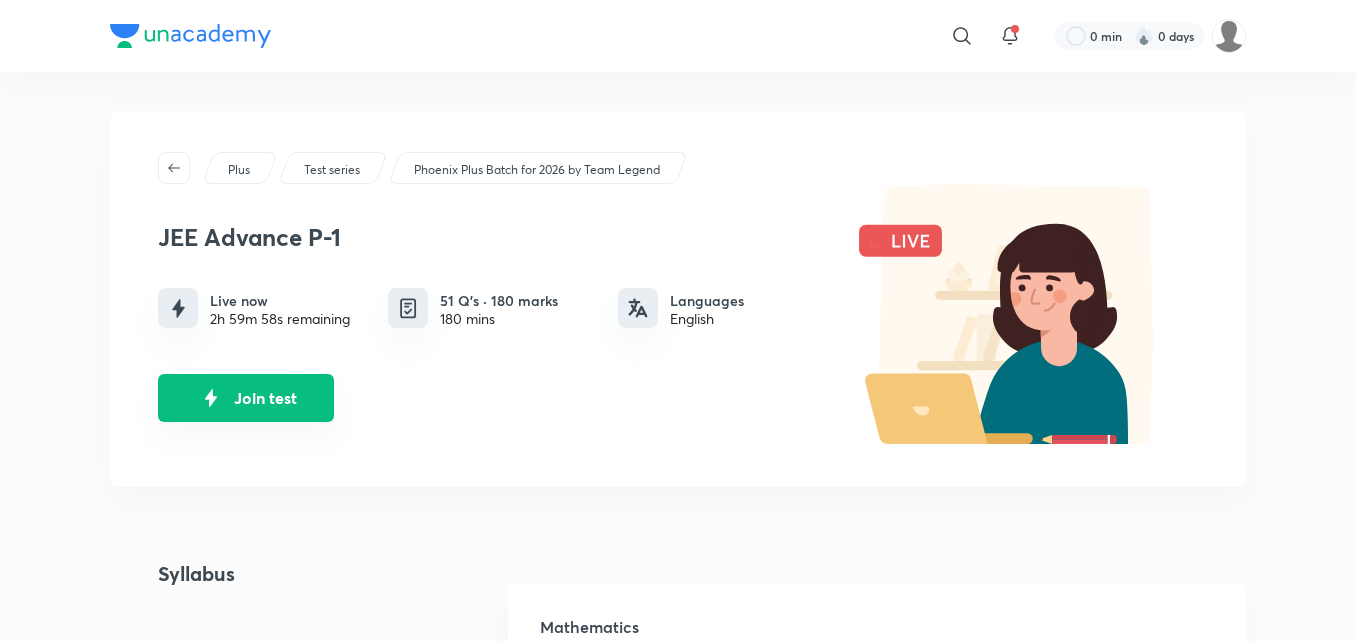 click on "Join test" at bounding box center [246, 398] 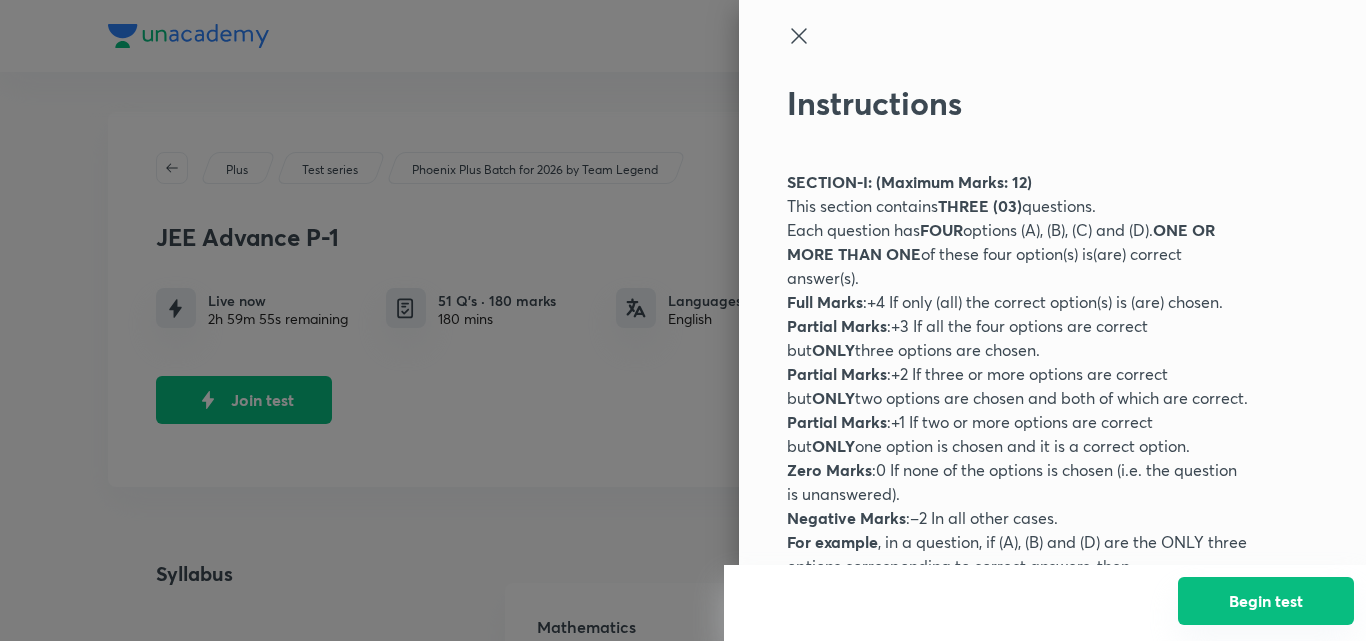 click on "Begin test" at bounding box center (1266, 601) 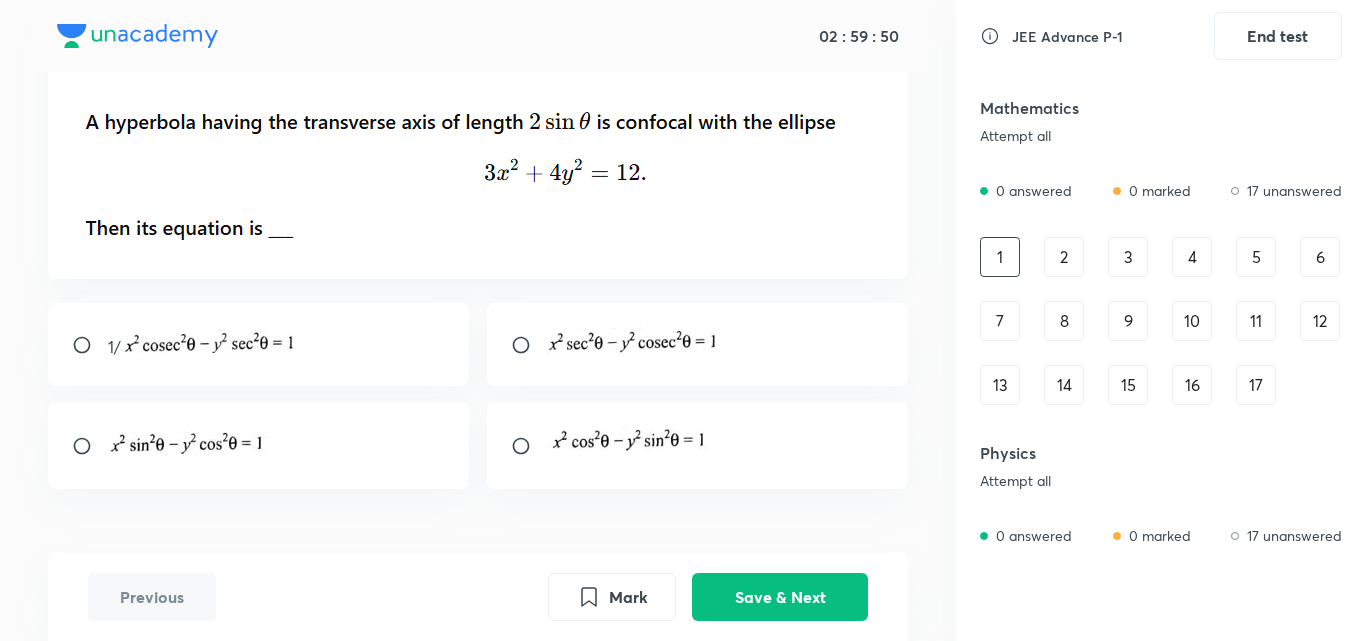 scroll, scrollTop: 118, scrollLeft: 0, axis: vertical 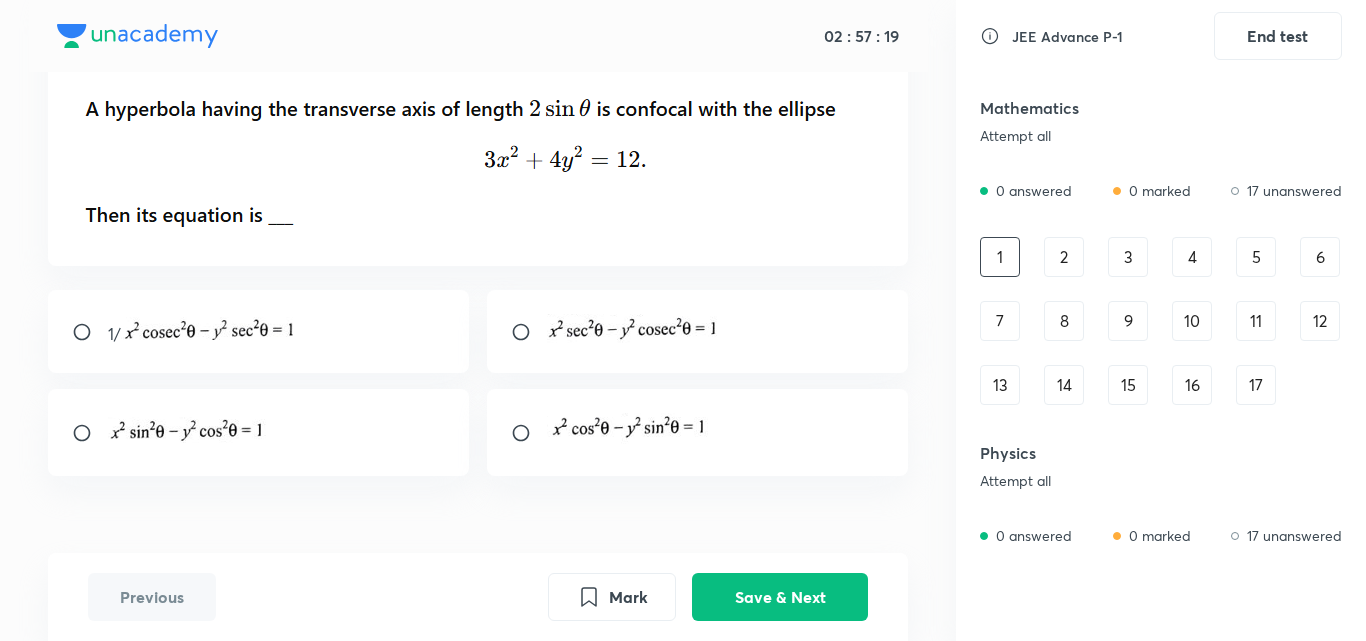 click at bounding box center [251, 328] 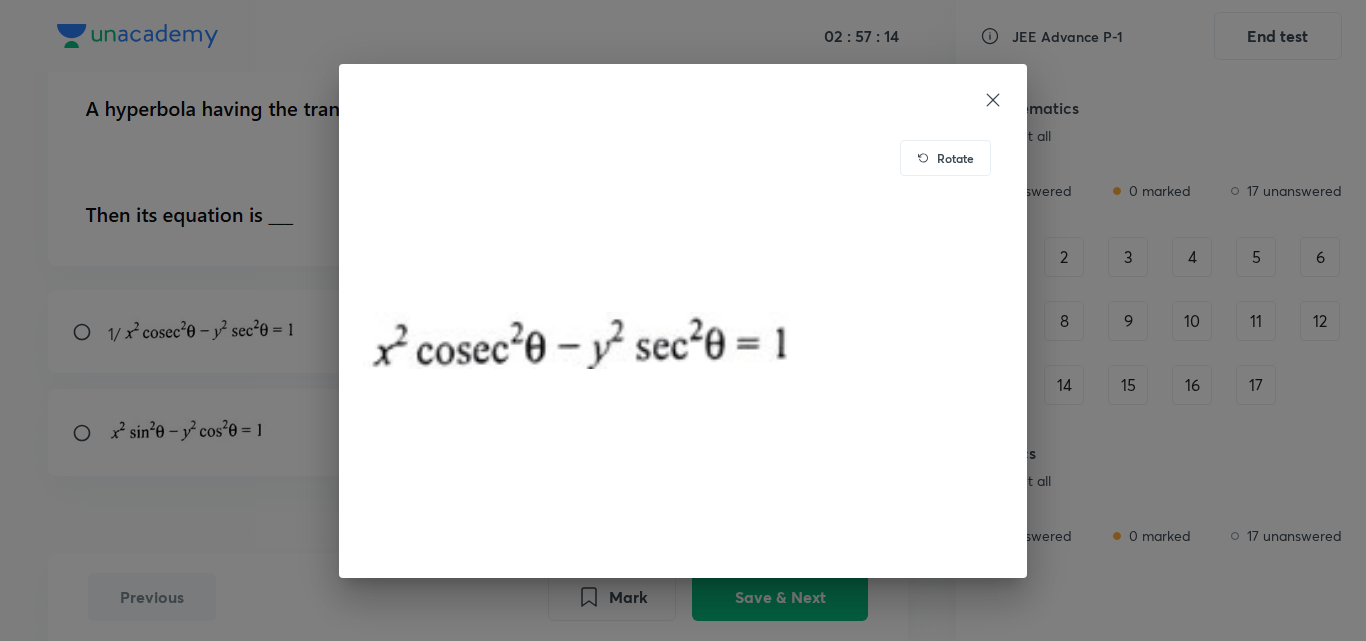click 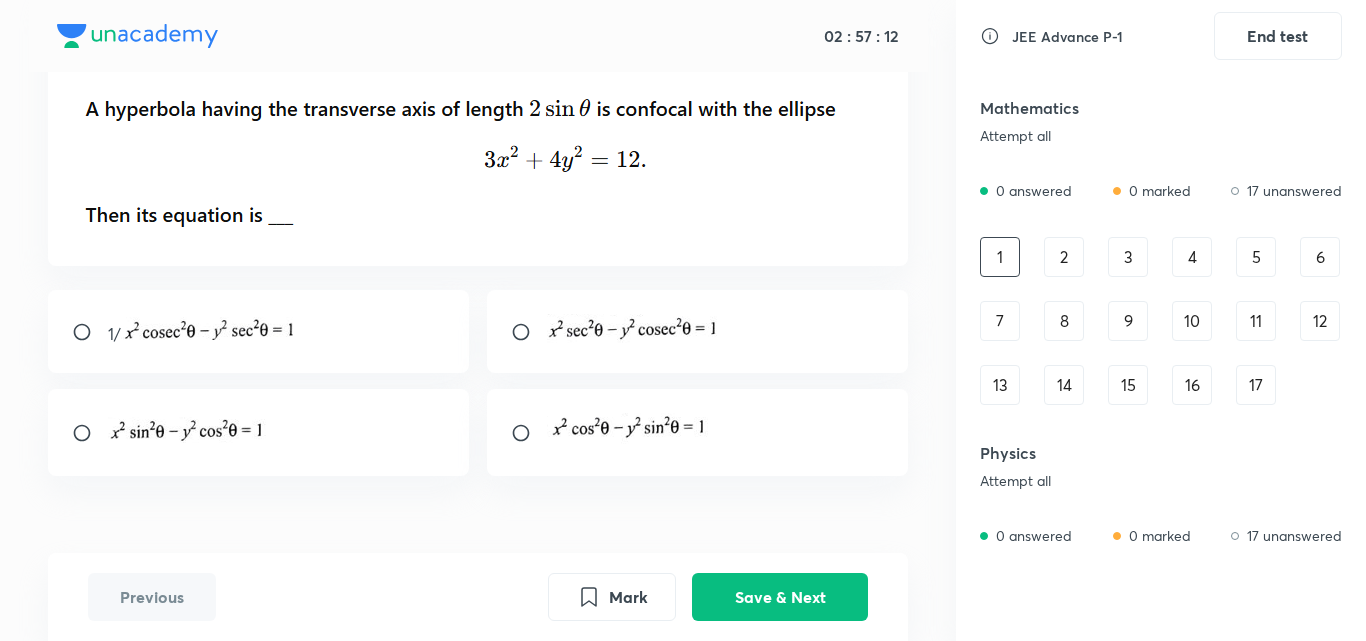click on "1/" at bounding box center (259, 331) 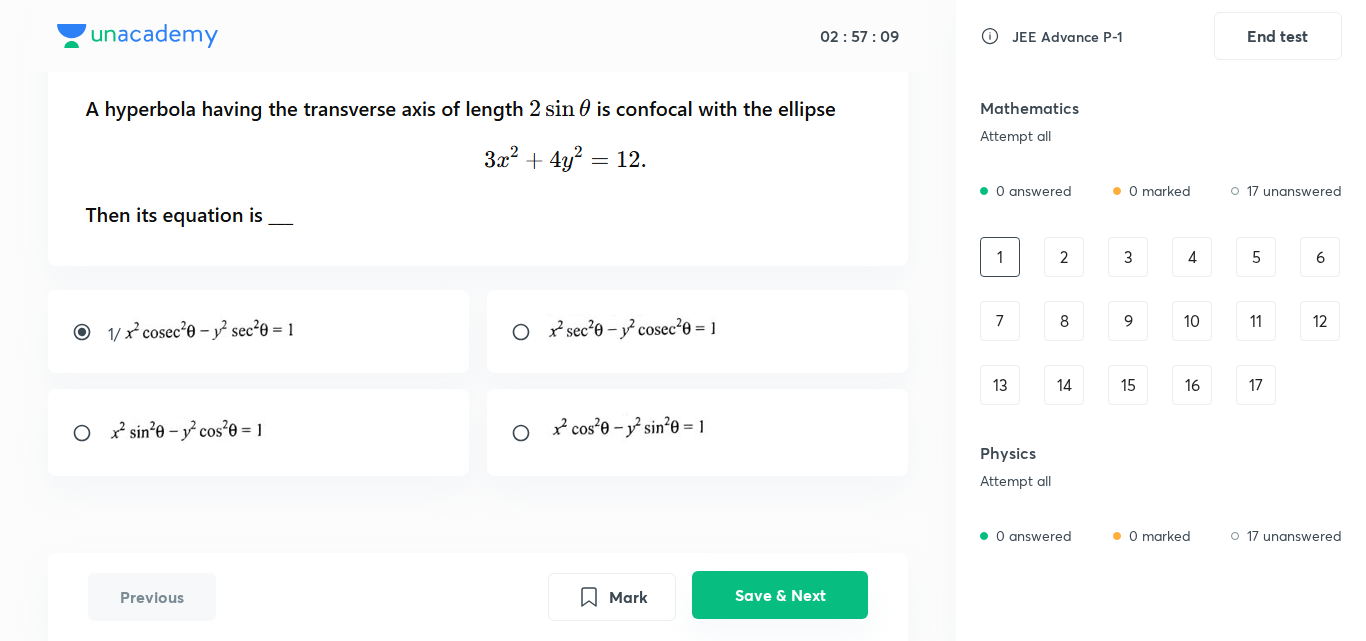 click on "Save & Next" at bounding box center [780, 595] 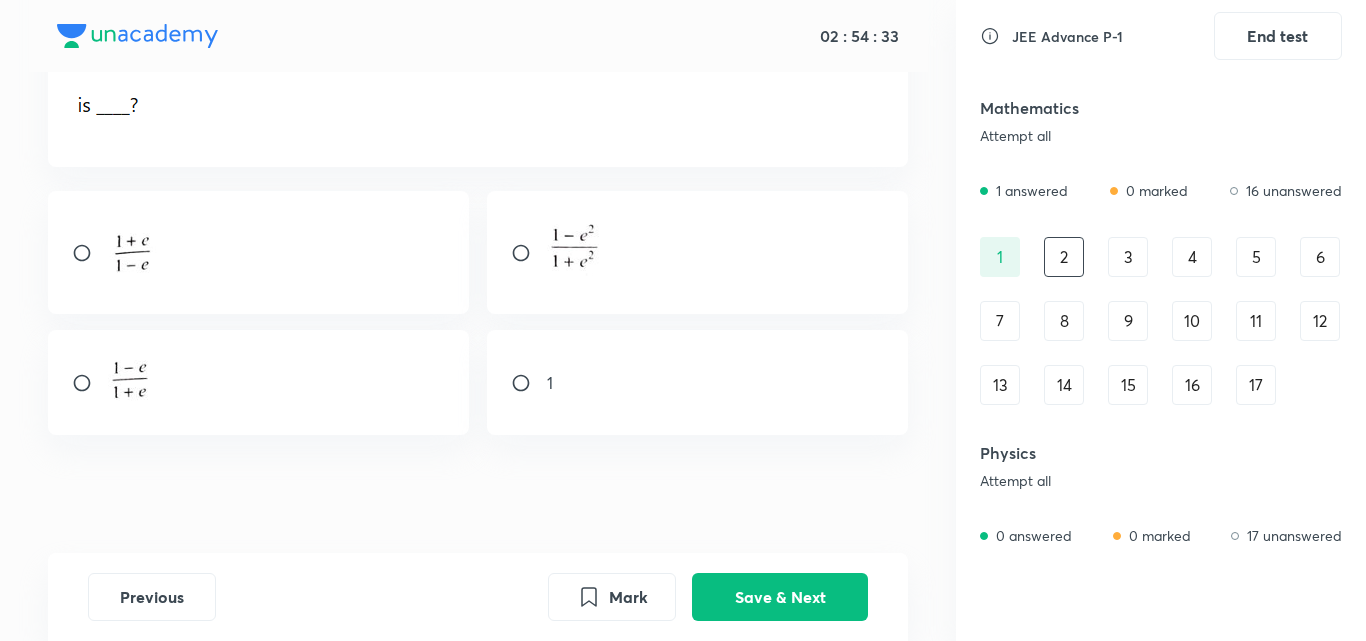 scroll, scrollTop: 393, scrollLeft: 0, axis: vertical 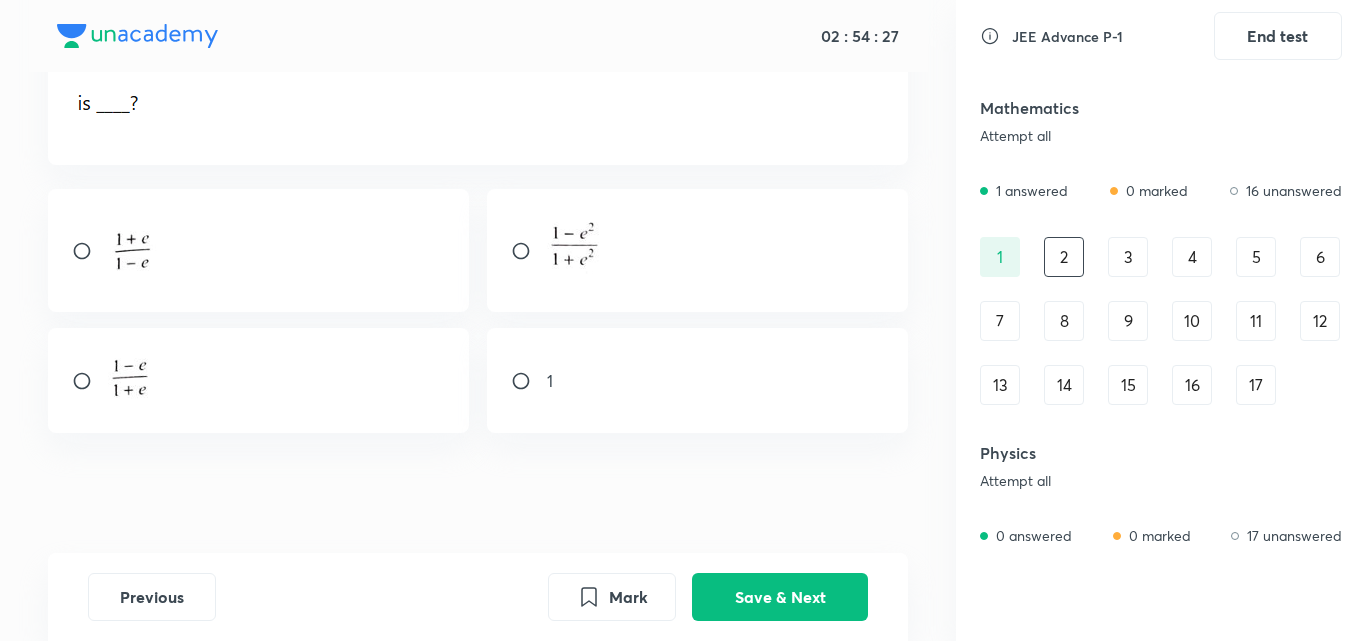 click at bounding box center [90, 381] 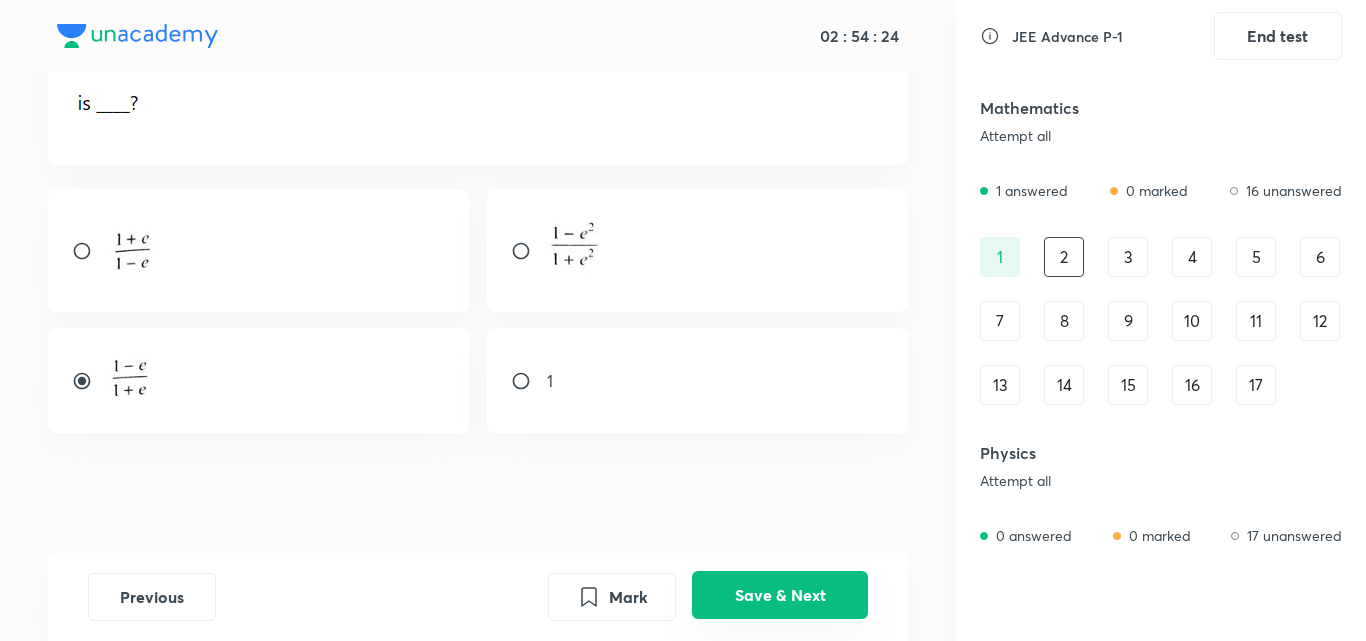 click on "Save & Next" at bounding box center [780, 595] 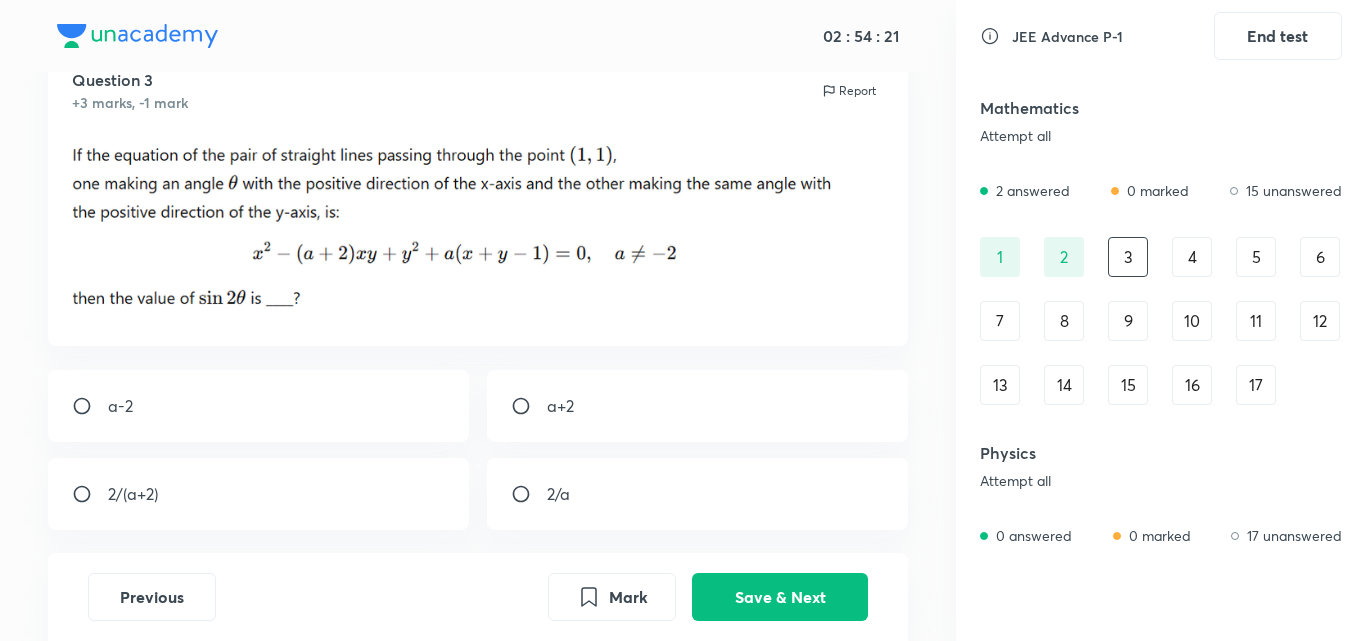 scroll, scrollTop: 77, scrollLeft: 0, axis: vertical 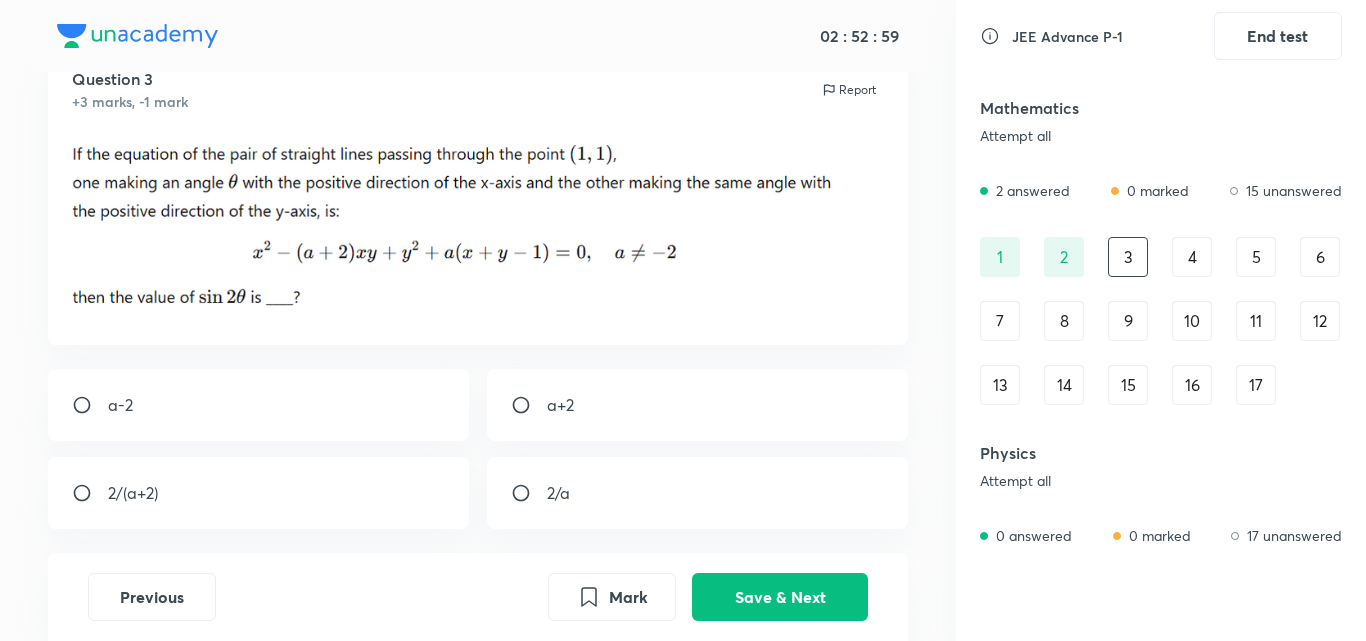 click at bounding box center (90, 493) 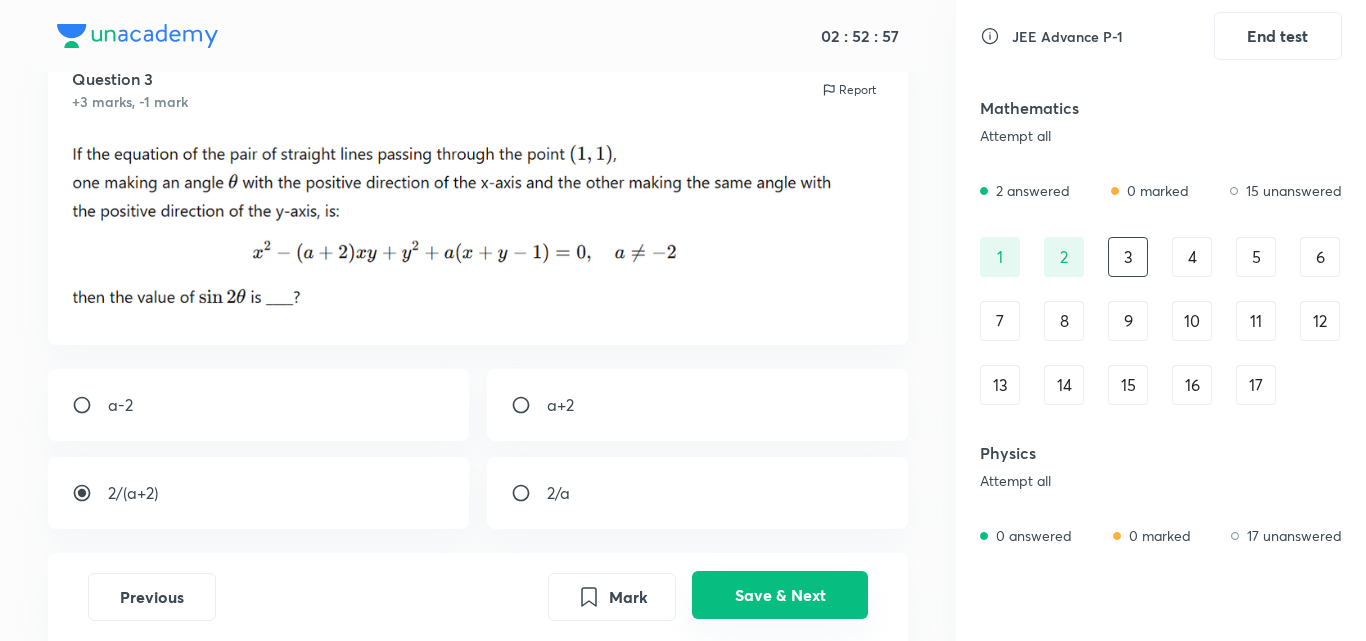 click on "Save & Next" at bounding box center (780, 595) 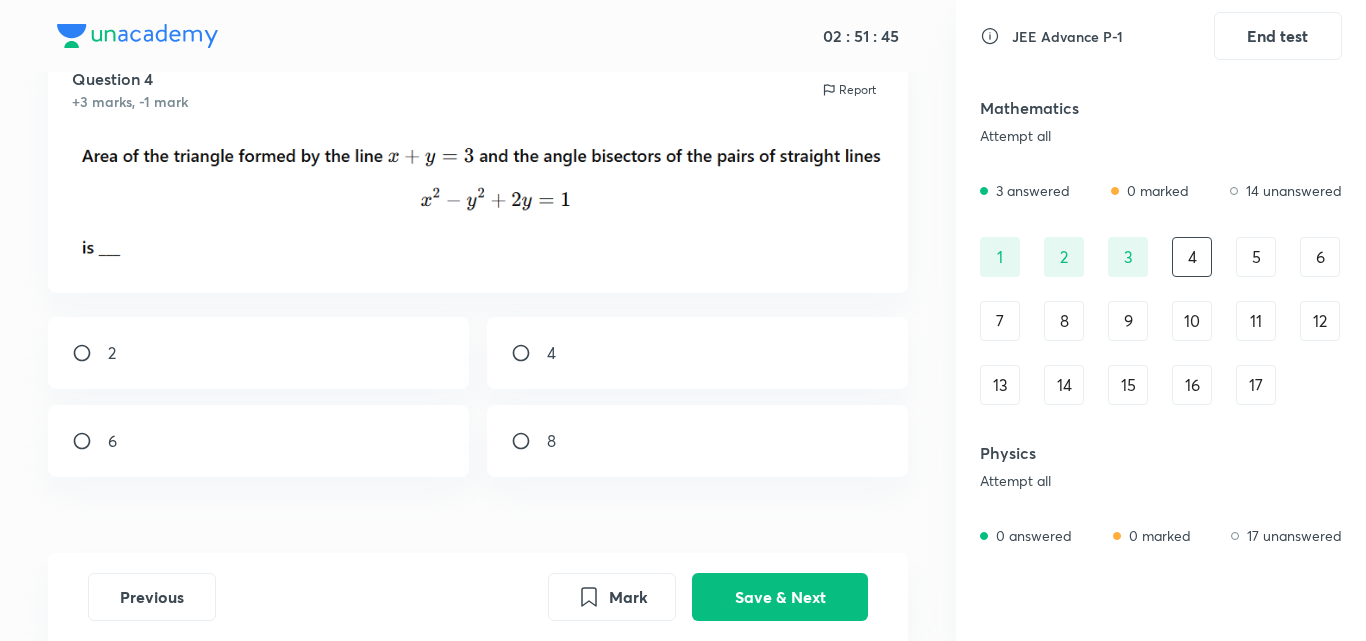 click at bounding box center [90, 353] 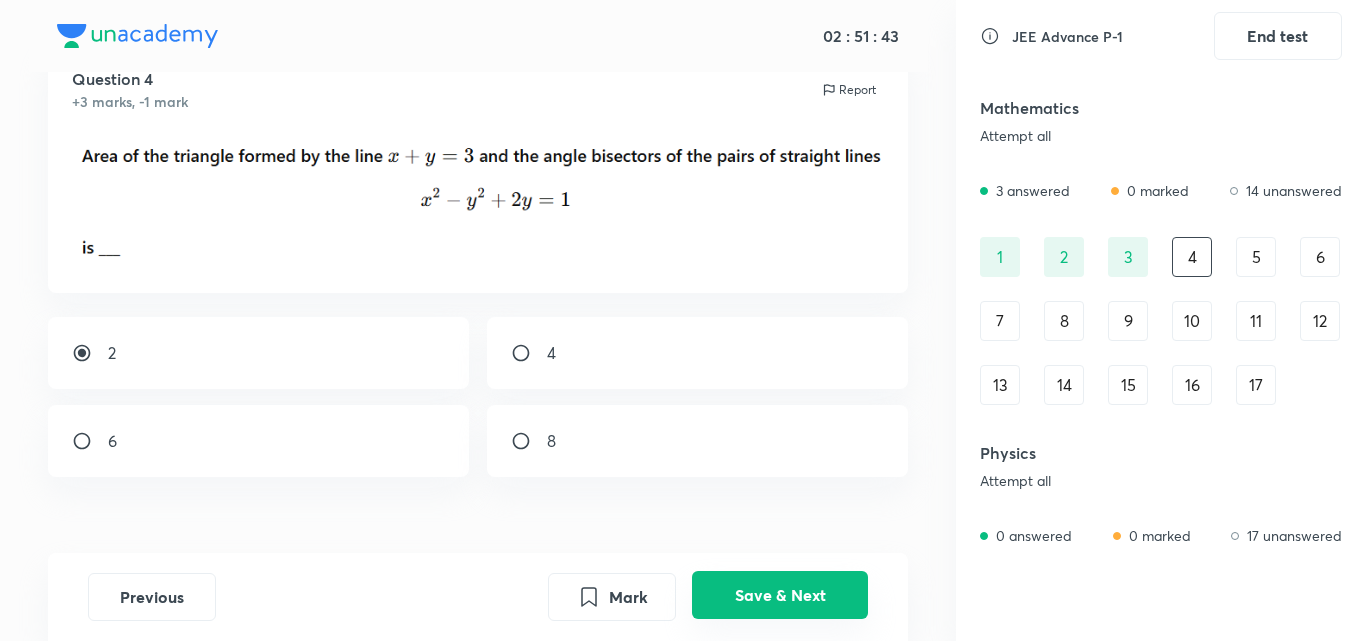 click on "Save & Next" at bounding box center (780, 595) 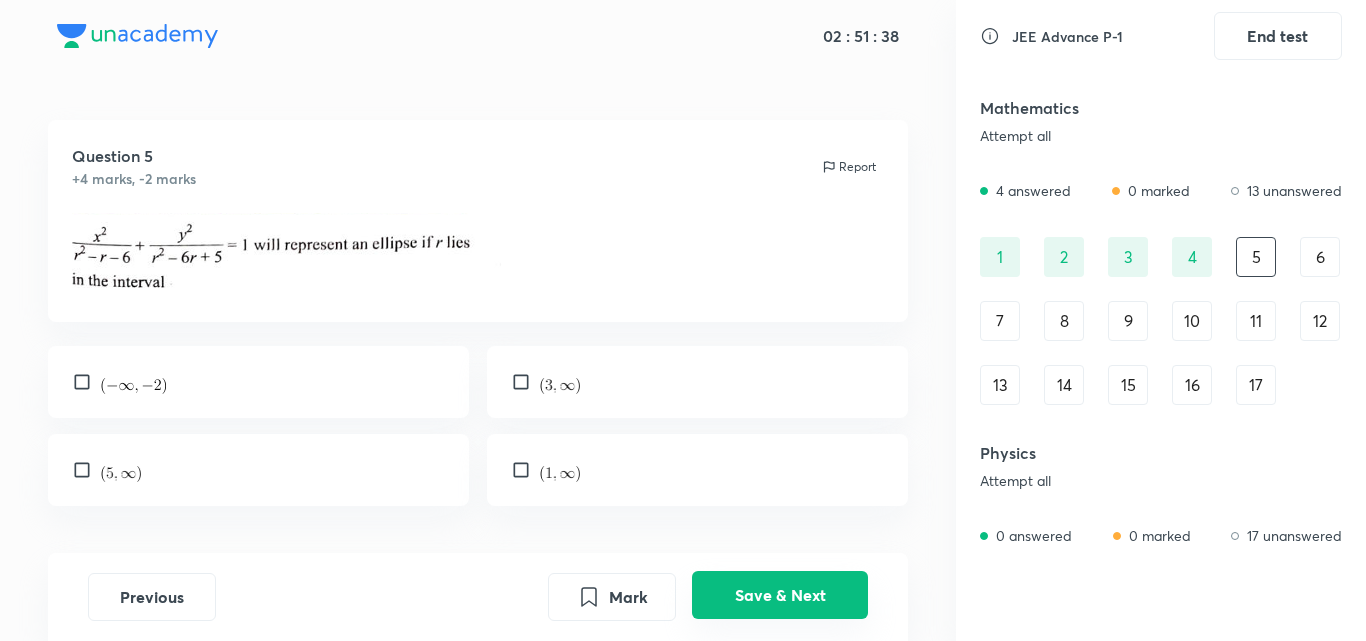 scroll, scrollTop: 1, scrollLeft: 0, axis: vertical 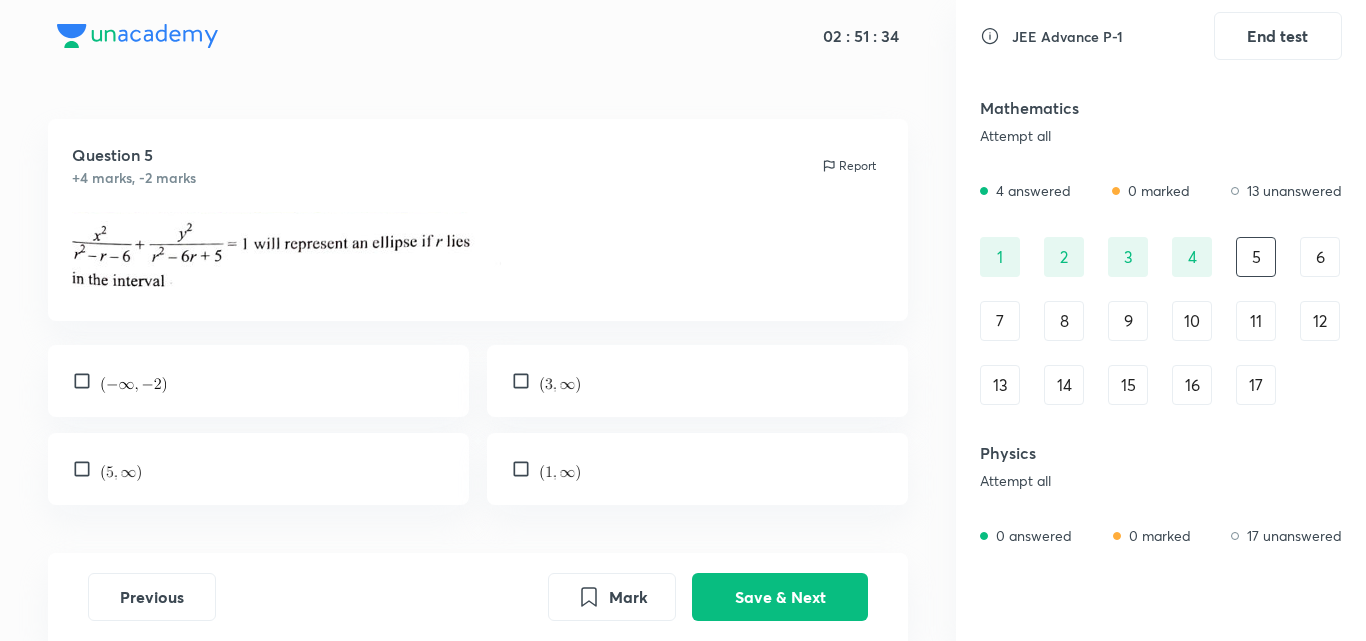 click on "4" at bounding box center [1192, 257] 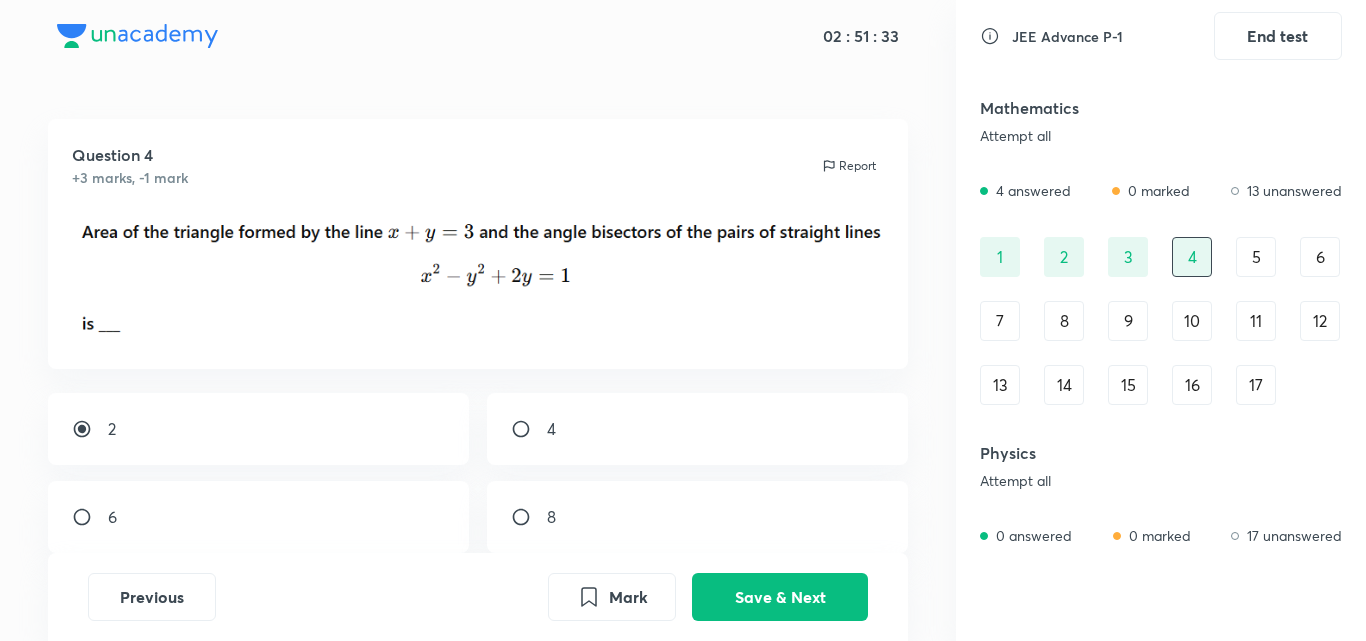 click on "5" at bounding box center [1256, 257] 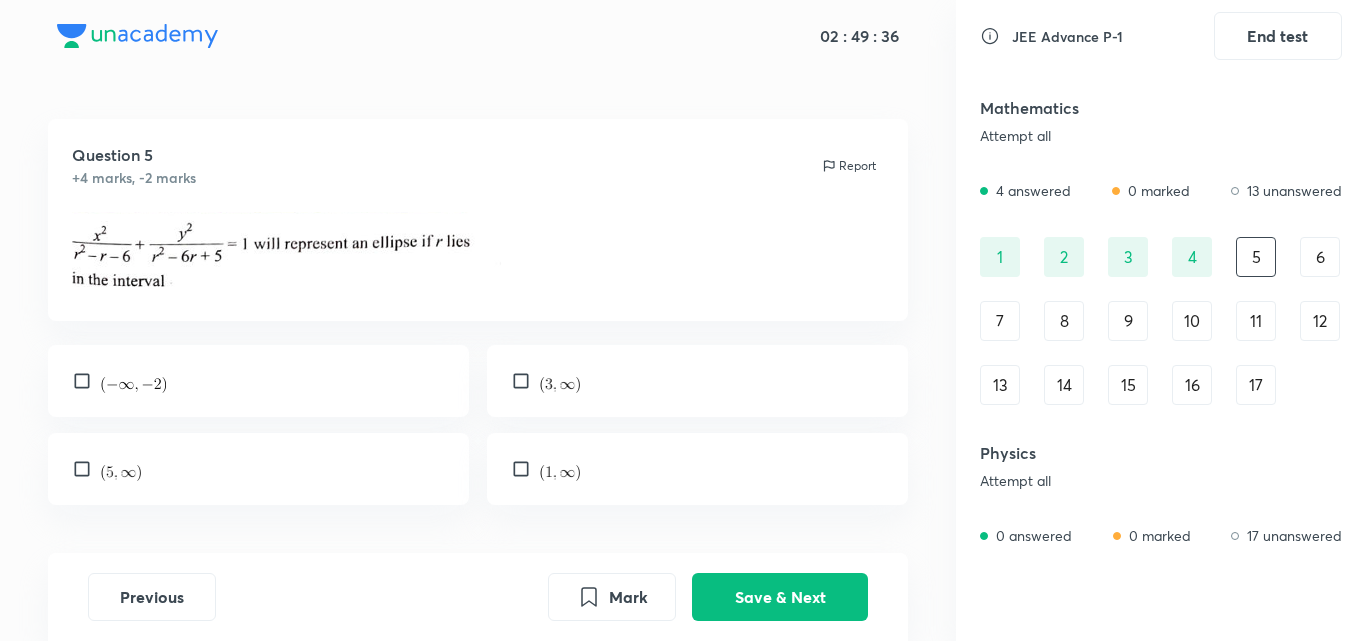 click at bounding box center (86, 381) 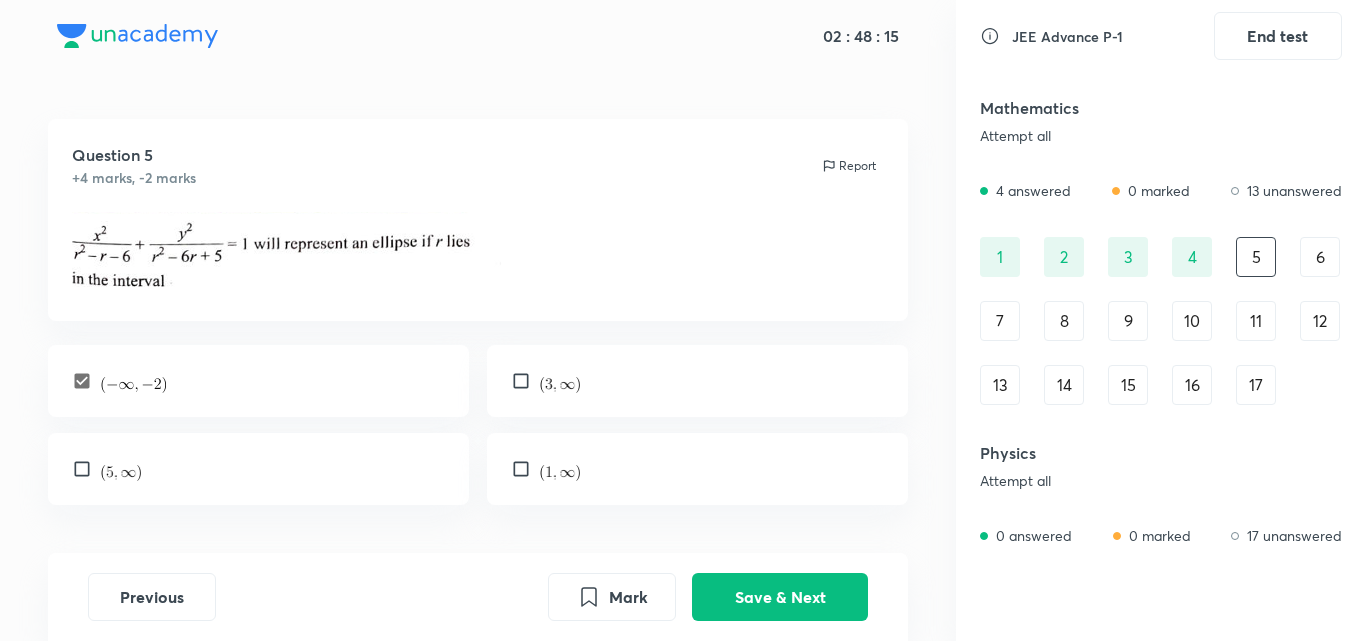 click at bounding box center [86, 469] 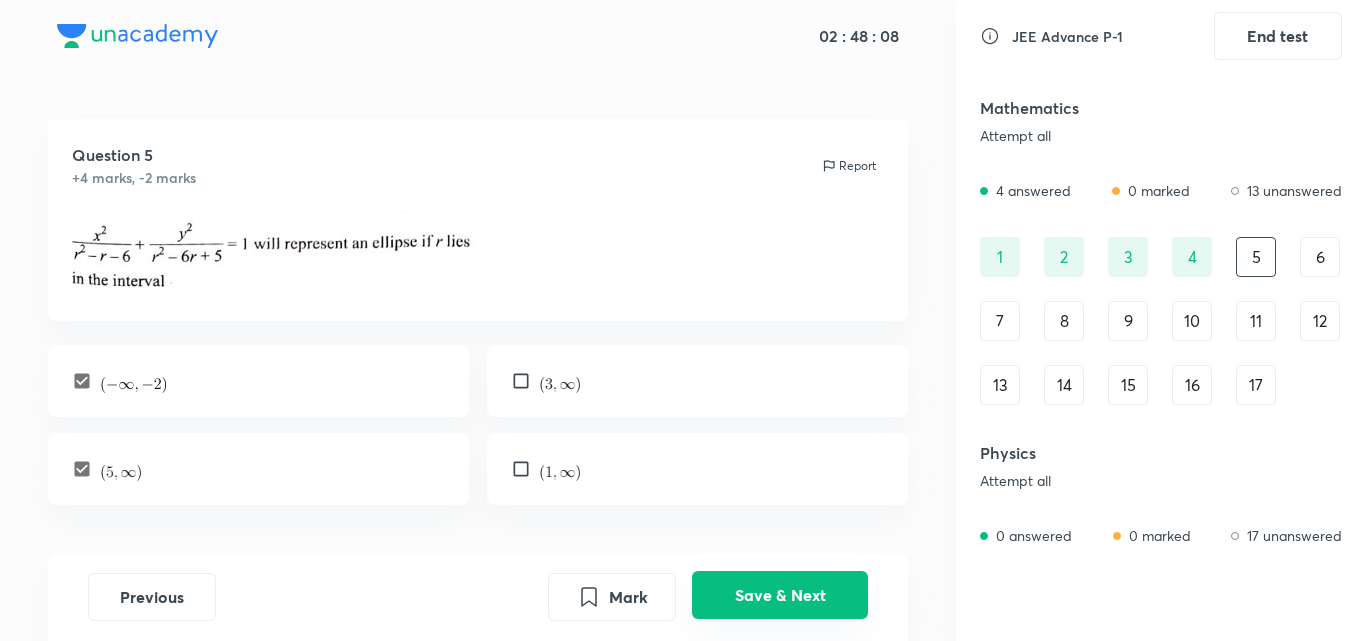 click on "Save & Next" at bounding box center (780, 595) 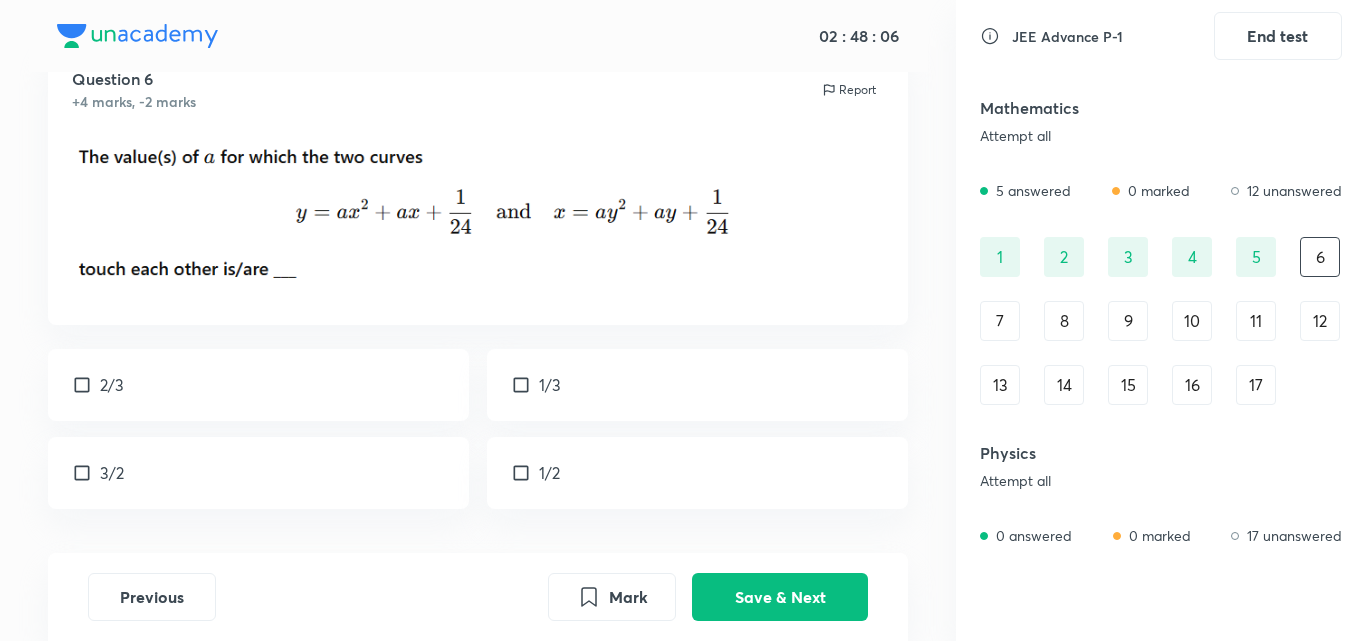 scroll, scrollTop: 90, scrollLeft: 0, axis: vertical 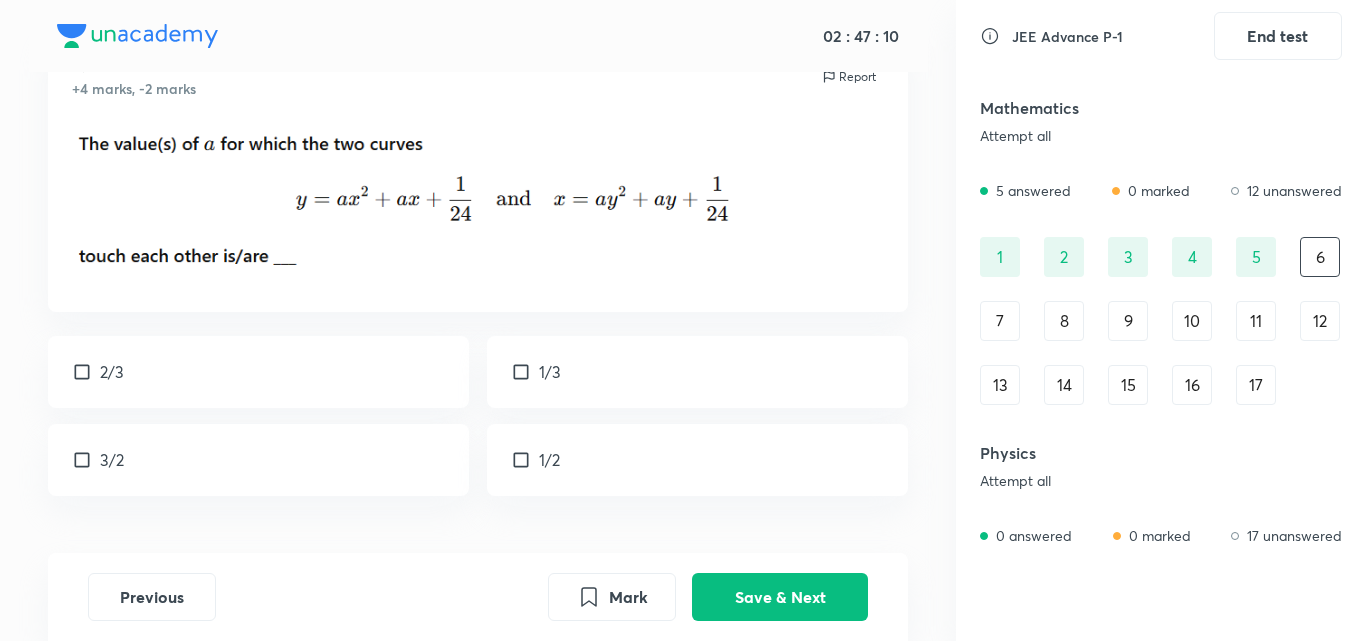 click at bounding box center [86, 372] 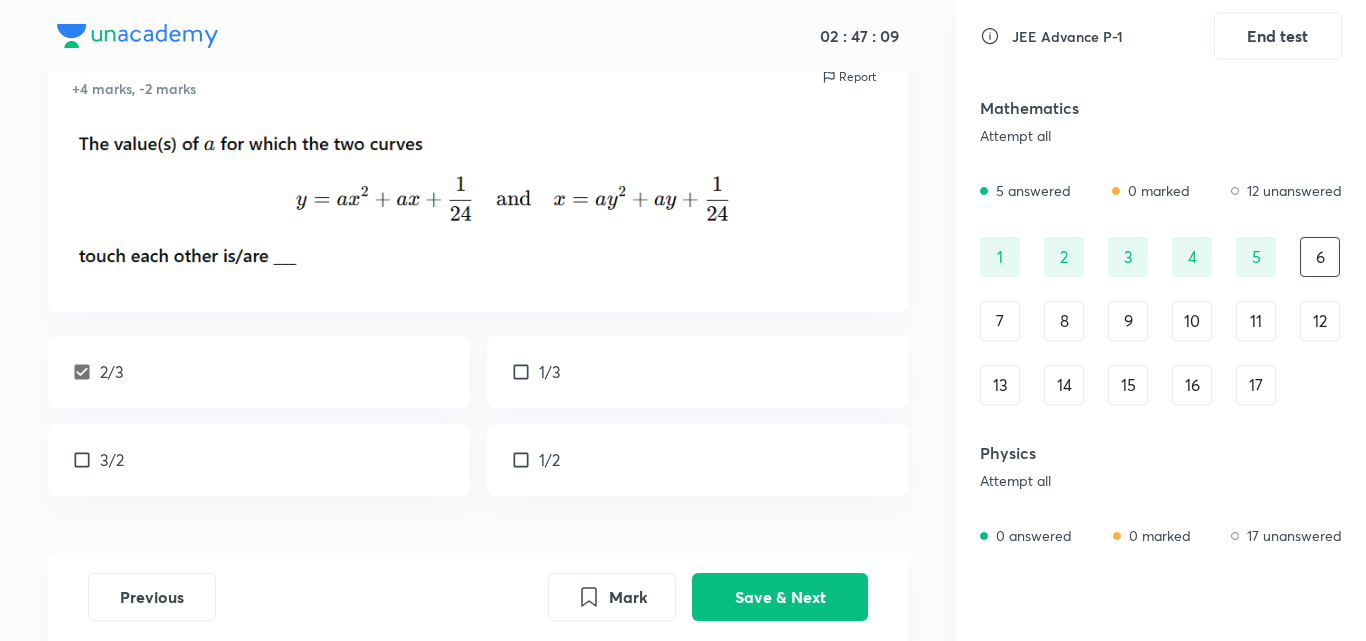 click at bounding box center (86, 460) 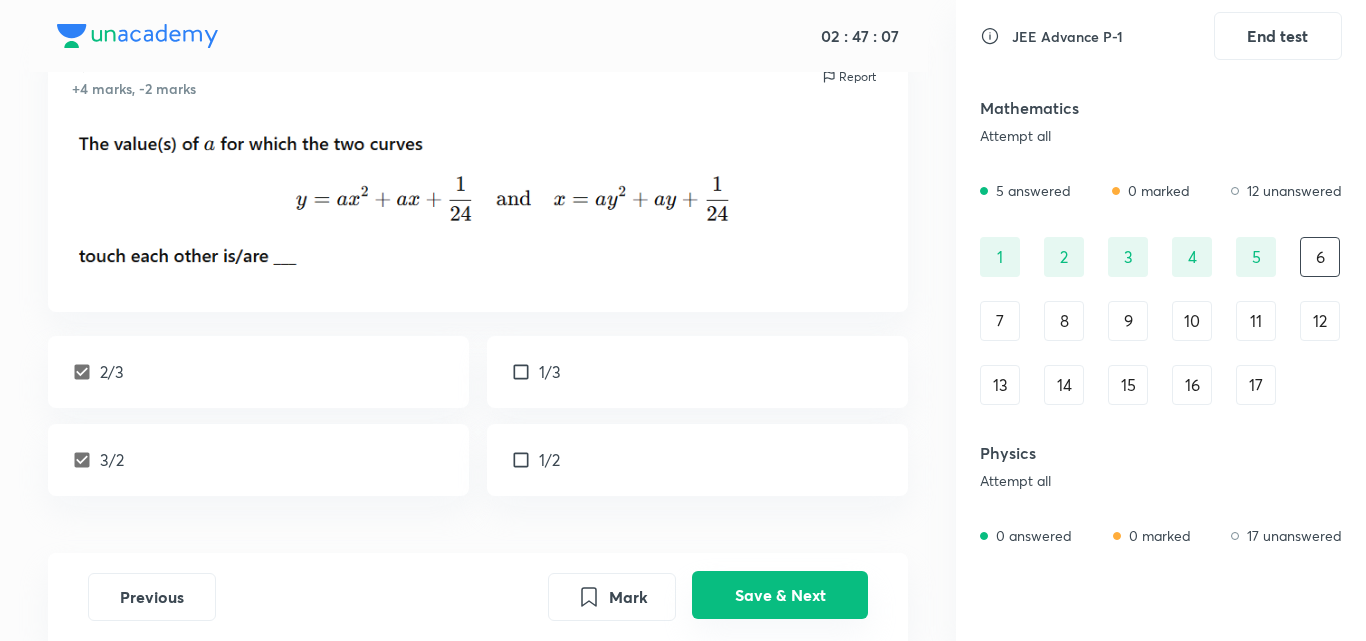 click on "Save & Next" at bounding box center (780, 595) 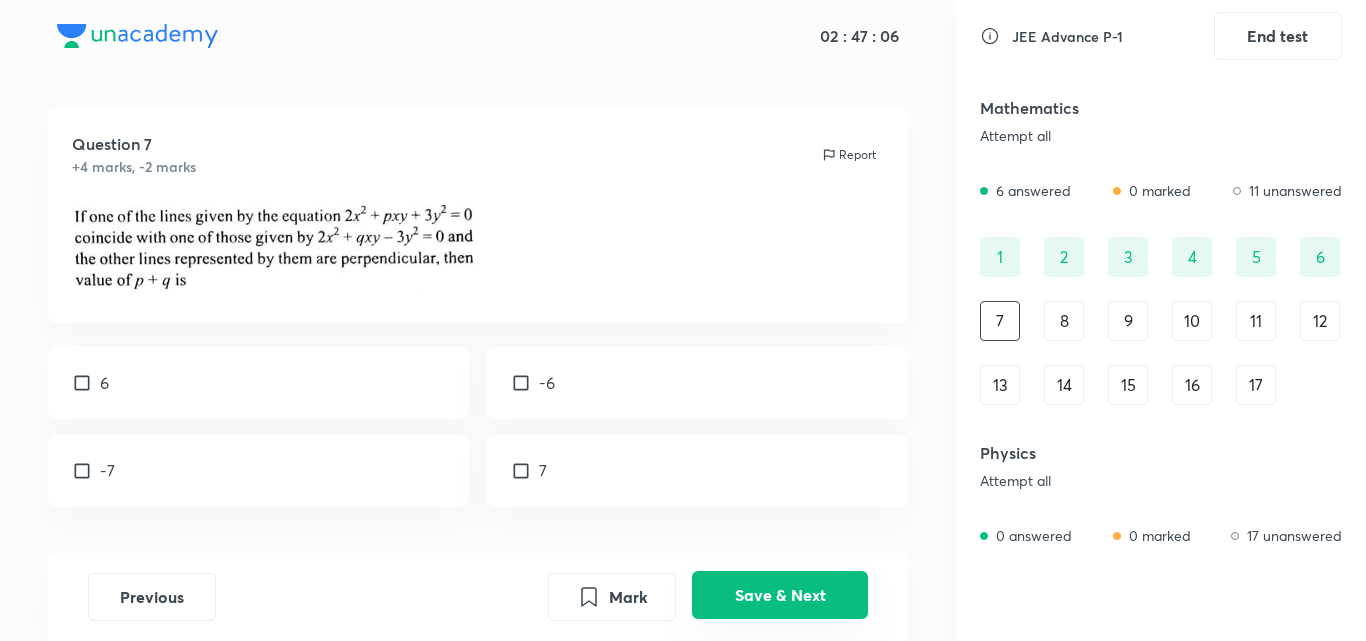 scroll, scrollTop: 86, scrollLeft: 0, axis: vertical 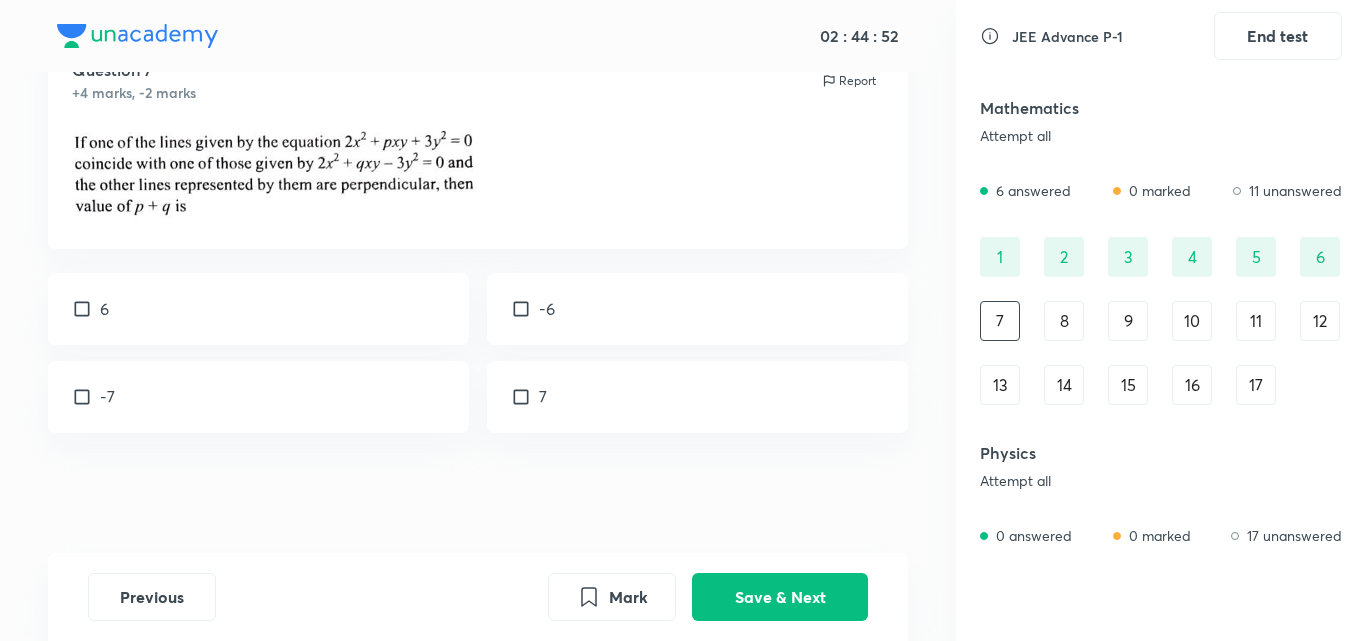 click on "6" at bounding box center (259, 309) 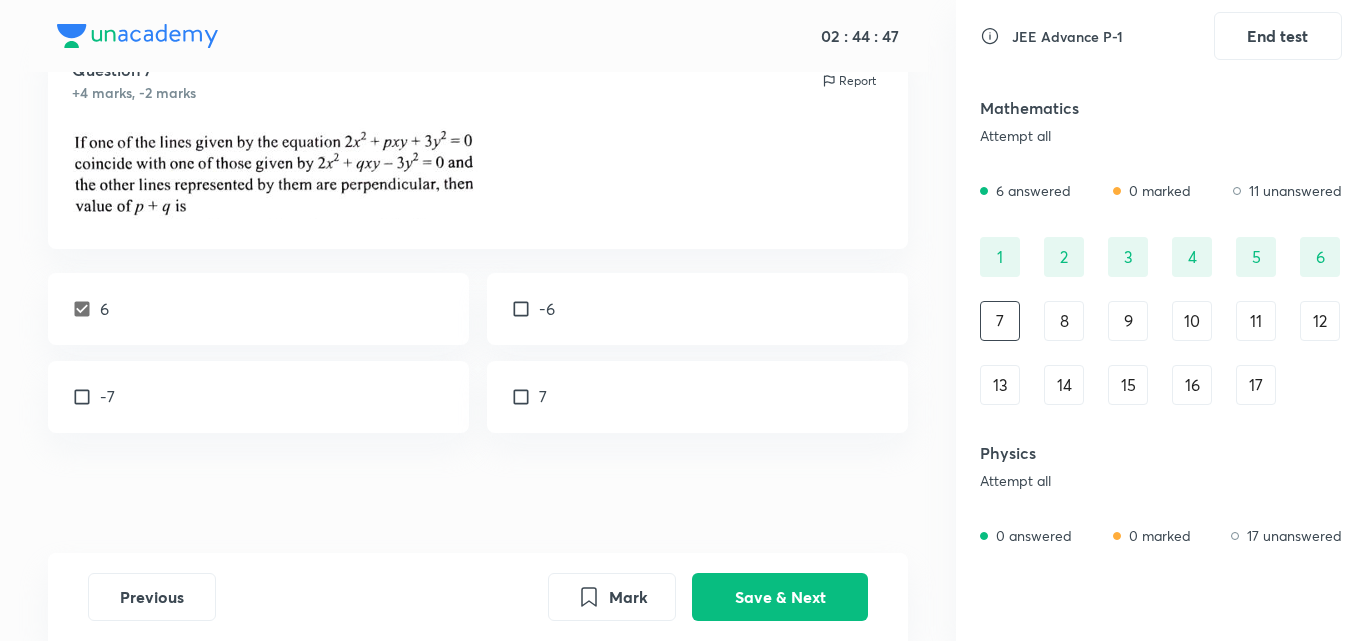click on "-6" at bounding box center [698, 309] 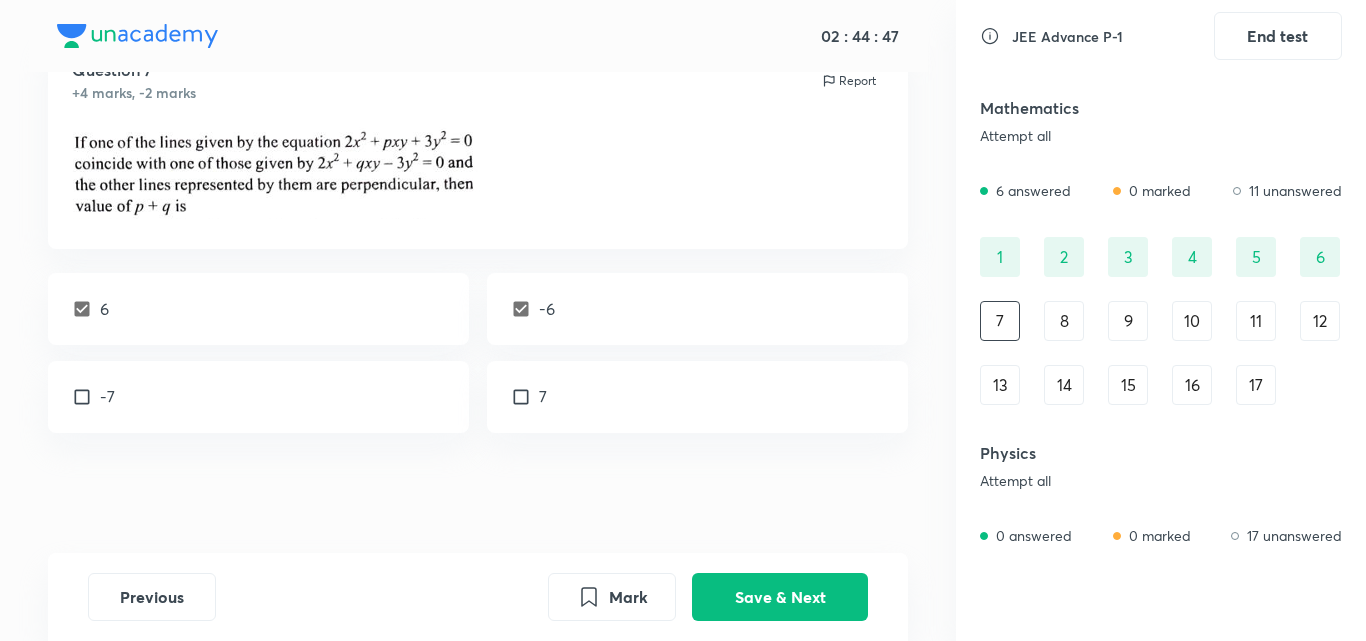 click on "-6" at bounding box center [698, 309] 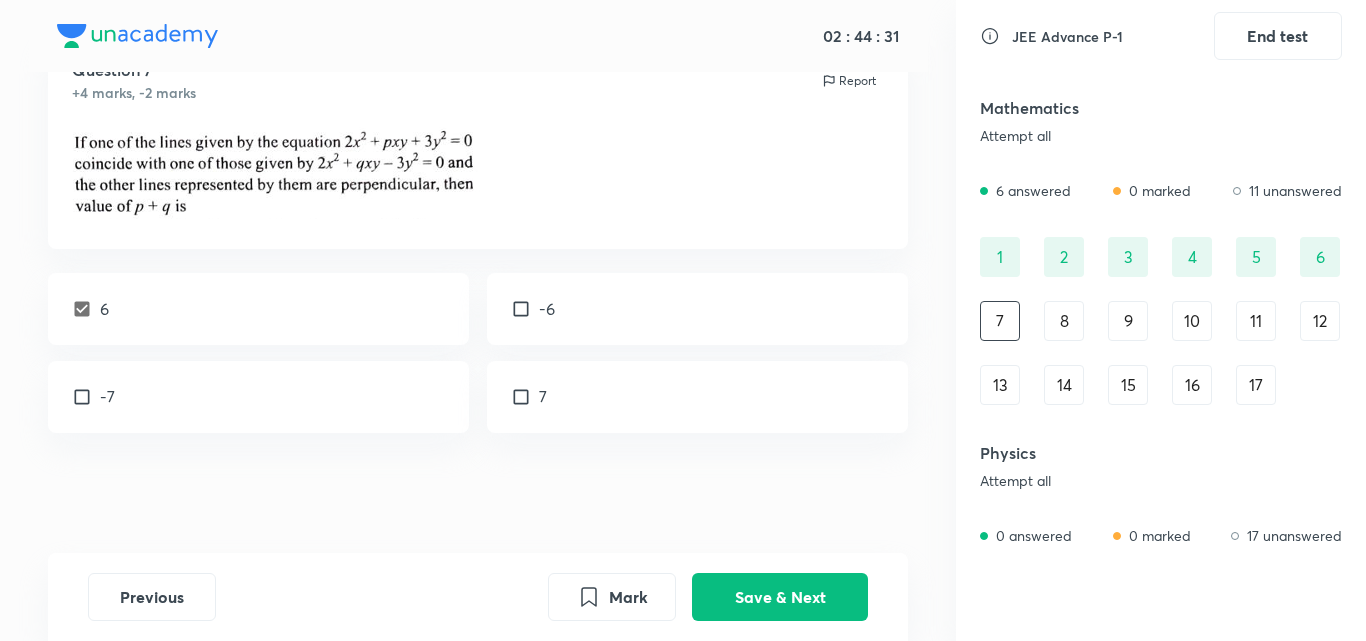 click on "-6" at bounding box center [698, 309] 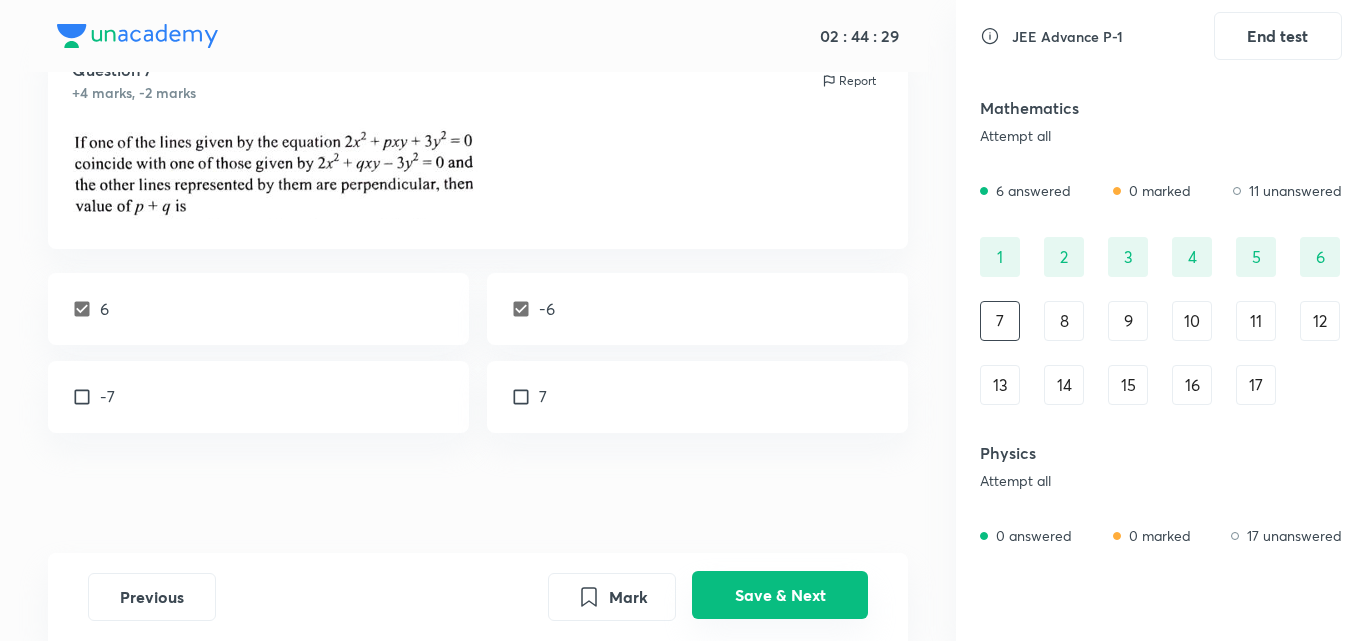 click on "Save & Next" at bounding box center [780, 595] 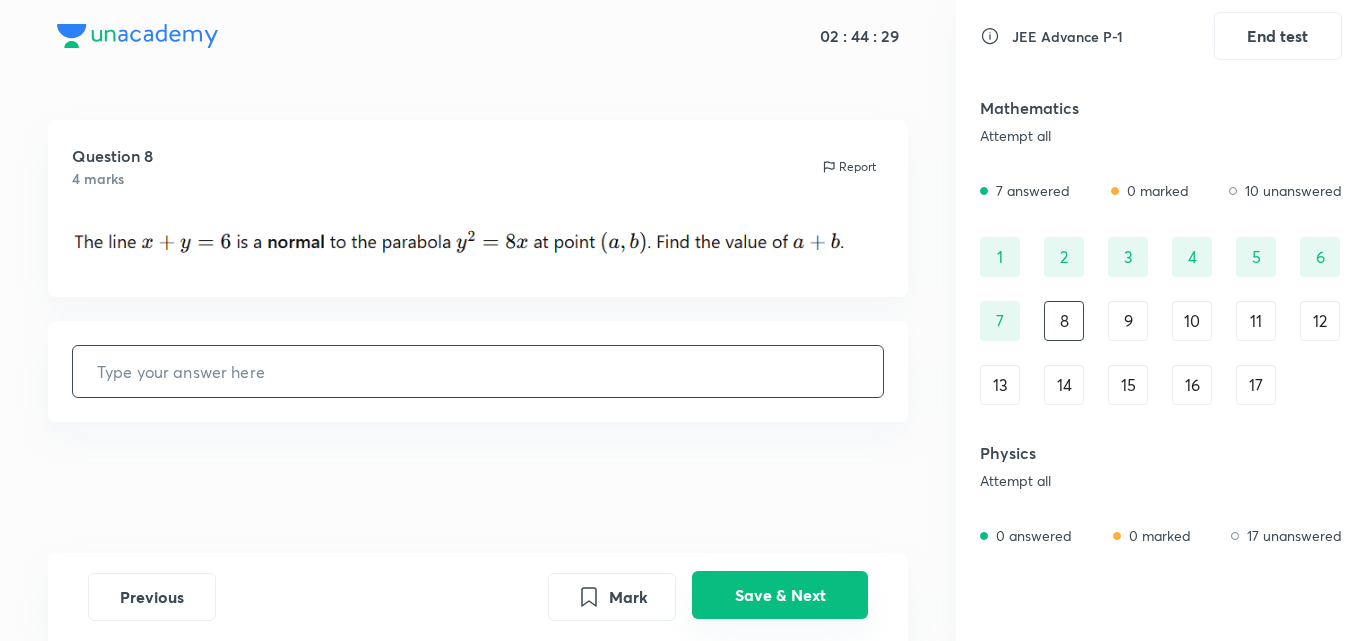 scroll, scrollTop: 0, scrollLeft: 0, axis: both 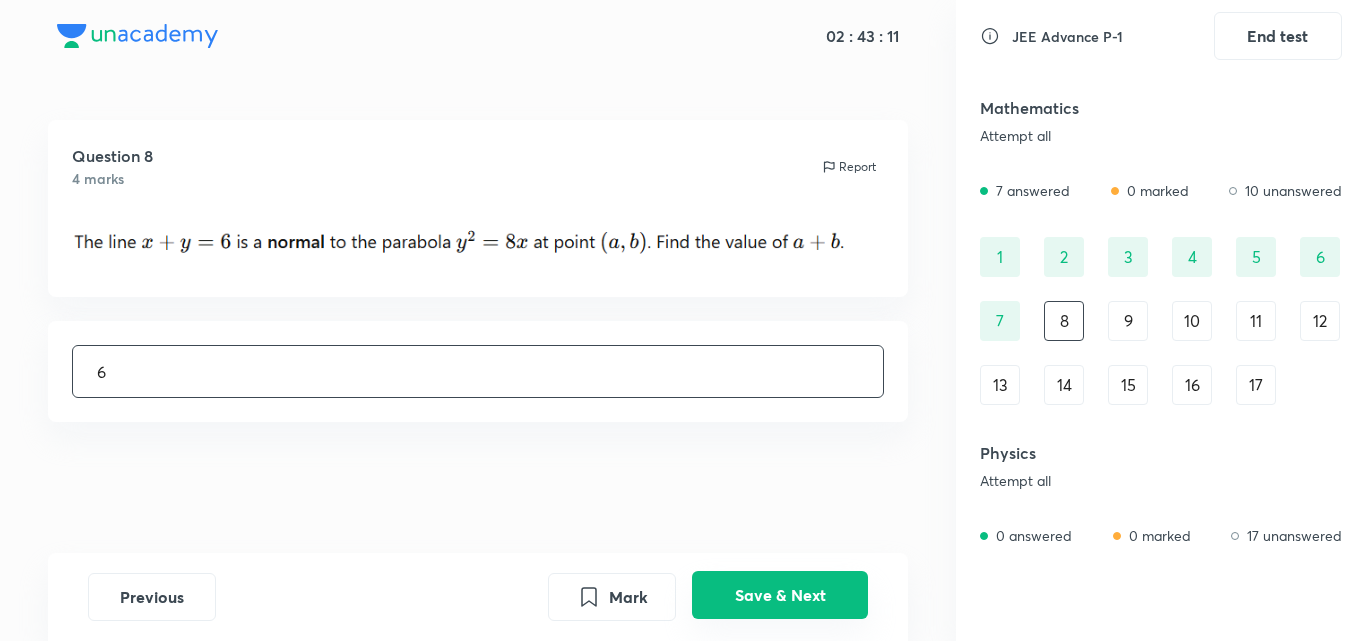 type on "6" 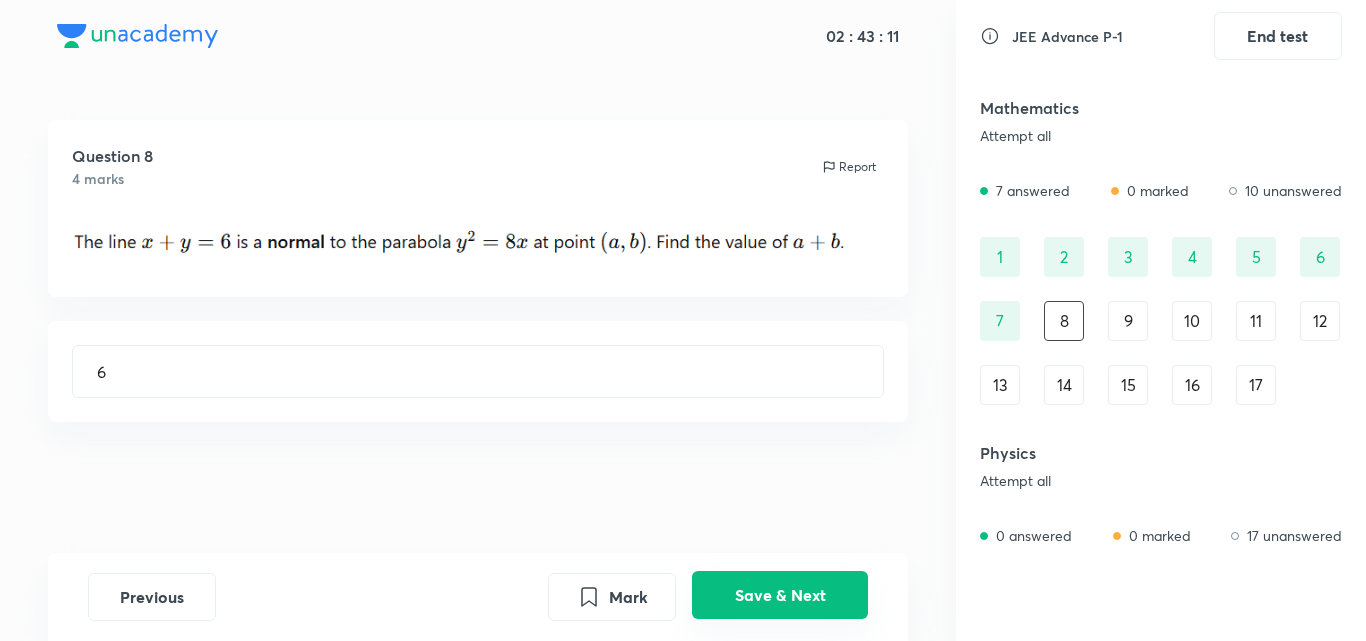 click on "Save & Next" at bounding box center [780, 595] 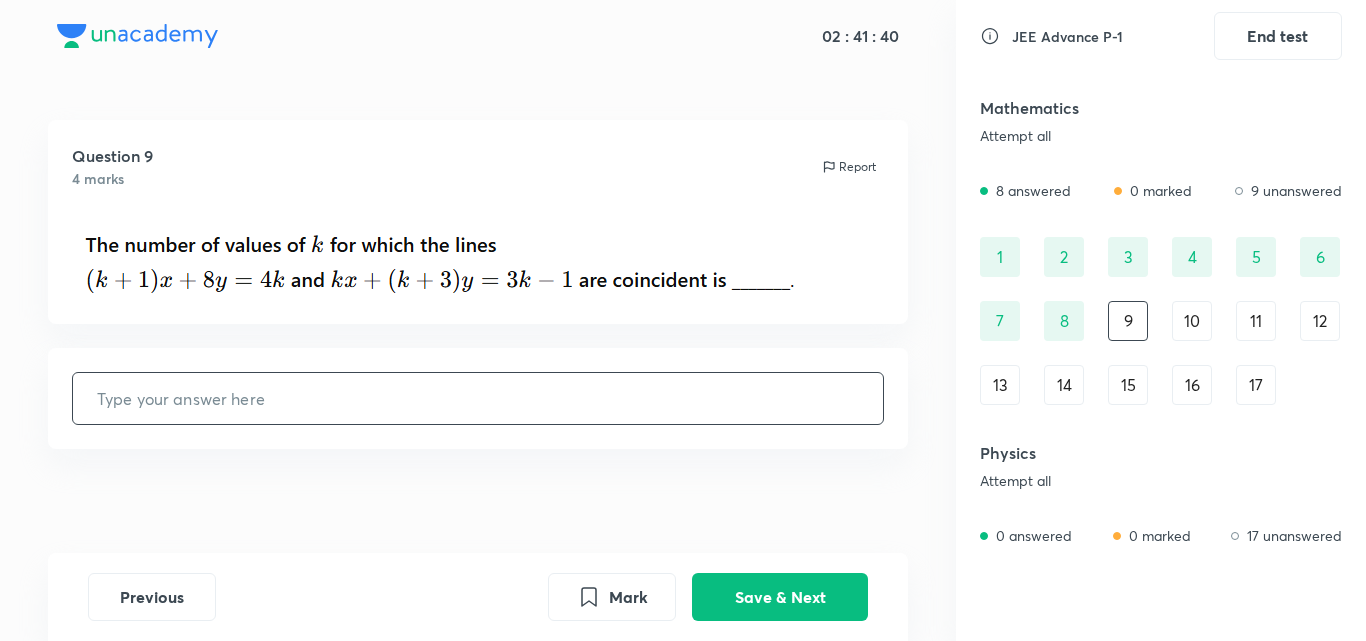 click at bounding box center [478, 398] 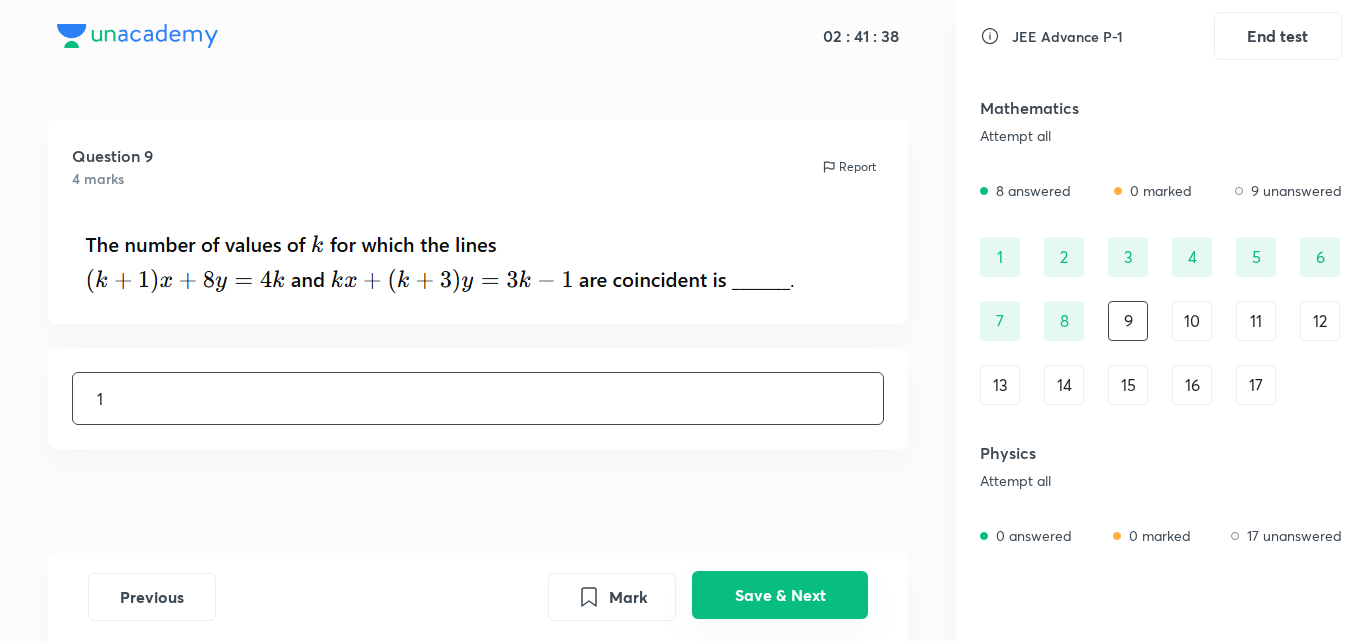 type on "1" 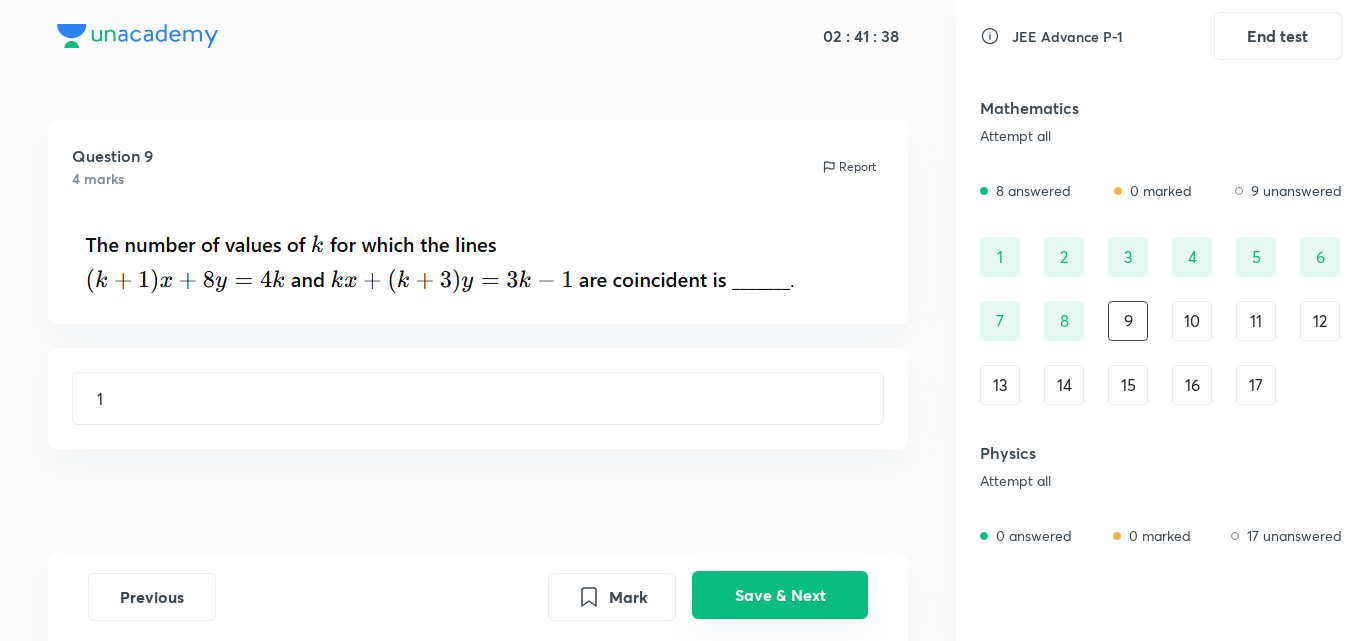 click on "Save & Next" at bounding box center (780, 595) 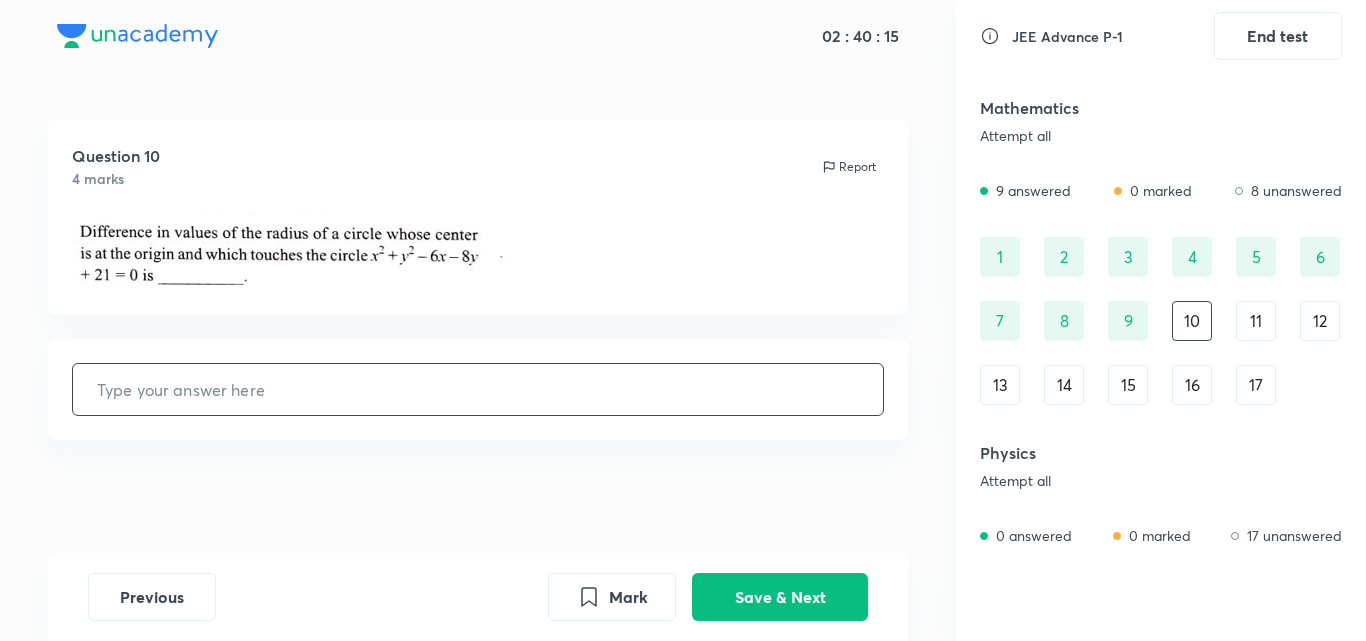 click at bounding box center (478, 389) 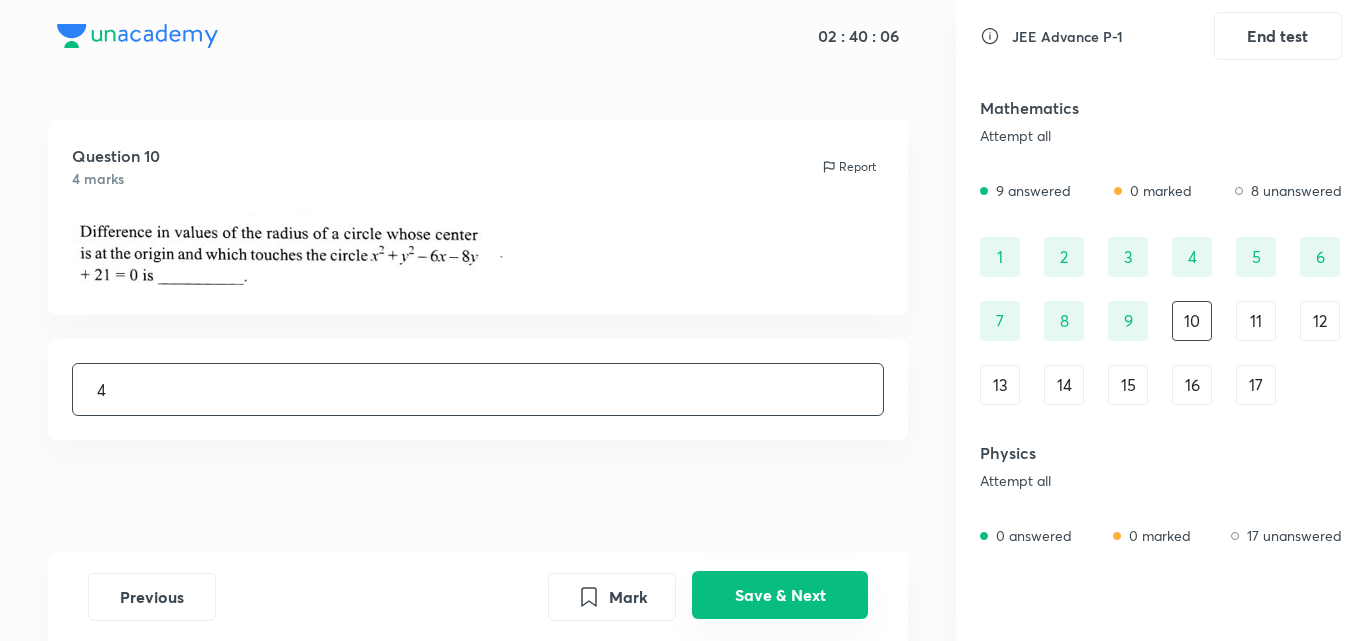 type on "4" 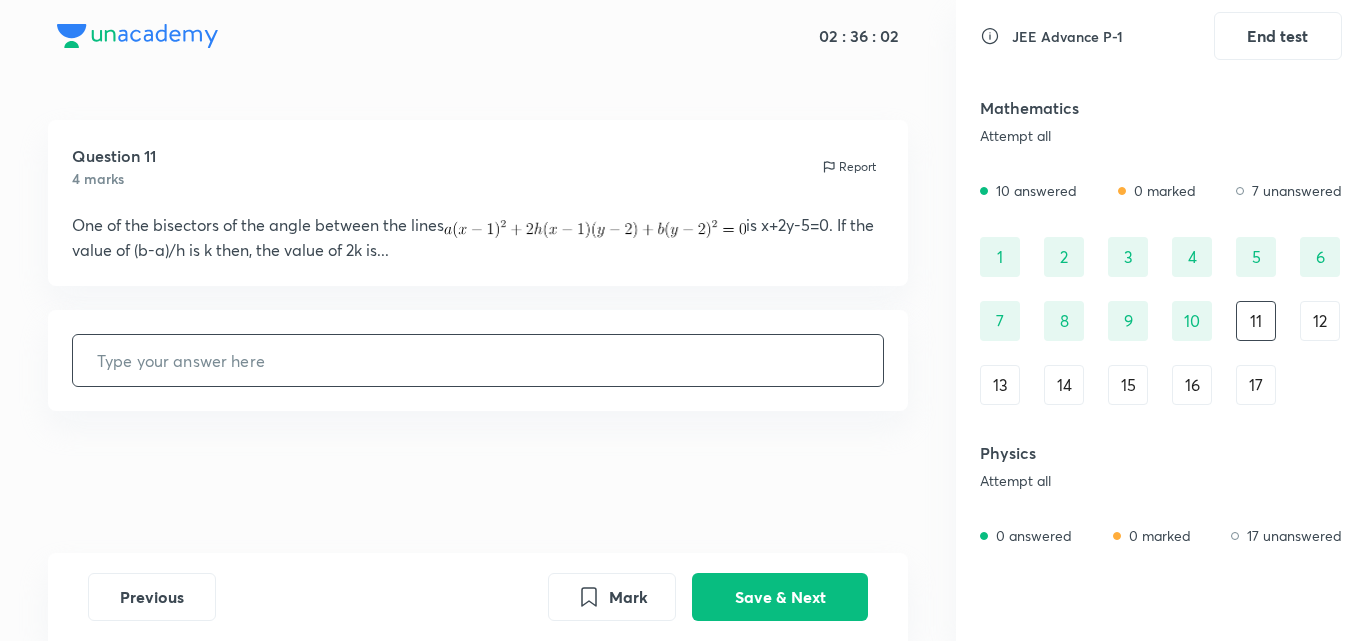 click at bounding box center (478, 360) 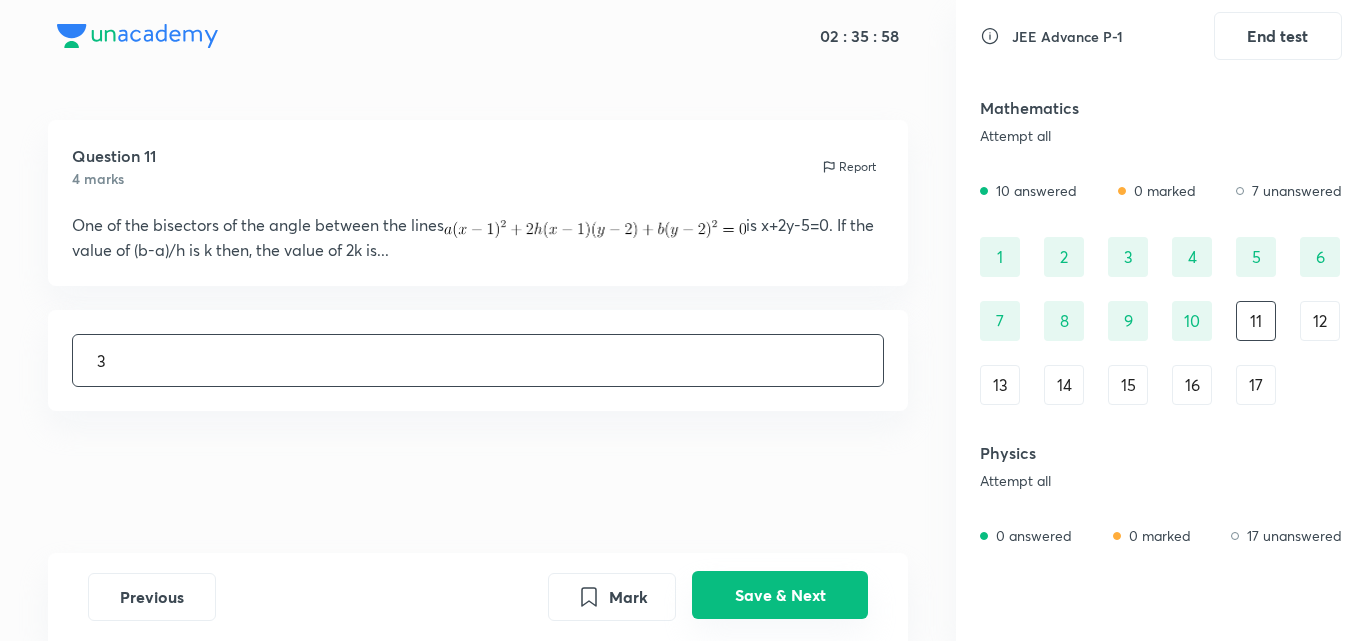 type on "3" 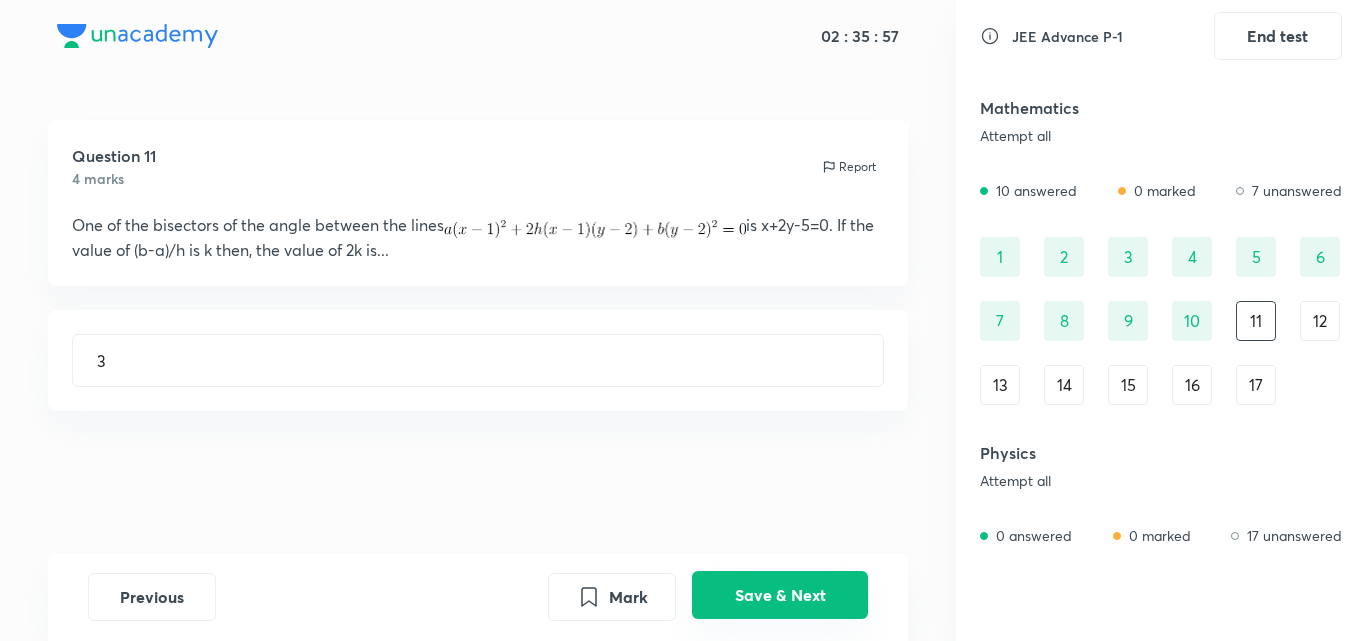 click on "Save & Next" at bounding box center (780, 595) 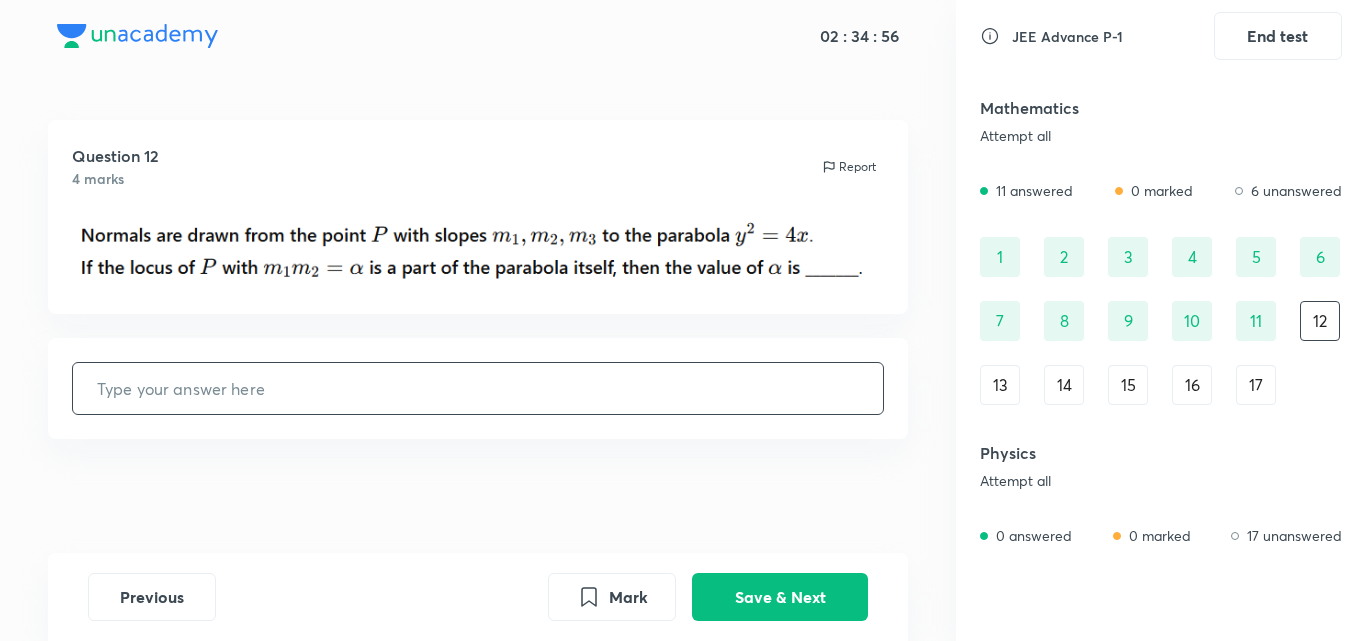 click at bounding box center [478, 388] 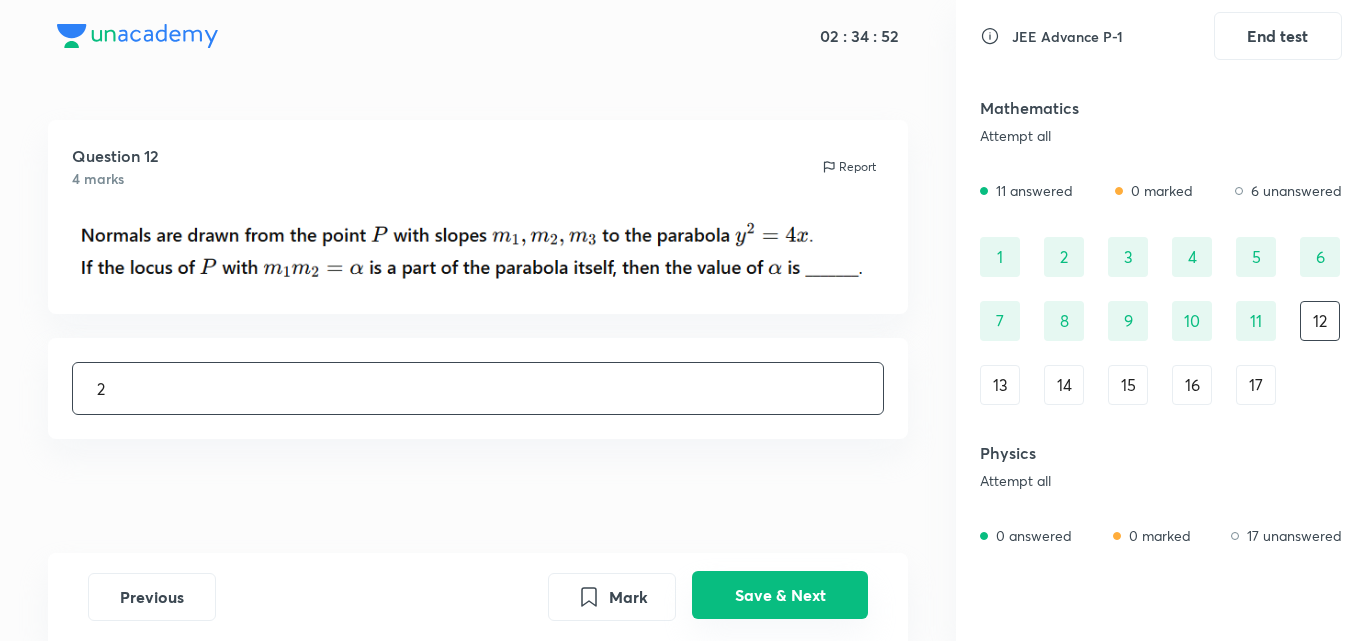 type on "2" 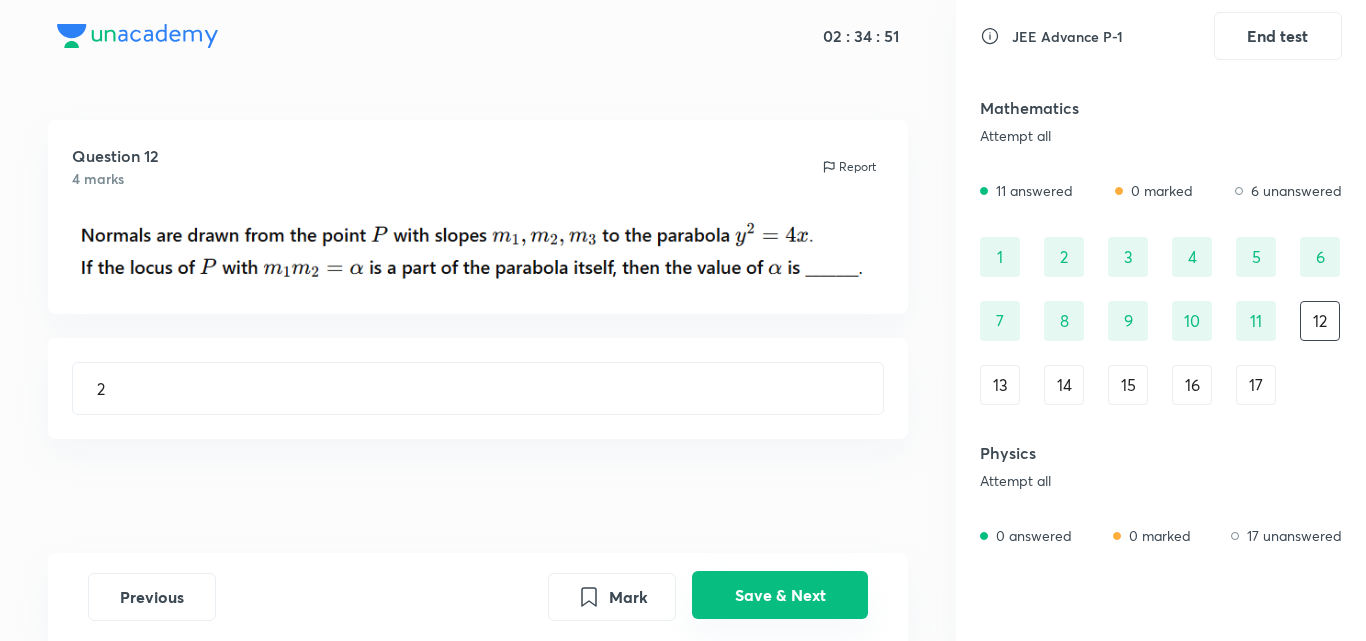 click on "Save & Next" at bounding box center [780, 595] 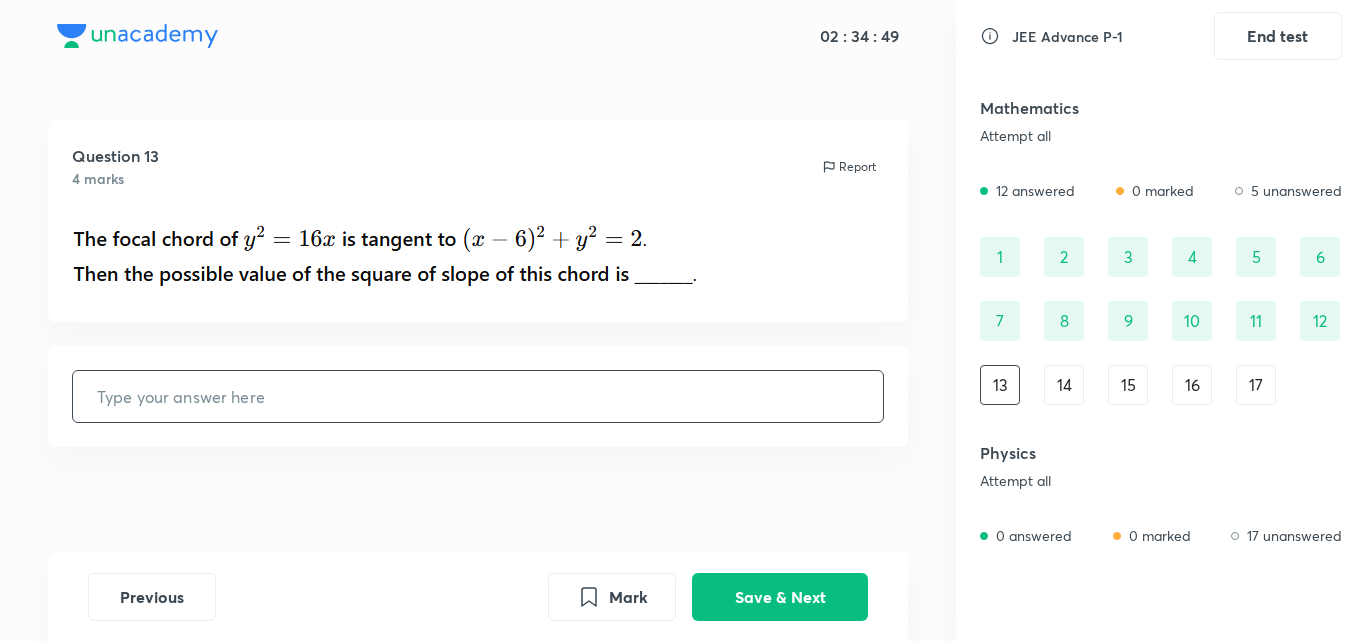 click at bounding box center [478, 396] 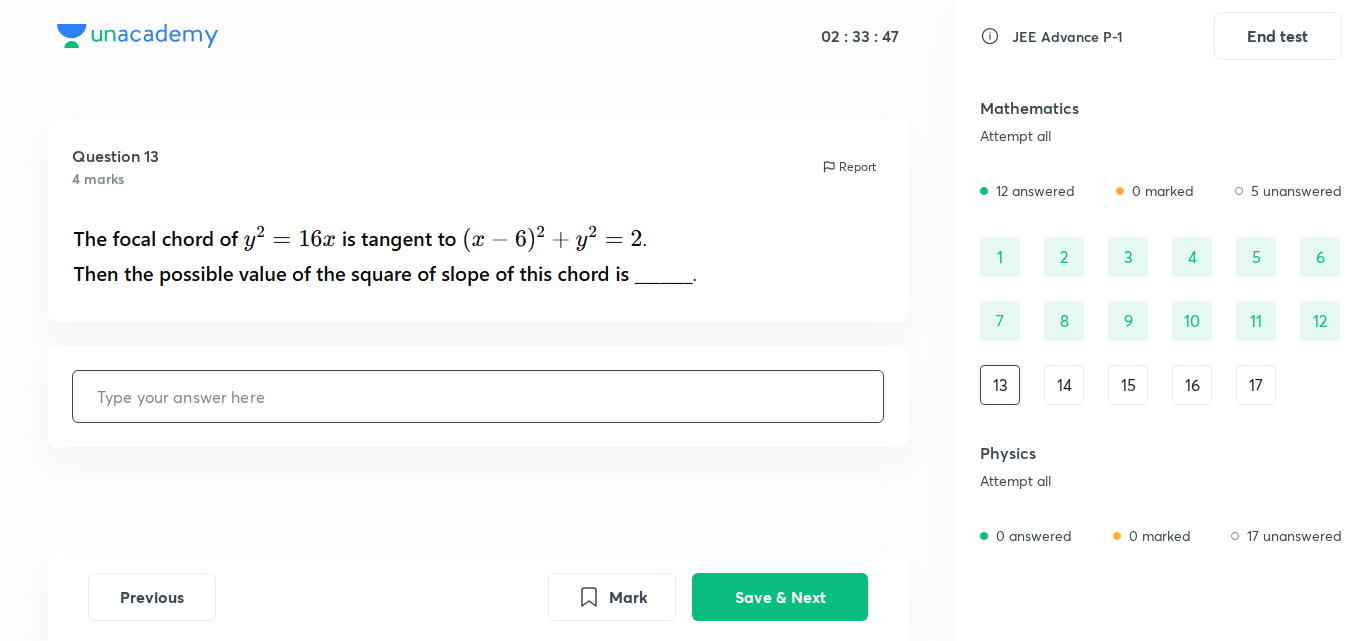 click at bounding box center [478, 396] 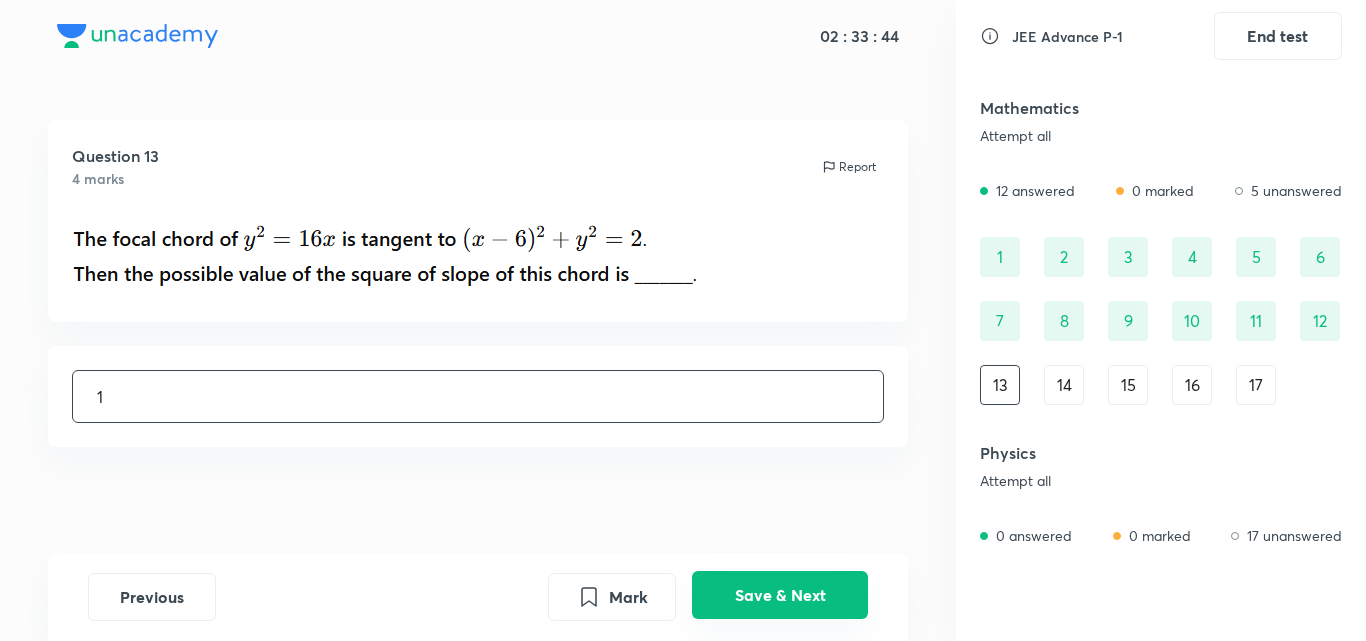 type on "1" 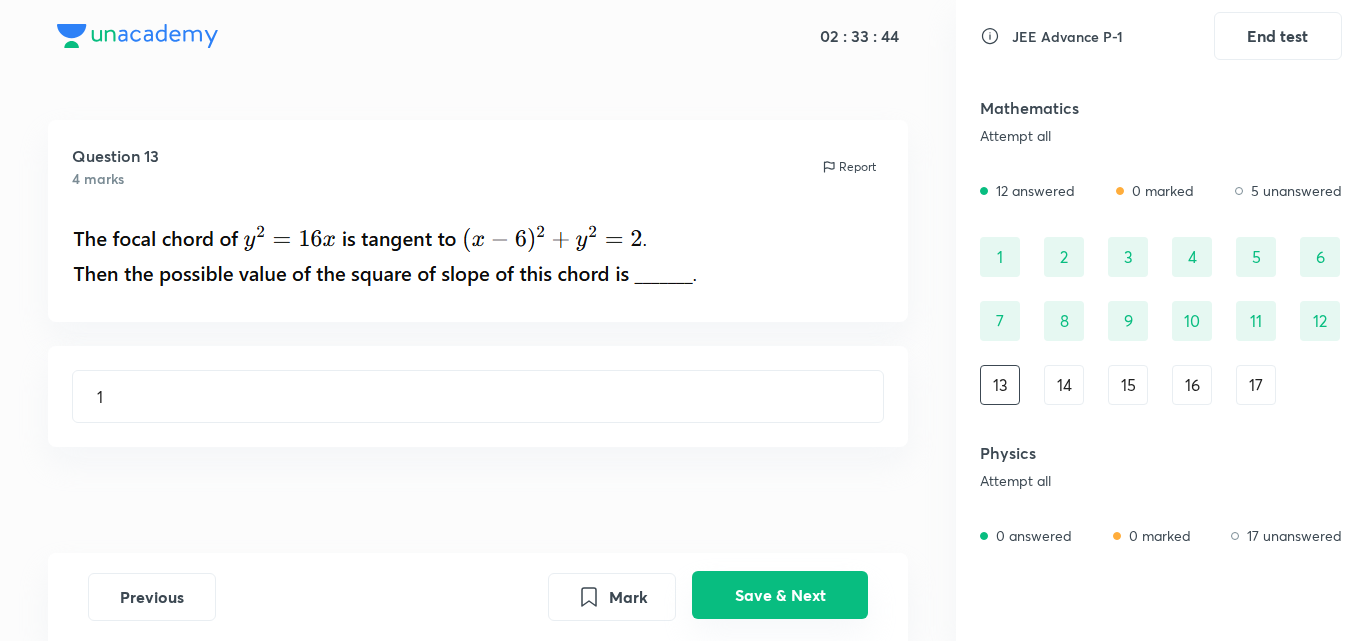 click on "Save & Next" at bounding box center [780, 595] 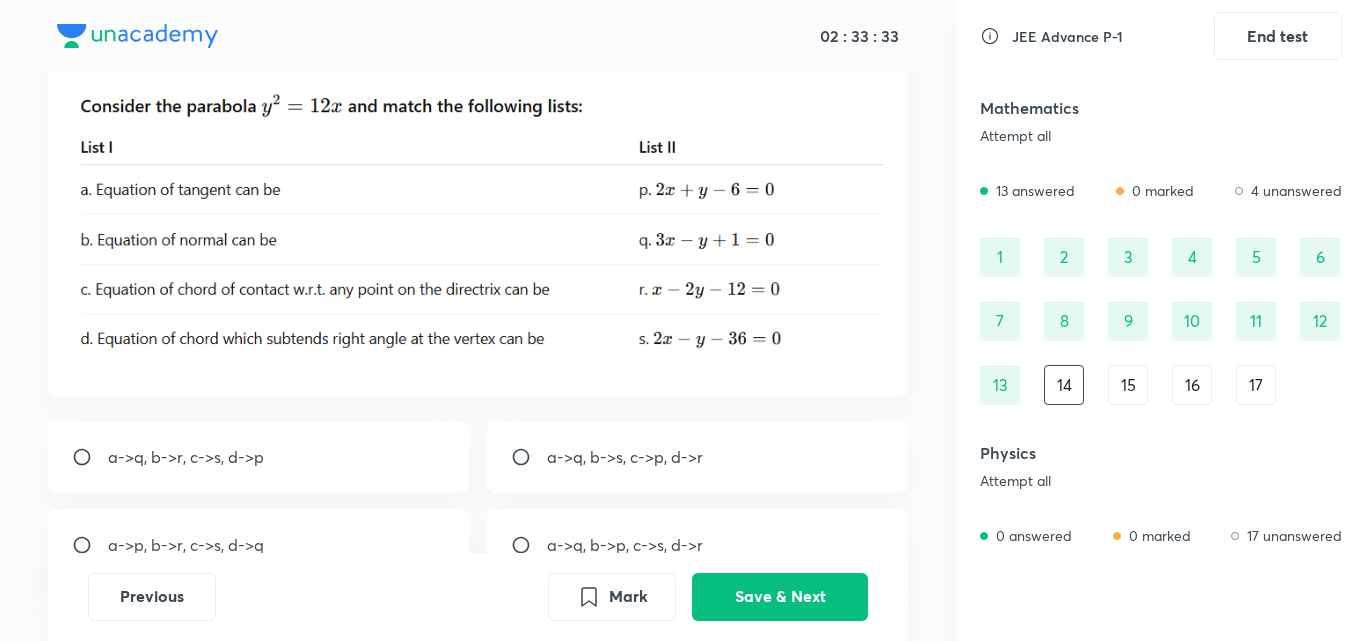 scroll, scrollTop: 129, scrollLeft: 0, axis: vertical 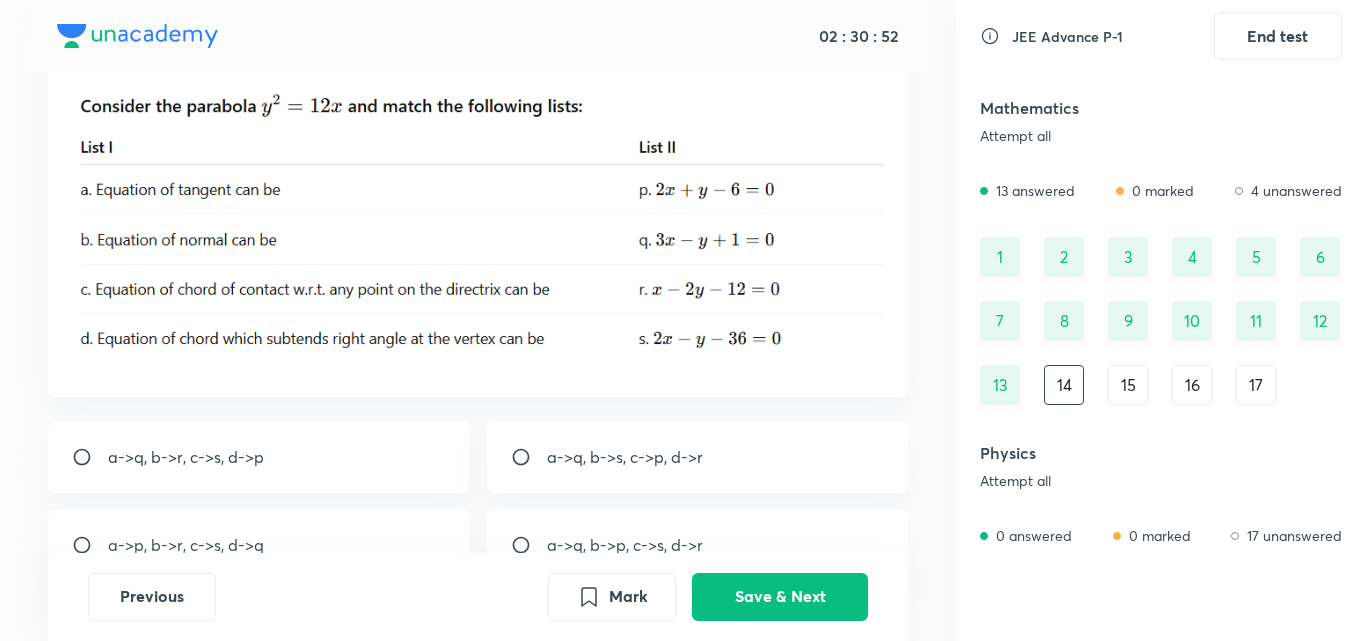 click on "a->q, b->s, c->p, d->r" at bounding box center [698, 457] 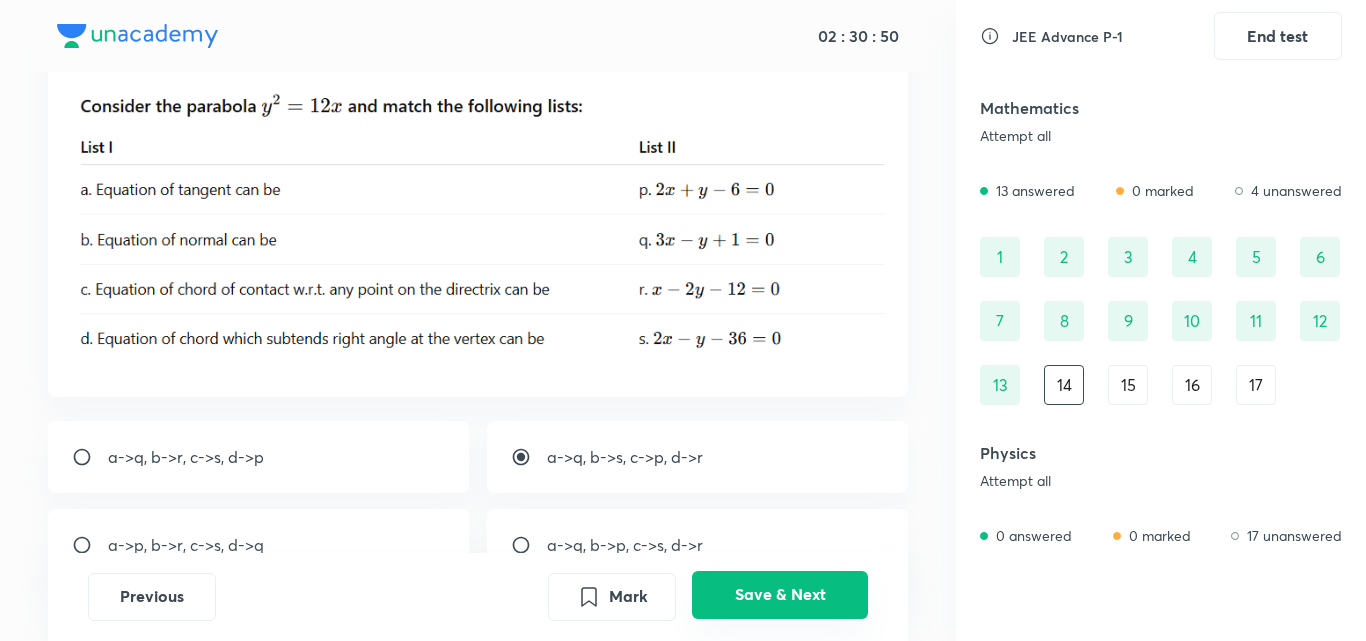 click on "Save & Next" at bounding box center (780, 595) 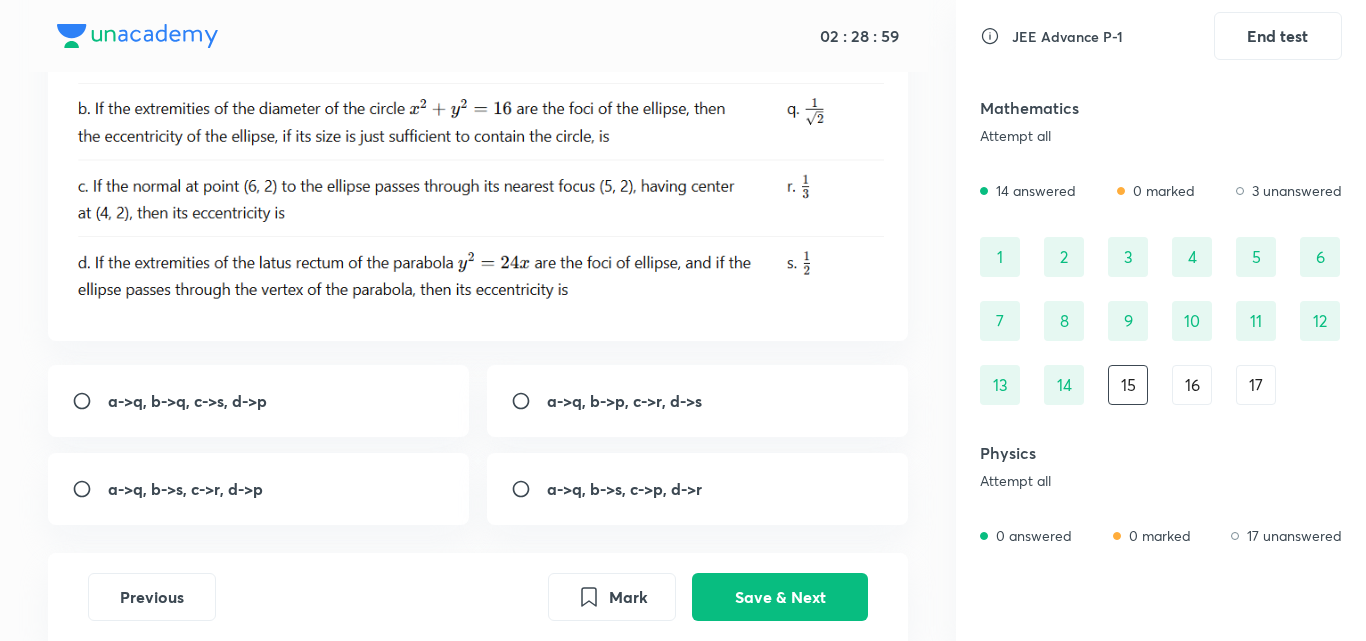 scroll, scrollTop: 281, scrollLeft: 0, axis: vertical 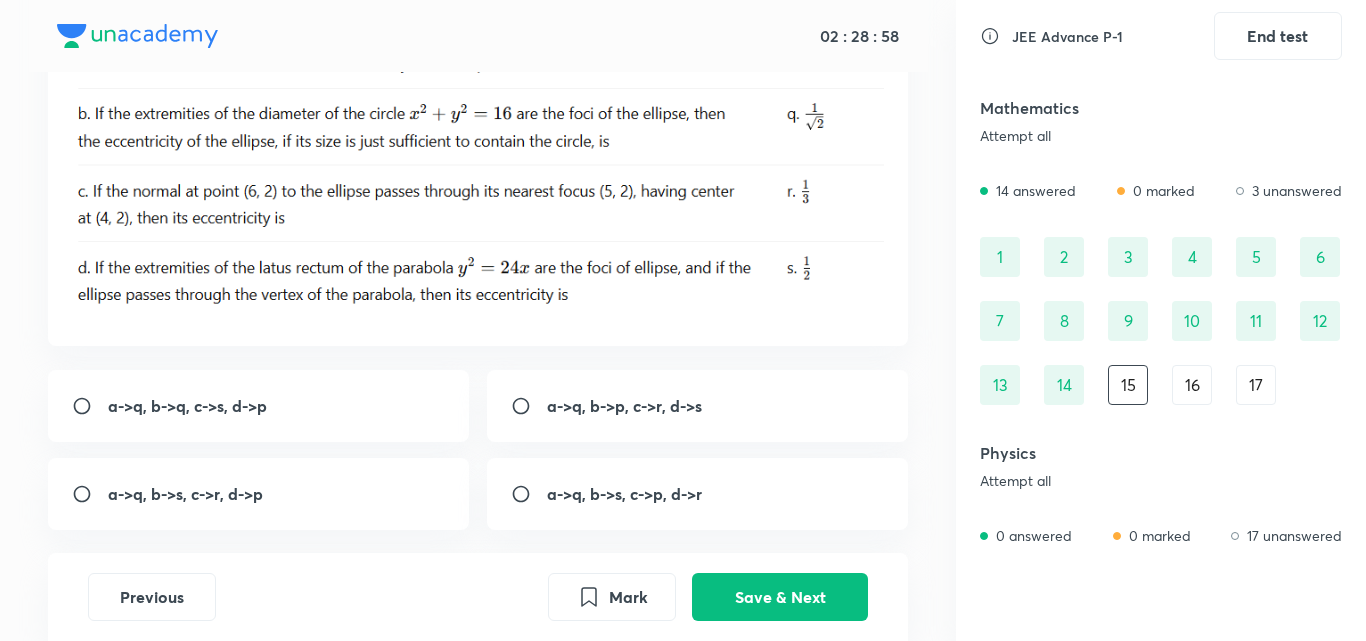 click at bounding box center [90, 406] 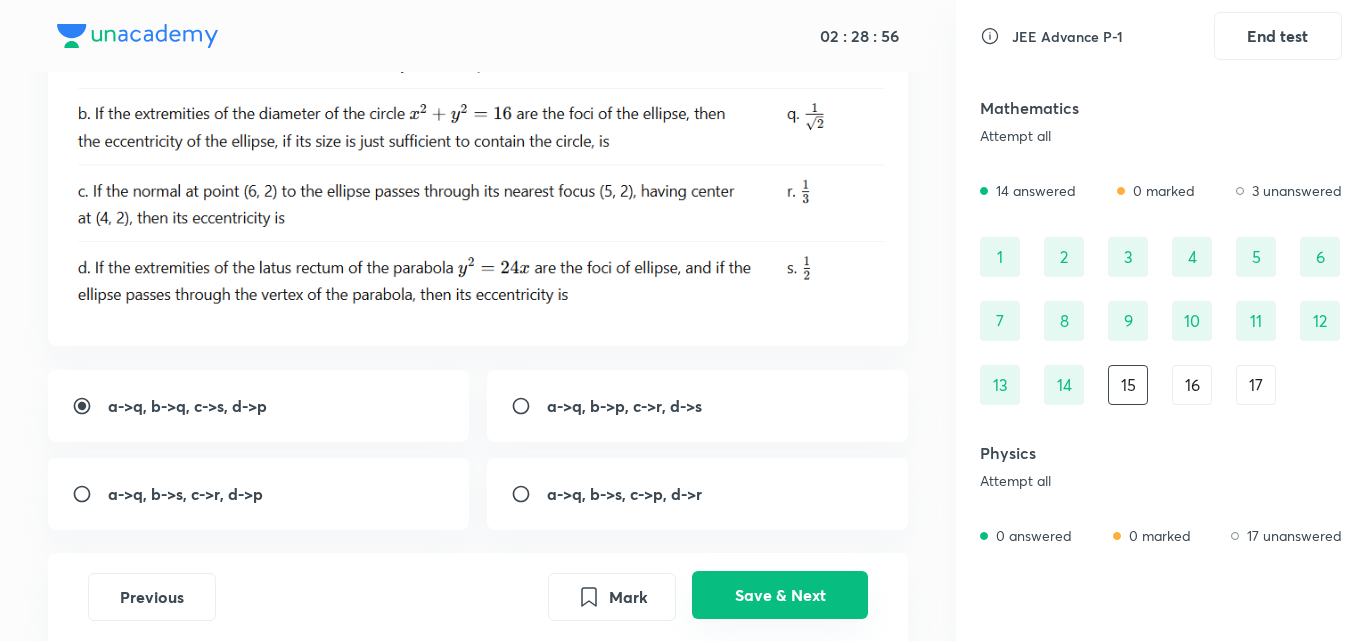 click on "Save & Next" at bounding box center (780, 595) 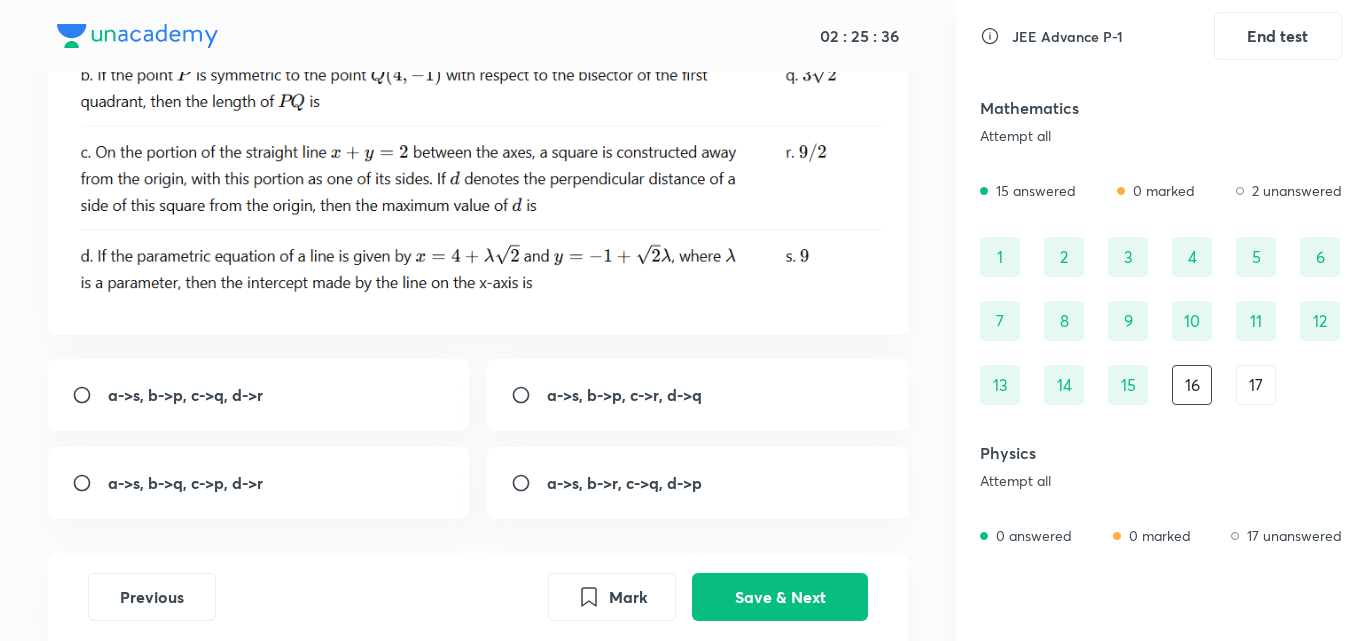 scroll, scrollTop: 404, scrollLeft: 0, axis: vertical 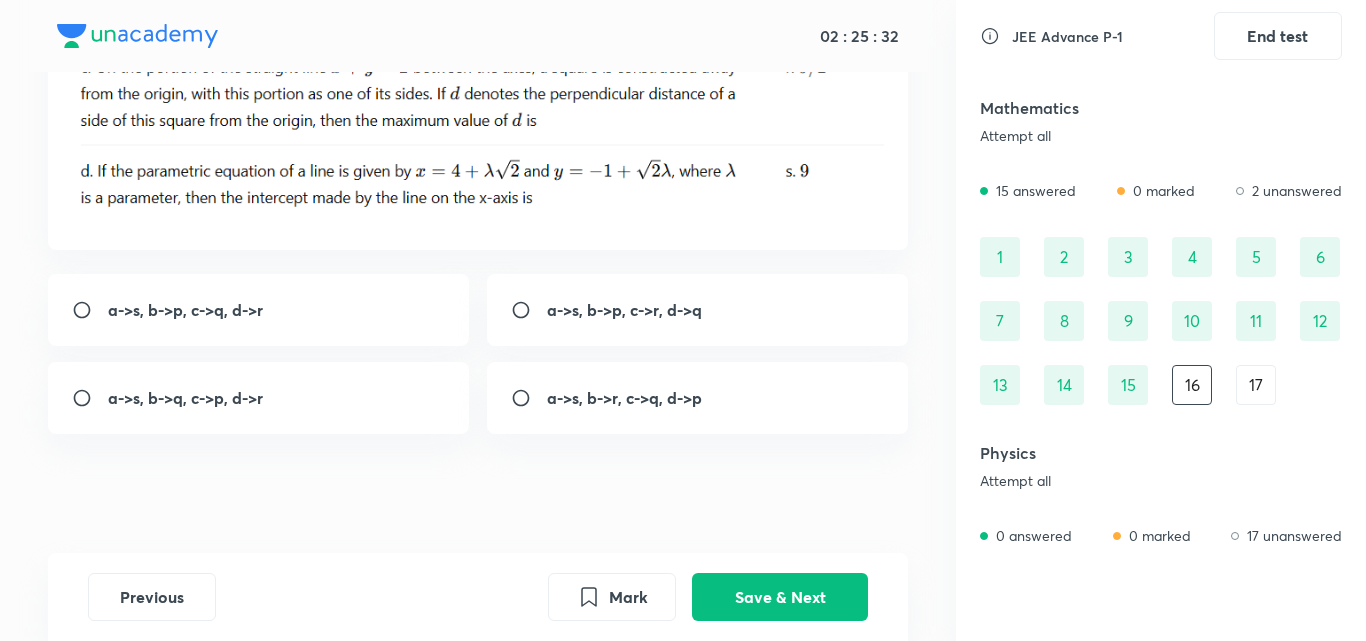 click on "a->s, b->p, c->q, d->r" at bounding box center [185, 309] 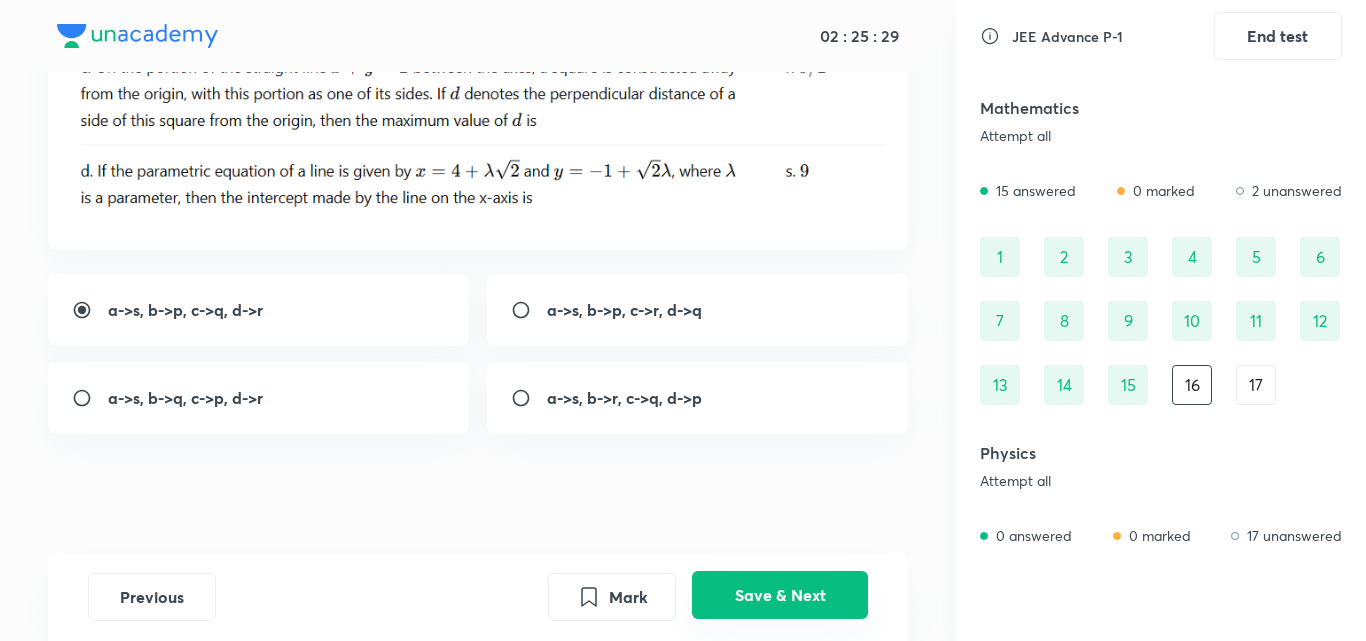 click on "Save & Next" at bounding box center [780, 595] 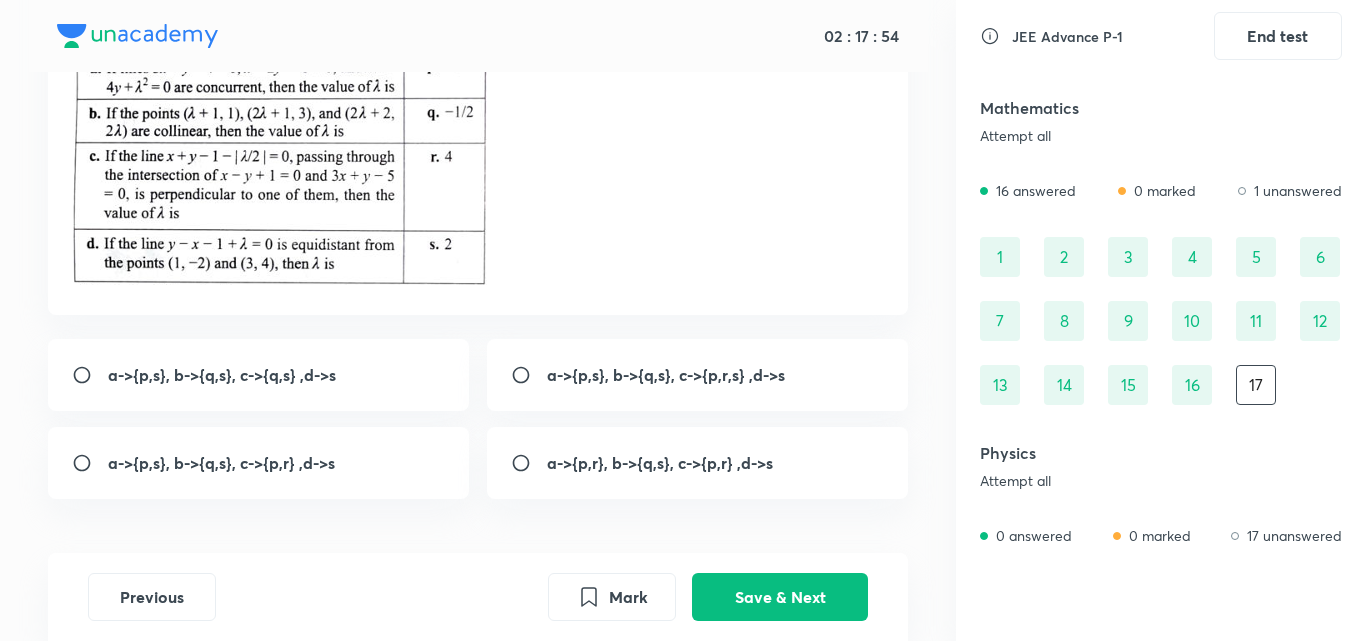 scroll, scrollTop: 207, scrollLeft: 0, axis: vertical 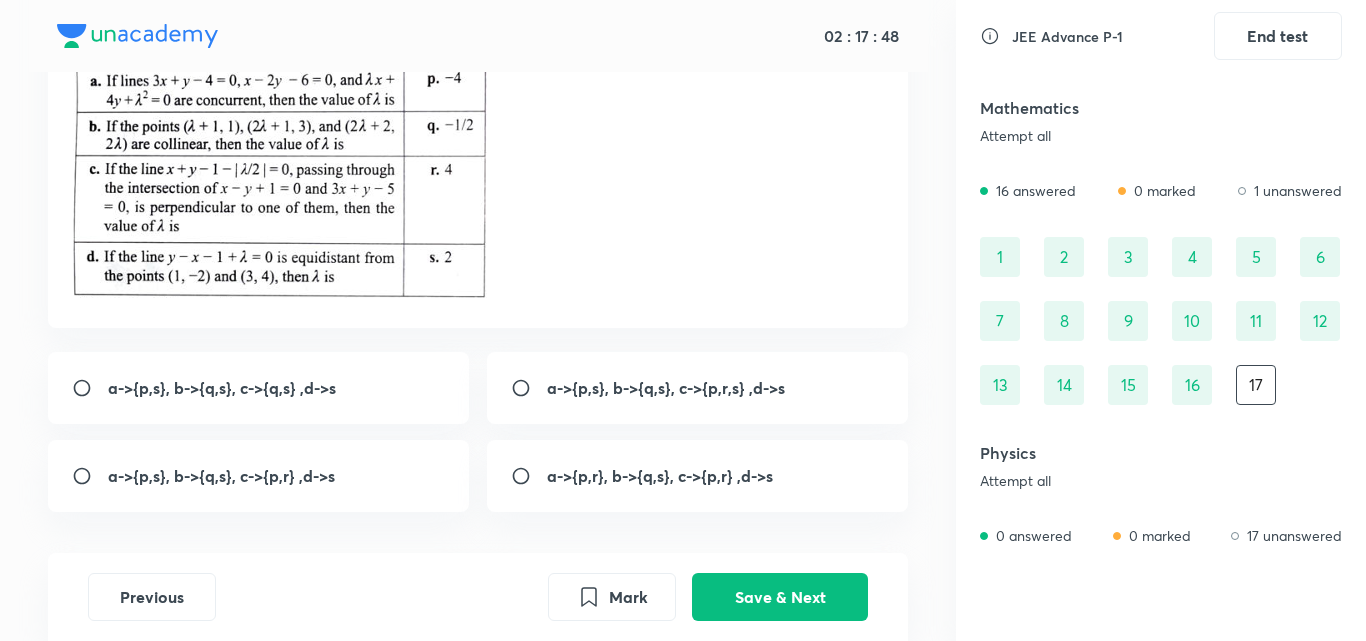 click at bounding box center (90, 476) 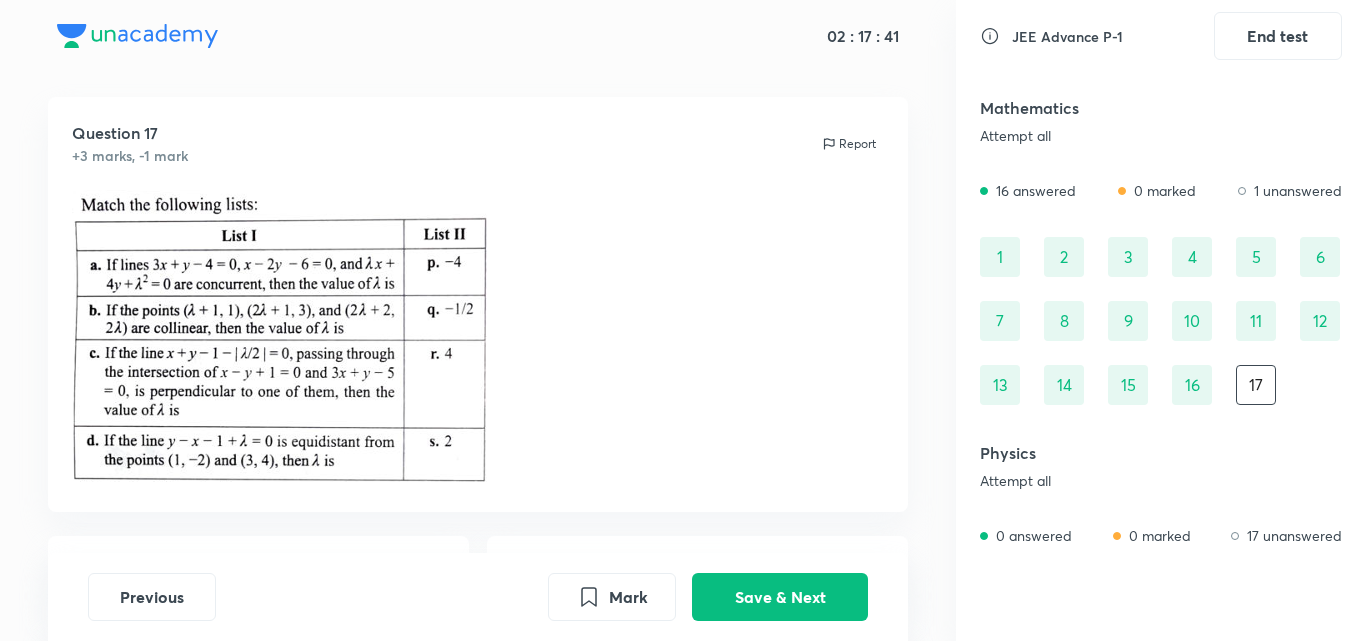 scroll, scrollTop: 20, scrollLeft: 0, axis: vertical 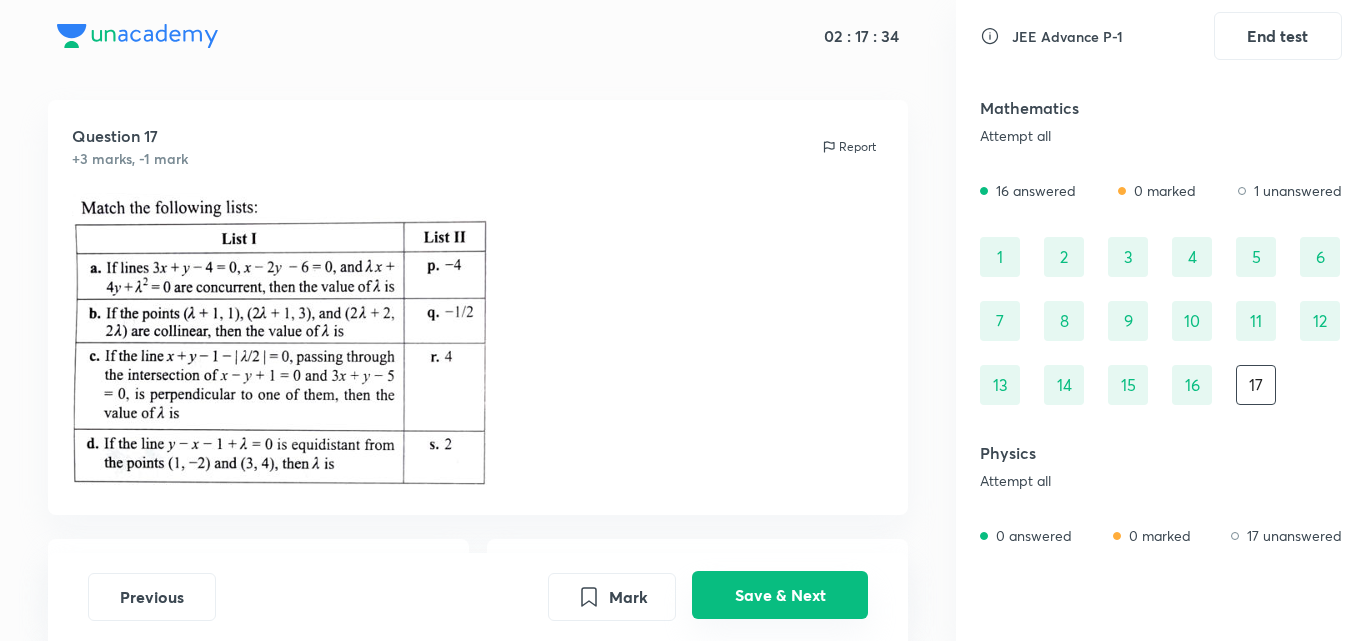 click on "Save & Next" at bounding box center (780, 595) 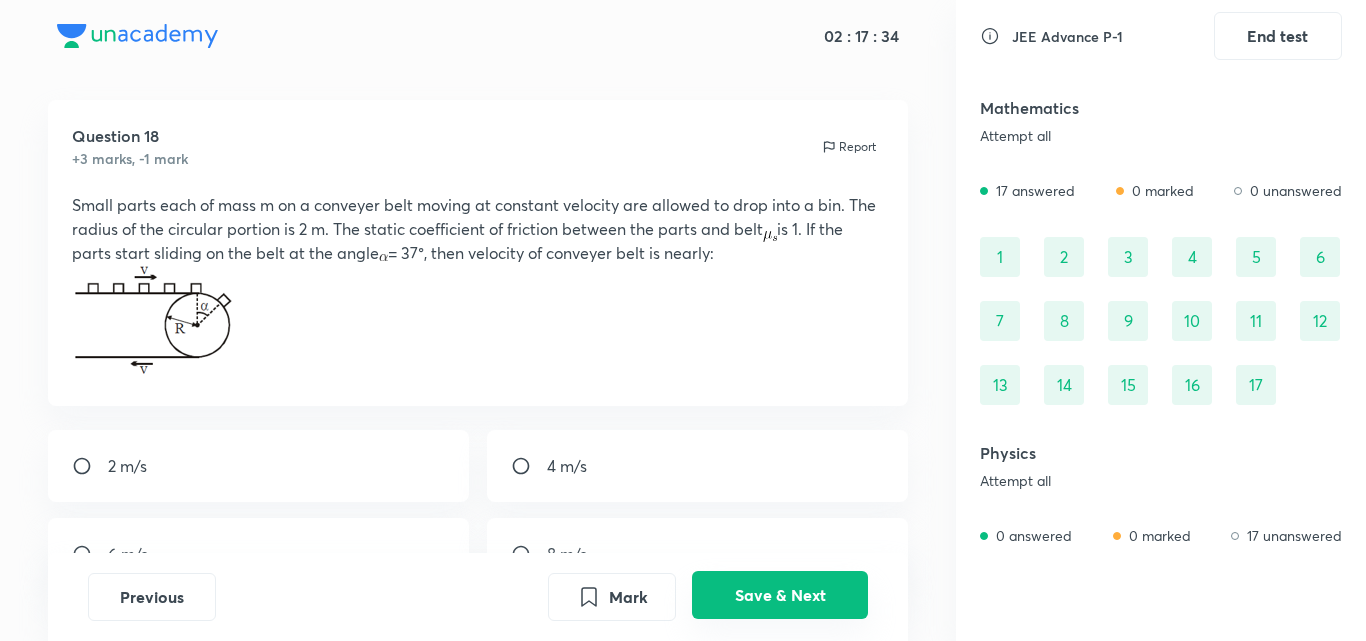 scroll, scrollTop: 57, scrollLeft: 0, axis: vertical 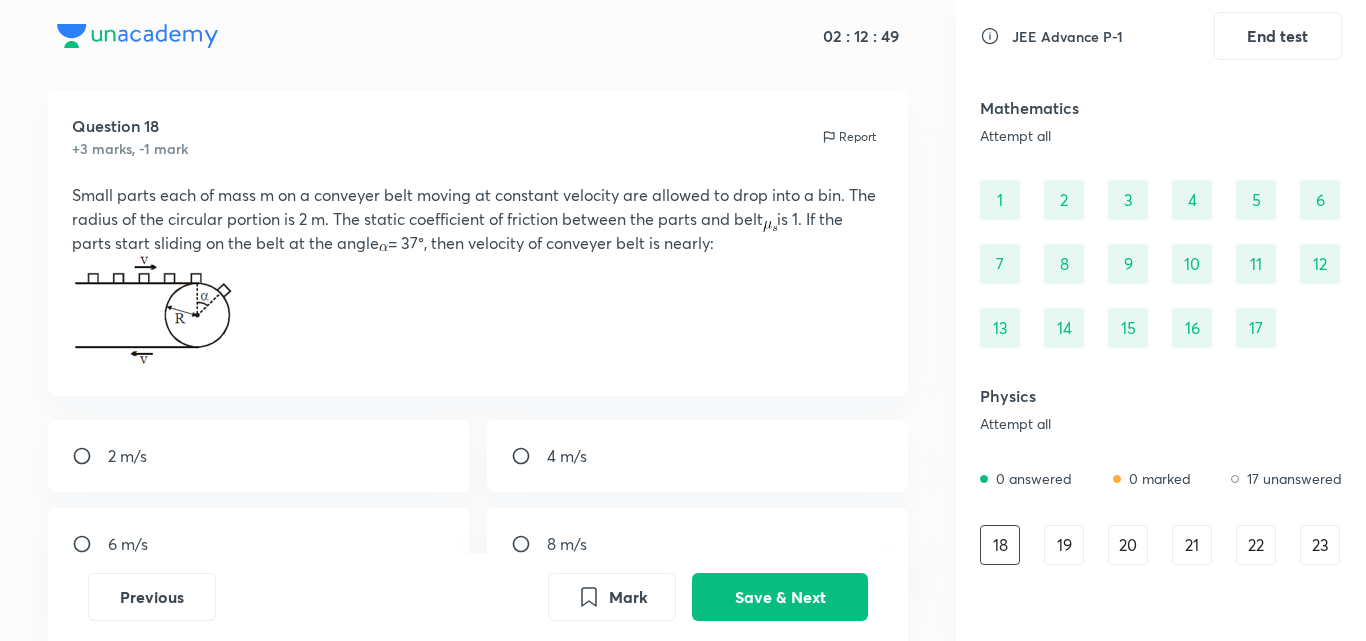 click at bounding box center (90, 456) 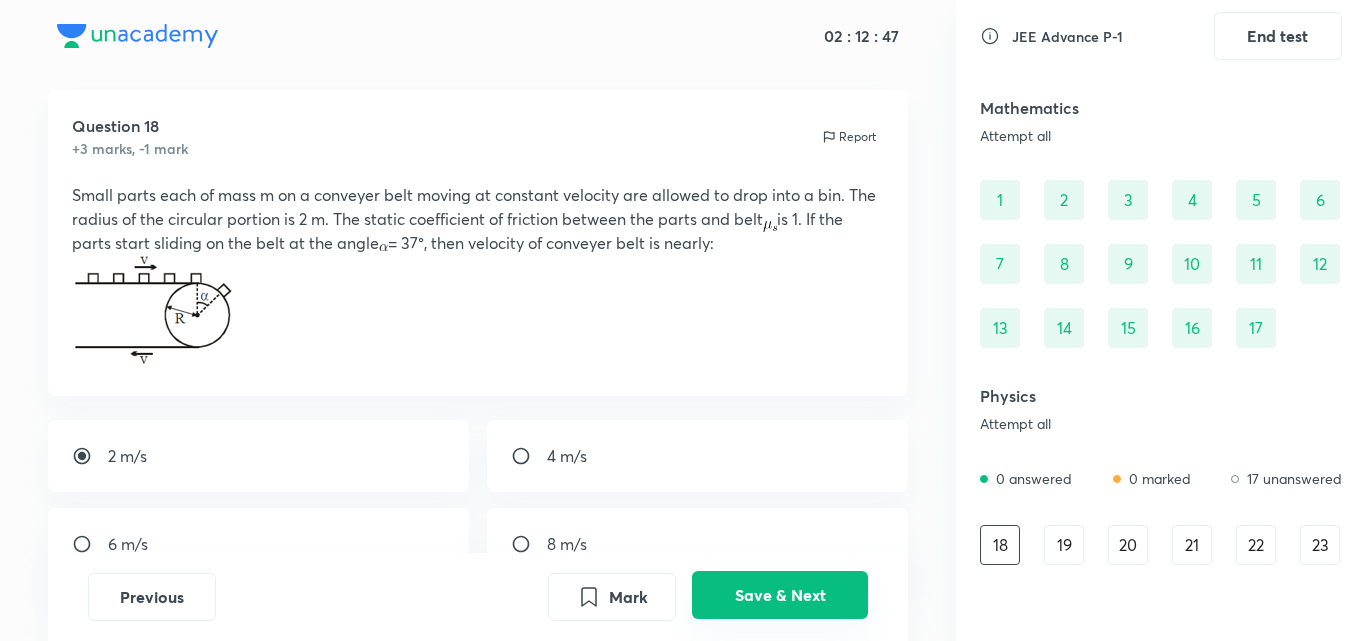 click on "Save & Next" at bounding box center [780, 595] 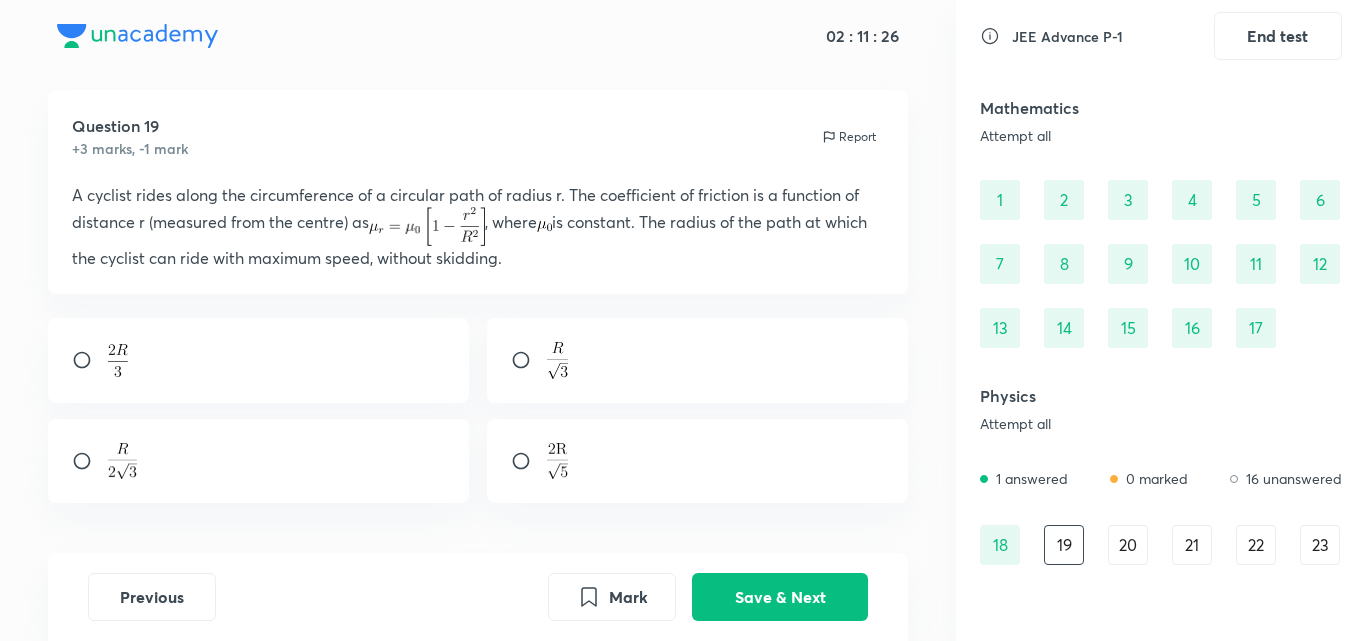 click on "20" at bounding box center (1128, 545) 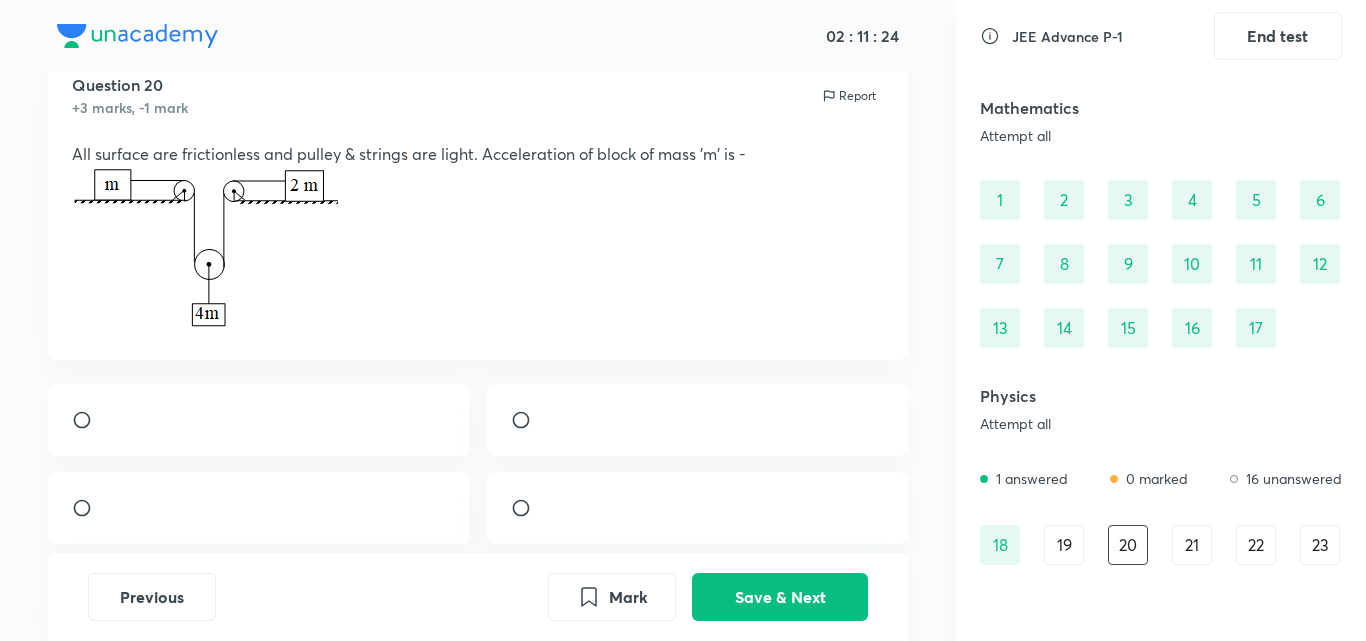 scroll, scrollTop: 83, scrollLeft: 0, axis: vertical 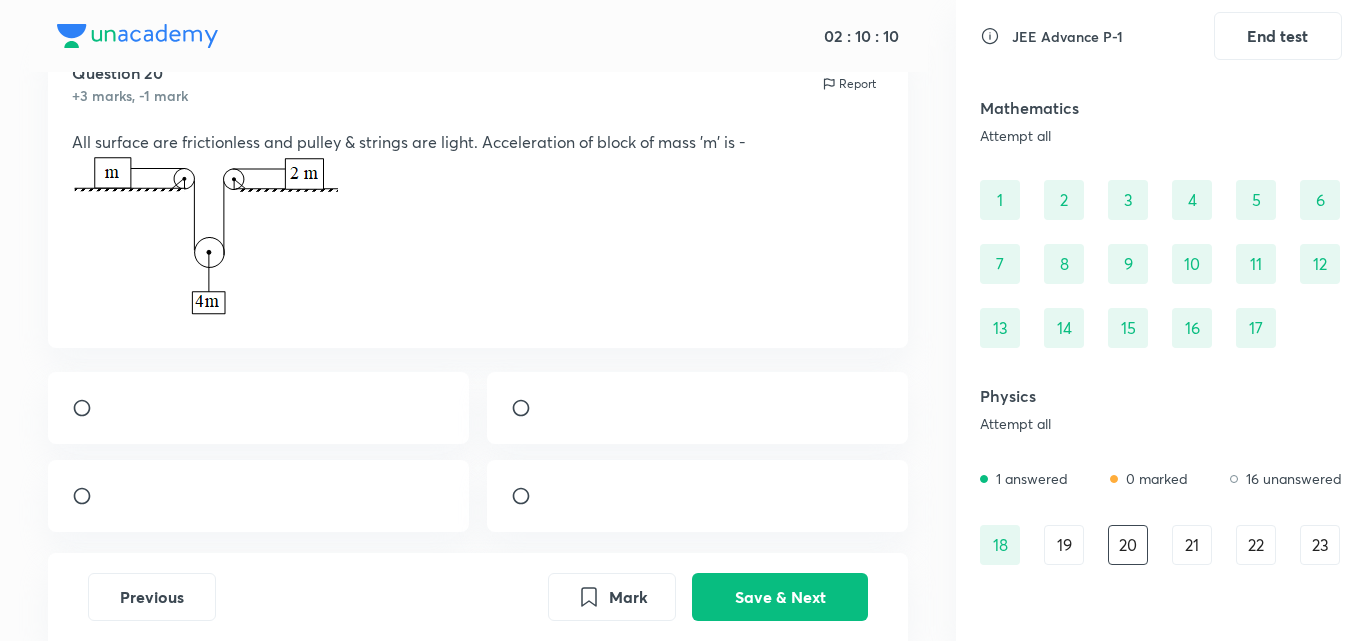 click at bounding box center [529, 408] 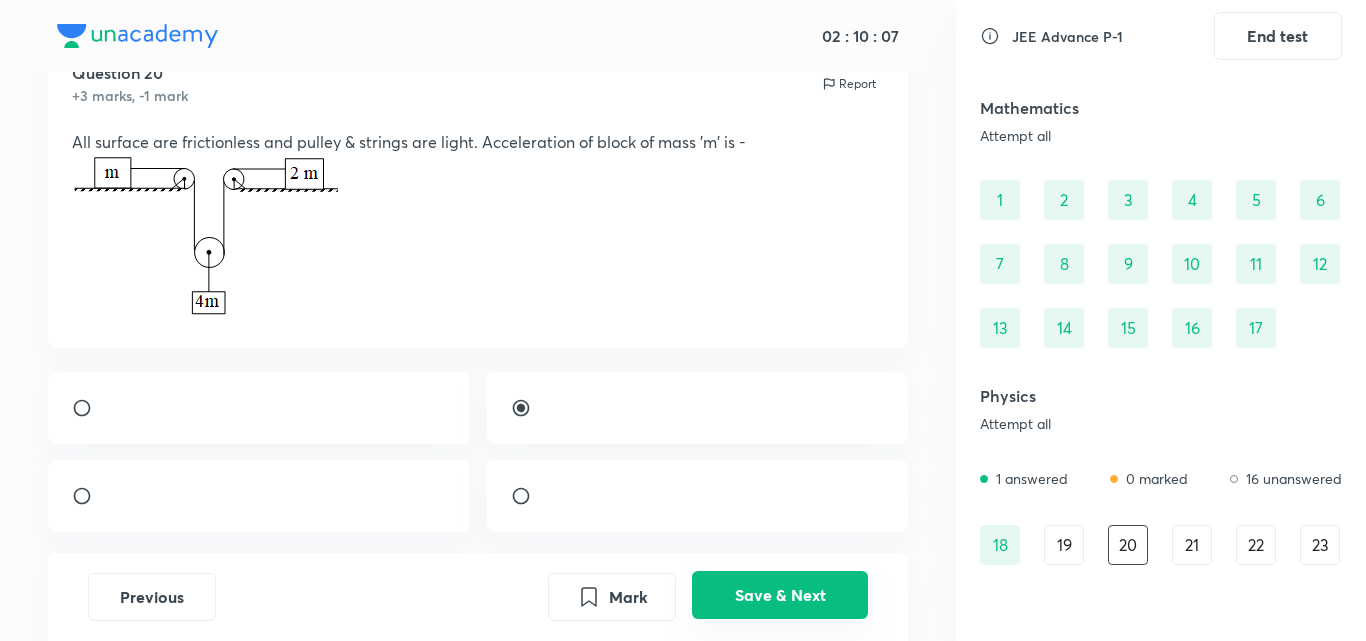 click on "Save & Next" at bounding box center (780, 595) 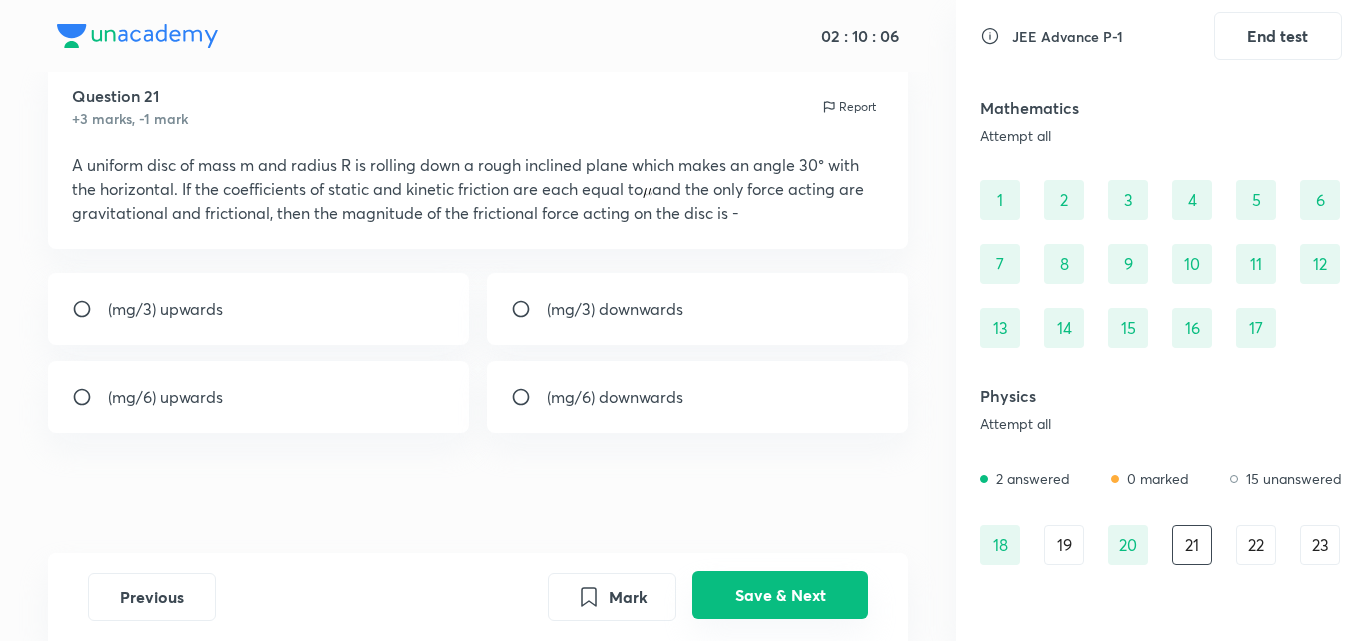 scroll, scrollTop: 60, scrollLeft: 0, axis: vertical 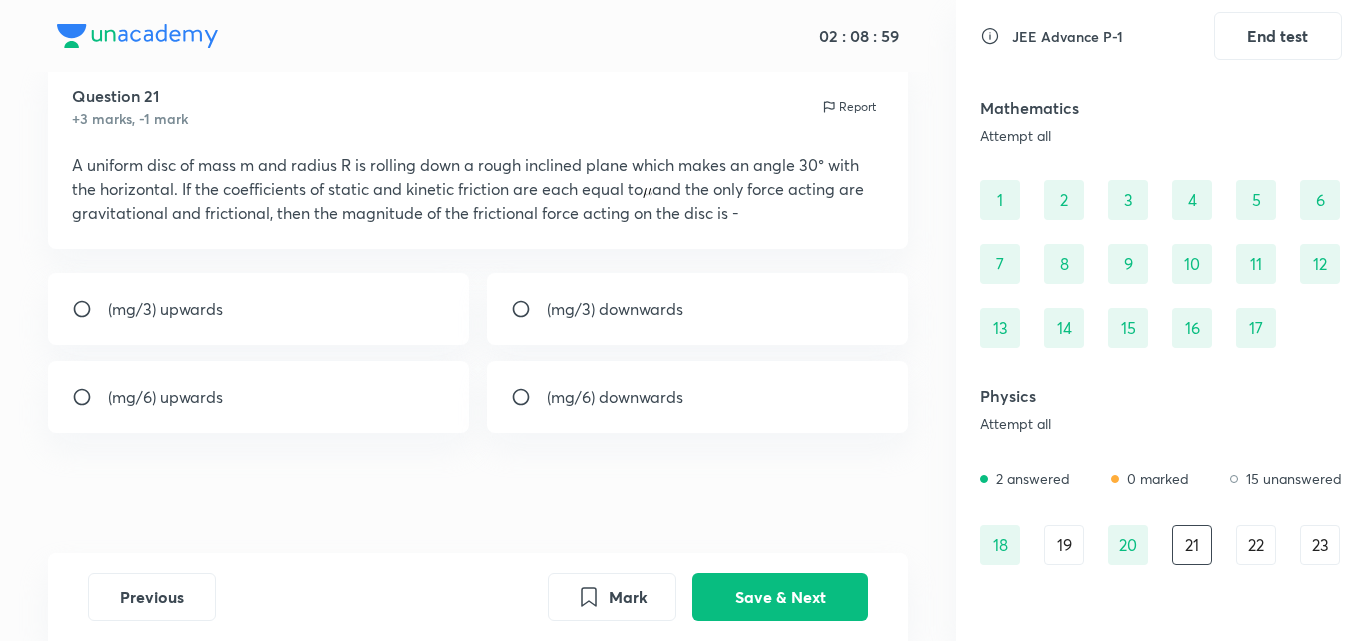 click on "(mg/6) upwards" at bounding box center (259, 397) 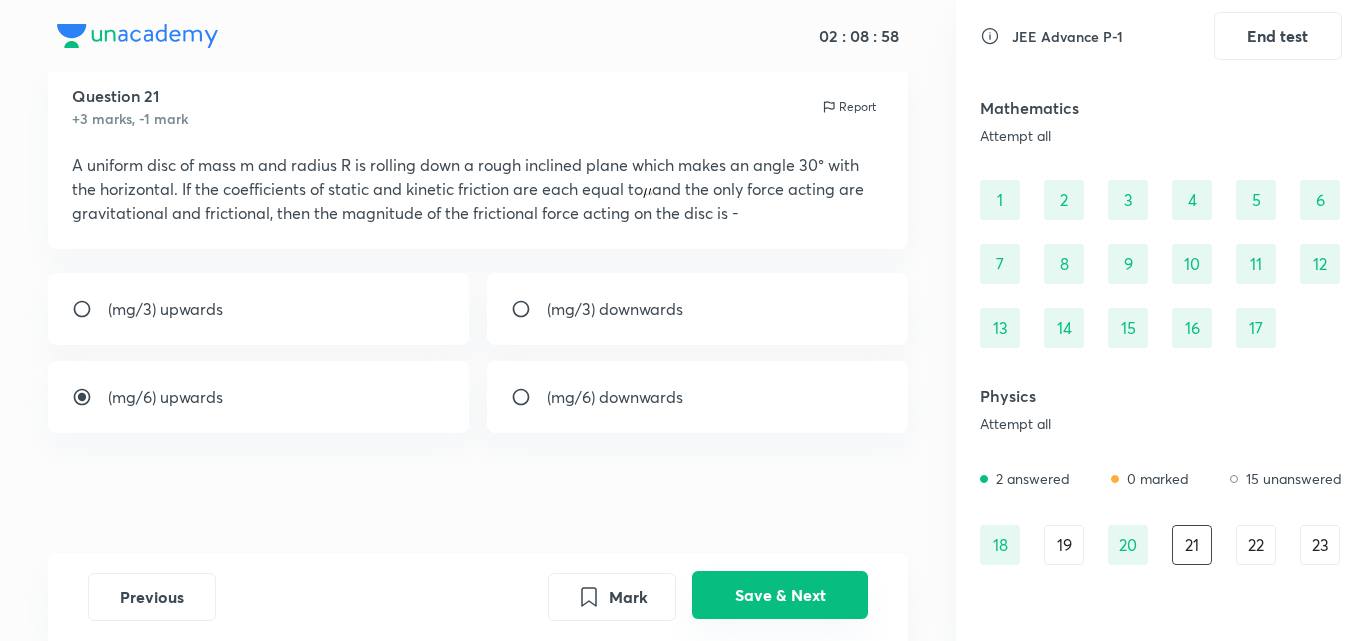 click on "Save & Next" at bounding box center [780, 595] 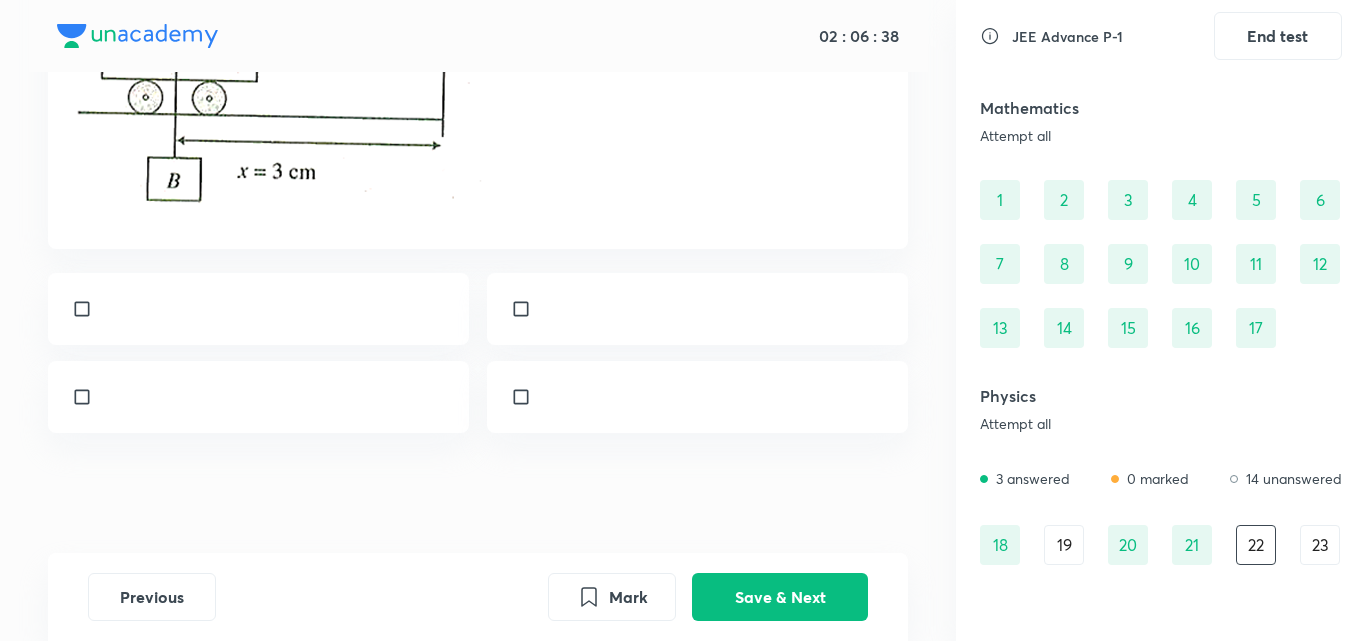 scroll, scrollTop: 413, scrollLeft: 0, axis: vertical 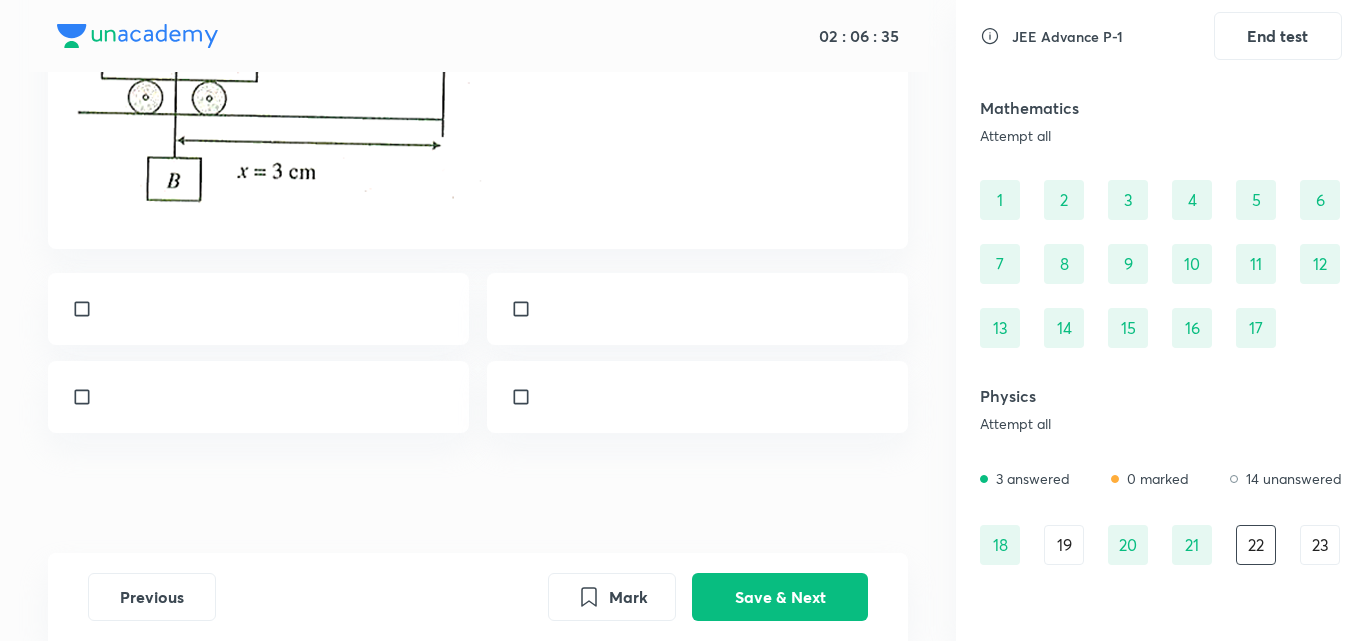 click at bounding box center [525, 397] 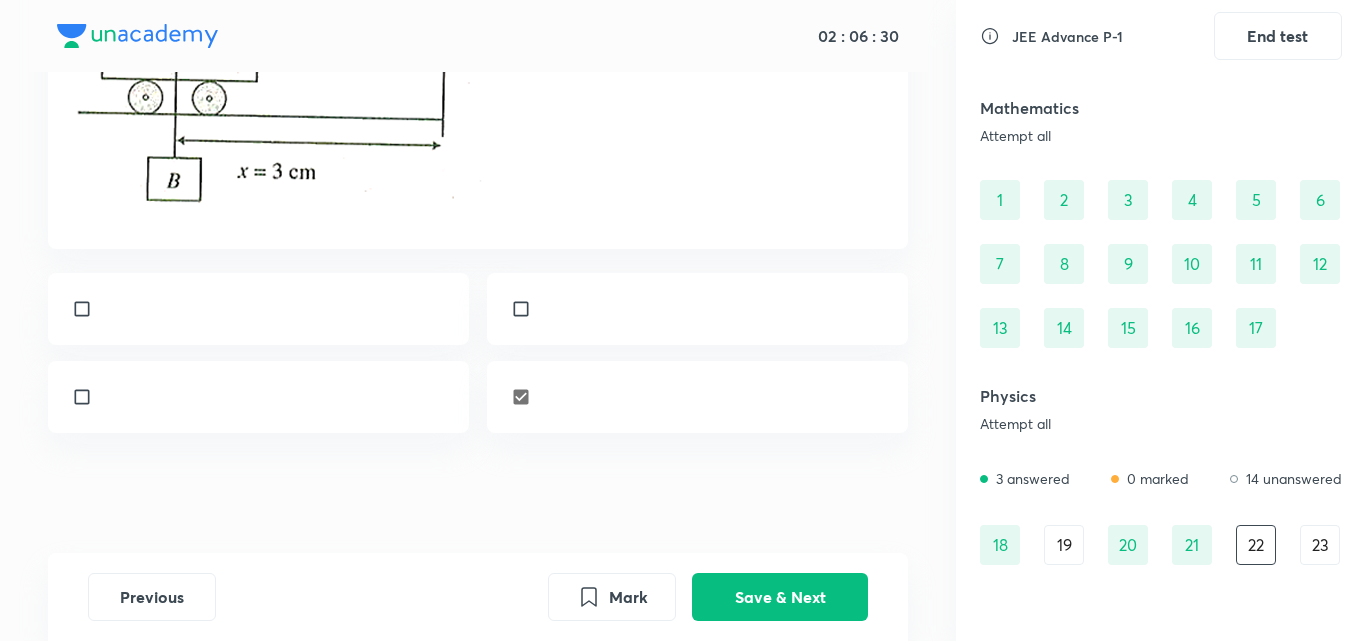 click at bounding box center (86, 397) 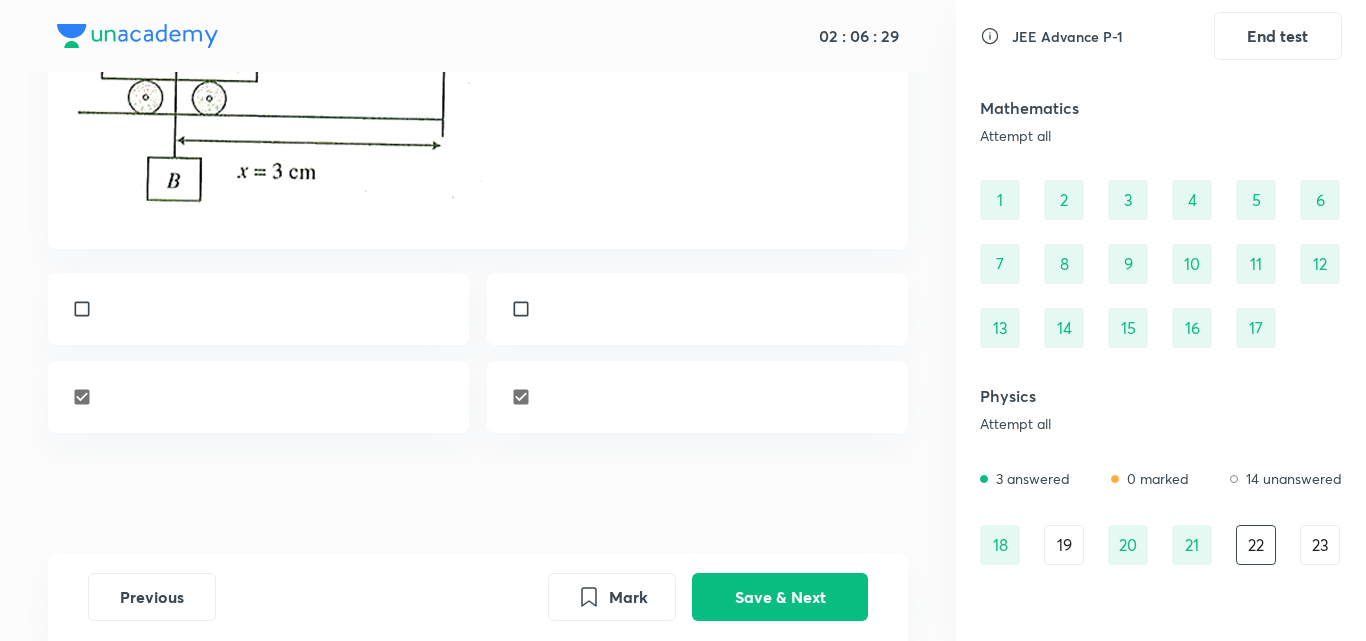 click at bounding box center (478, 65) 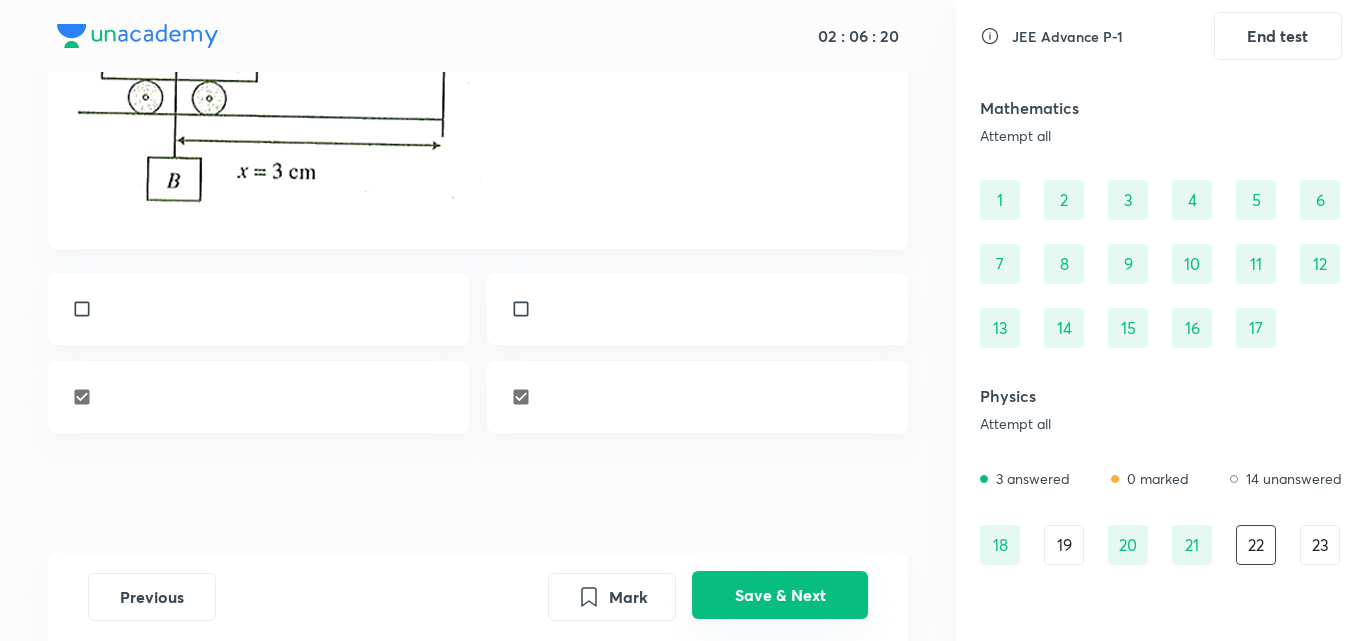 click on "Save & Next" at bounding box center (780, 595) 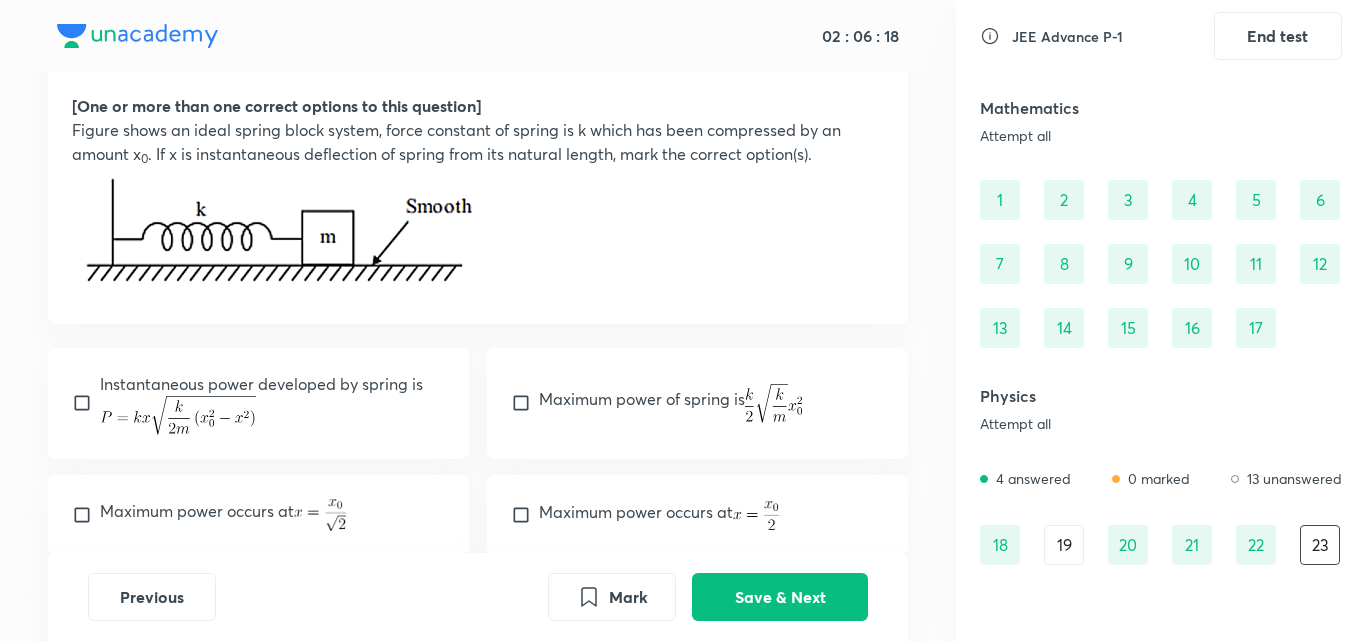 scroll, scrollTop: 112, scrollLeft: 0, axis: vertical 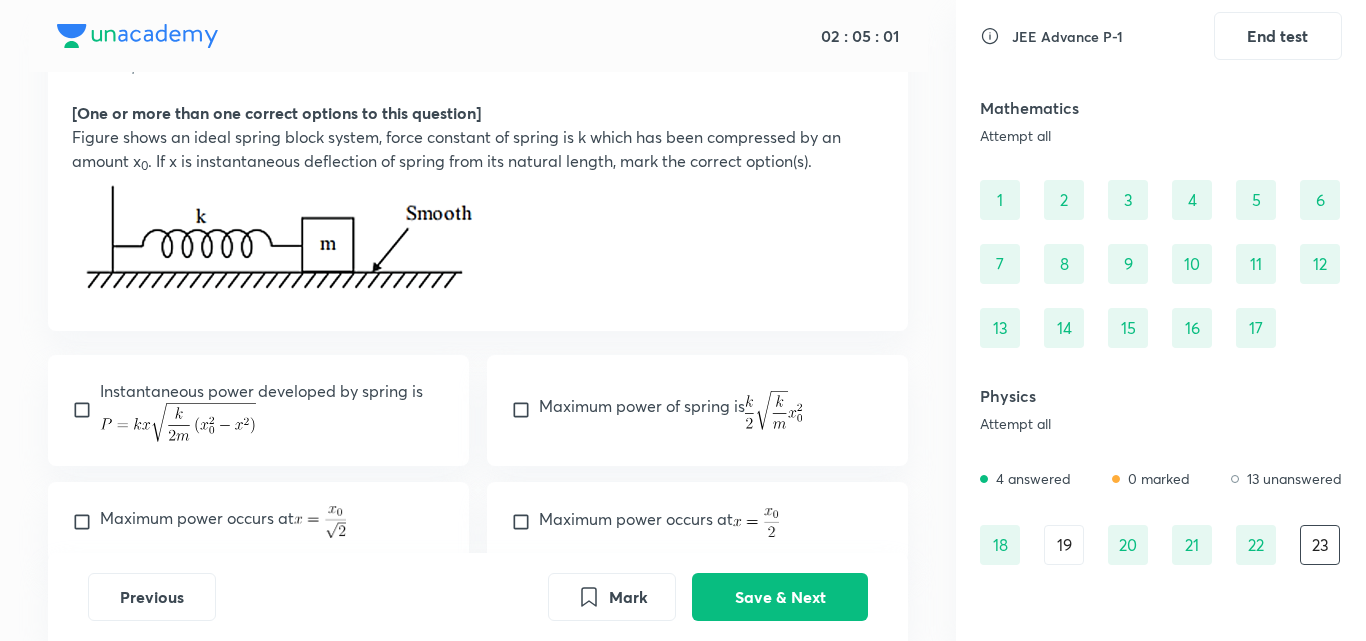 click at bounding box center [86, 410] 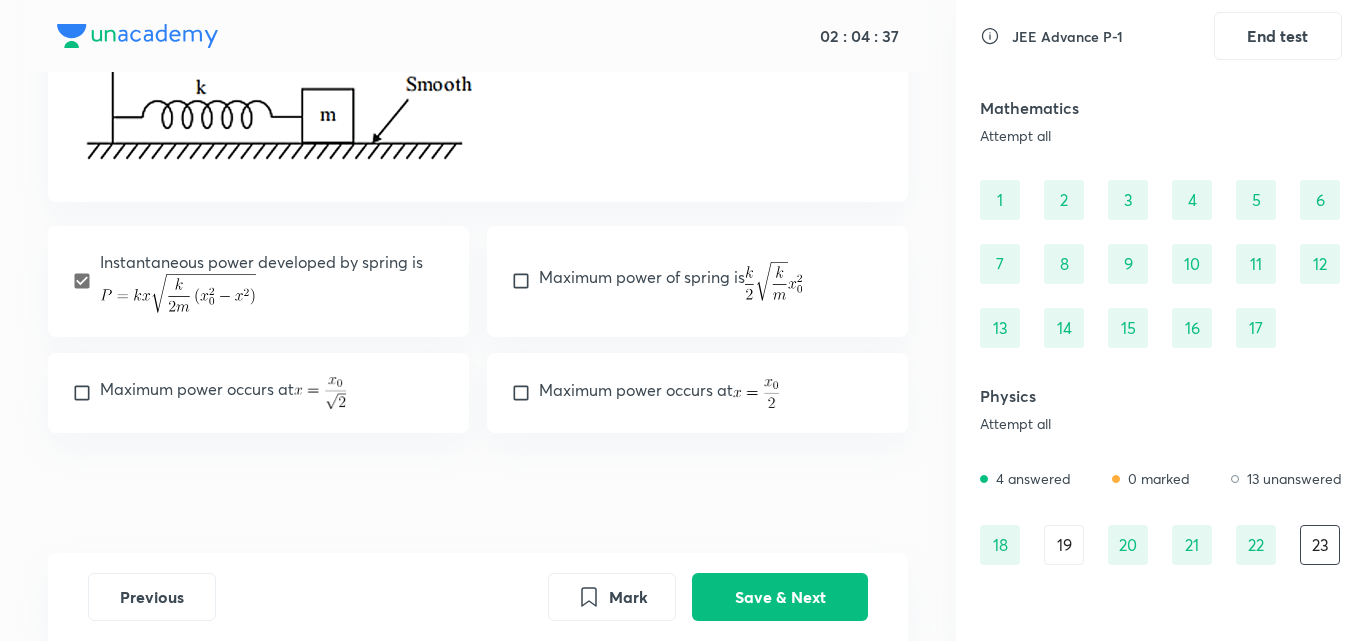 scroll, scrollTop: 238, scrollLeft: 0, axis: vertical 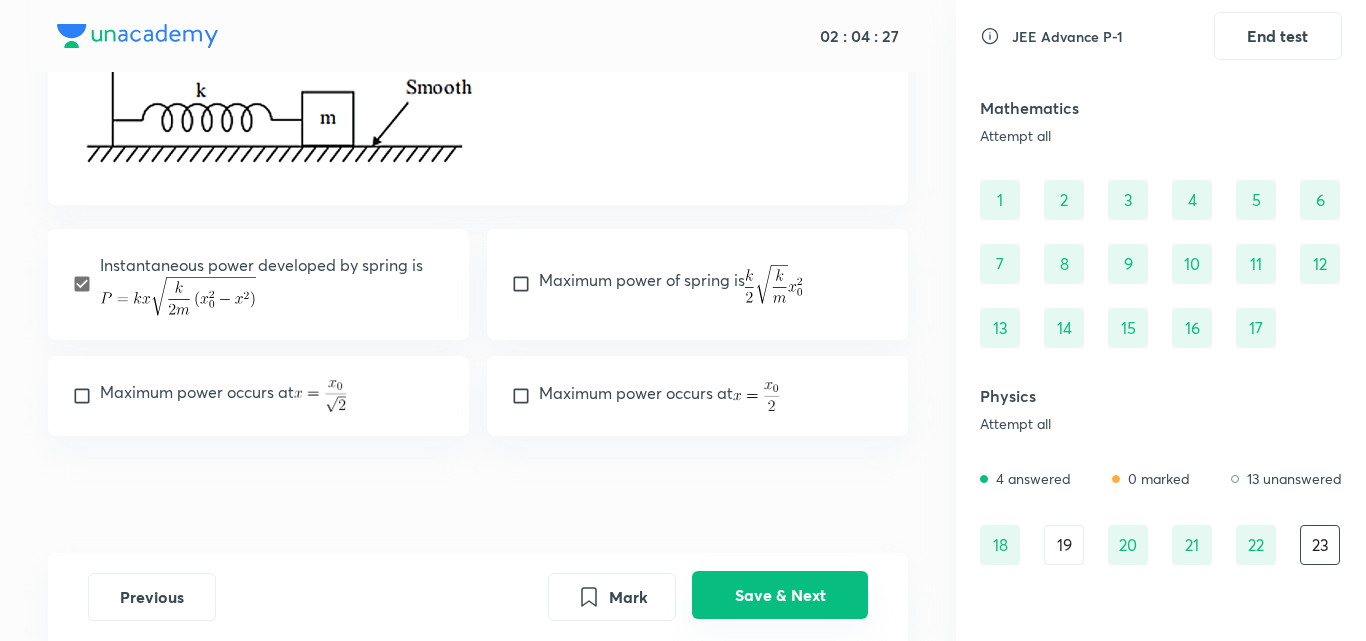 click on "Save & Next" at bounding box center (780, 595) 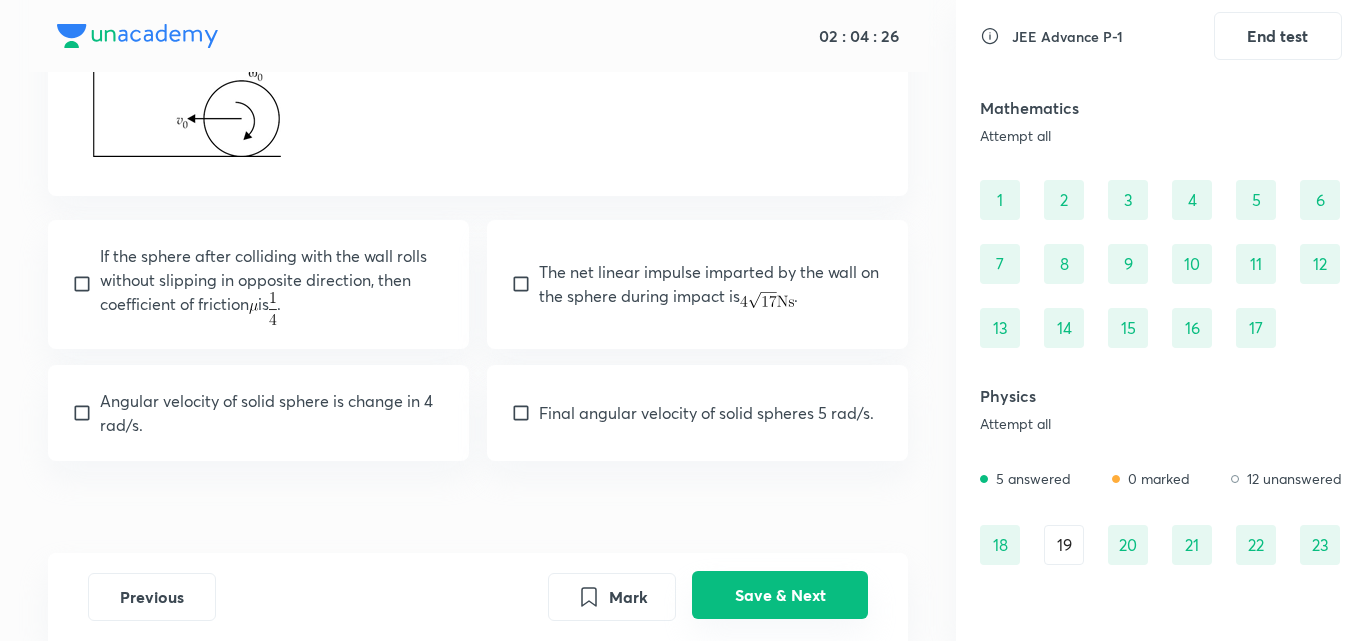 scroll, scrollTop: 165, scrollLeft: 0, axis: vertical 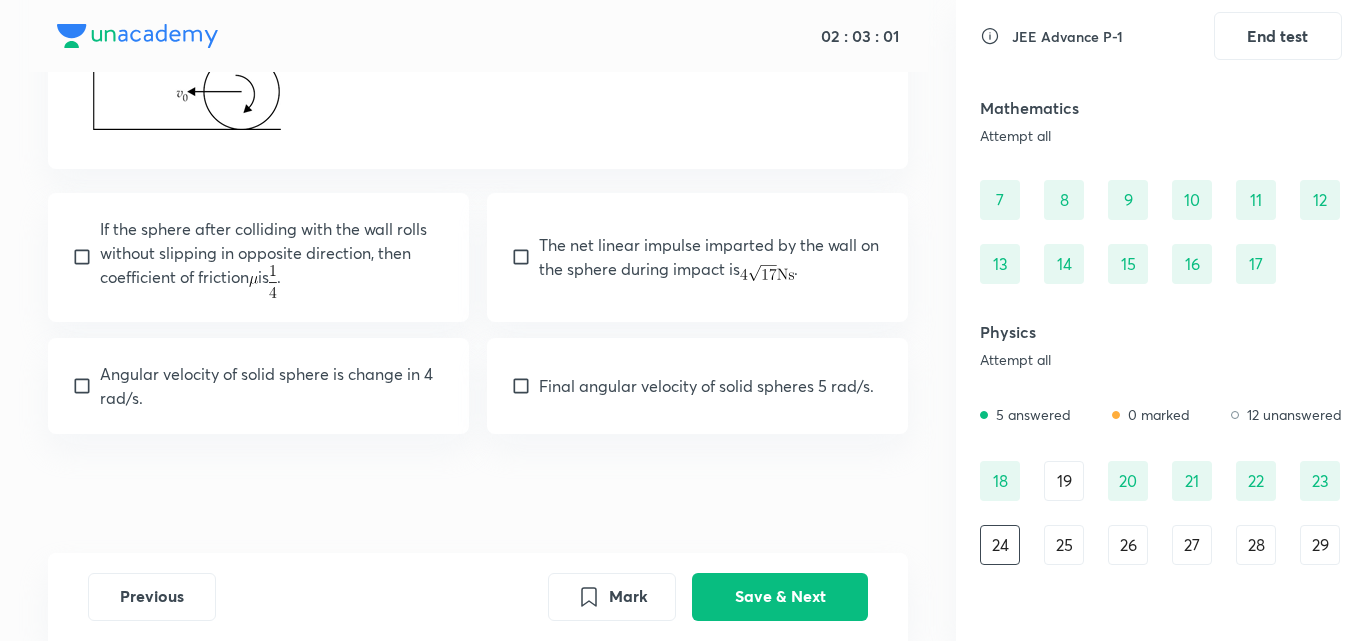click on "If the sphere after colliding with the wall rolls without slipping in opposite direction, then coefficient of friction   is  ." at bounding box center (259, 257) 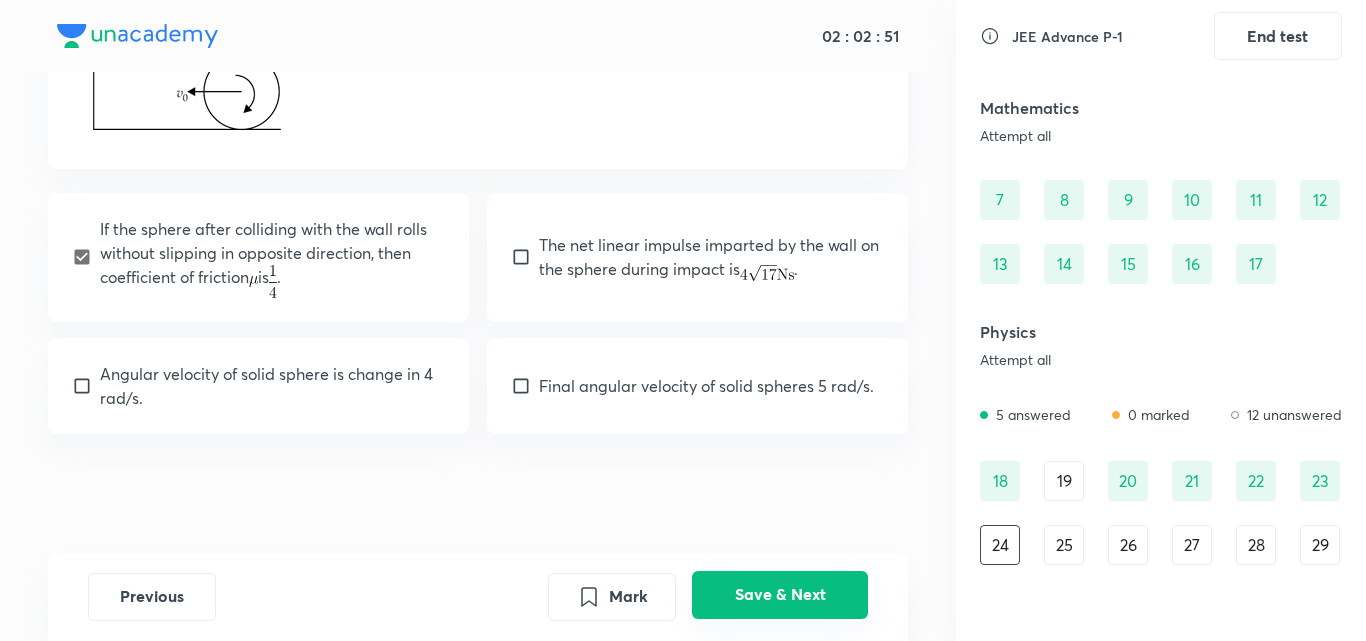 click on "Save & Next" at bounding box center (780, 595) 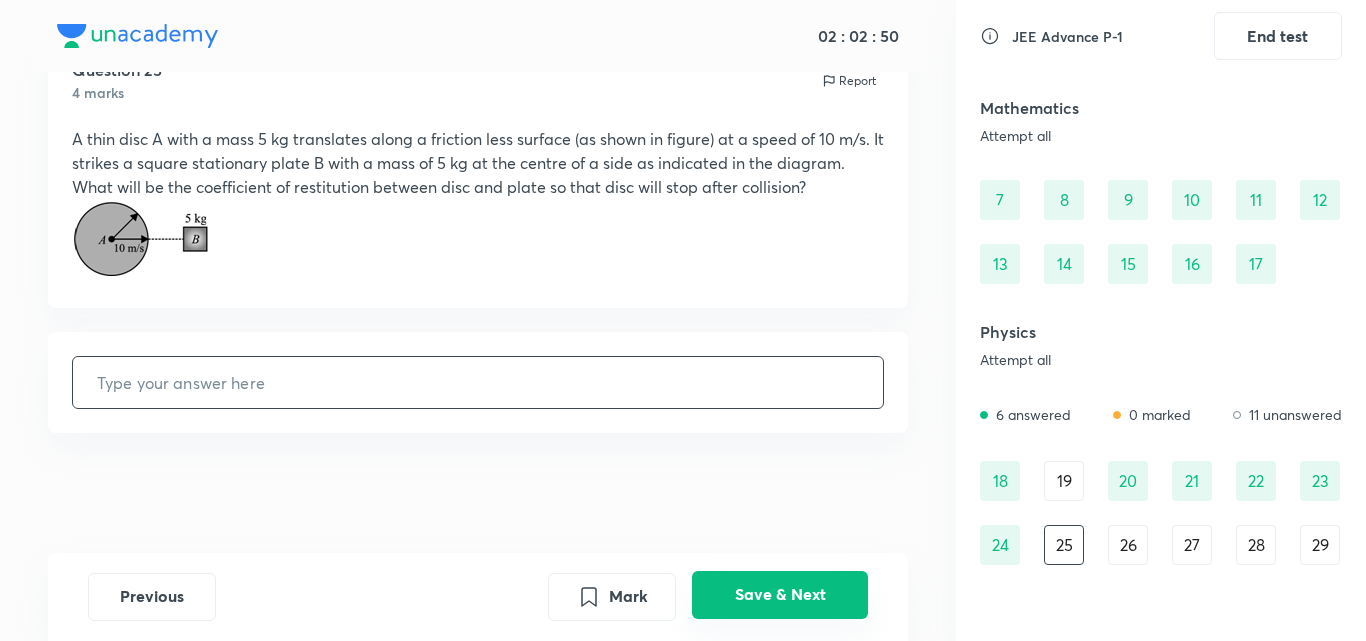 scroll, scrollTop: 25, scrollLeft: 0, axis: vertical 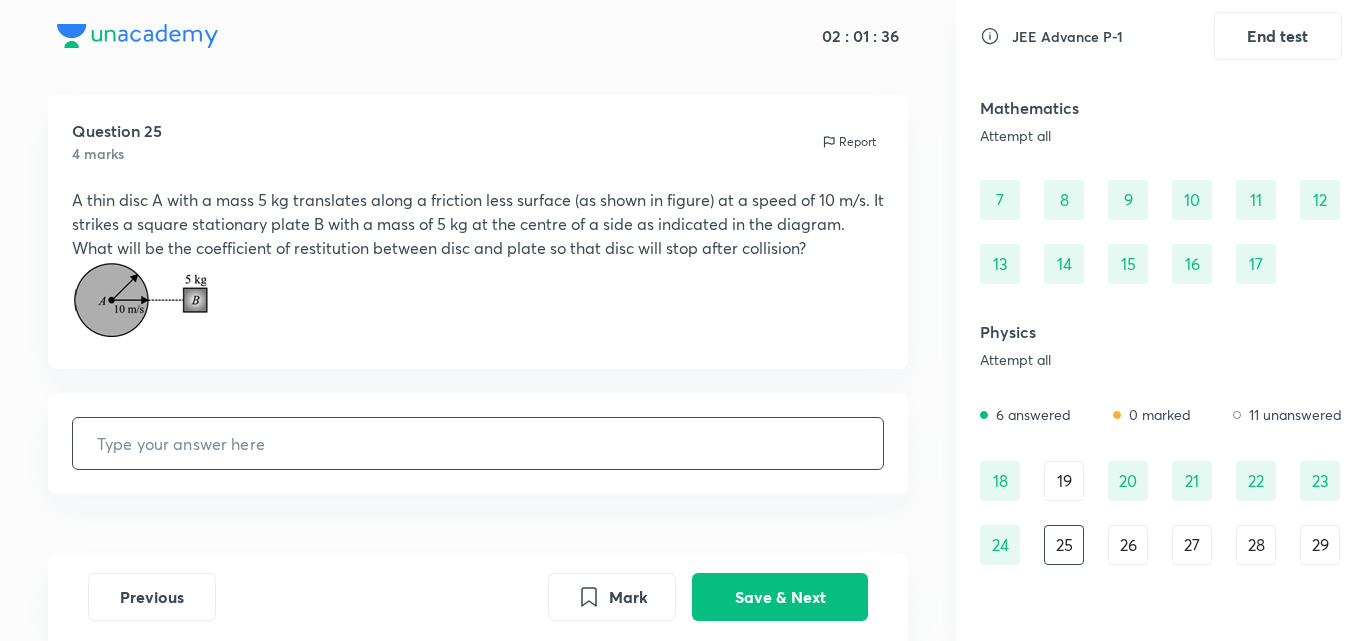 click at bounding box center (478, 443) 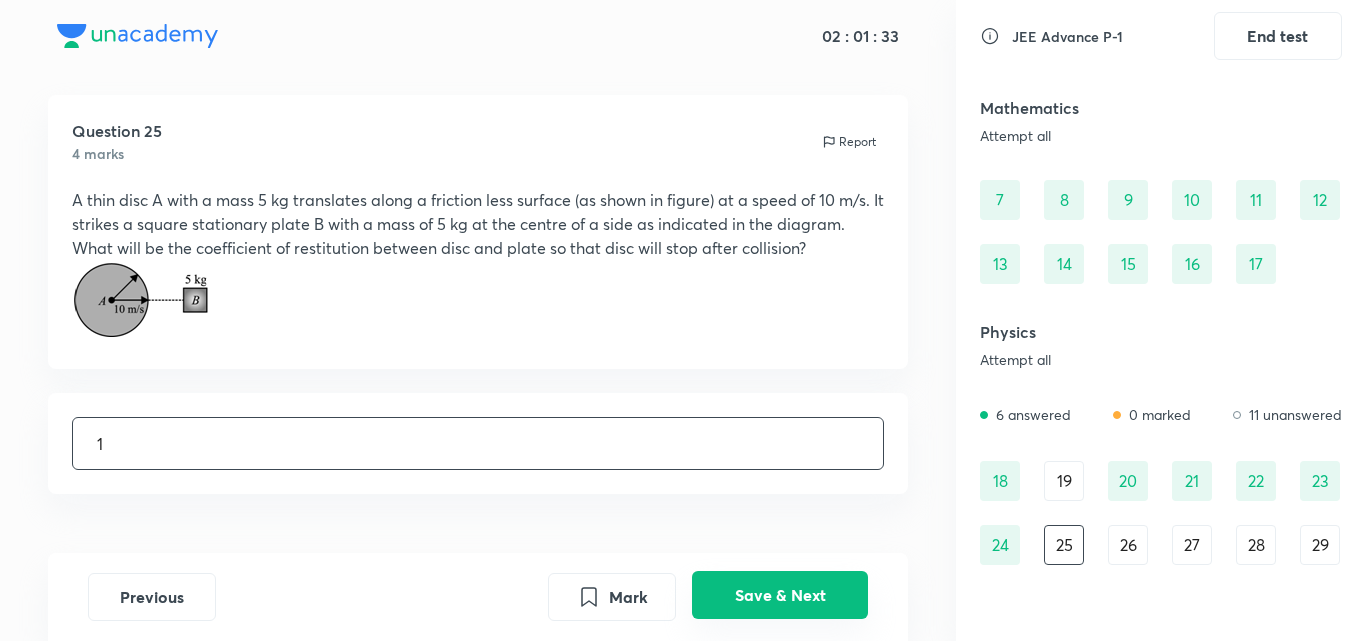 type on "1" 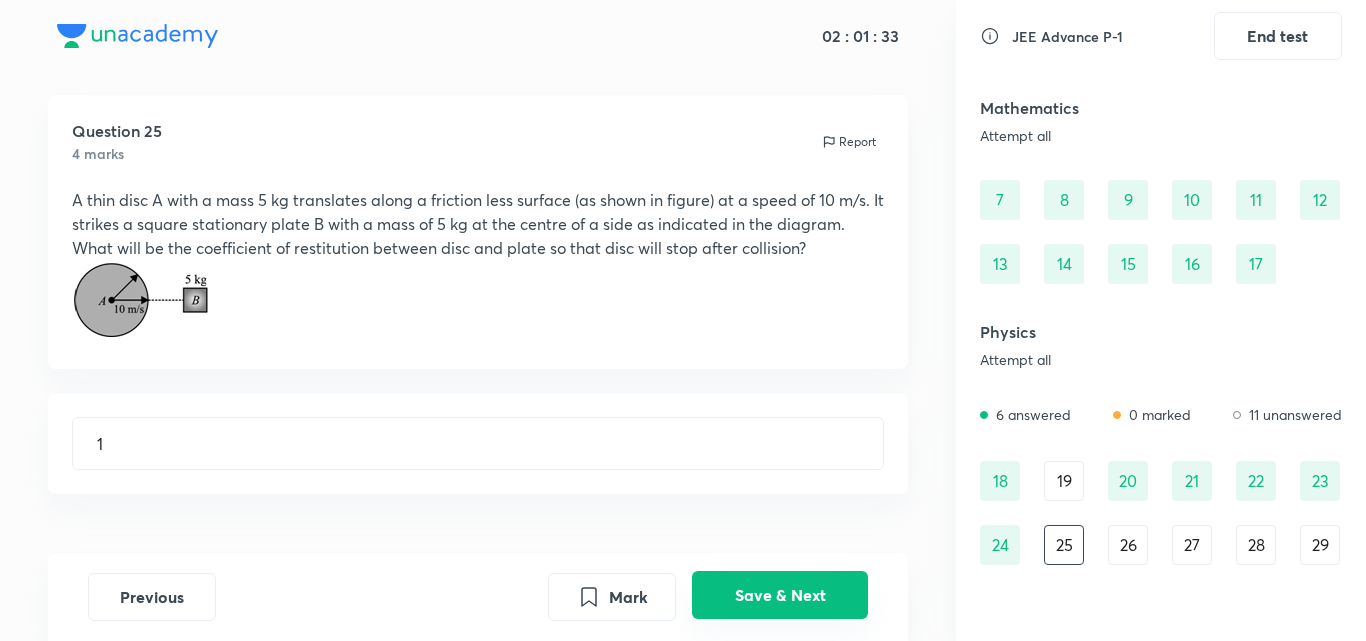 click on "Save & Next" at bounding box center (780, 595) 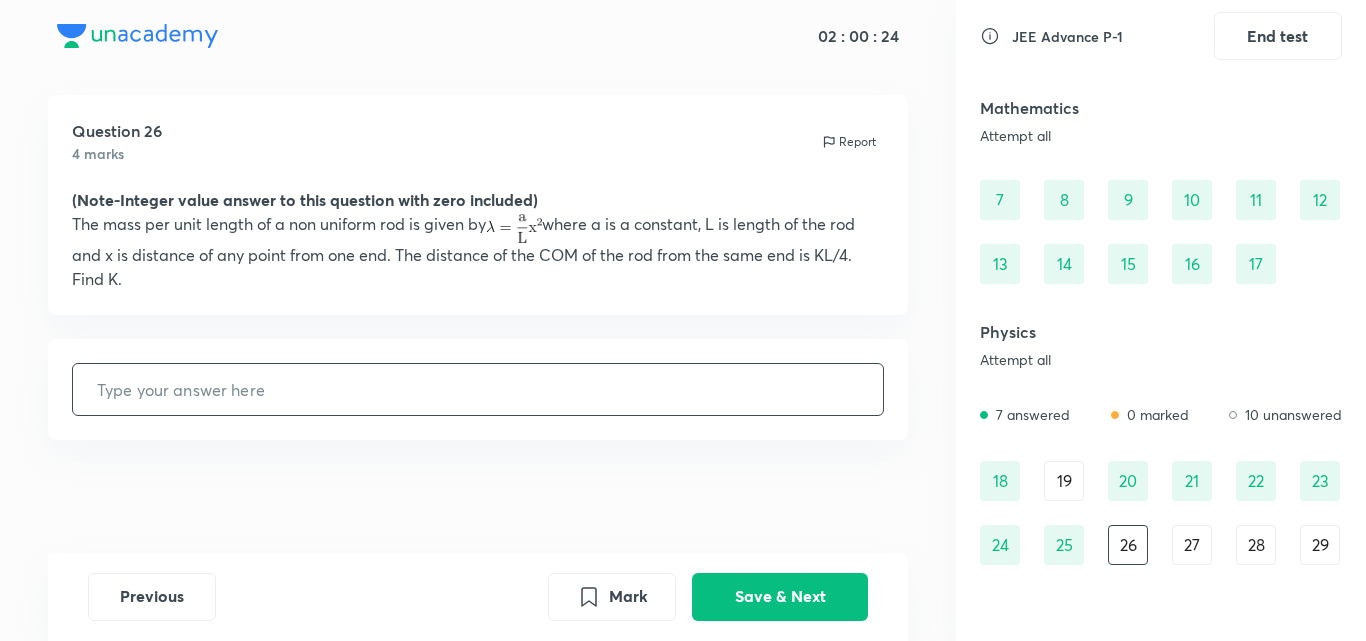 click at bounding box center (478, 389) 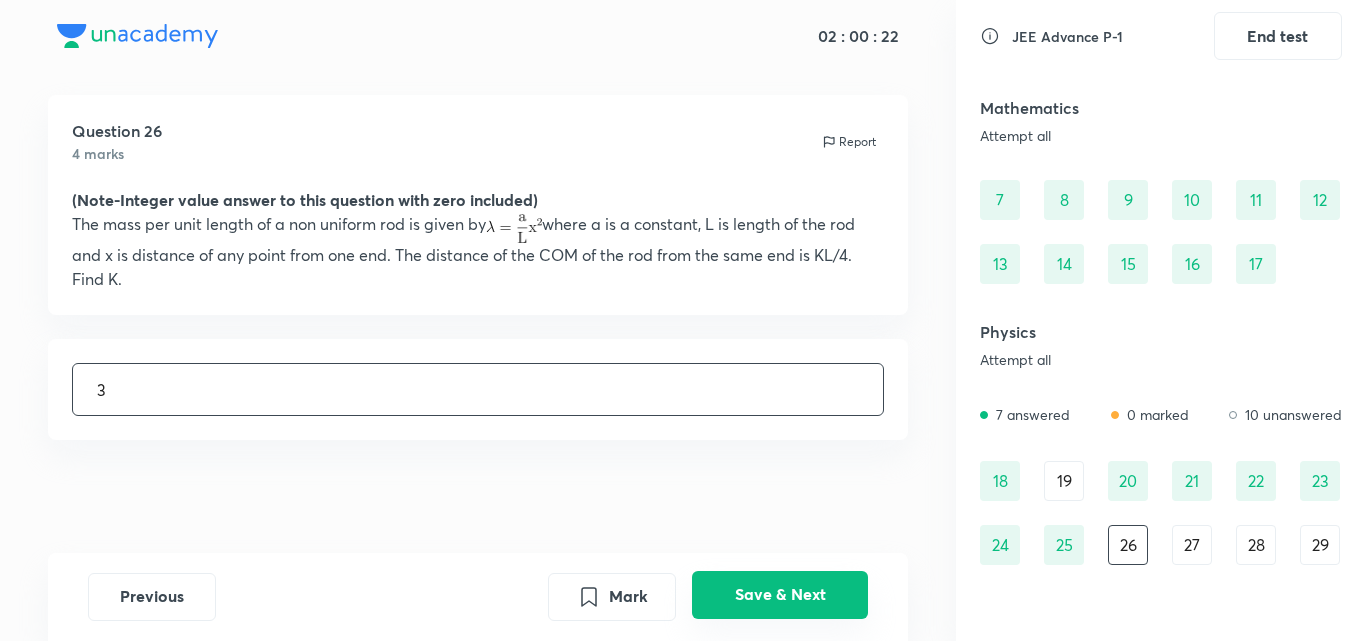 type on "3" 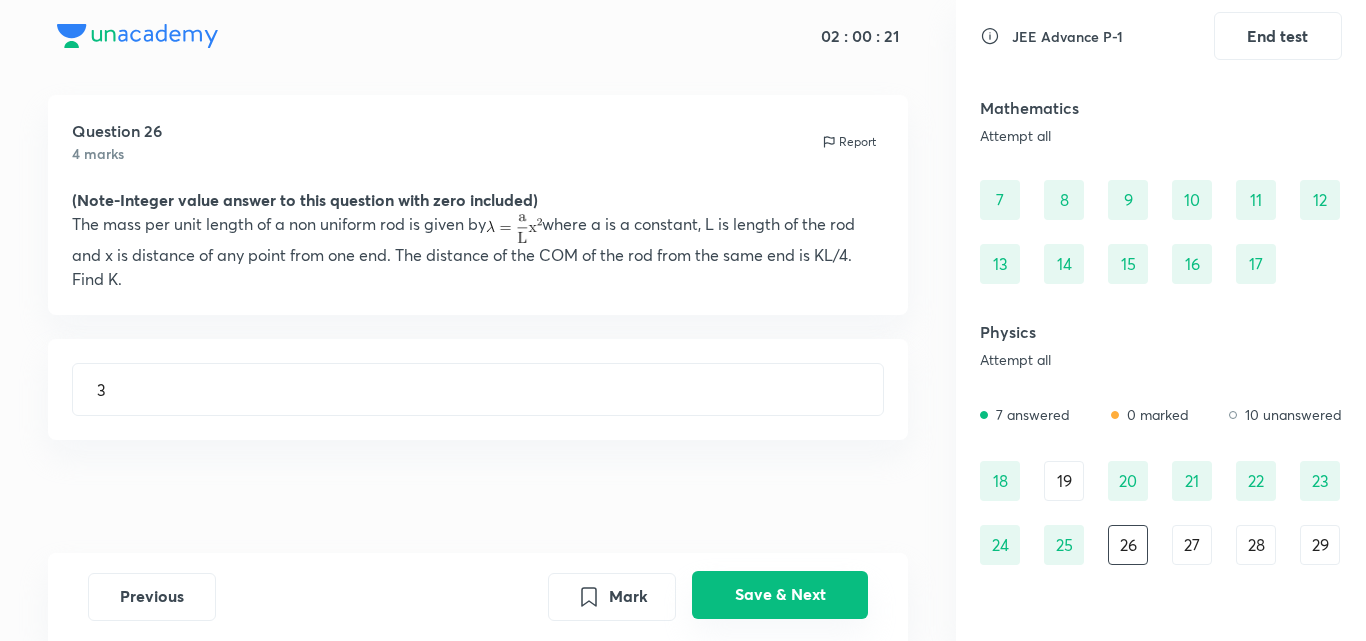 click on "Save & Next" at bounding box center [780, 595] 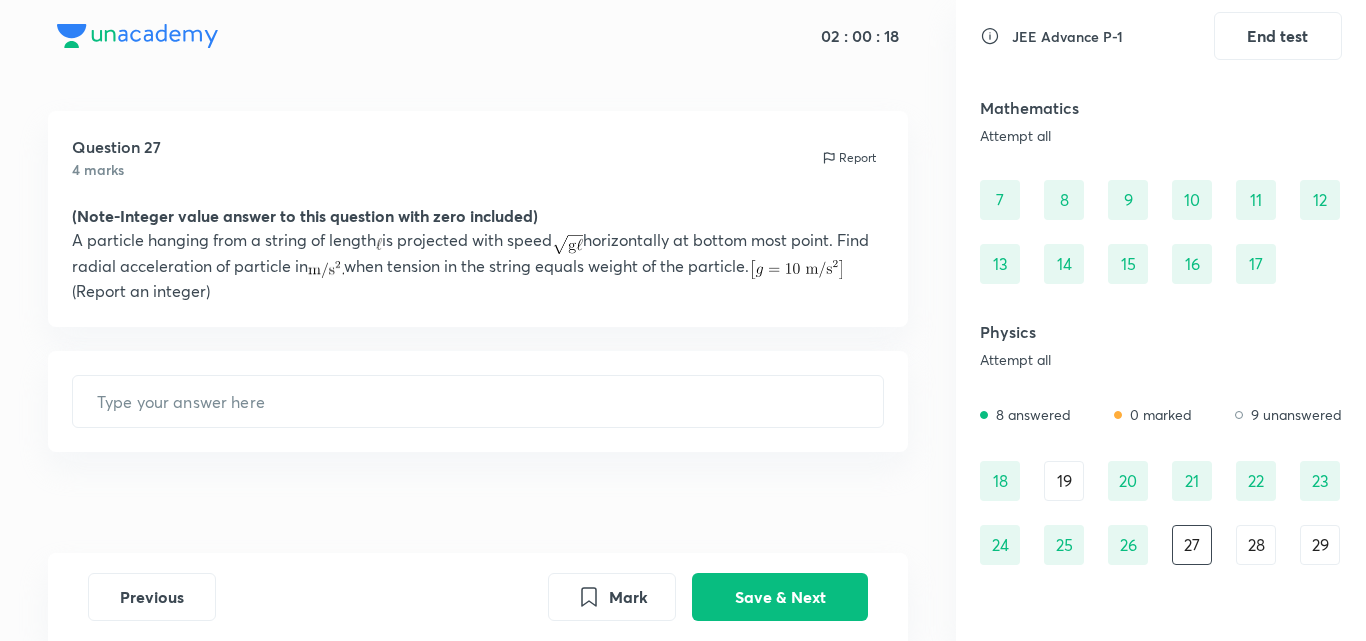 scroll, scrollTop: 8, scrollLeft: 0, axis: vertical 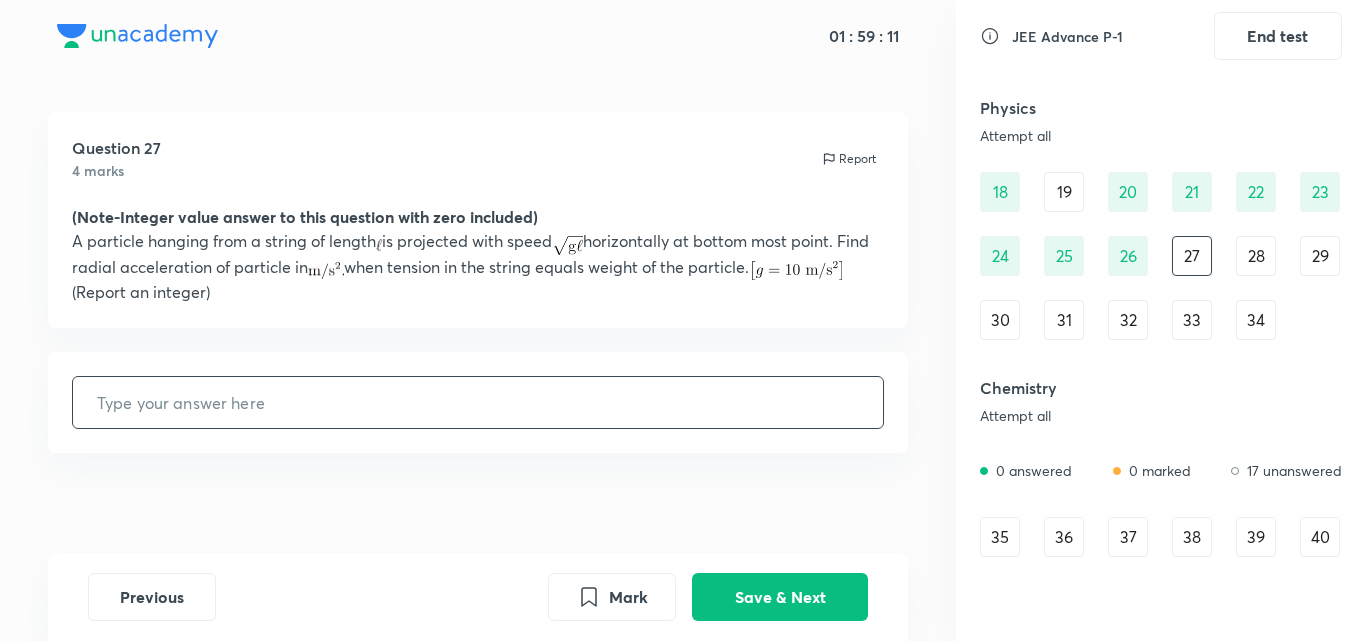 click at bounding box center (478, 402) 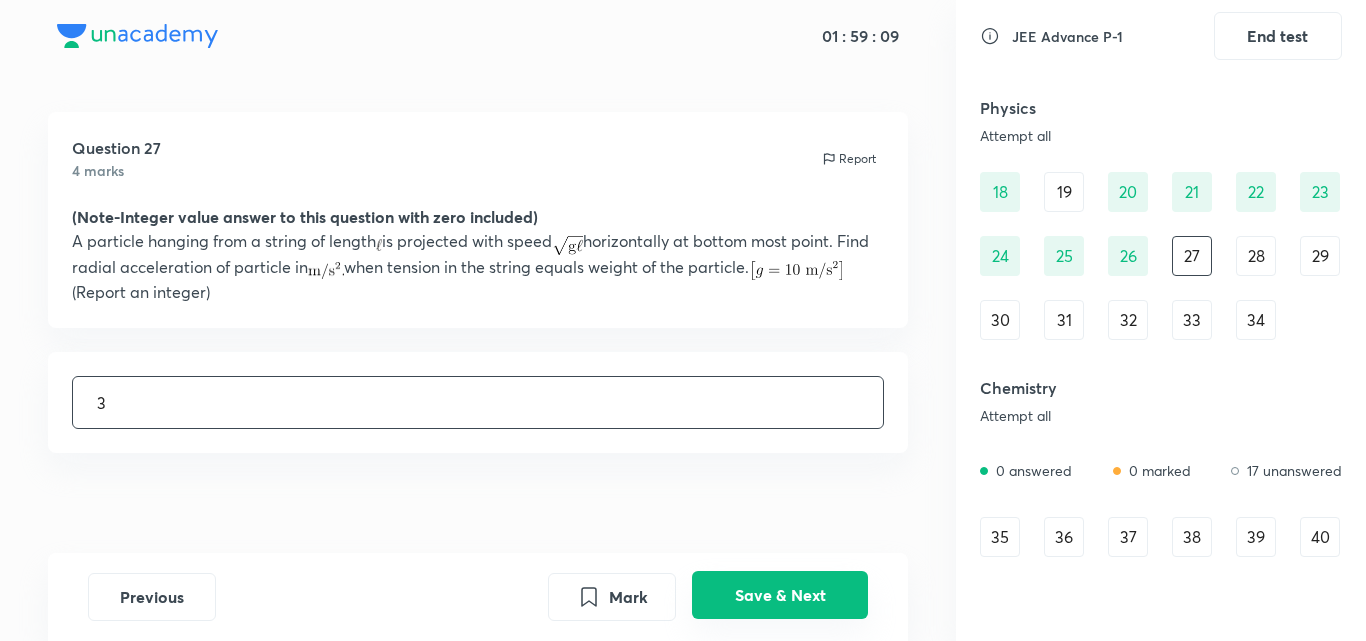 type on "3" 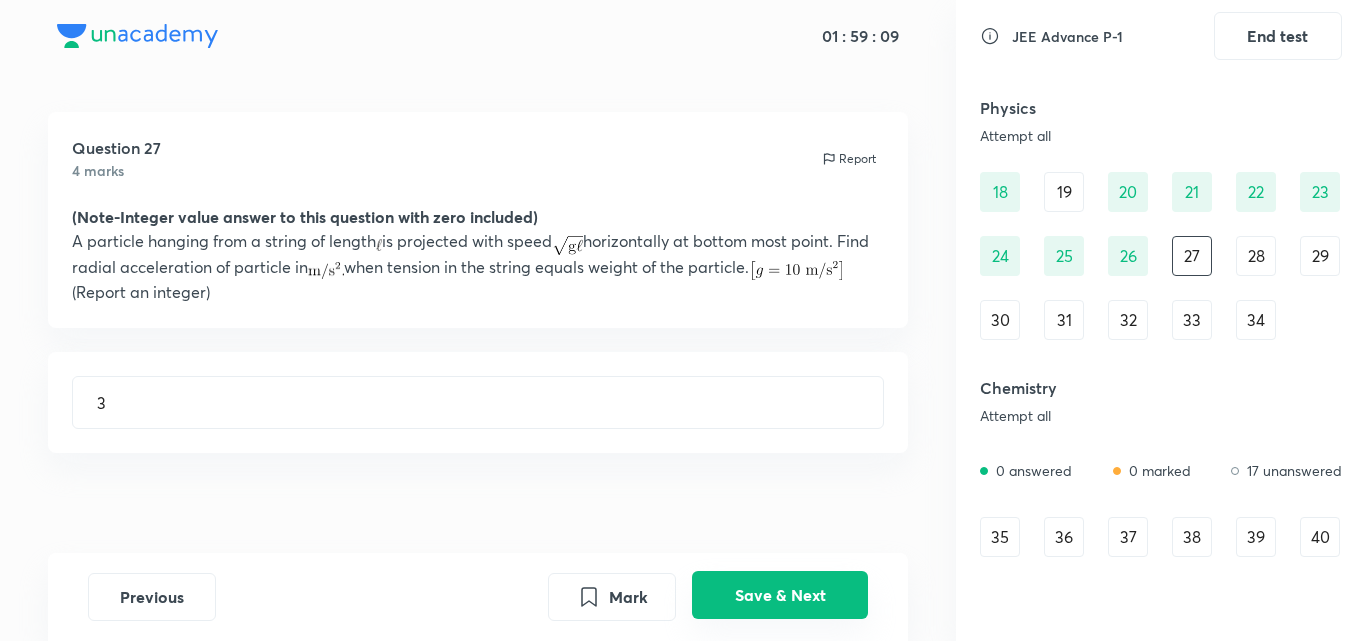 click on "Save & Next" at bounding box center [780, 595] 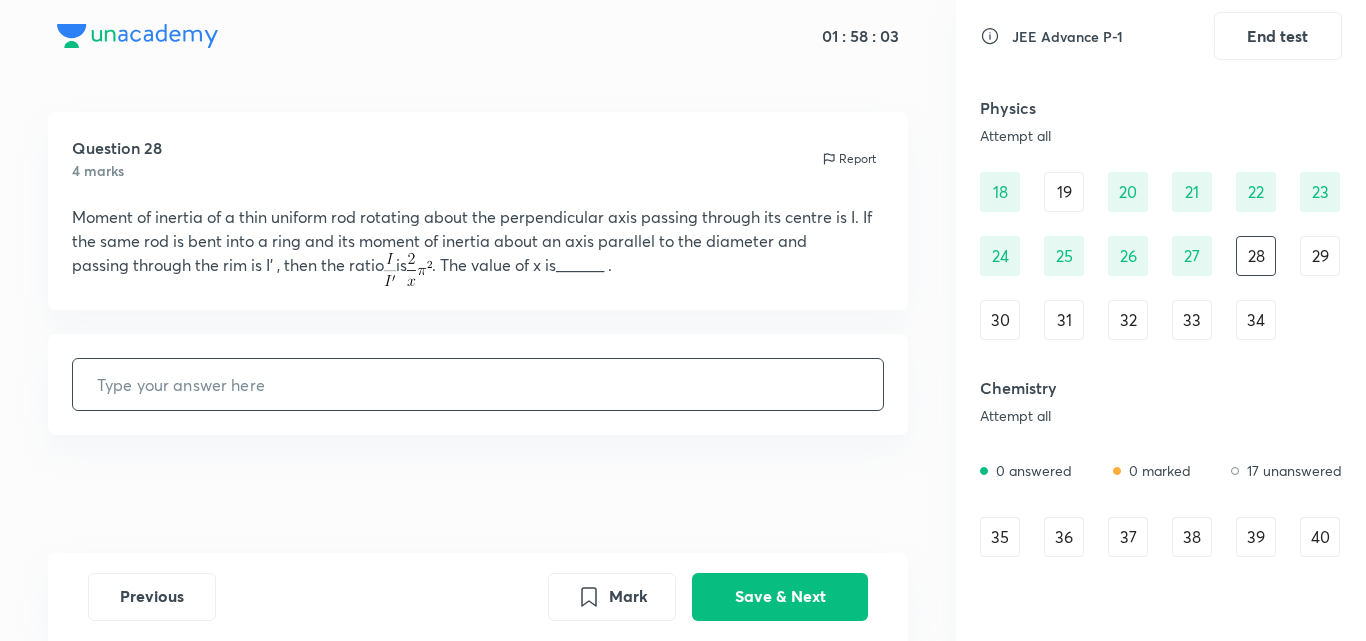 click at bounding box center (478, 384) 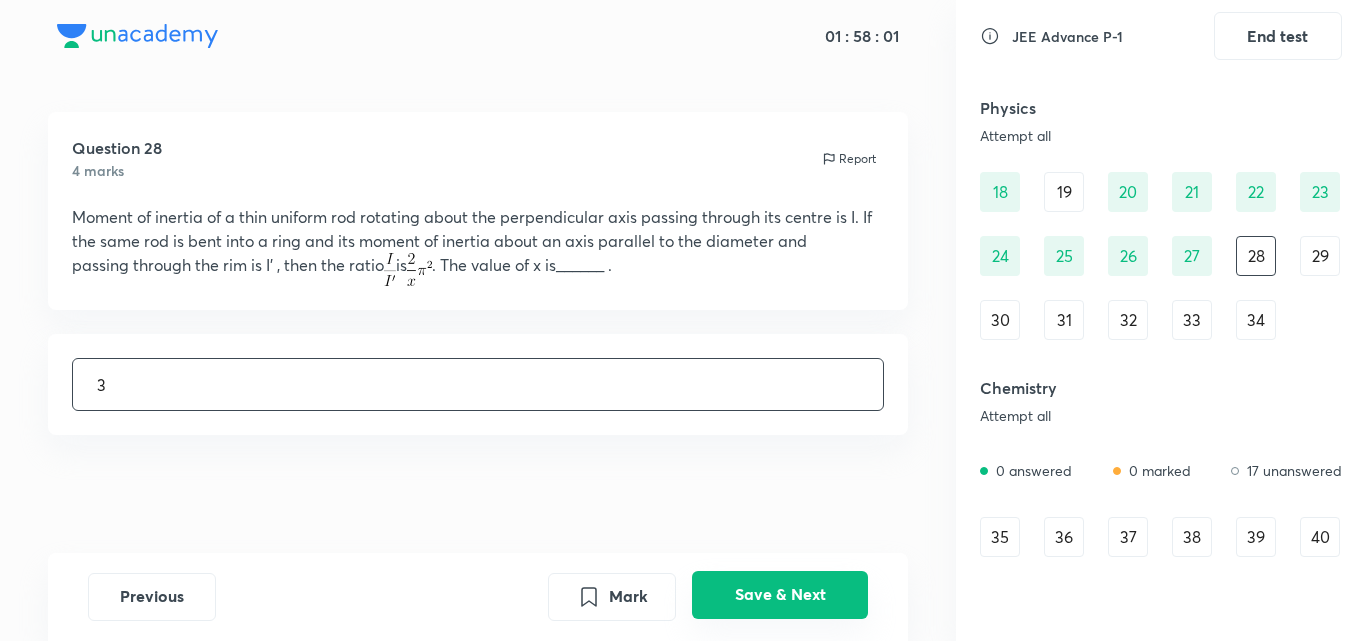 type on "3" 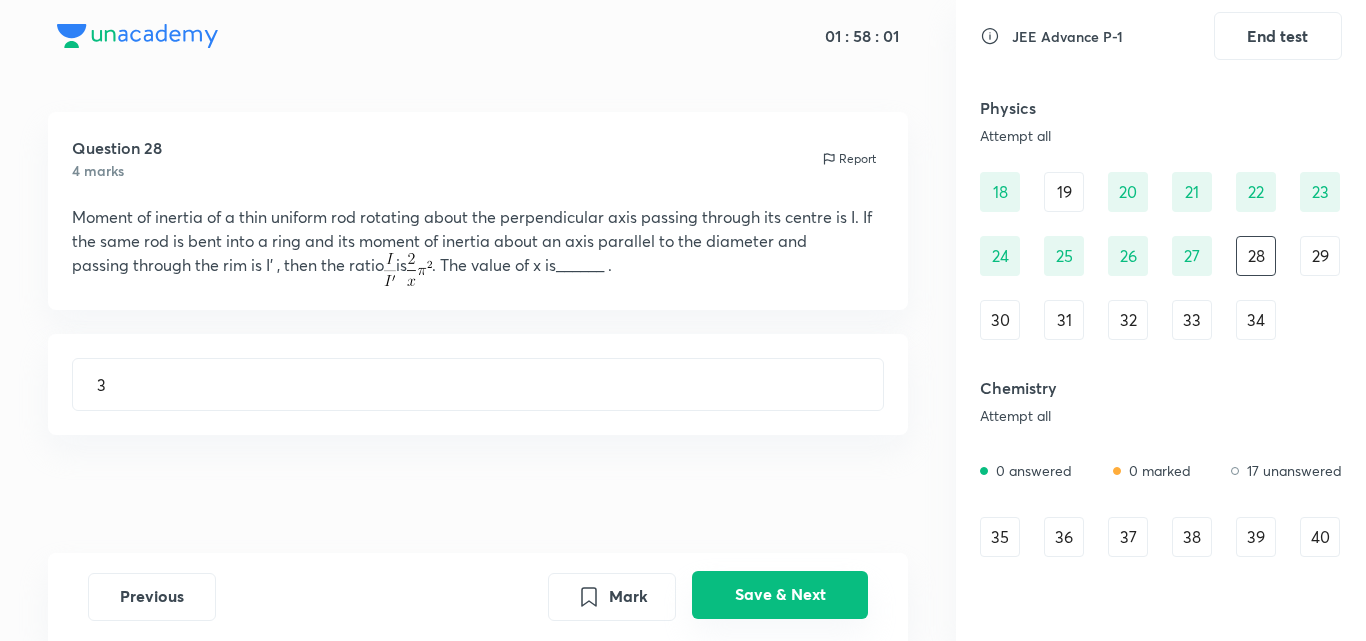 click on "Save & Next" at bounding box center [780, 595] 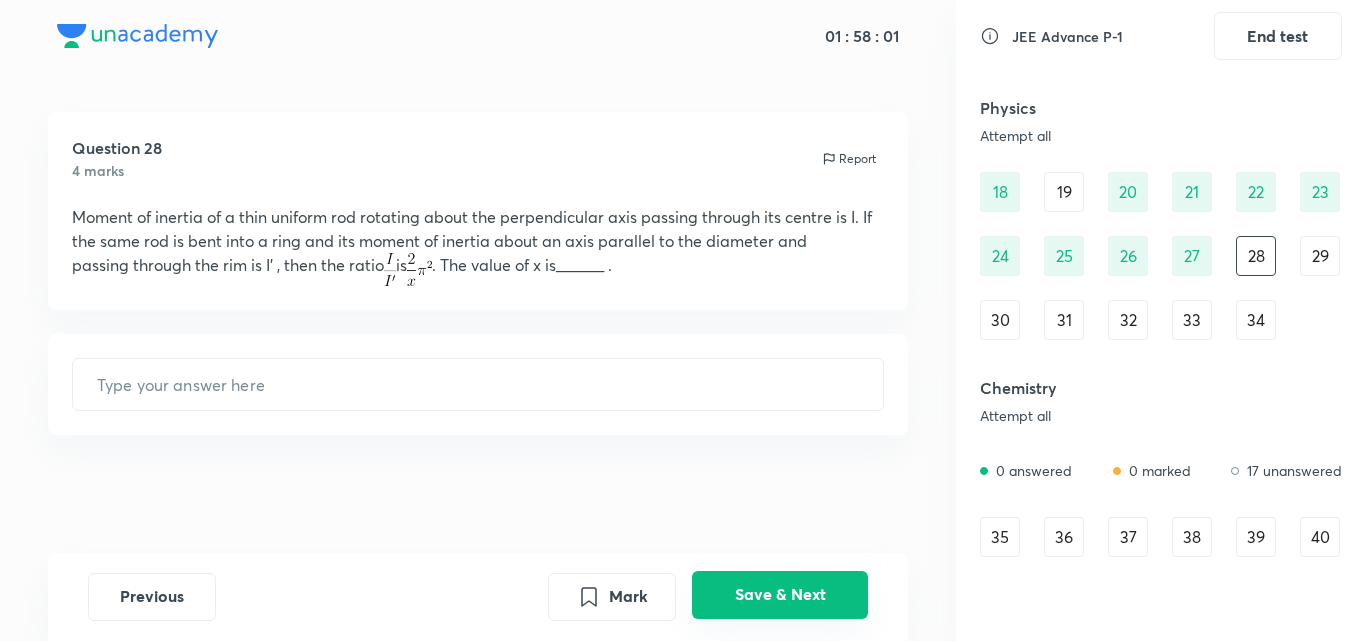 scroll, scrollTop: 1, scrollLeft: 0, axis: vertical 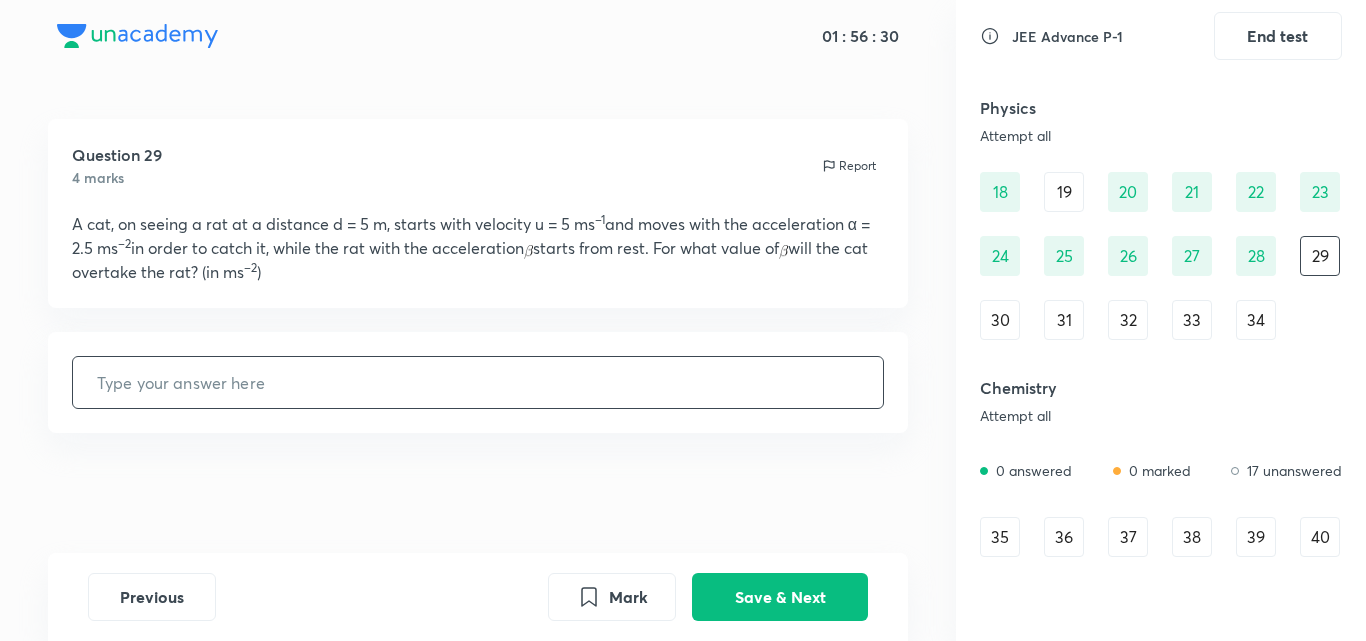 click at bounding box center (478, 382) 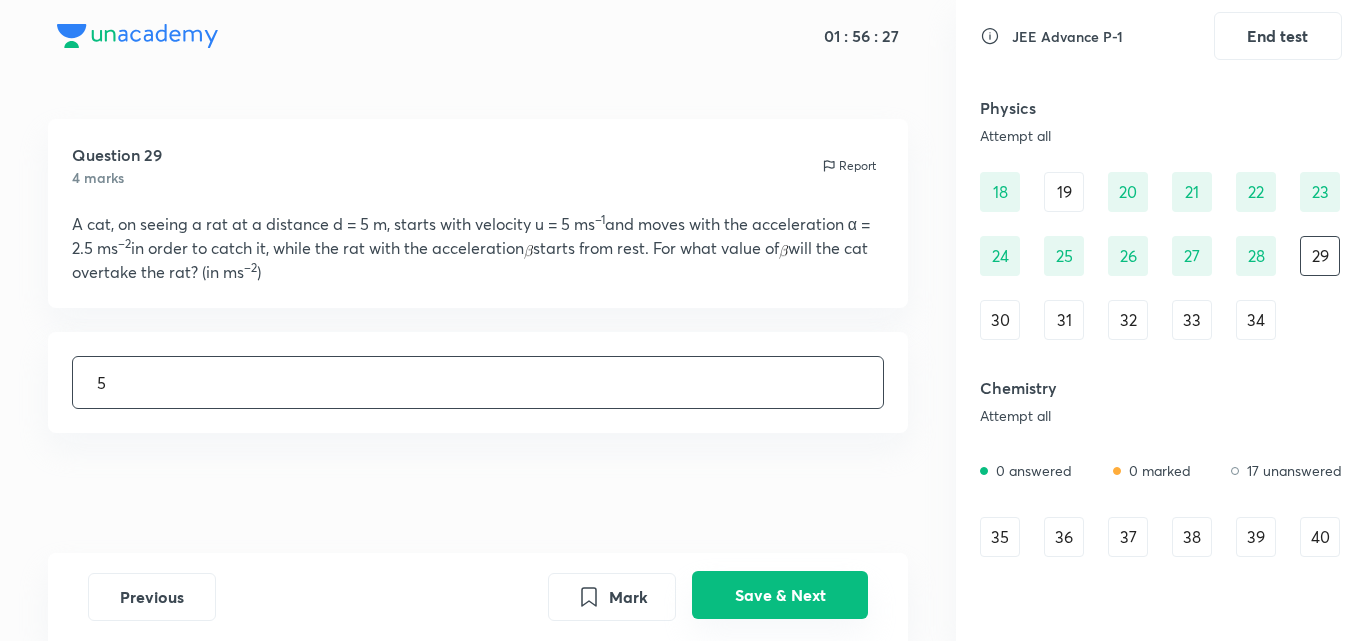 type on "5" 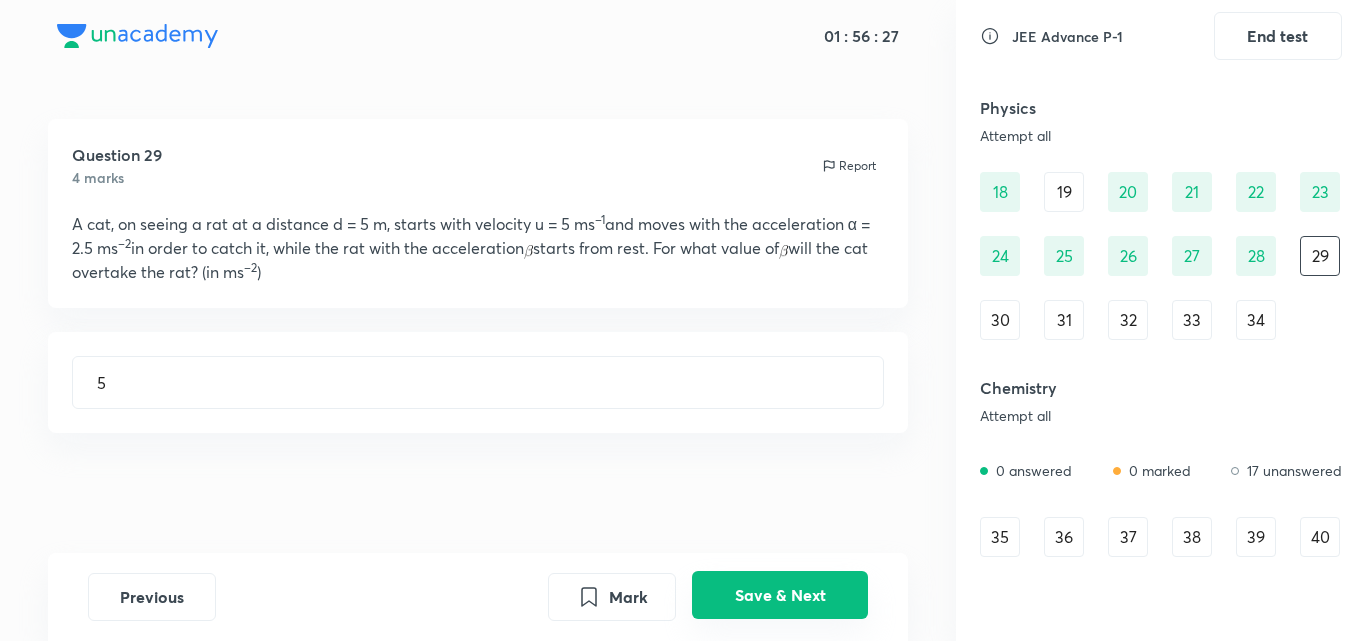 click on "Save & Next" at bounding box center [780, 595] 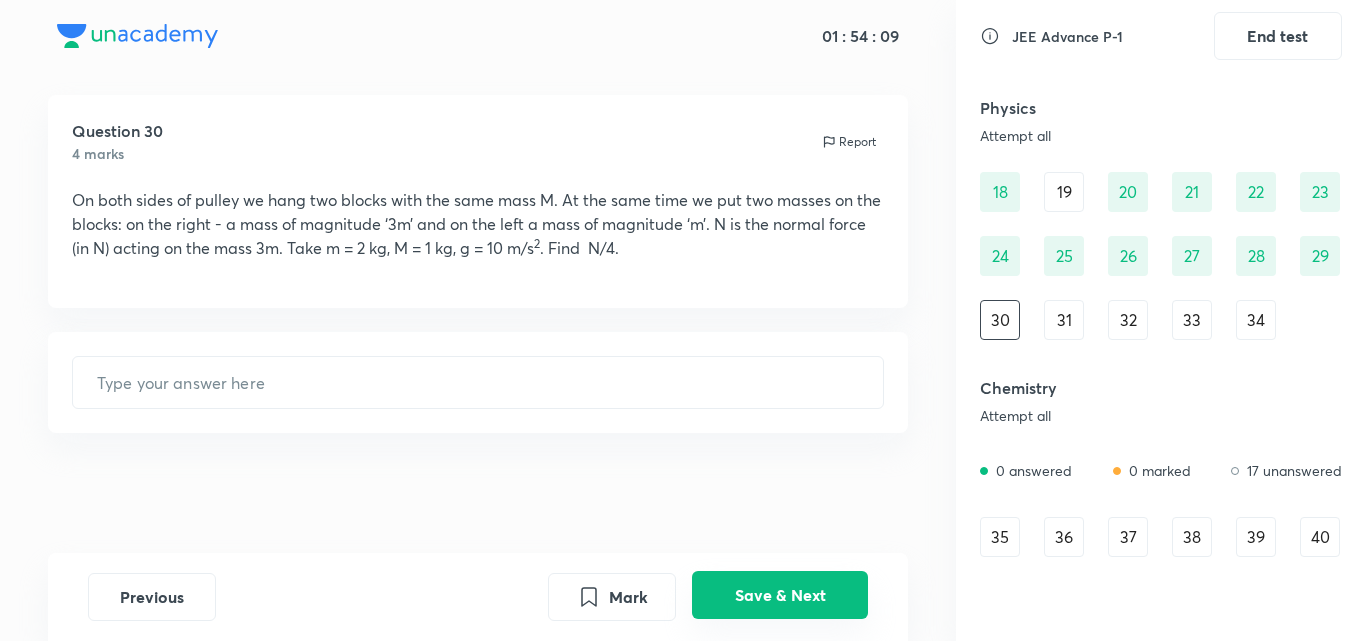 scroll, scrollTop: 166, scrollLeft: 0, axis: vertical 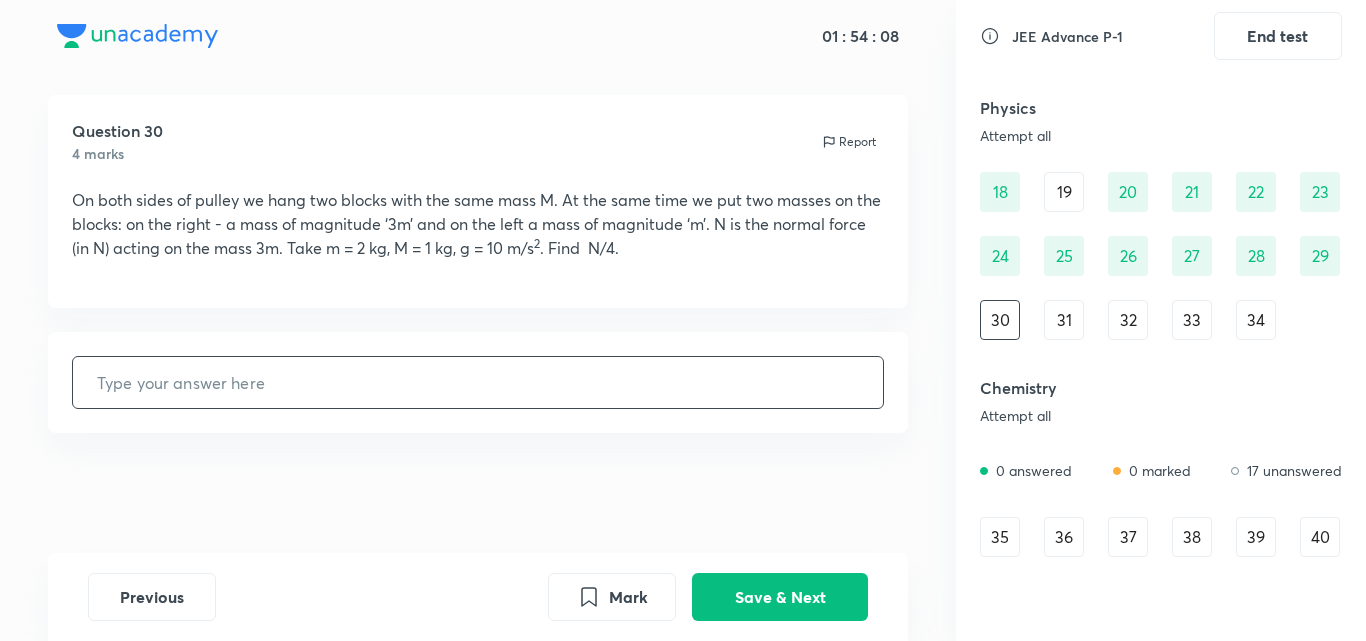 click at bounding box center (478, 382) 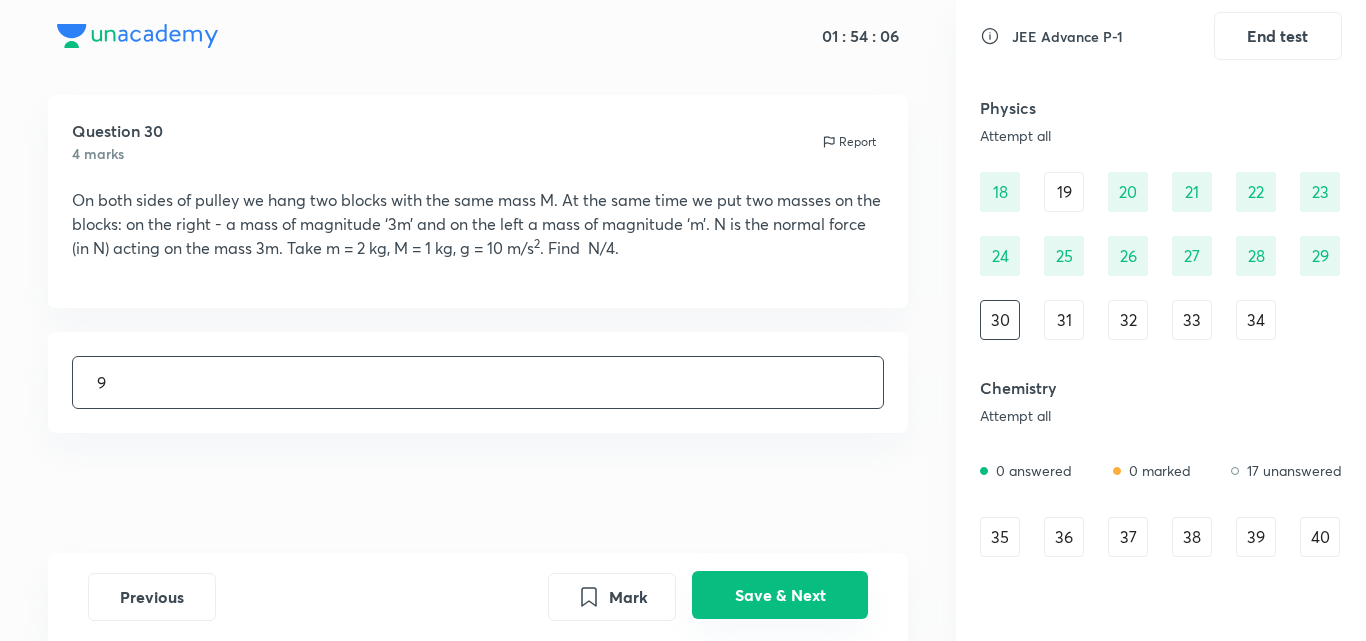 type on "9" 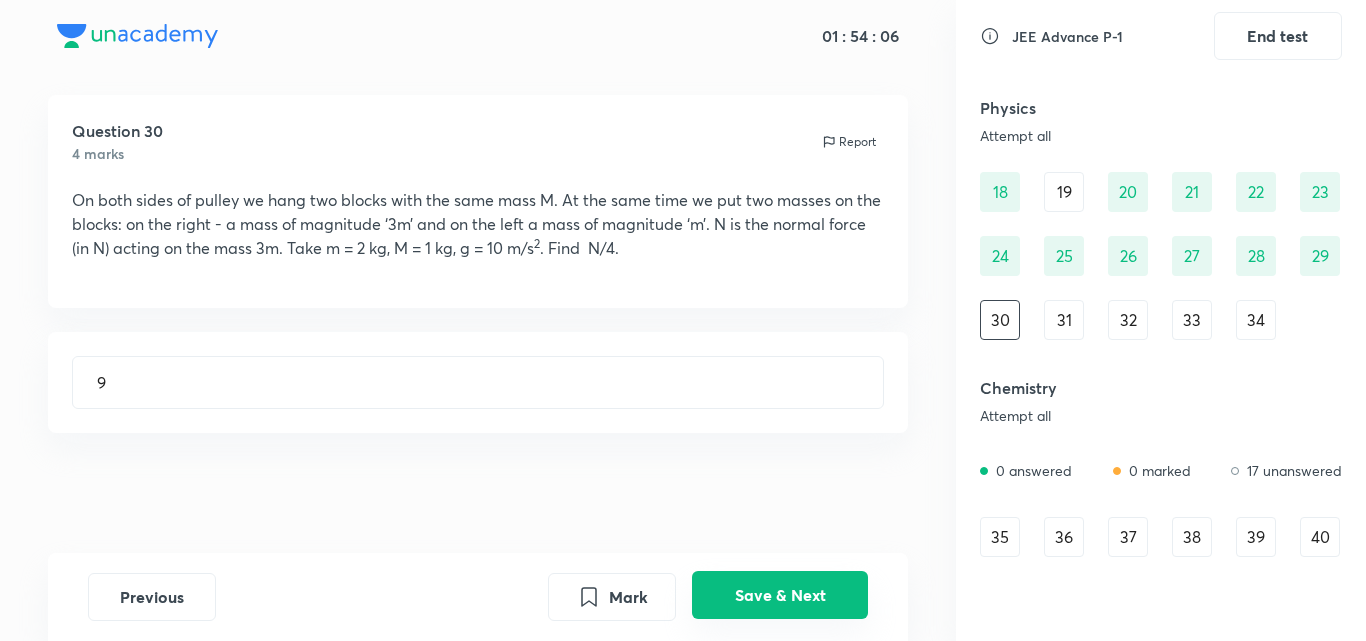 click on "Save & Next" at bounding box center (780, 595) 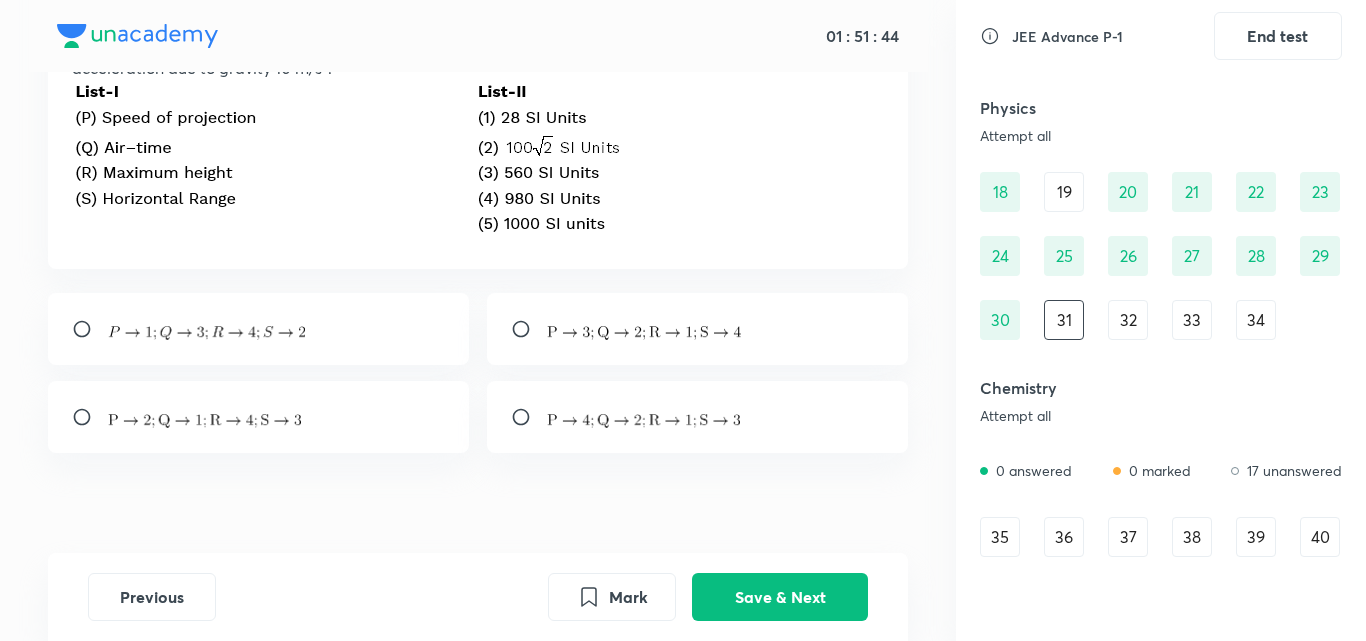 scroll, scrollTop: 220, scrollLeft: 0, axis: vertical 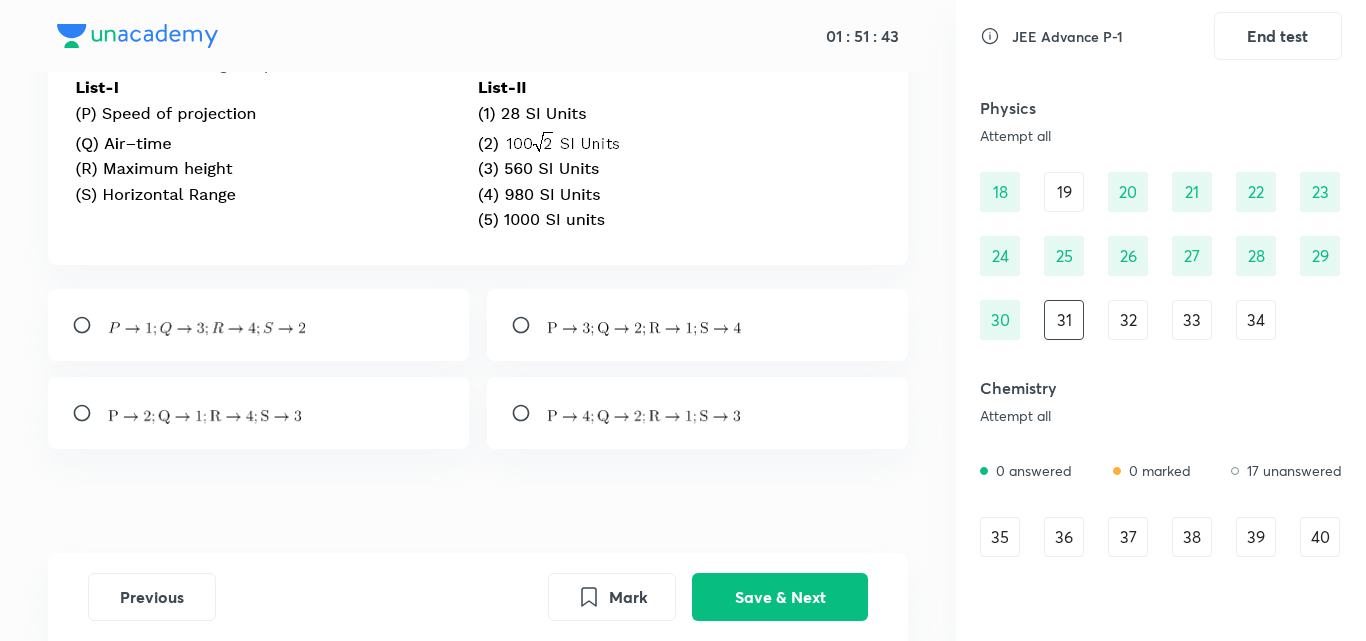 click at bounding box center (90, 413) 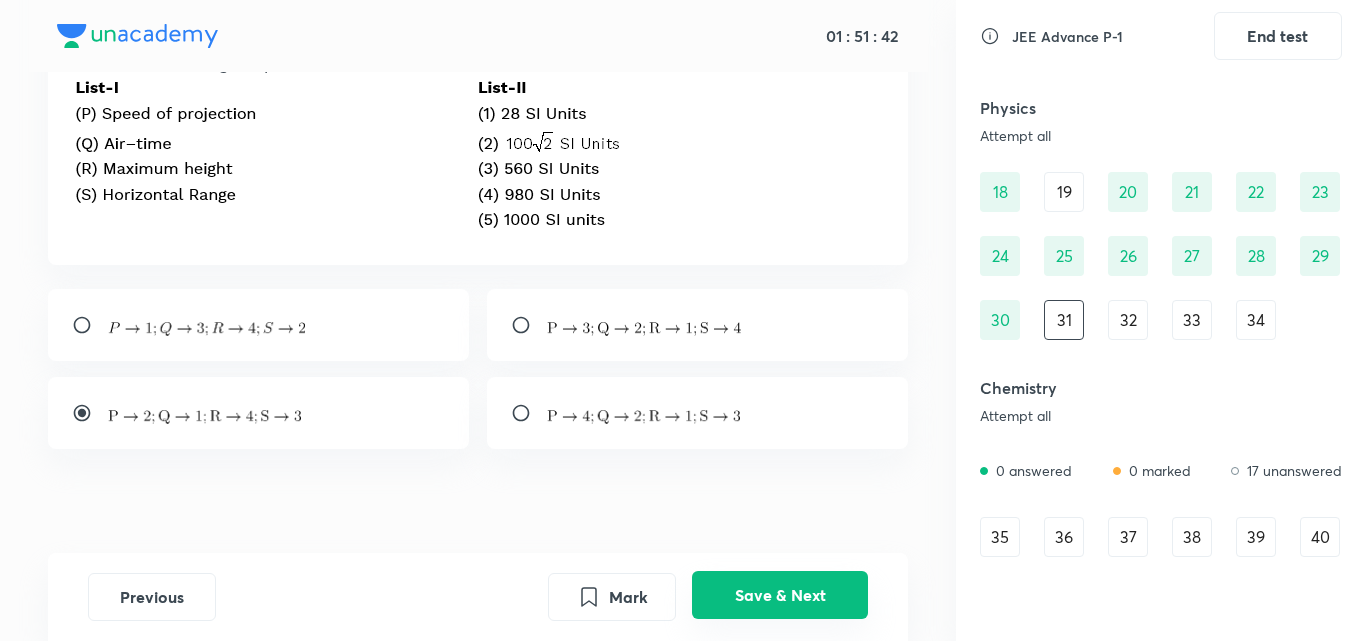 click on "Save & Next" at bounding box center (780, 595) 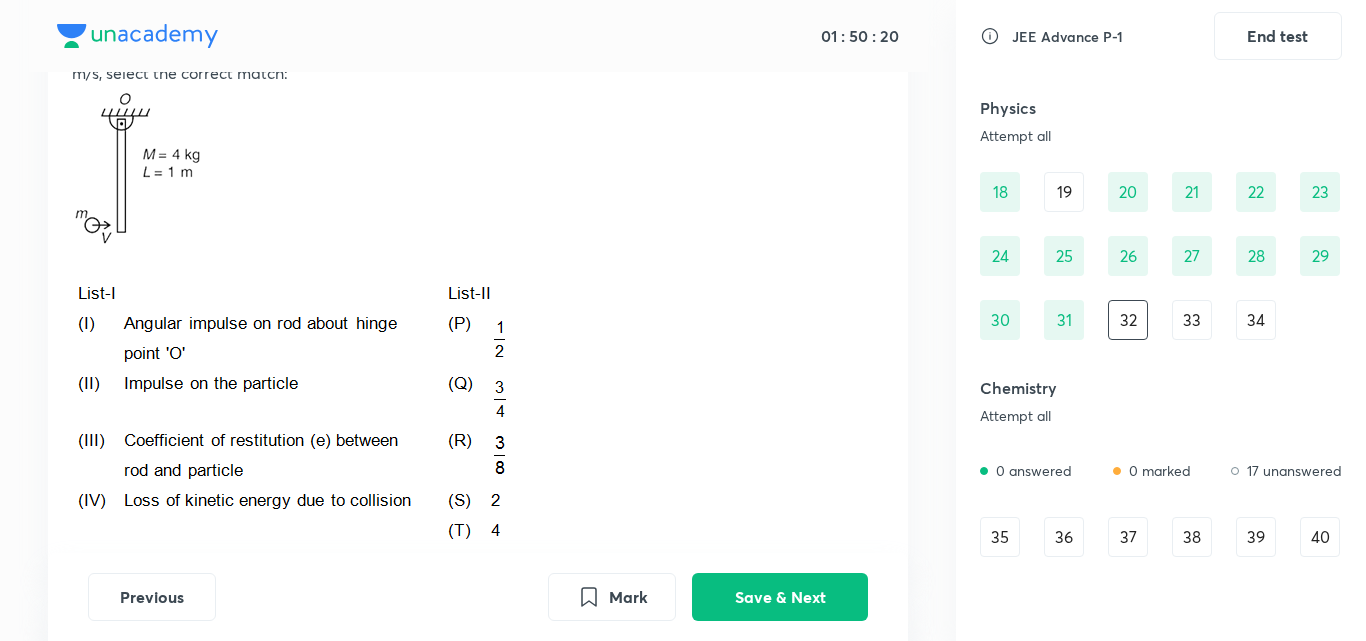 scroll, scrollTop: 247, scrollLeft: 0, axis: vertical 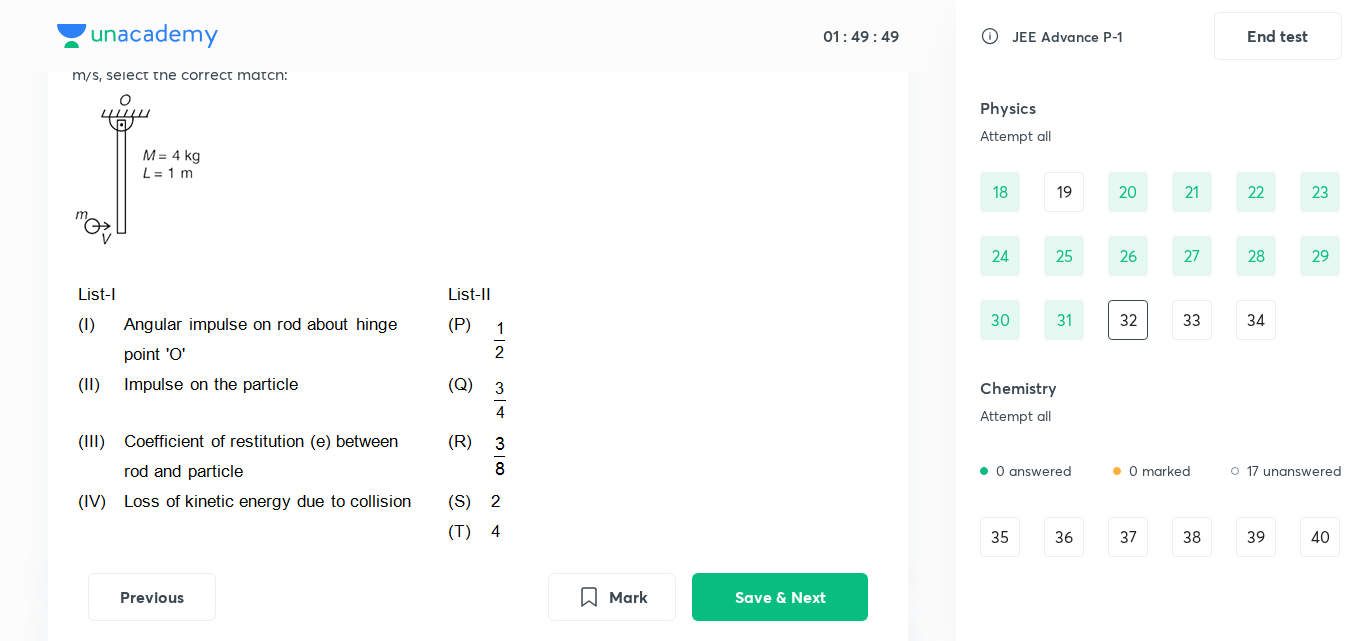 click on "33" at bounding box center (1192, 320) 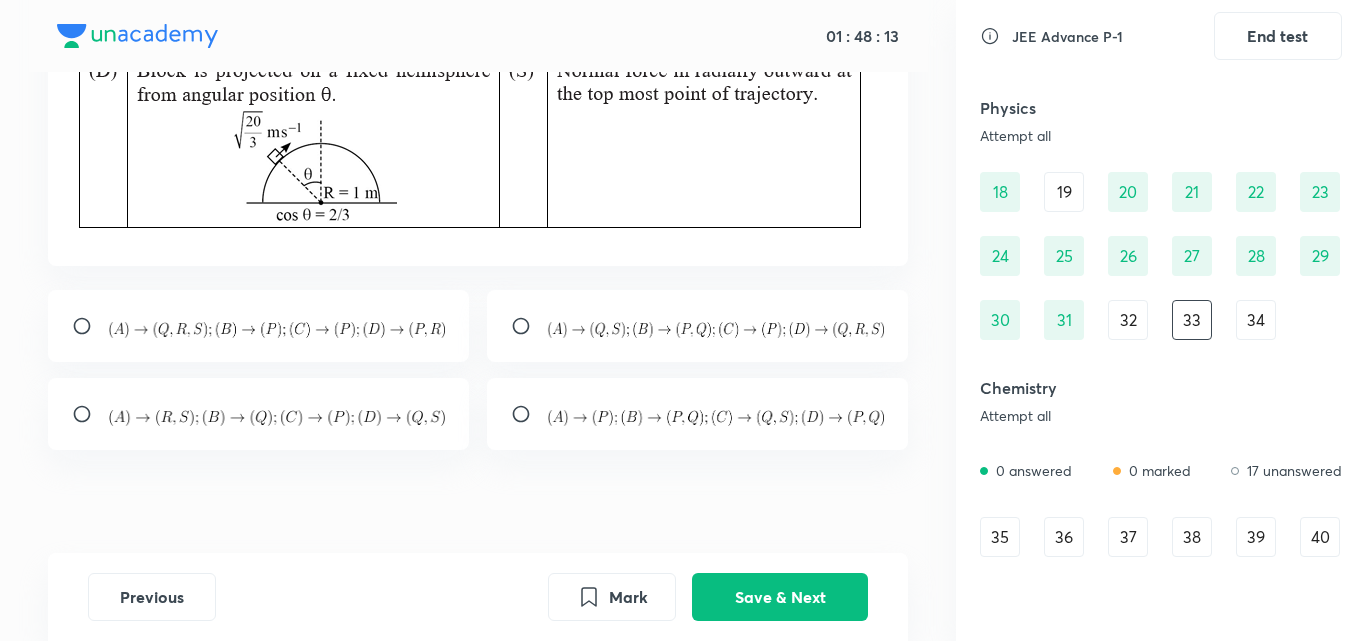 scroll, scrollTop: 794, scrollLeft: 0, axis: vertical 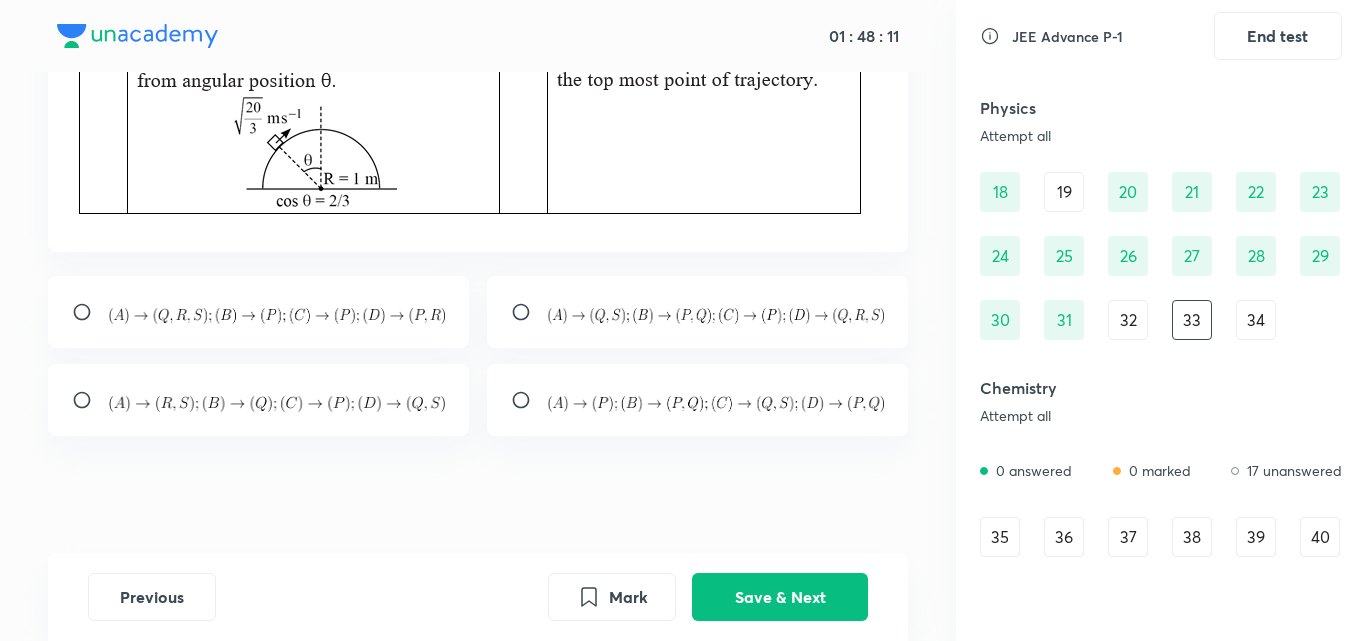 click on "34" at bounding box center (1256, 320) 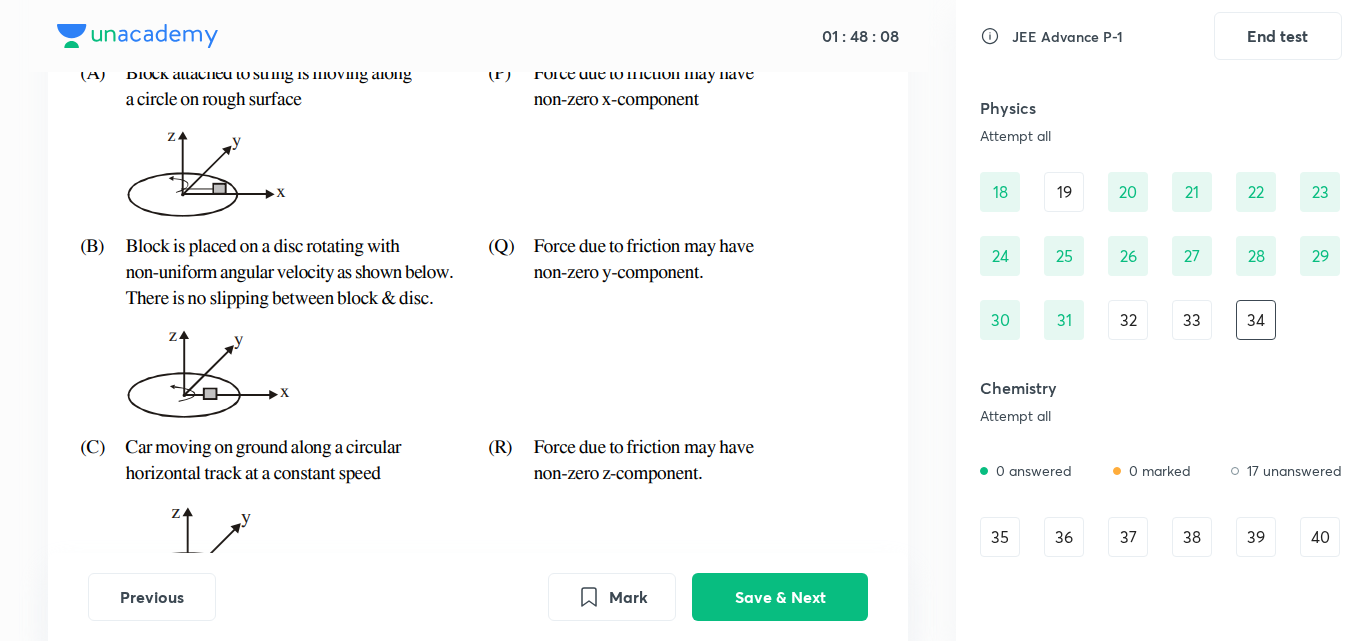 scroll, scrollTop: 227, scrollLeft: 0, axis: vertical 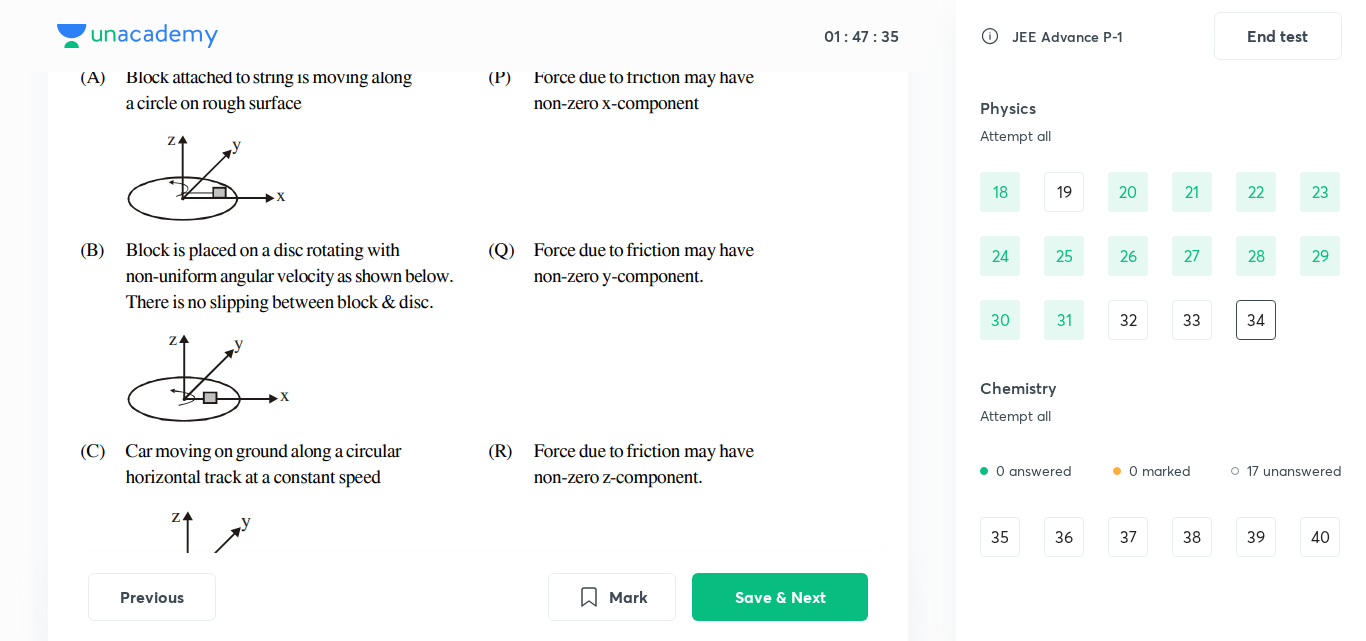 click on "35" at bounding box center [1000, 537] 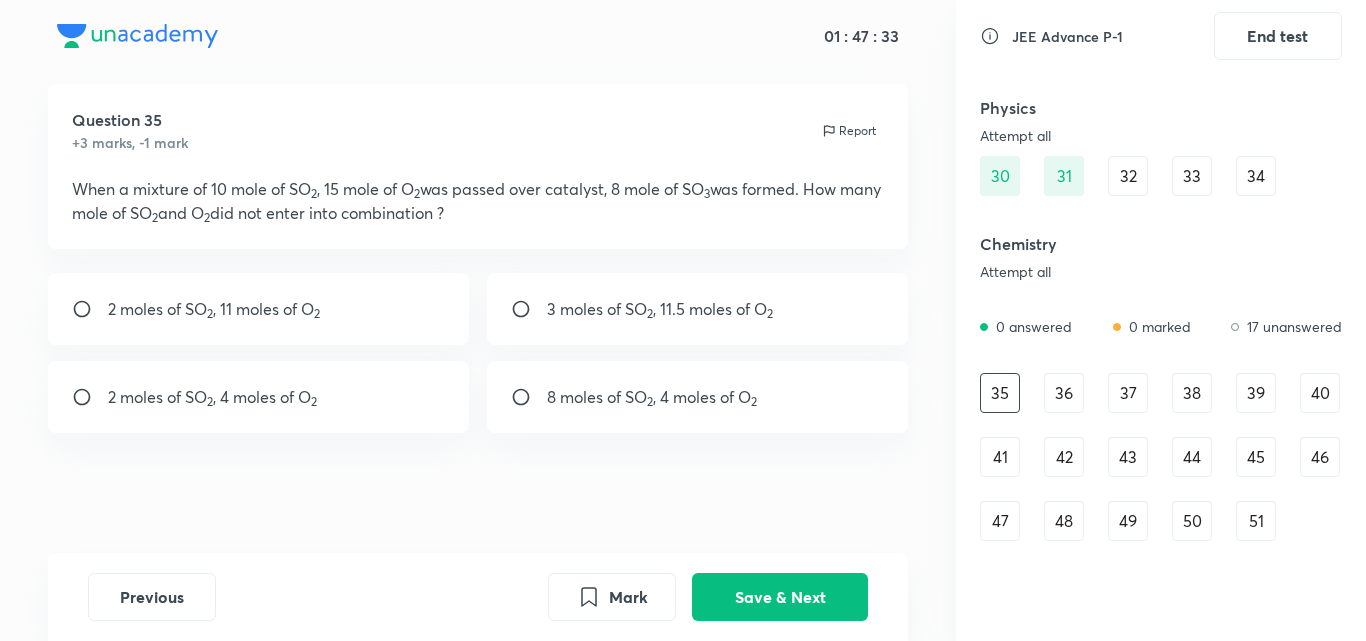 scroll, scrollTop: 553, scrollLeft: 0, axis: vertical 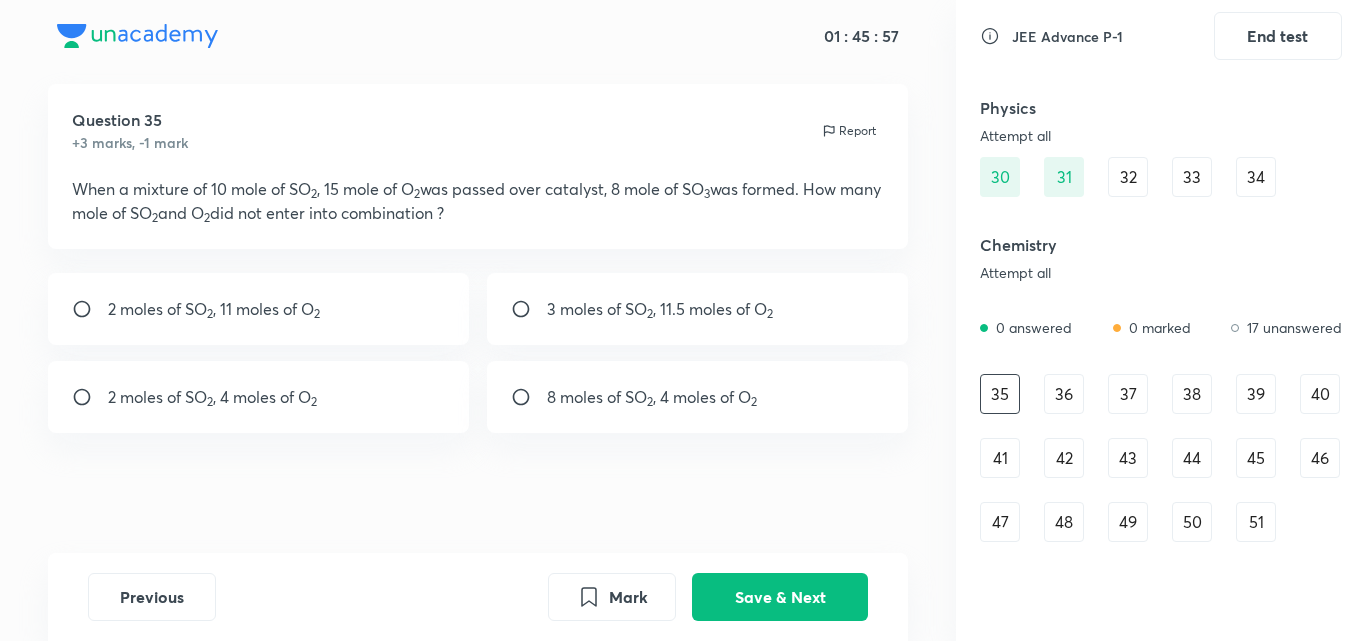 click on "2 moles of SO 2 , 11 moles of O 2" at bounding box center [216, 309] 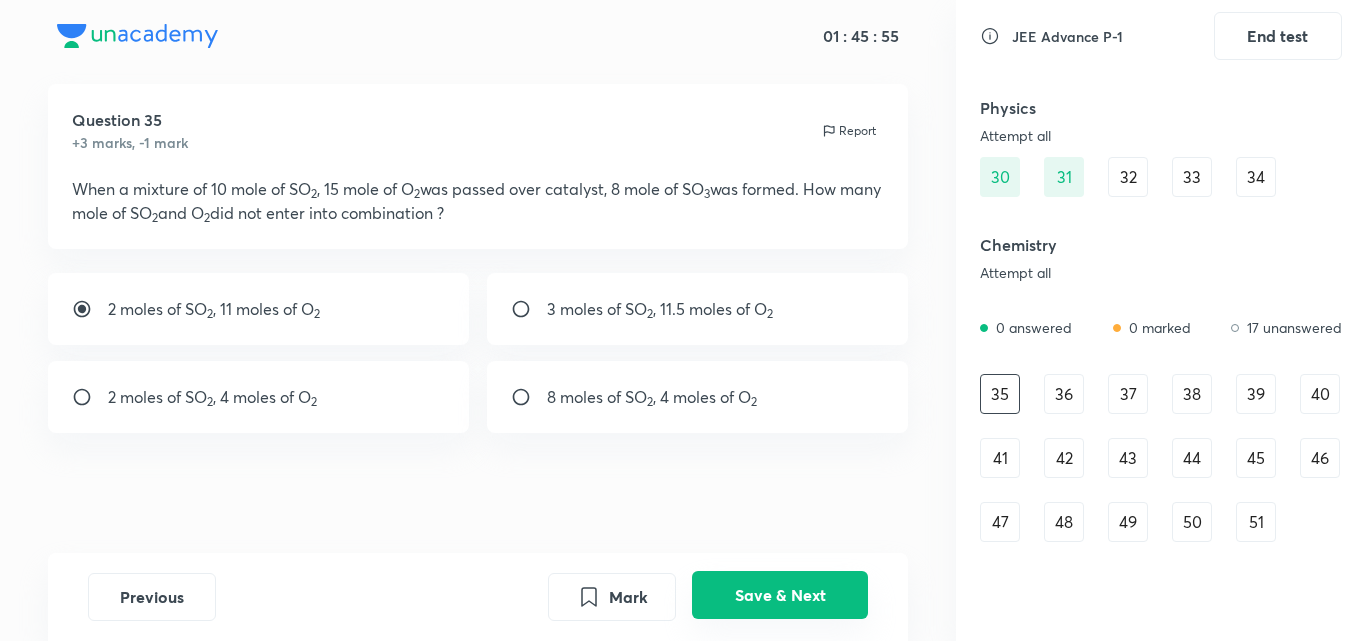 click on "Save & Next" at bounding box center [780, 595] 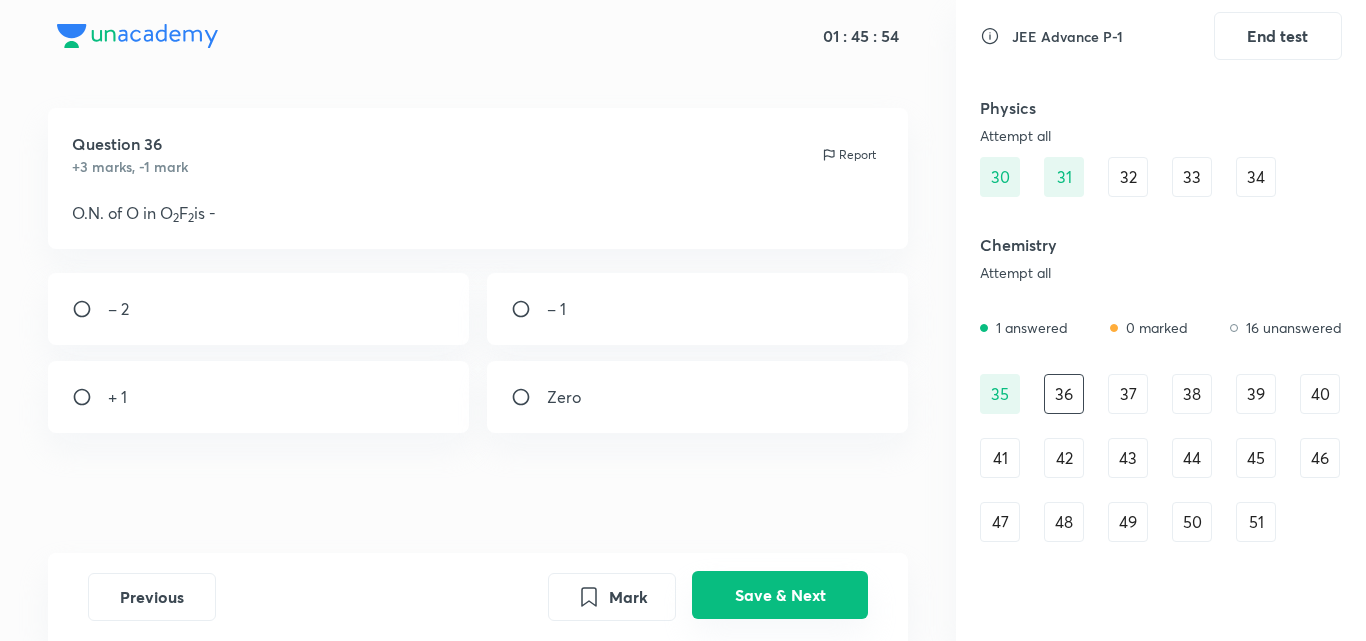 scroll, scrollTop: 12, scrollLeft: 0, axis: vertical 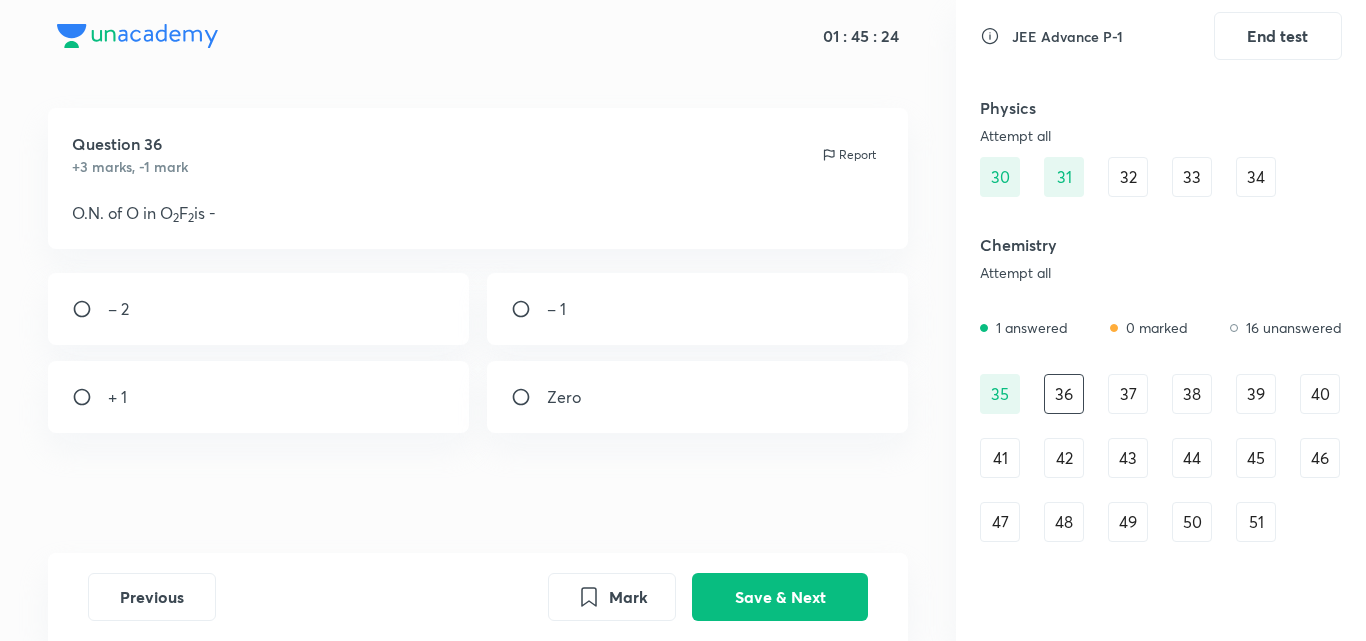 click on "+ 1" at bounding box center [259, 397] 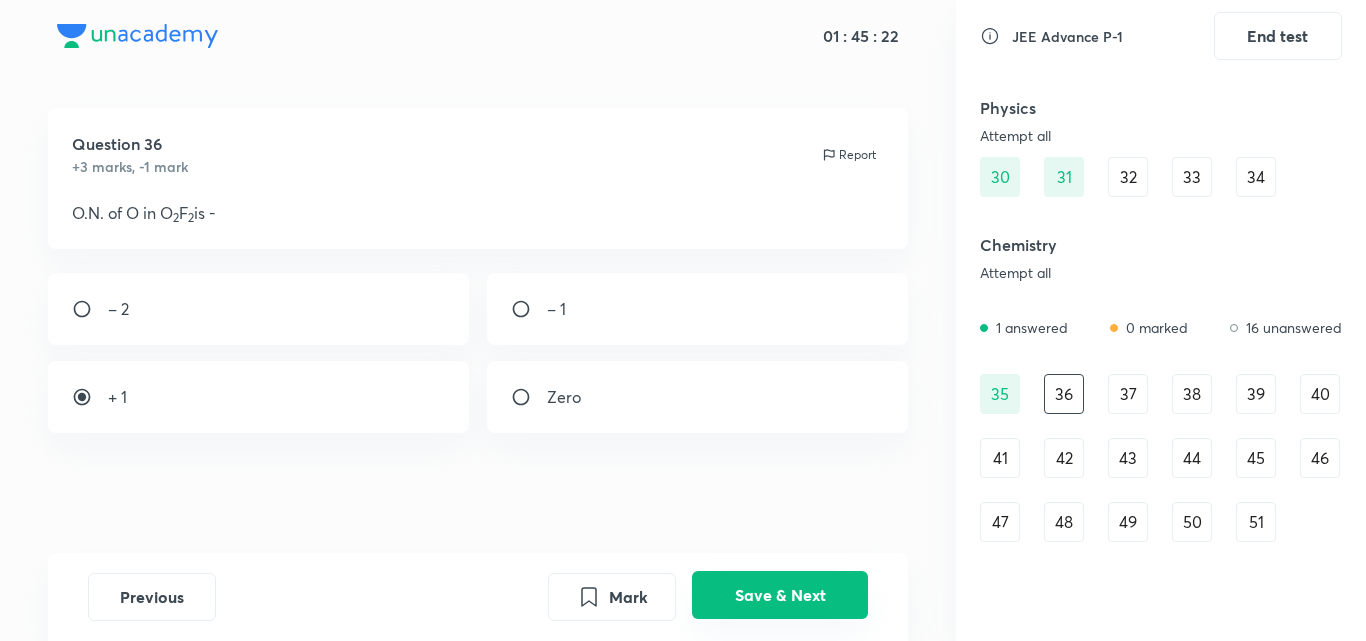 click on "Save & Next" at bounding box center [780, 595] 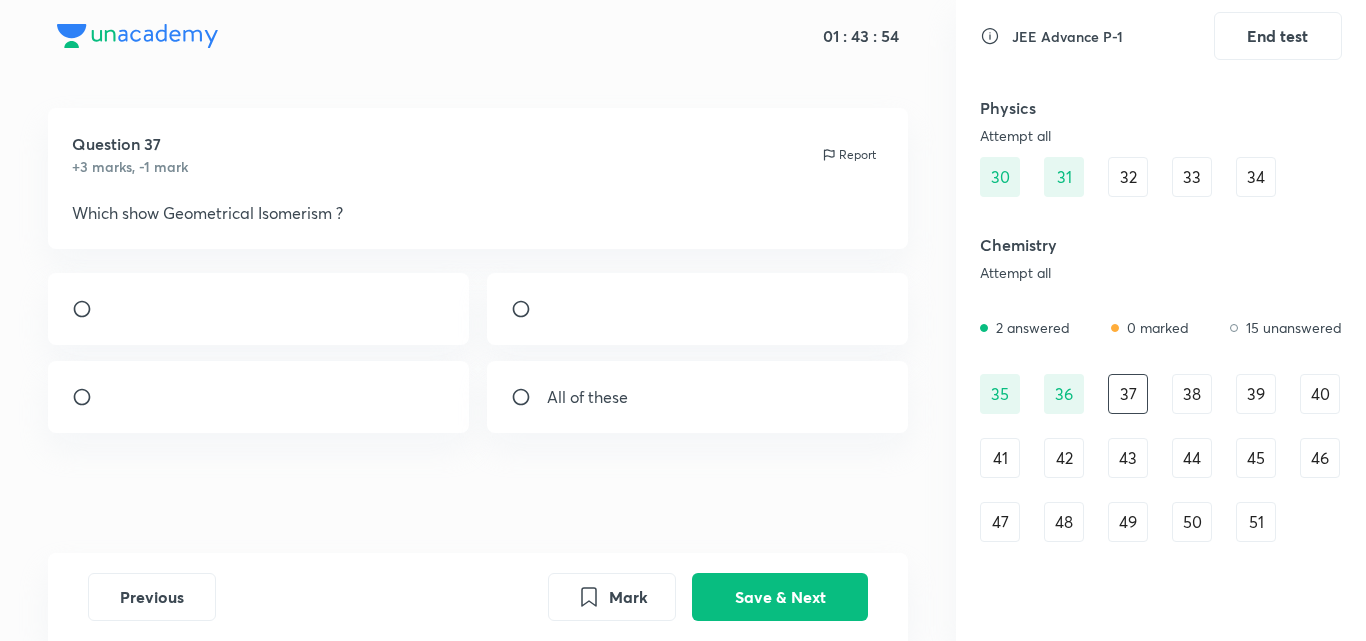 click at bounding box center [108, 402] 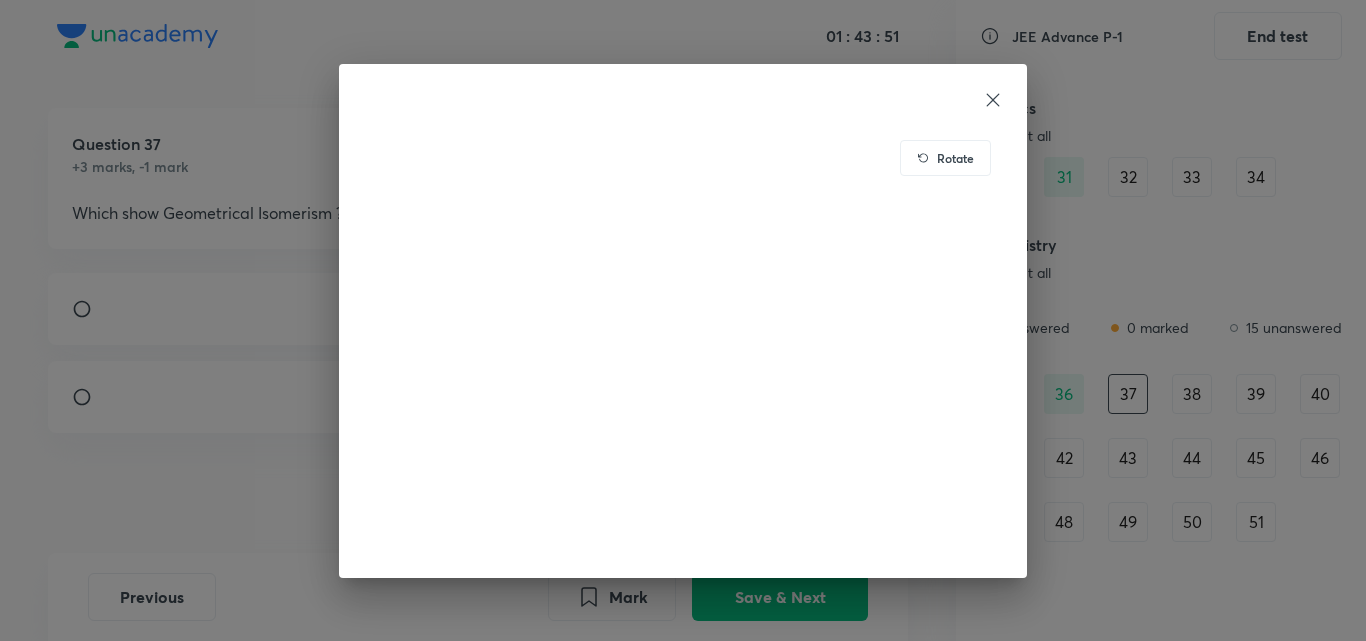 click 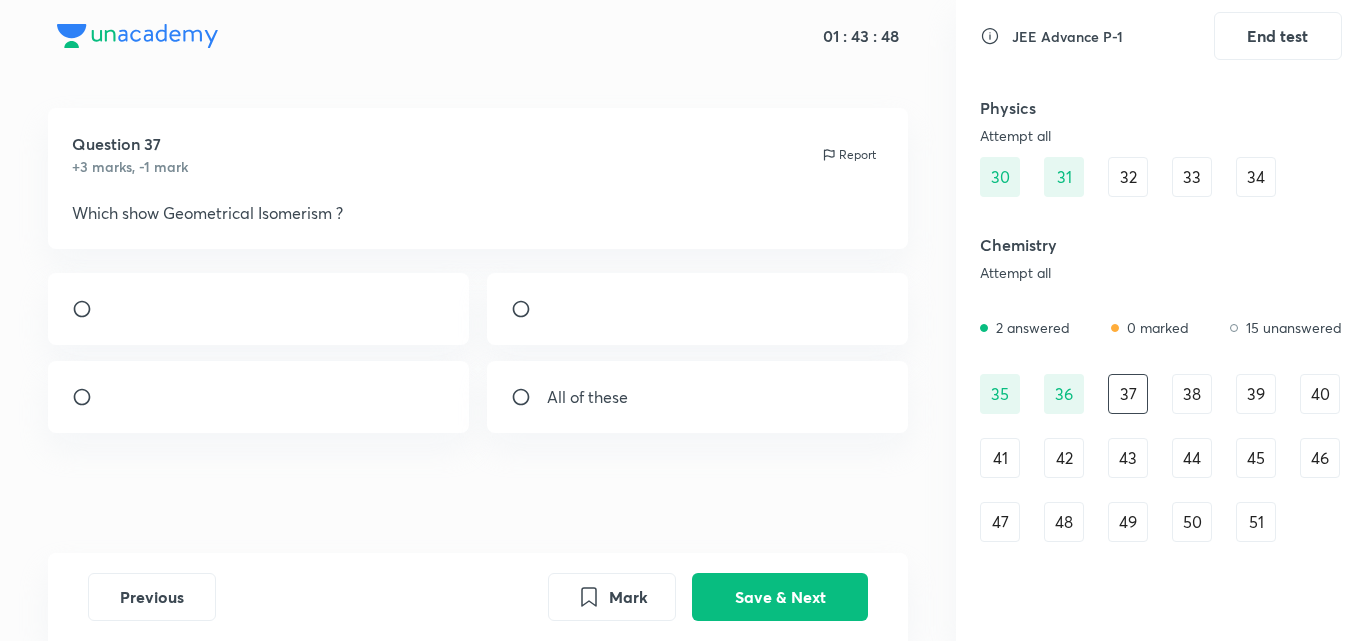 click at bounding box center (90, 397) 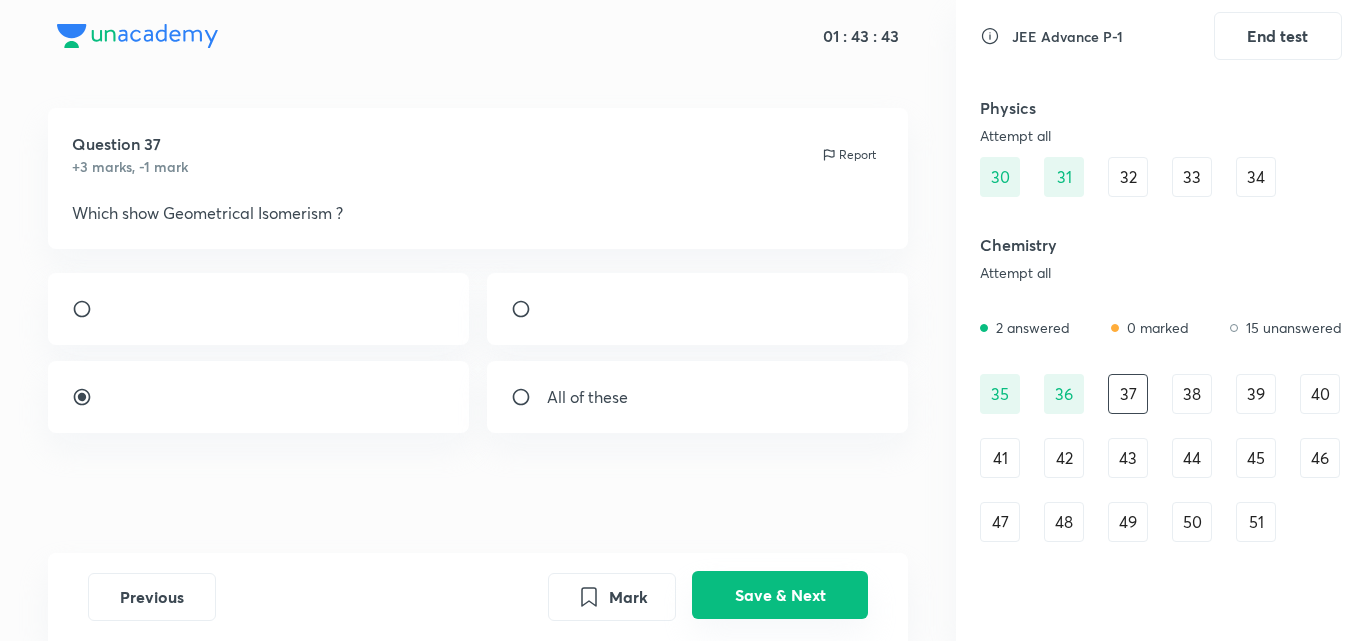 click on "Save & Next" at bounding box center (780, 595) 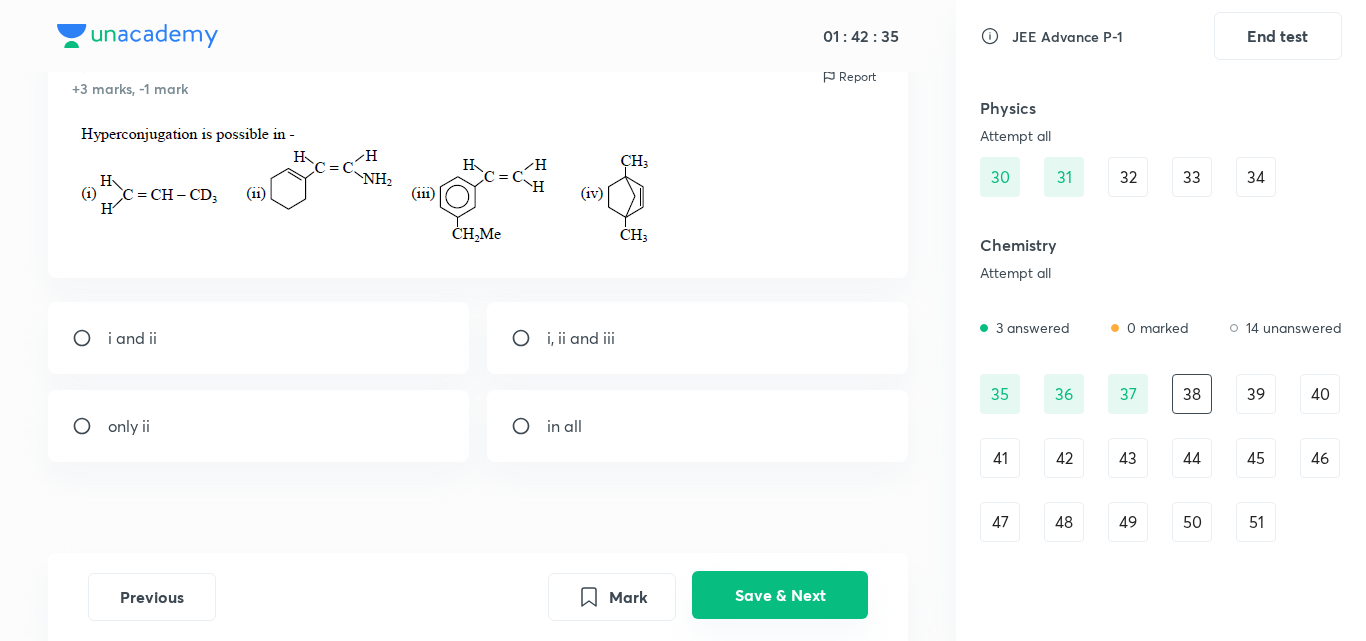scroll, scrollTop: 92, scrollLeft: 0, axis: vertical 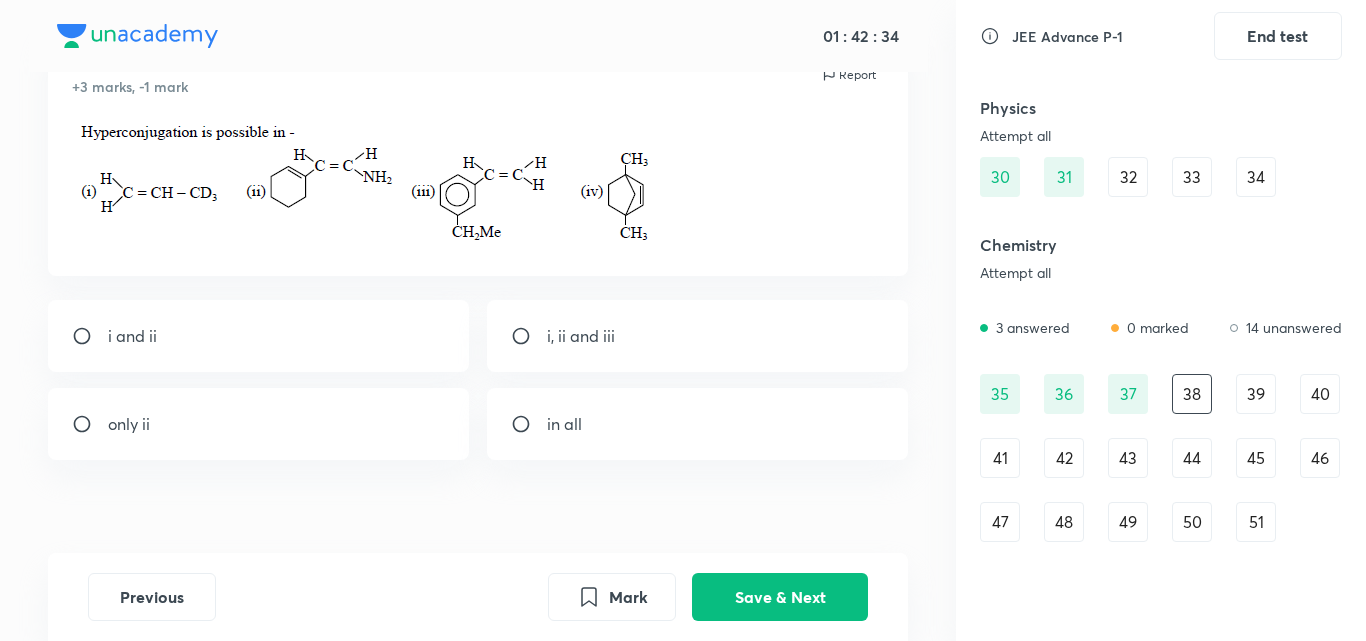 click on "in all" at bounding box center (564, 424) 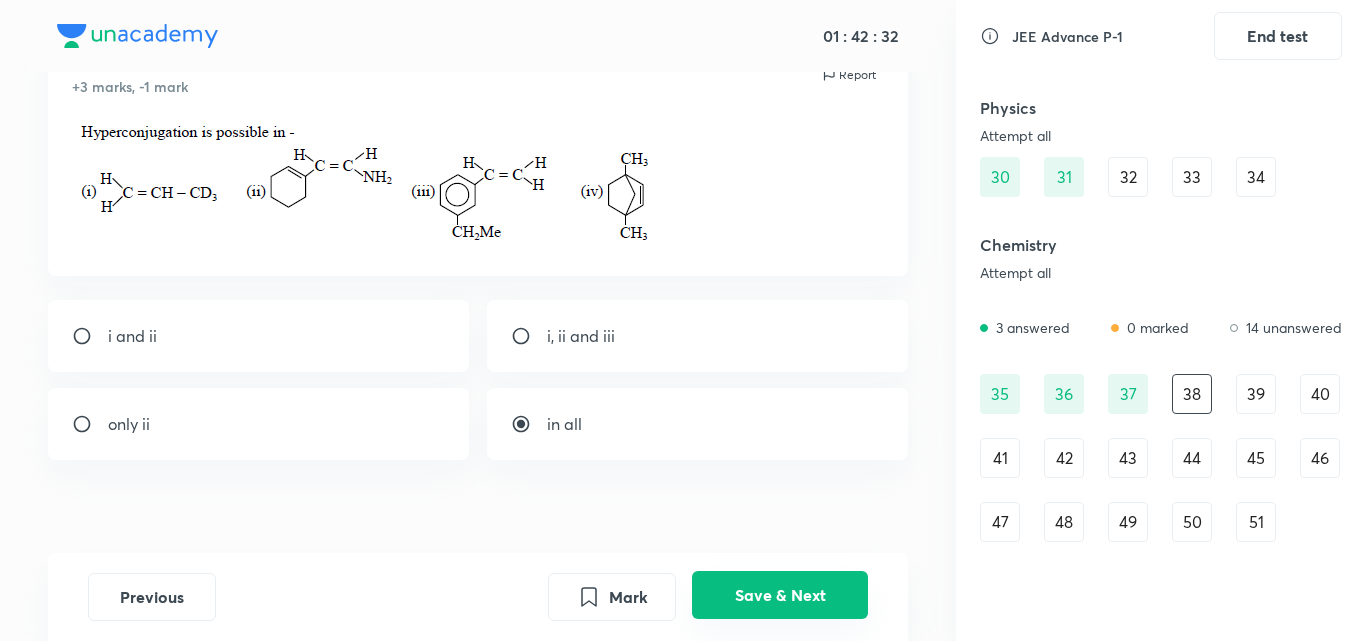click on "Save & Next" at bounding box center (780, 595) 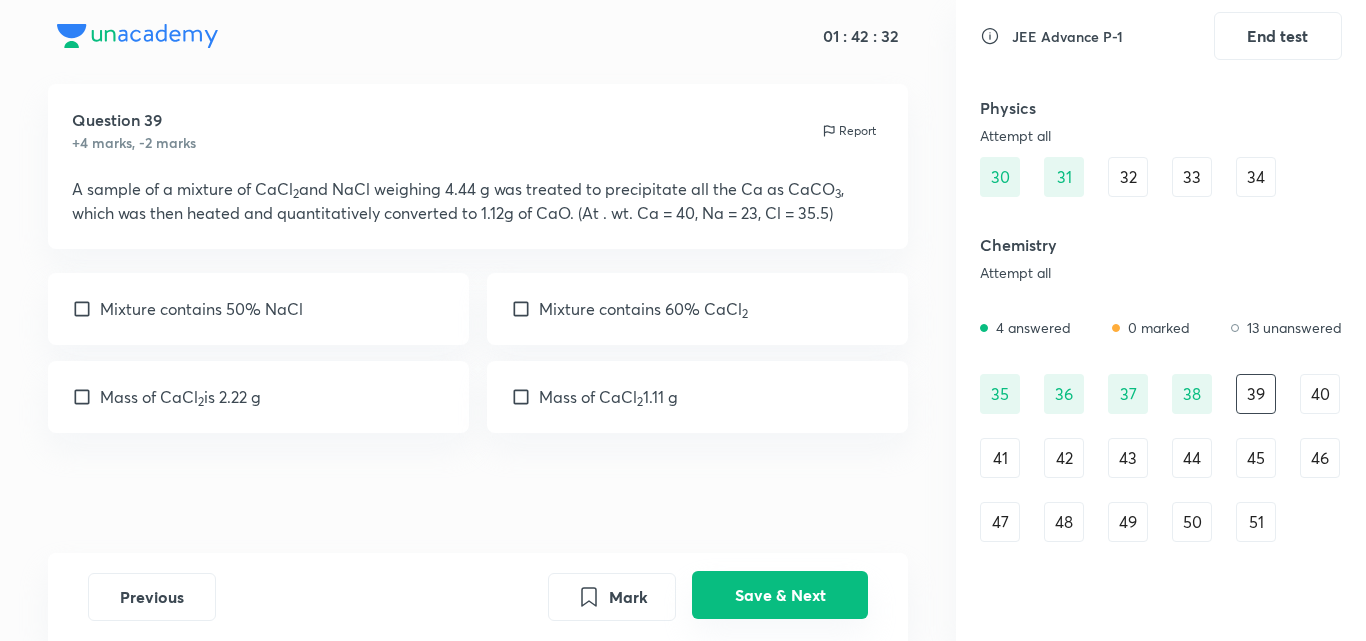 scroll, scrollTop: 36, scrollLeft: 0, axis: vertical 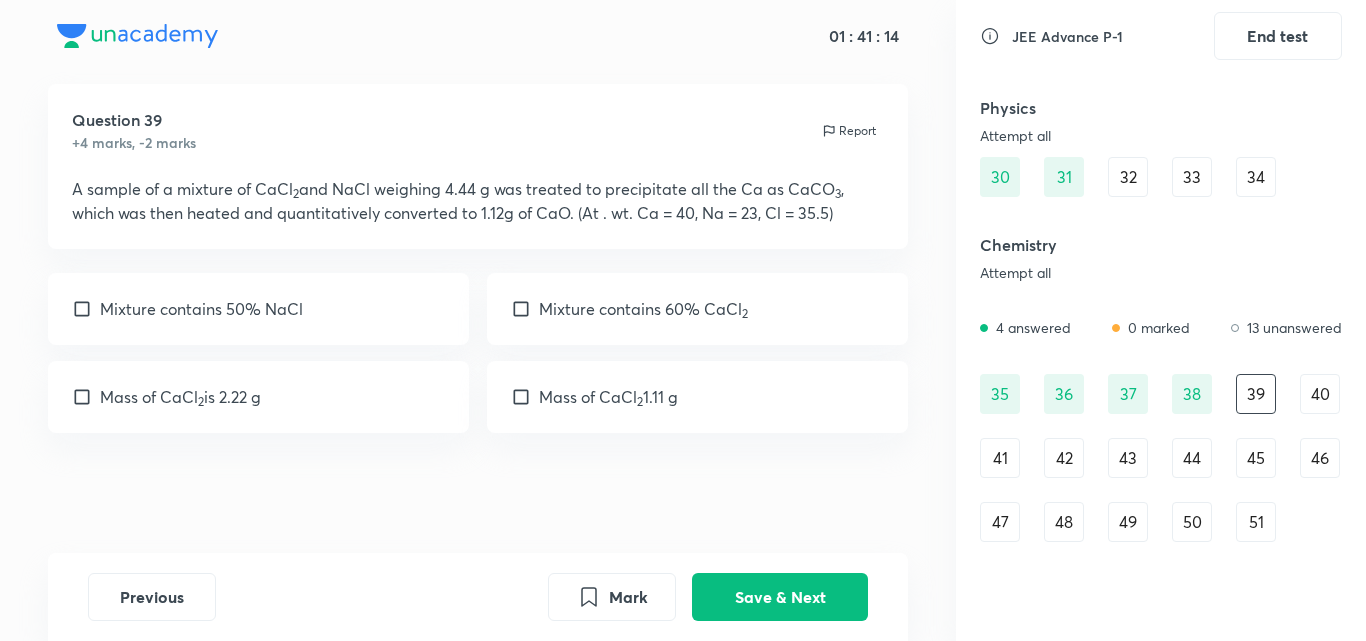 click on "Mixture contains 50% NaCl" at bounding box center (201, 309) 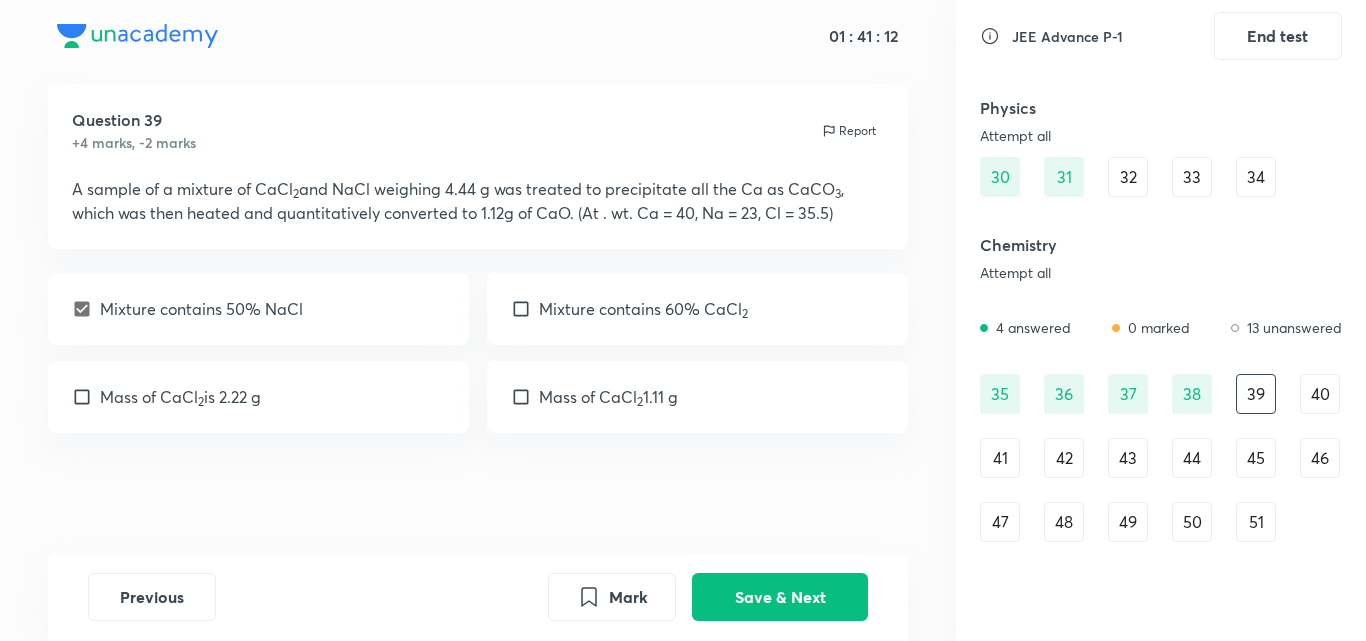 click on "Mass of CaCl 2  is 2.22 g" at bounding box center [180, 397] 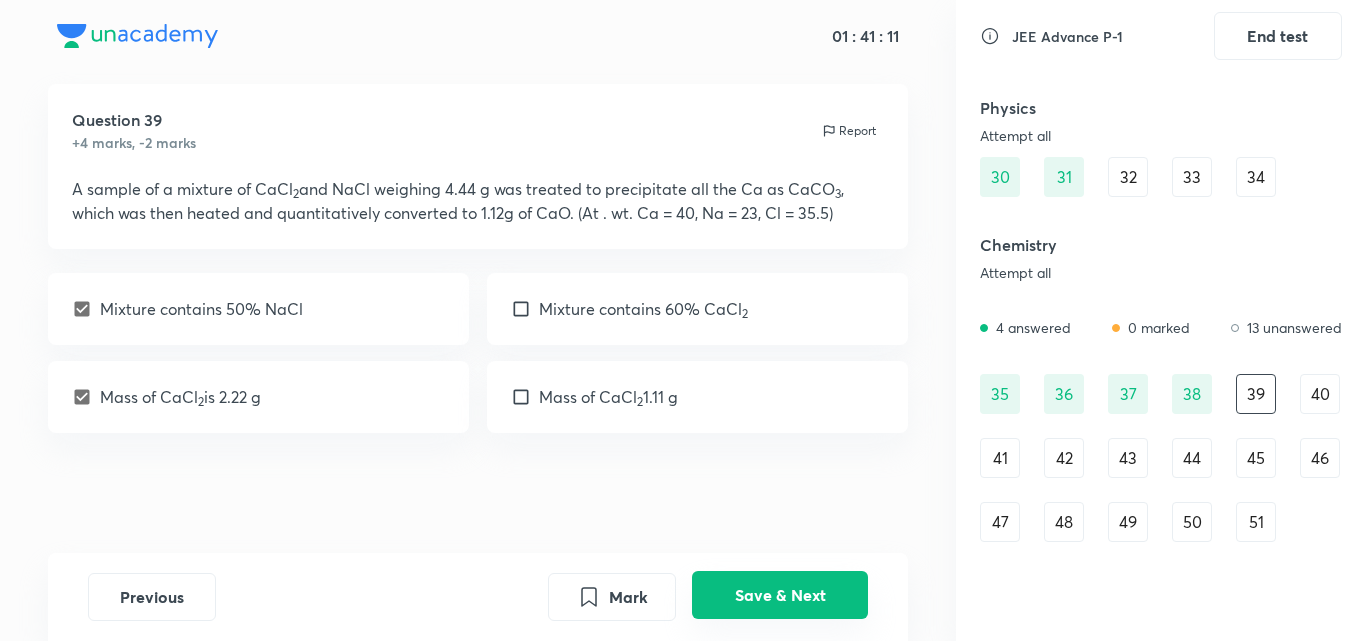 click on "Save & Next" at bounding box center [780, 595] 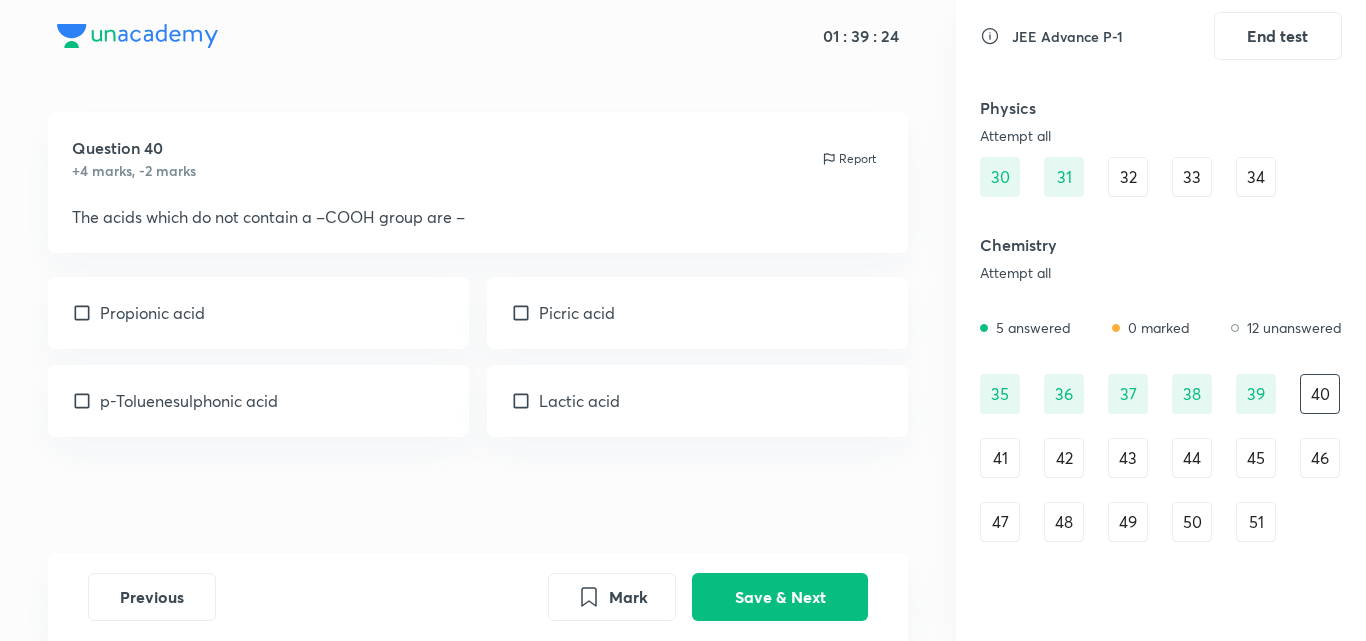 scroll, scrollTop: 7, scrollLeft: 0, axis: vertical 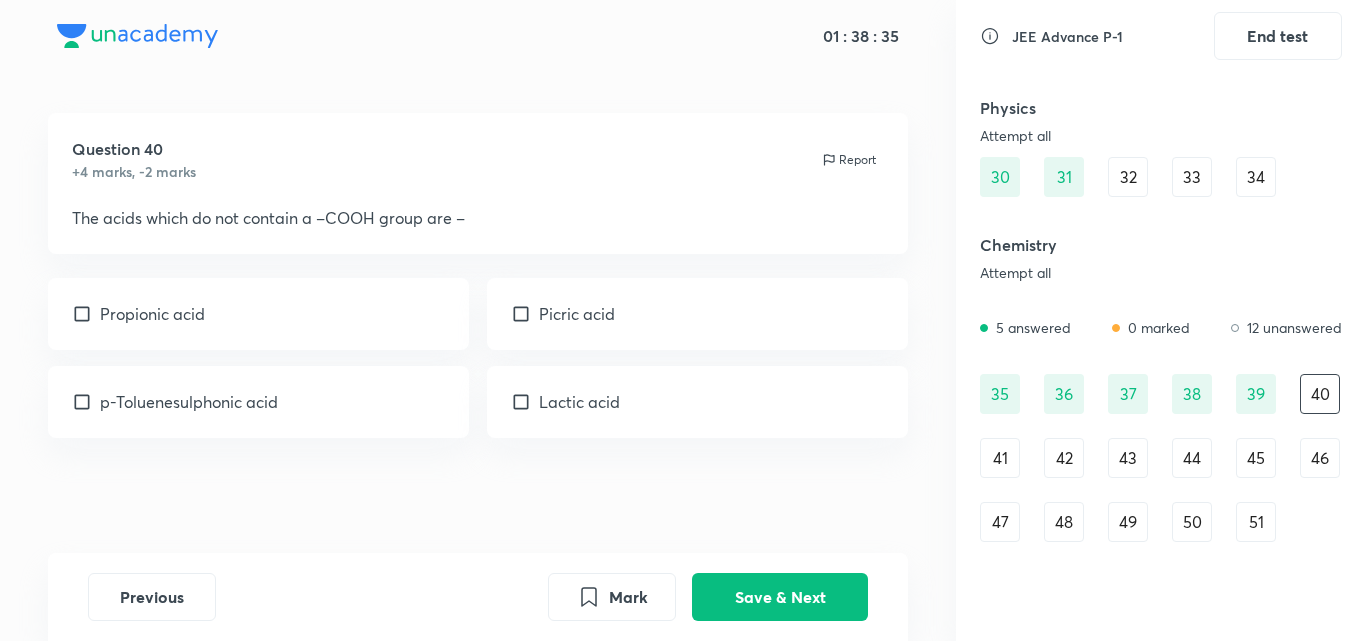 click on "Picric acid" at bounding box center [698, 314] 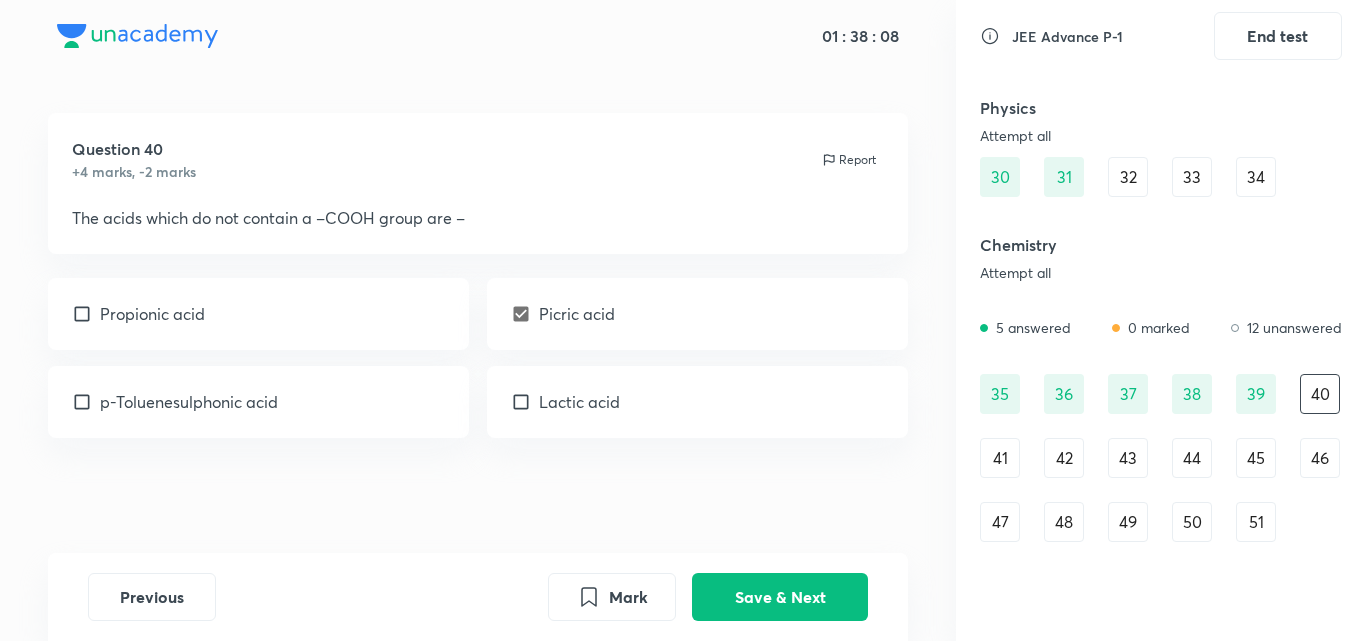 click on "p-Toluenesulphonic acid" at bounding box center [259, 402] 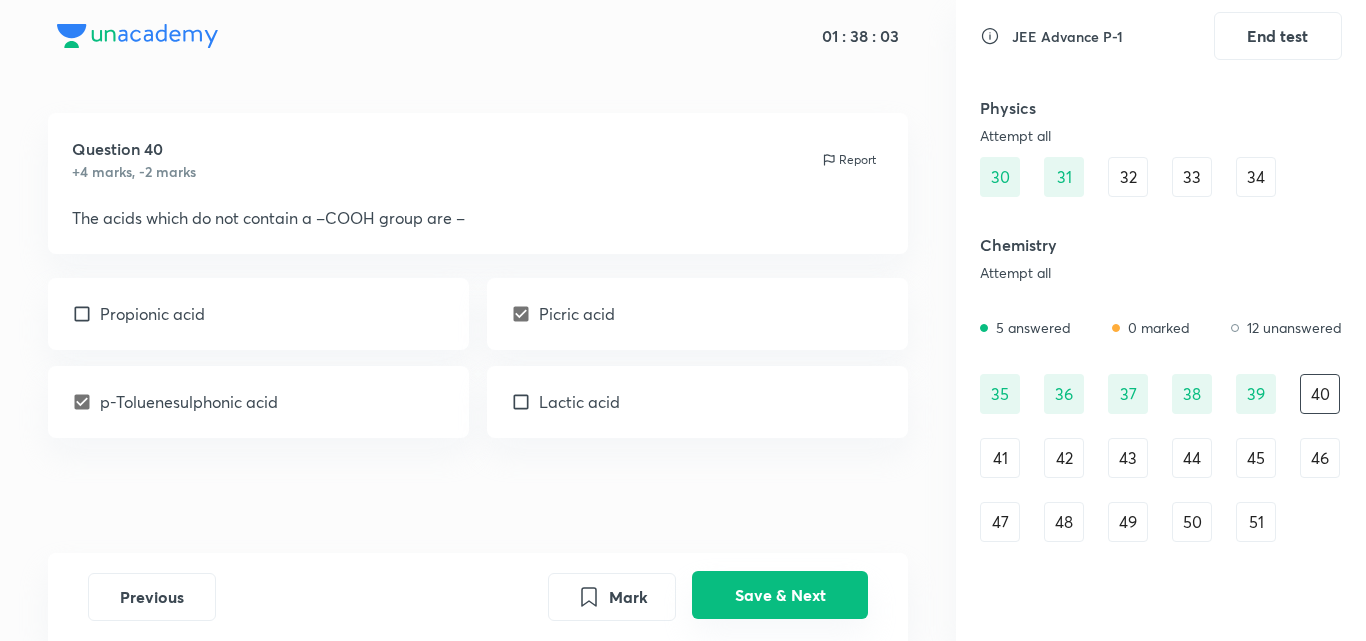 click on "Save & Next" at bounding box center (780, 595) 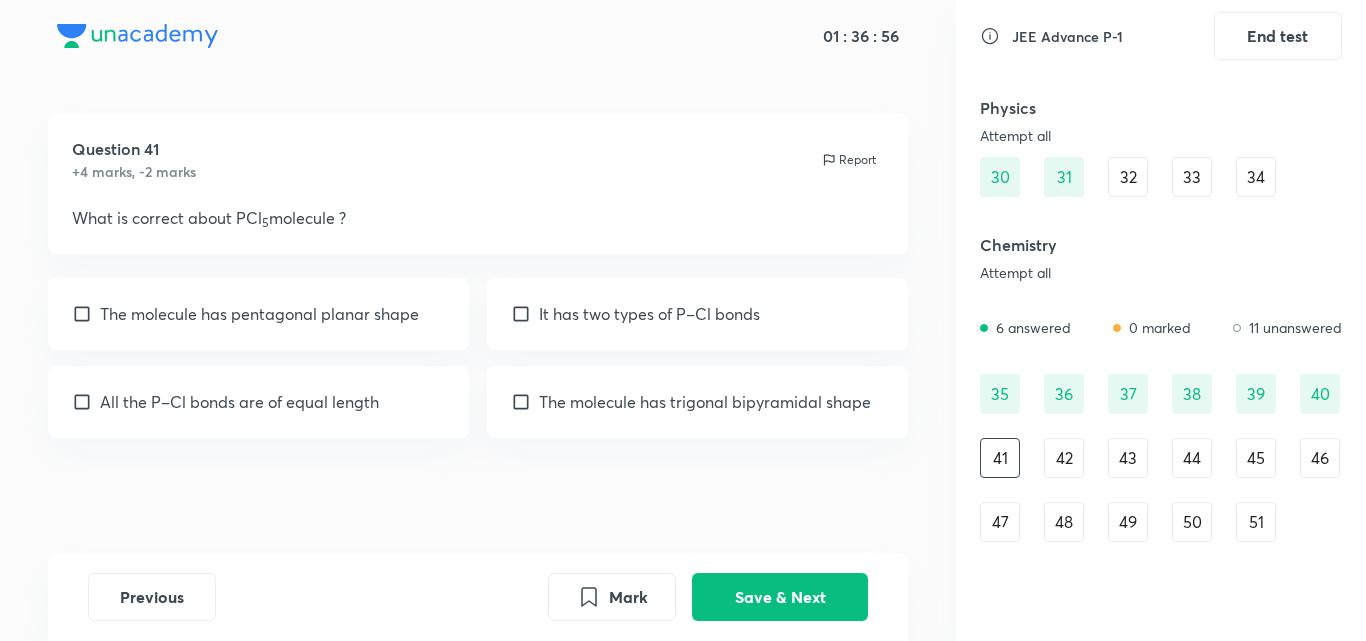click at bounding box center [525, 402] 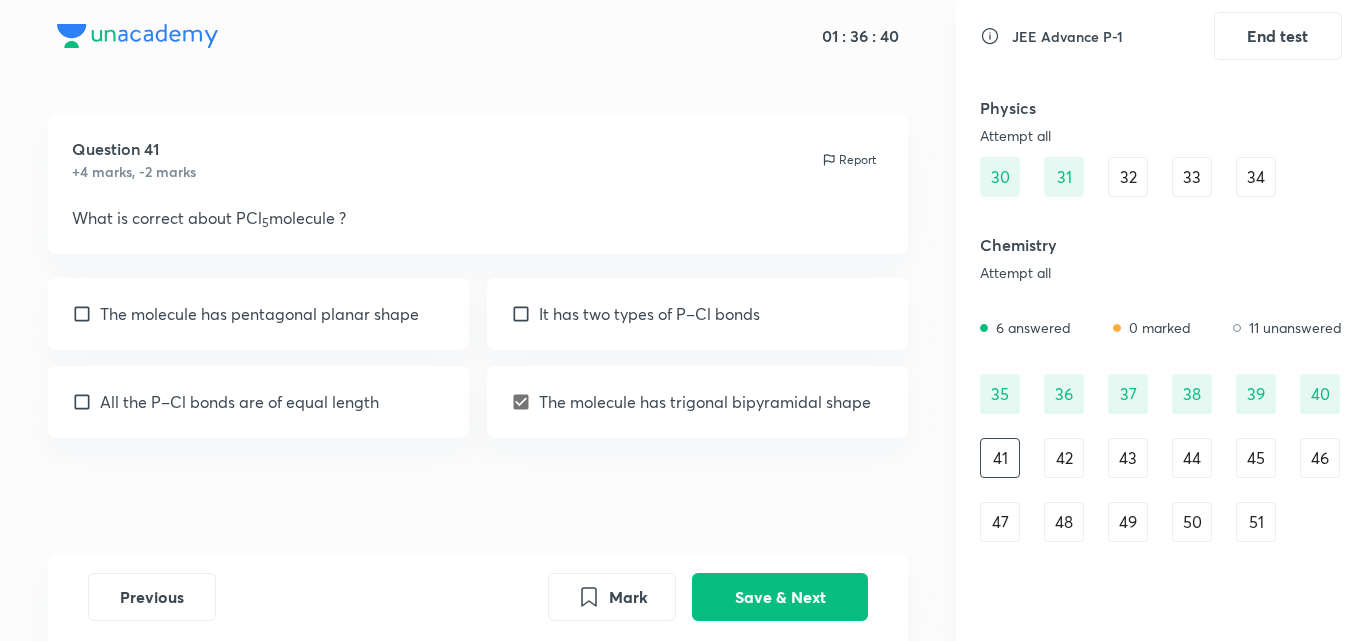 click at bounding box center [525, 314] 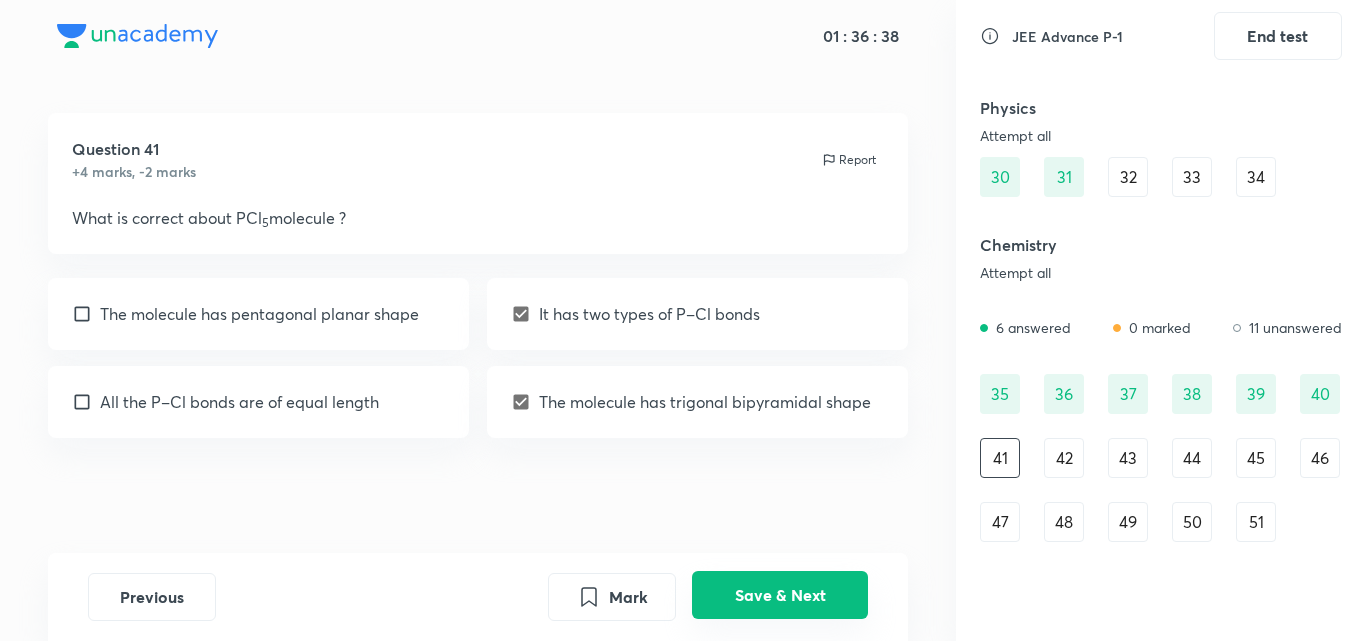 click on "Save & Next" at bounding box center (780, 595) 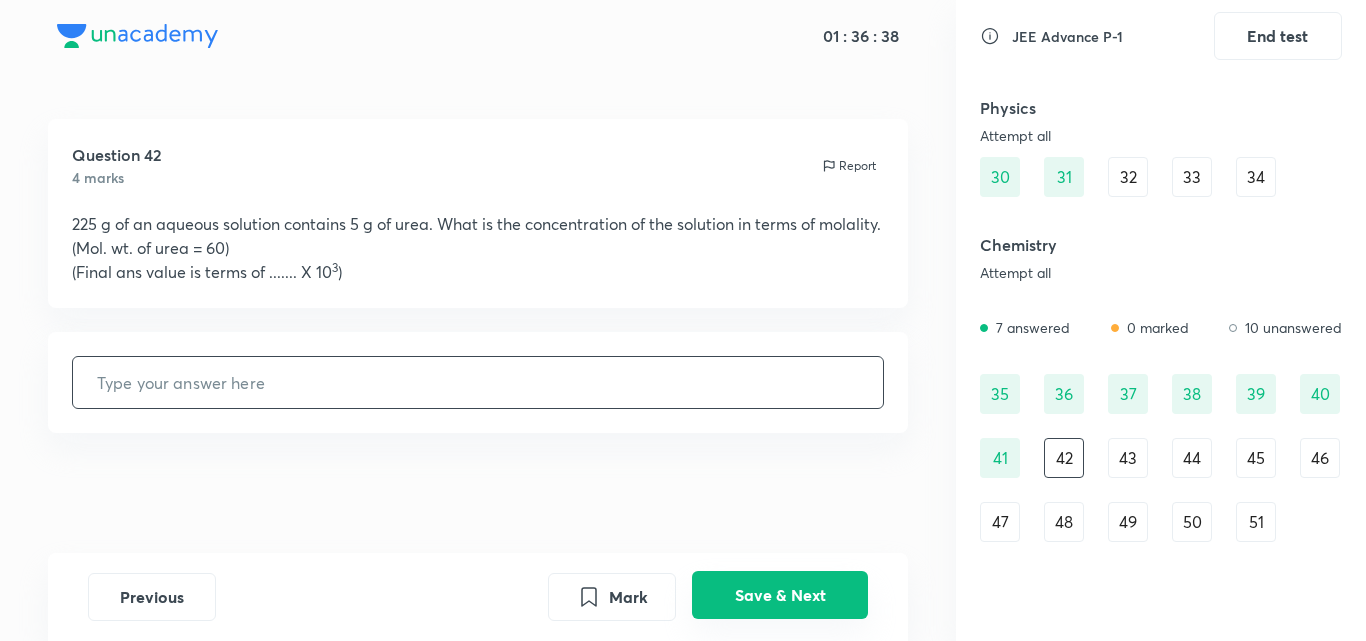 scroll, scrollTop: 1, scrollLeft: 0, axis: vertical 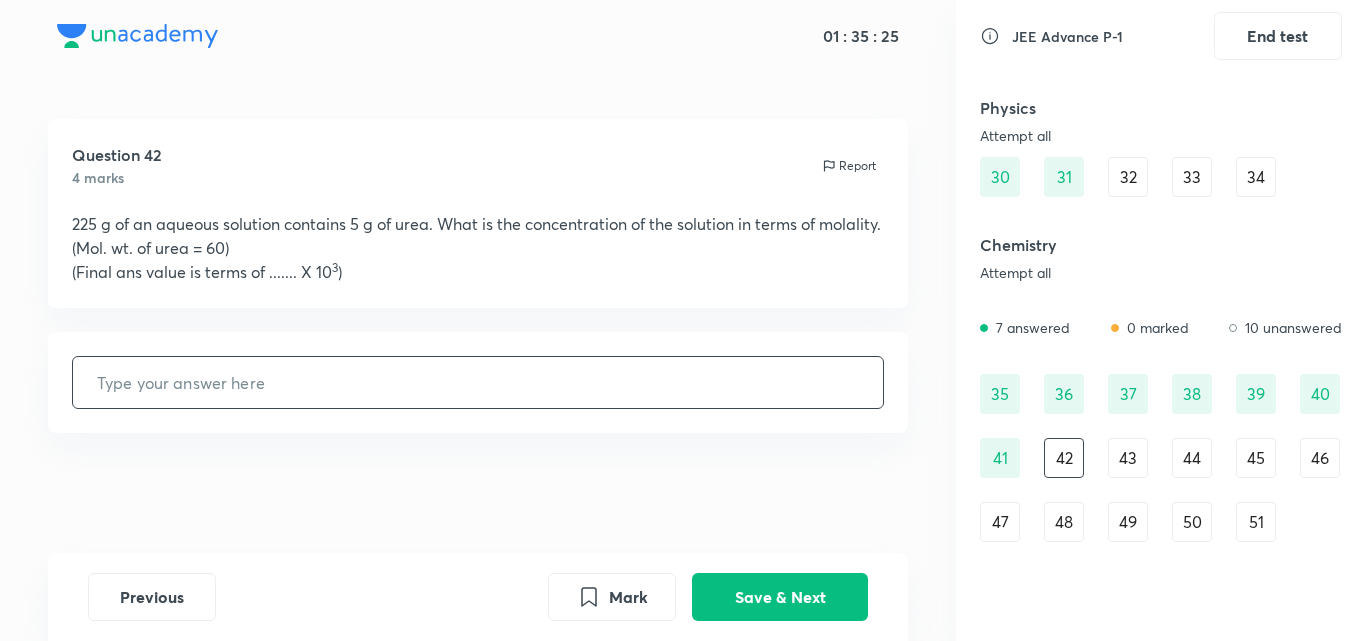 click at bounding box center [478, 382] 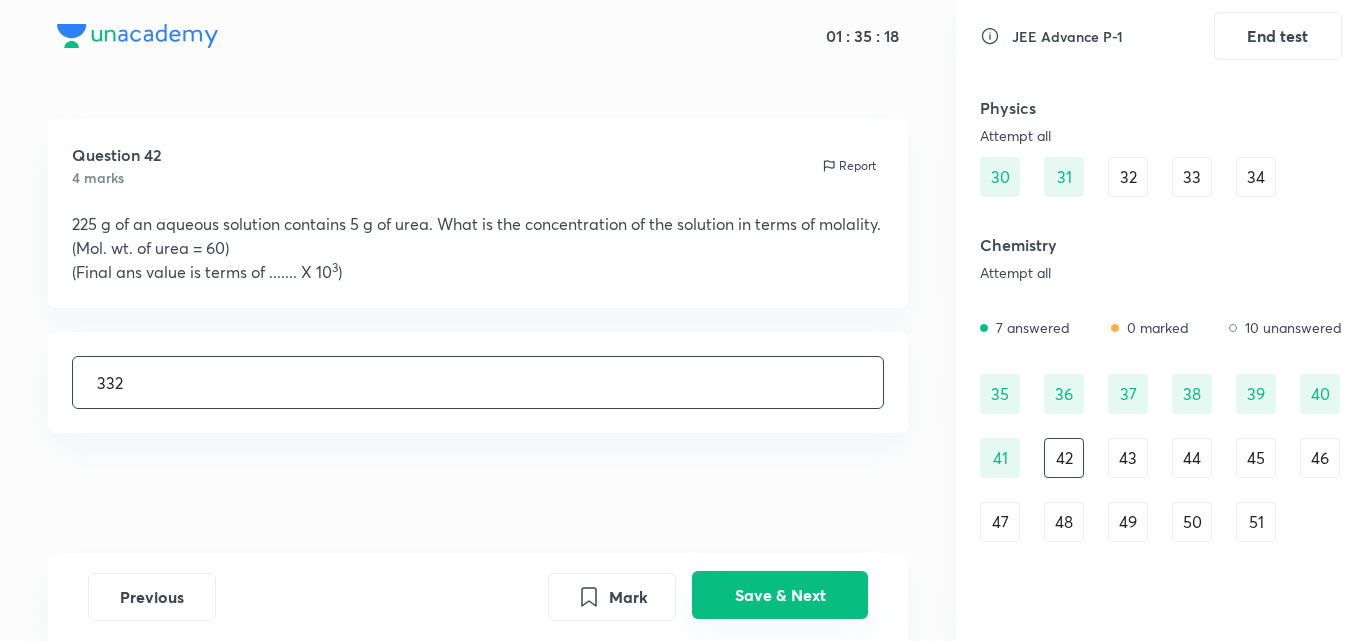 type on "332" 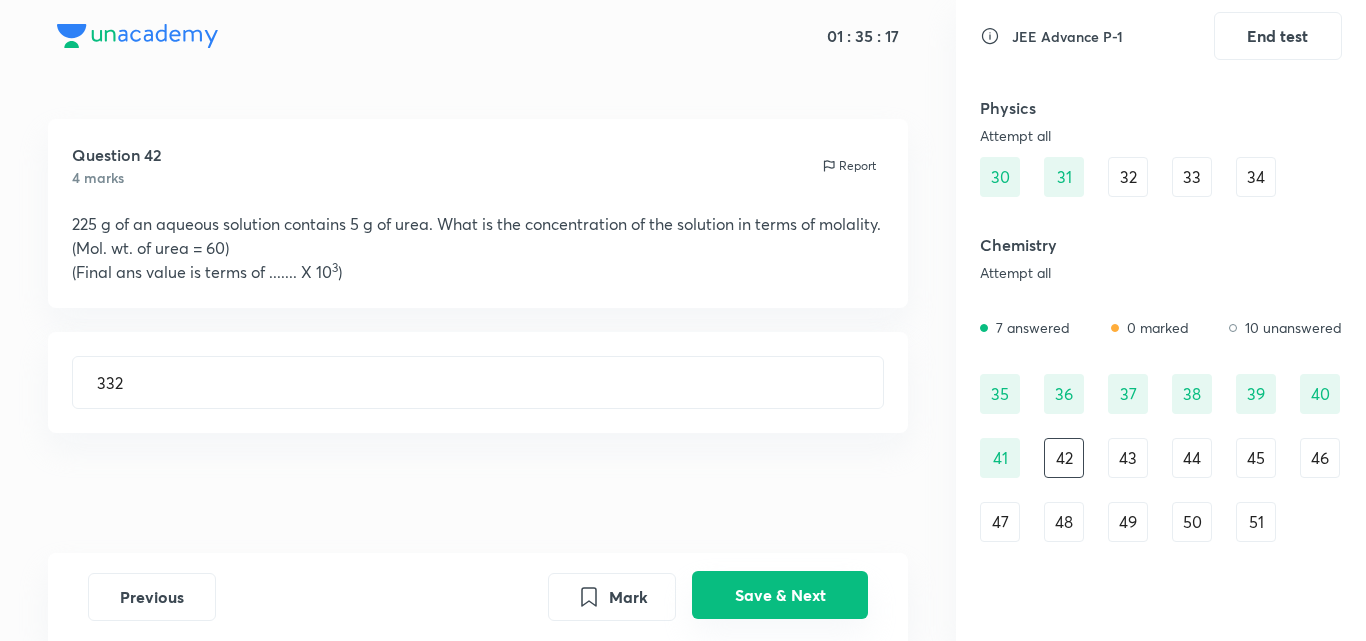 click on "Save & Next" at bounding box center [780, 595] 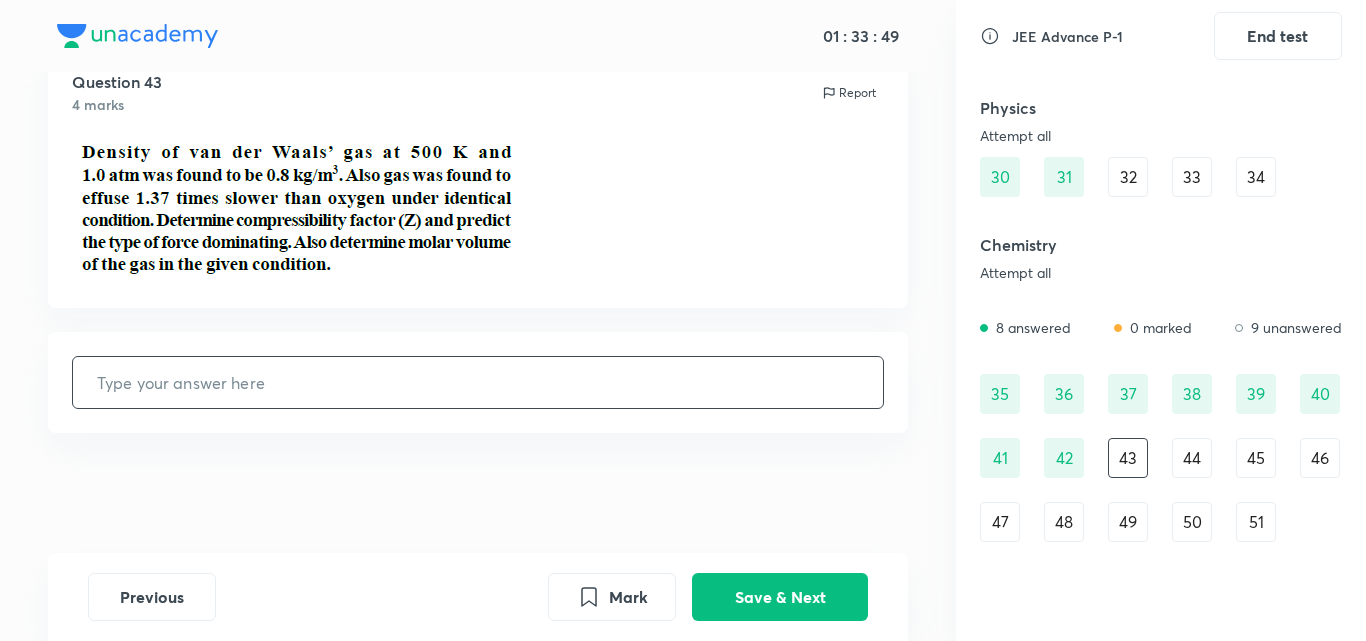 scroll, scrollTop: 73, scrollLeft: 0, axis: vertical 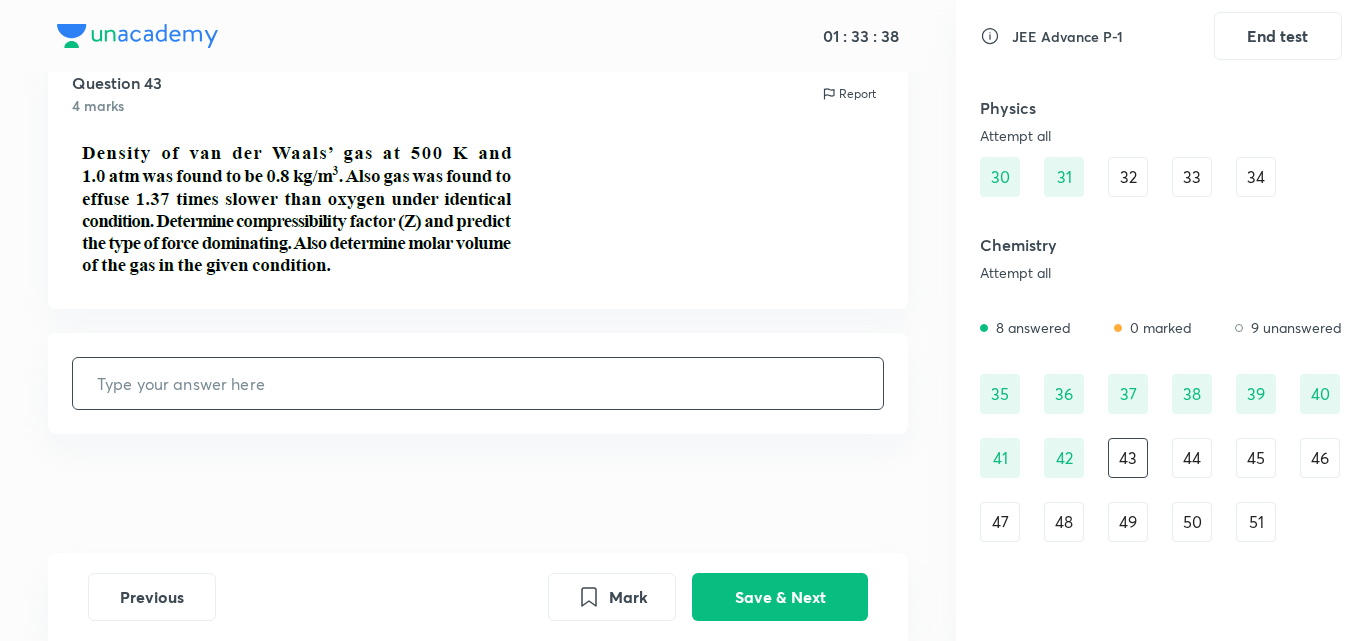 click at bounding box center [478, 383] 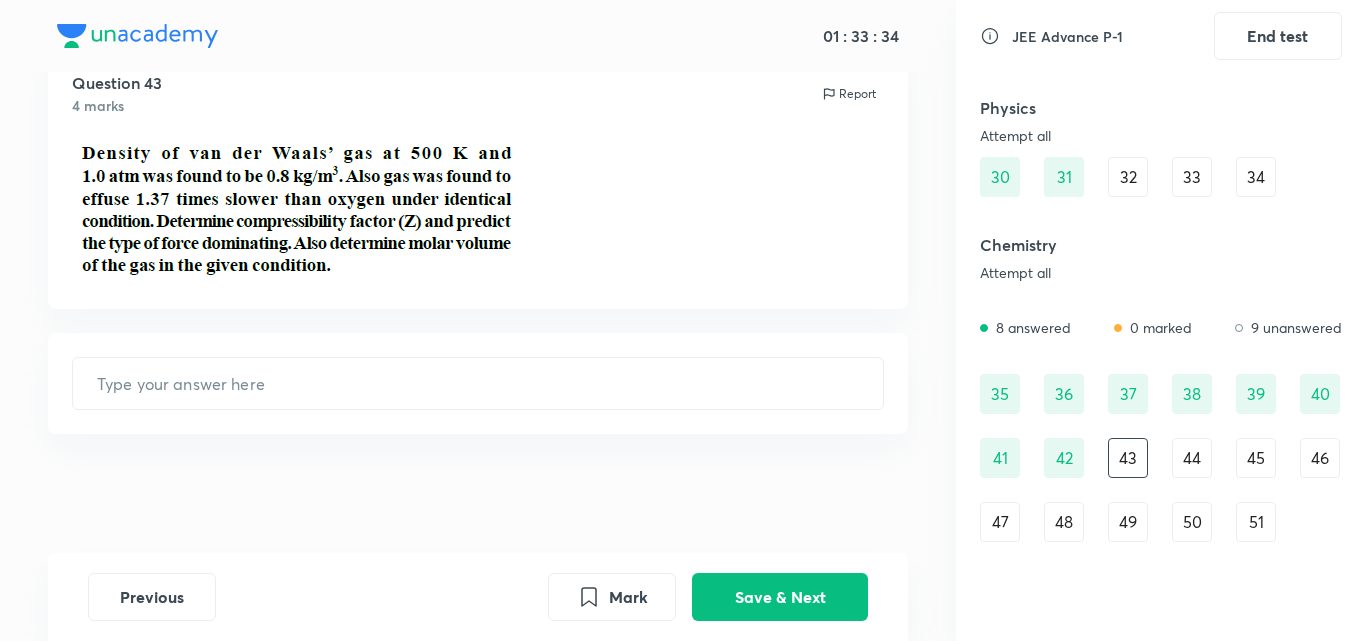 click on "44" at bounding box center [1192, 458] 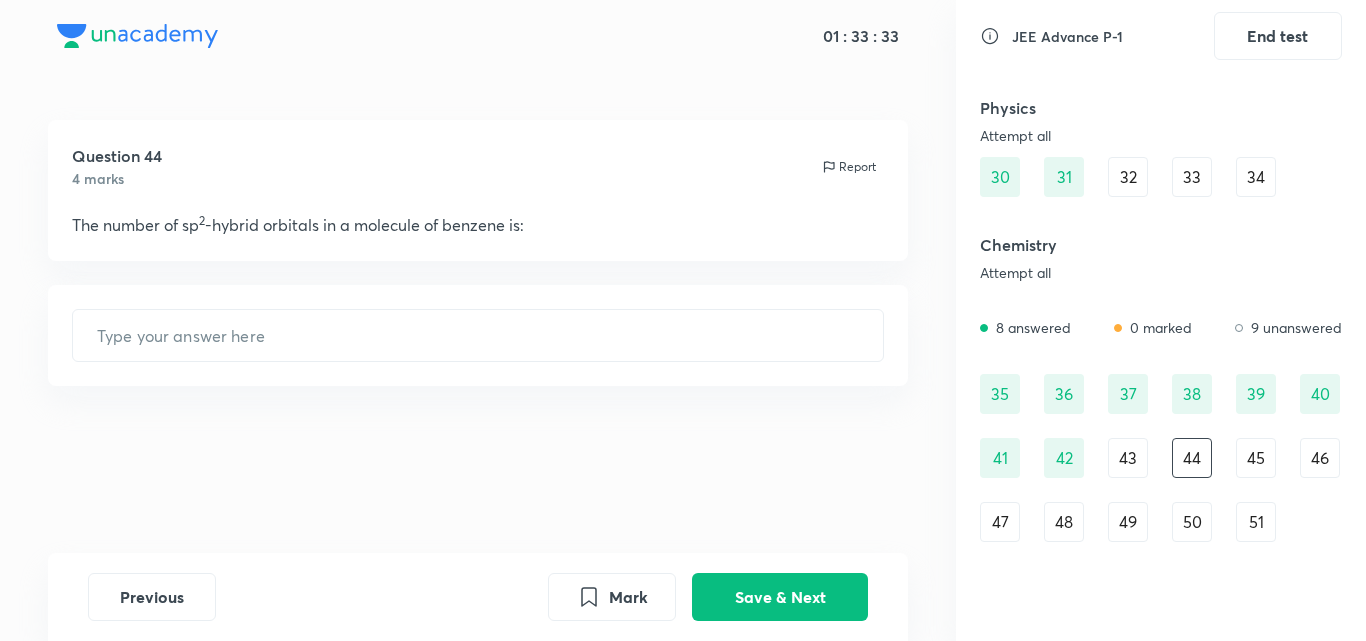 scroll, scrollTop: 0, scrollLeft: 0, axis: both 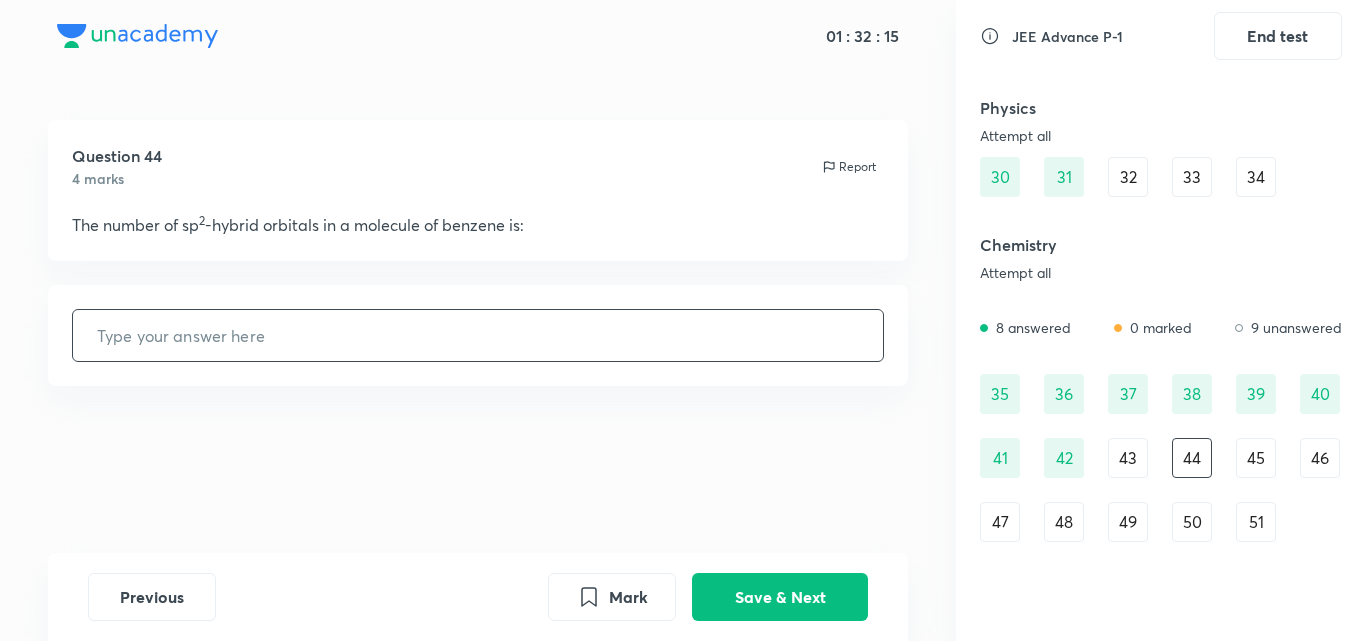 click at bounding box center (478, 335) 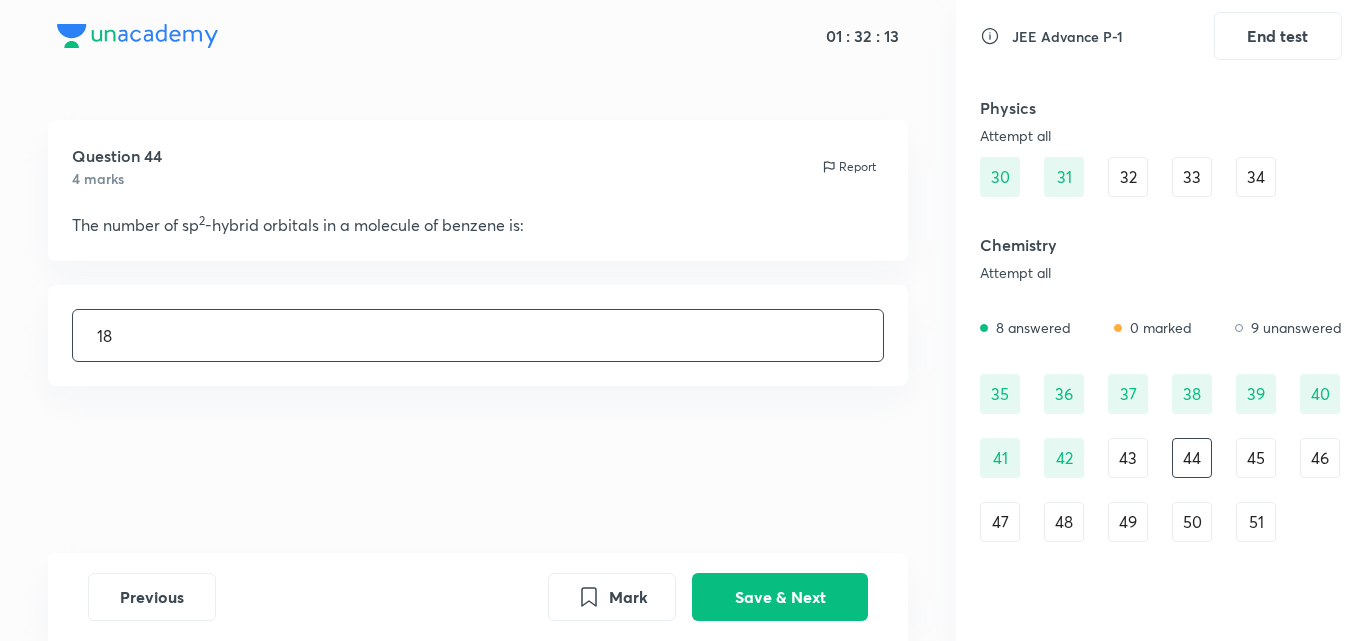type on "18" 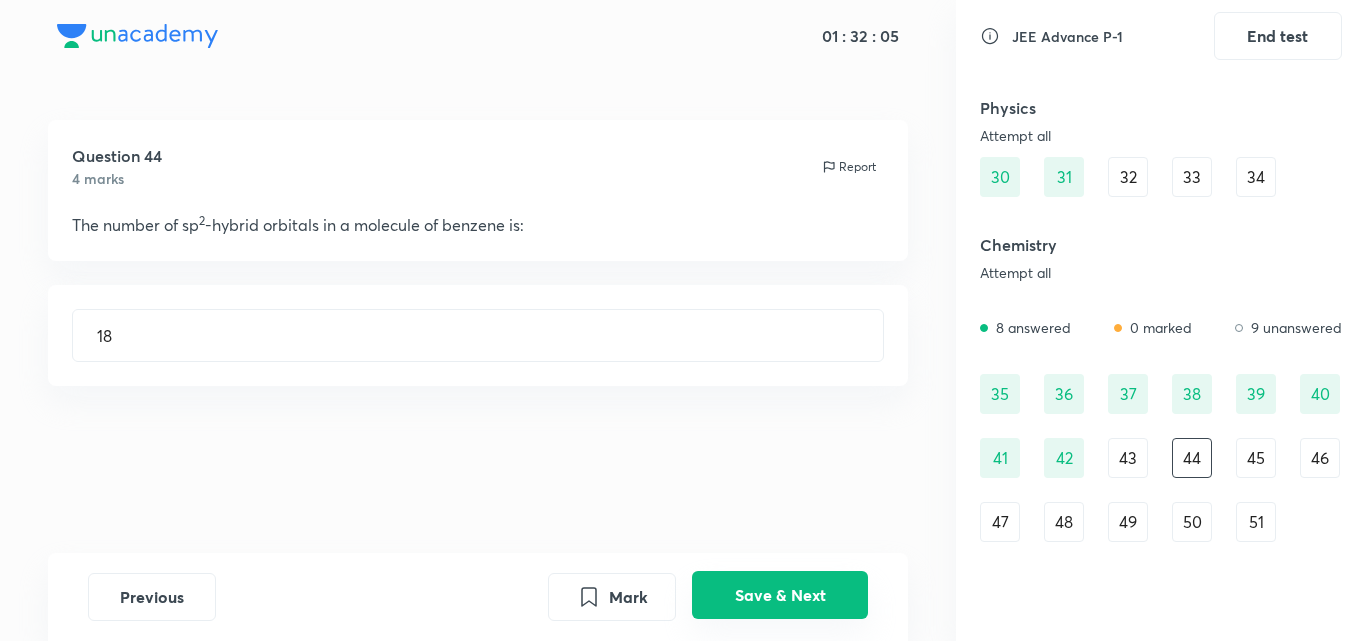 click on "Save & Next" at bounding box center [780, 595] 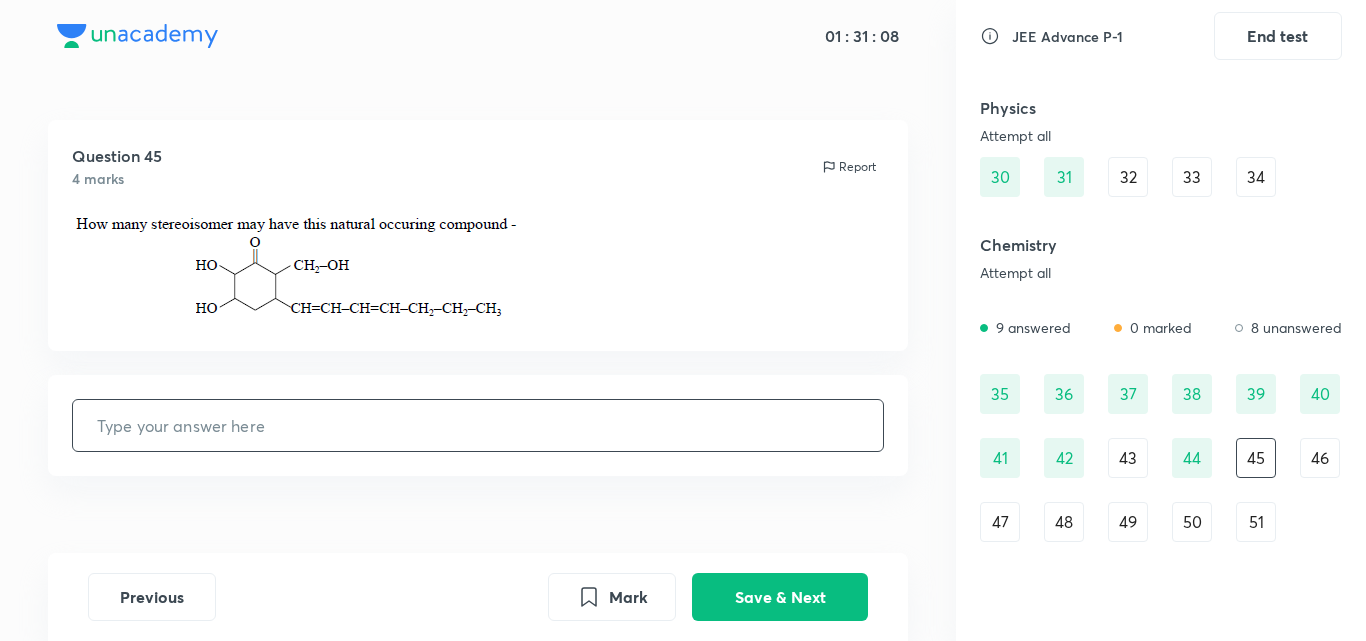 click at bounding box center [478, 425] 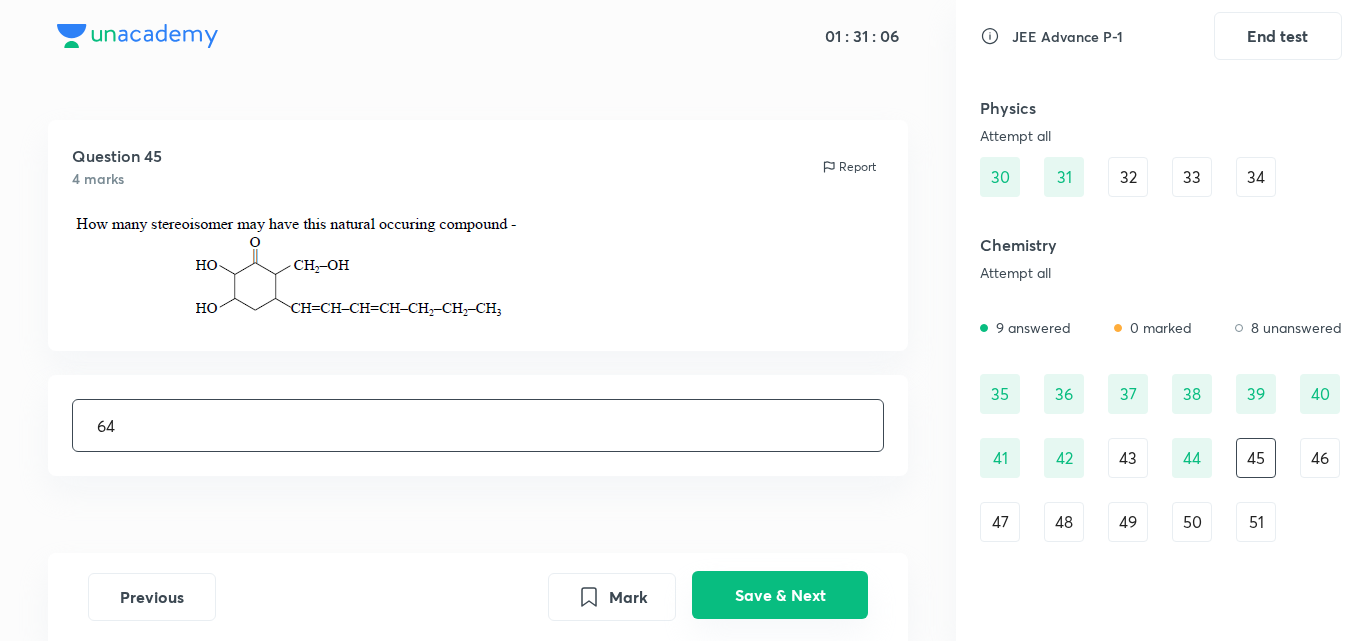 type on "64" 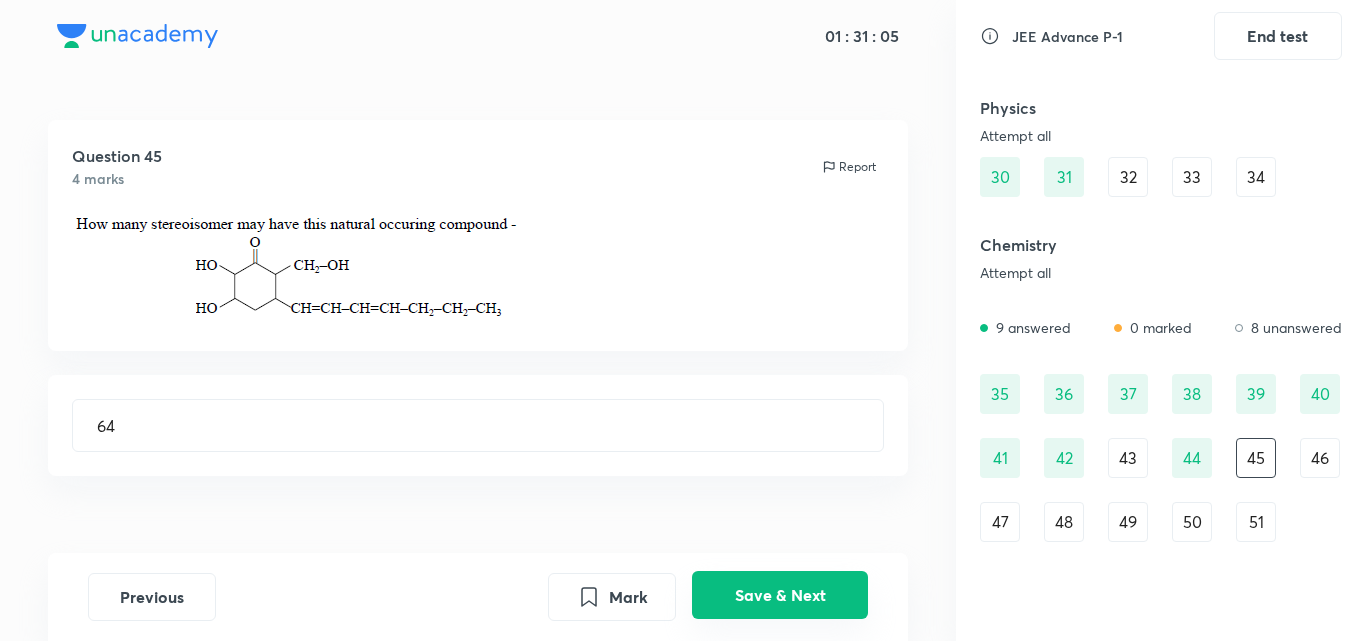 click on "Save & Next" at bounding box center (780, 595) 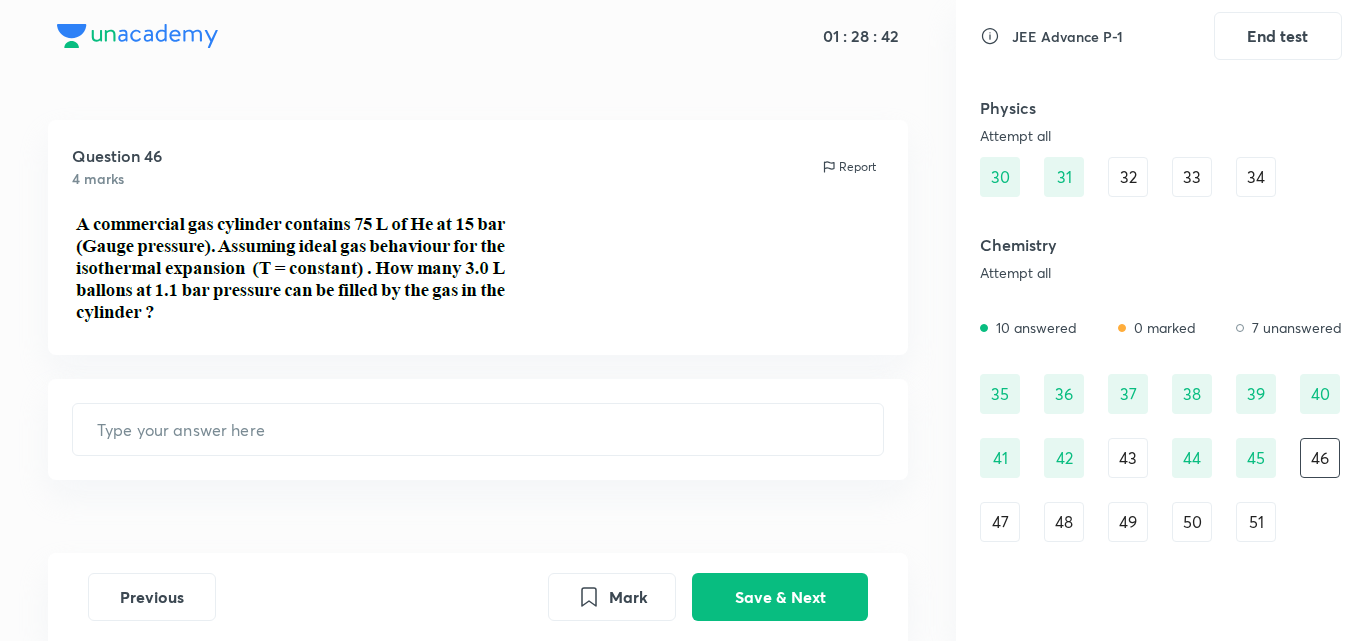 click on "47" at bounding box center [1000, 522] 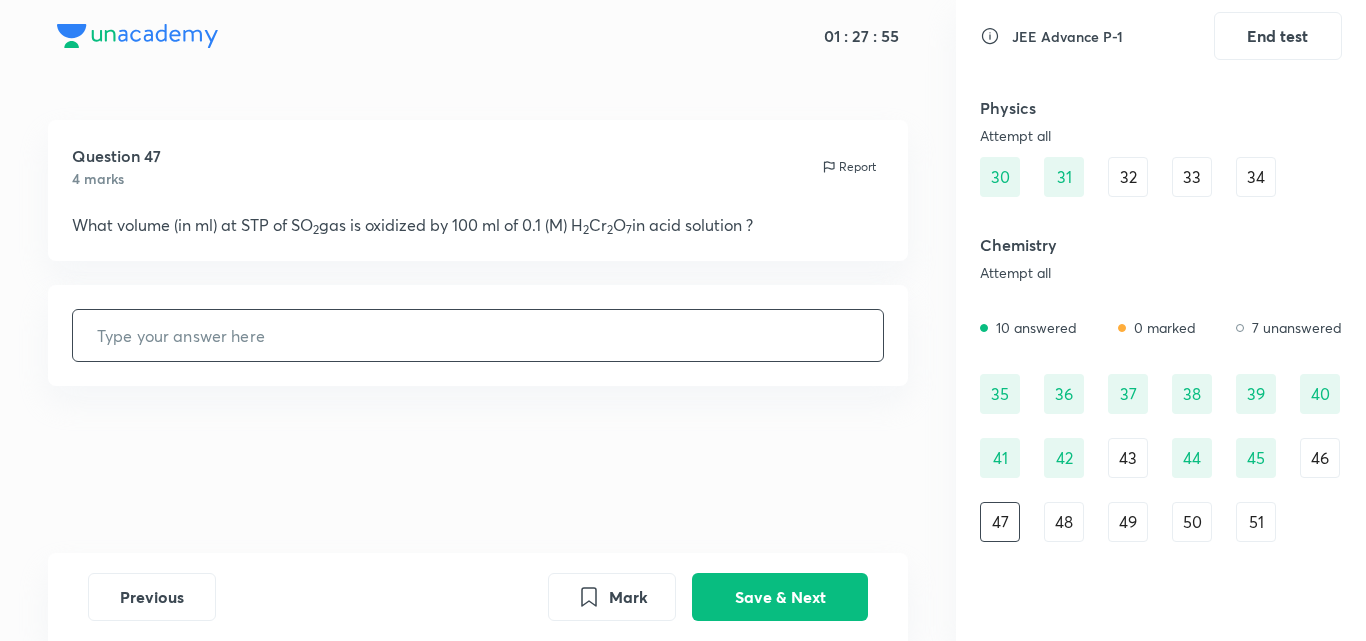 click at bounding box center [478, 335] 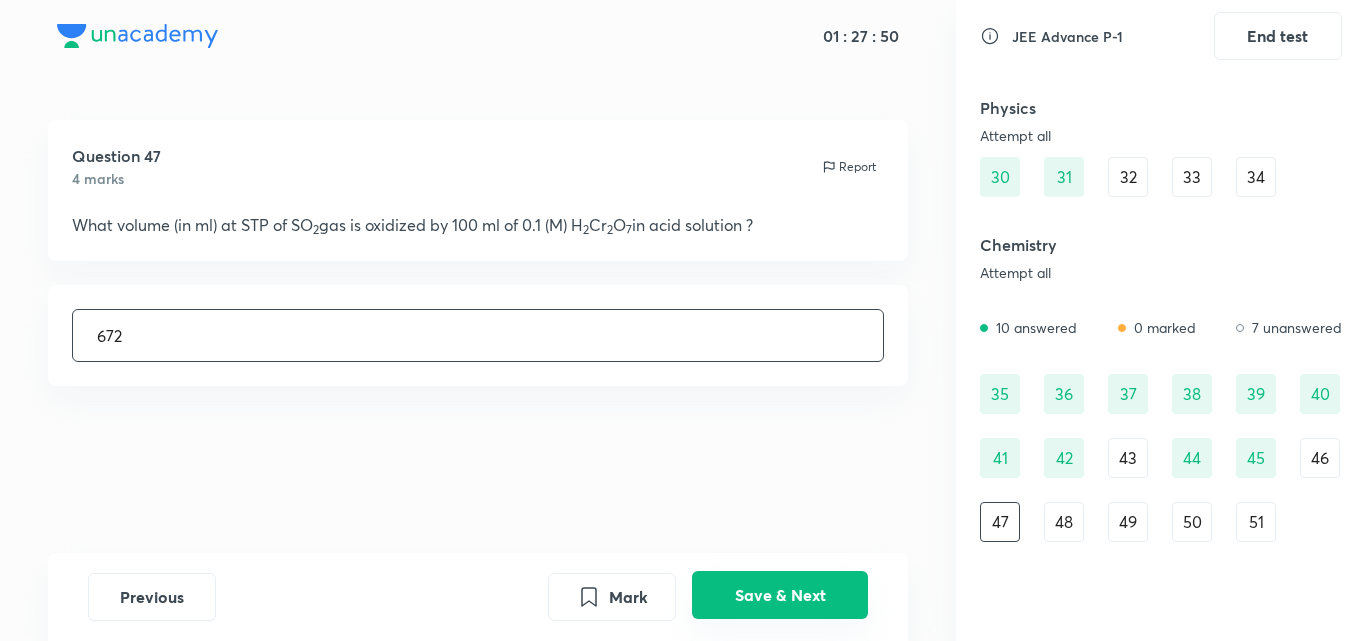 type on "672" 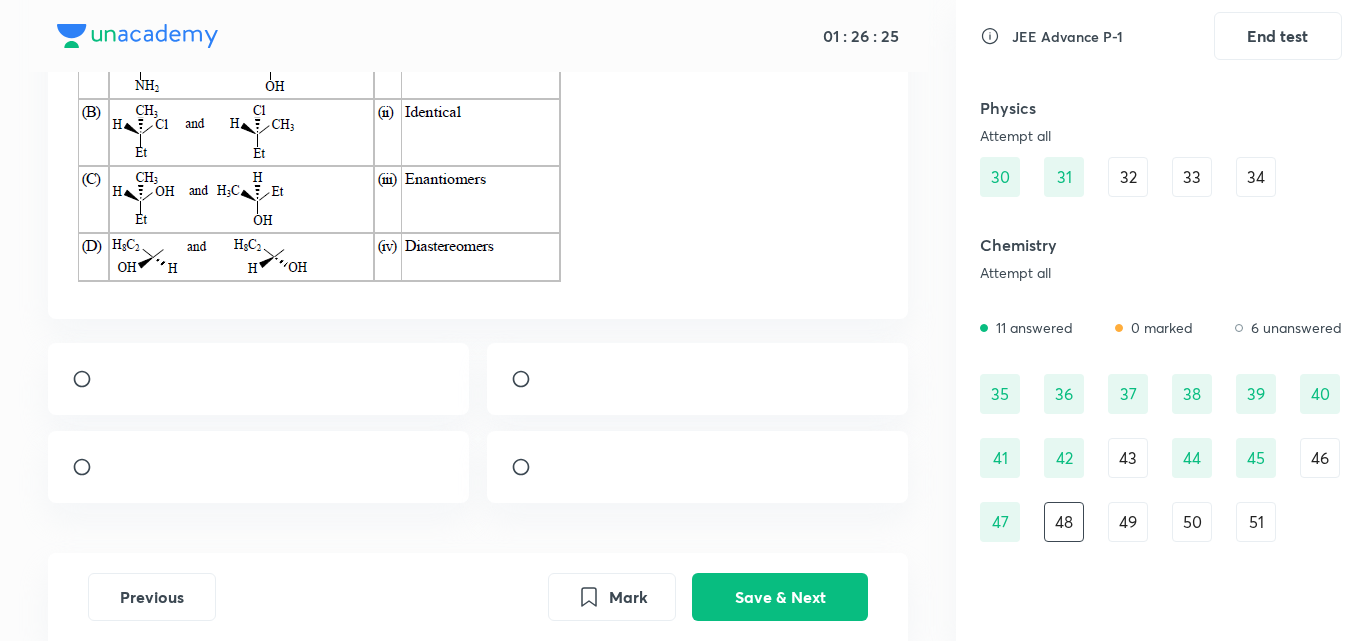 scroll, scrollTop: 253, scrollLeft: 0, axis: vertical 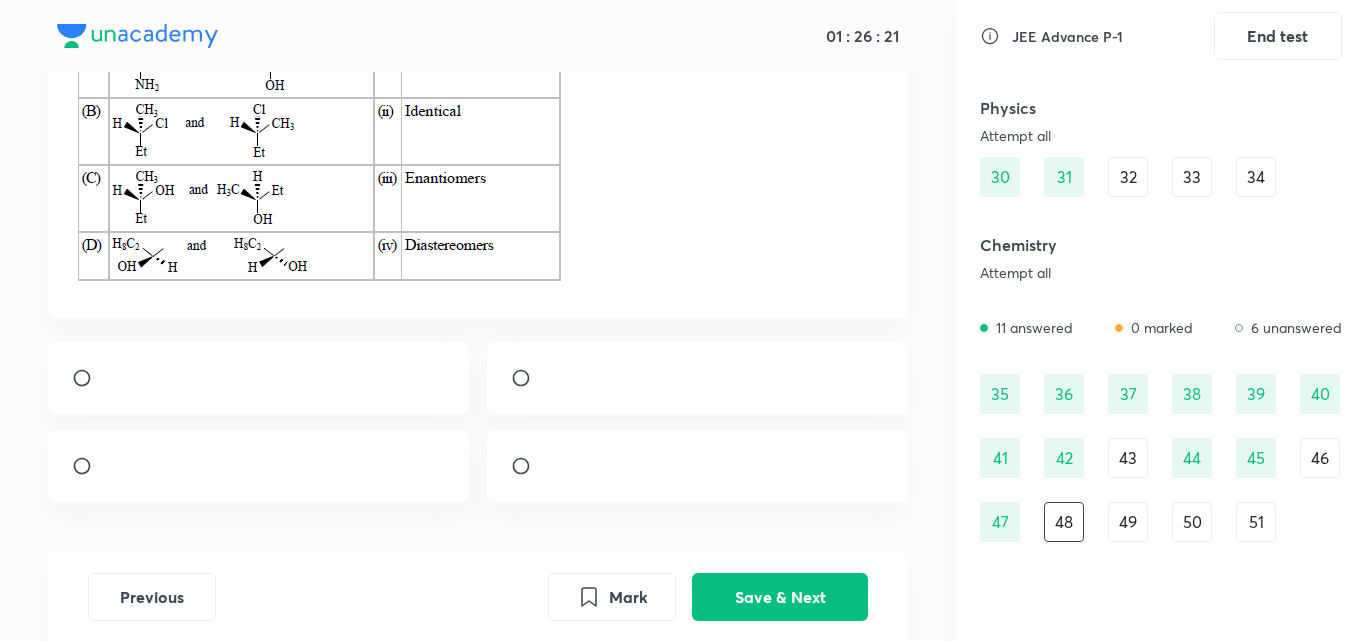 click at bounding box center (529, 378) 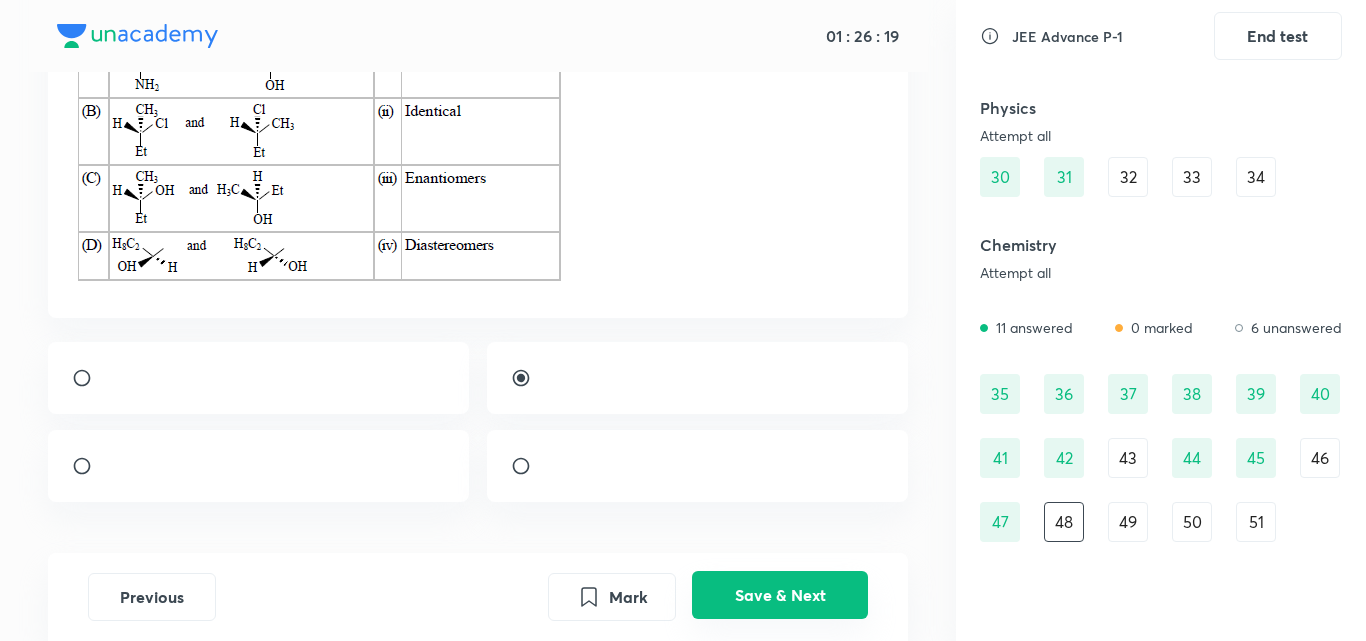 click on "Save & Next" at bounding box center [780, 595] 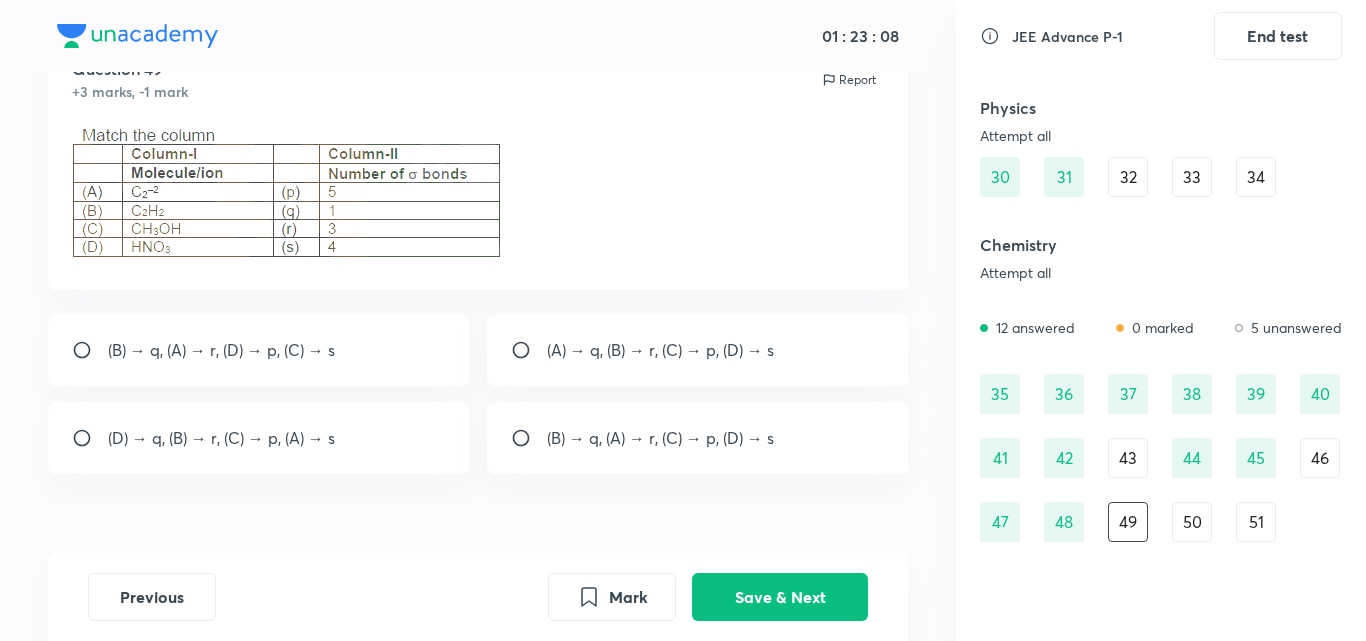 scroll, scrollTop: 86, scrollLeft: 0, axis: vertical 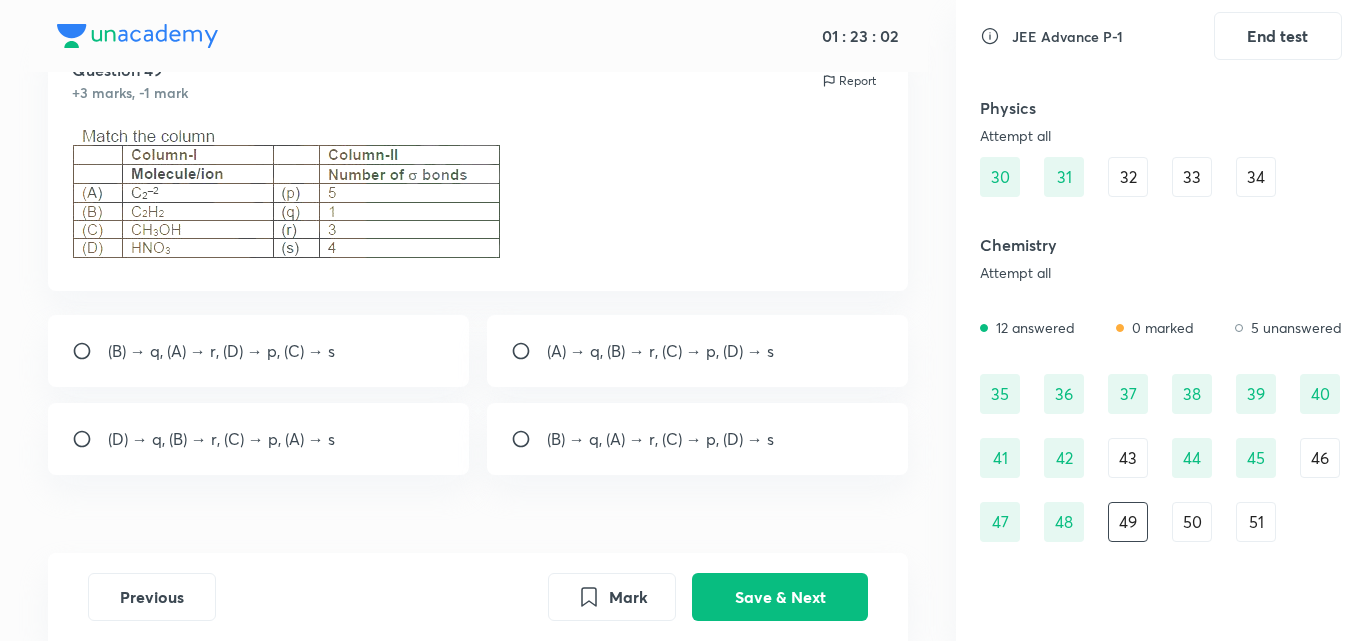 click at bounding box center (529, 351) 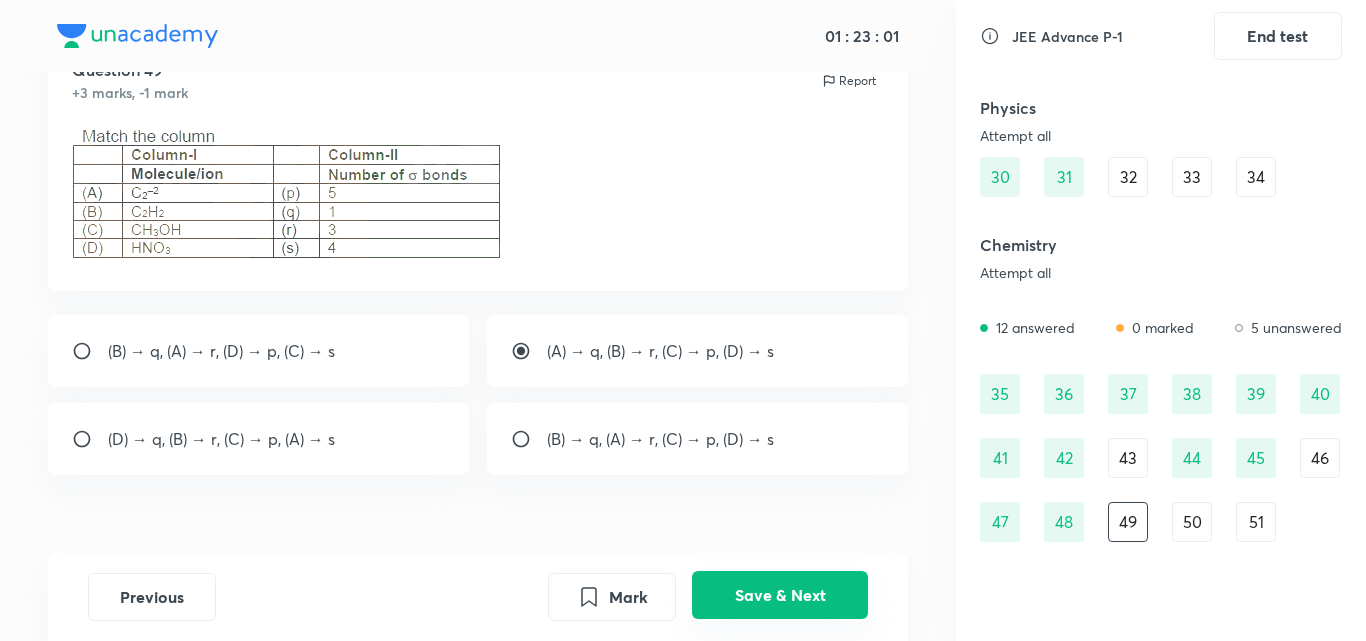 click on "Save & Next" at bounding box center [780, 595] 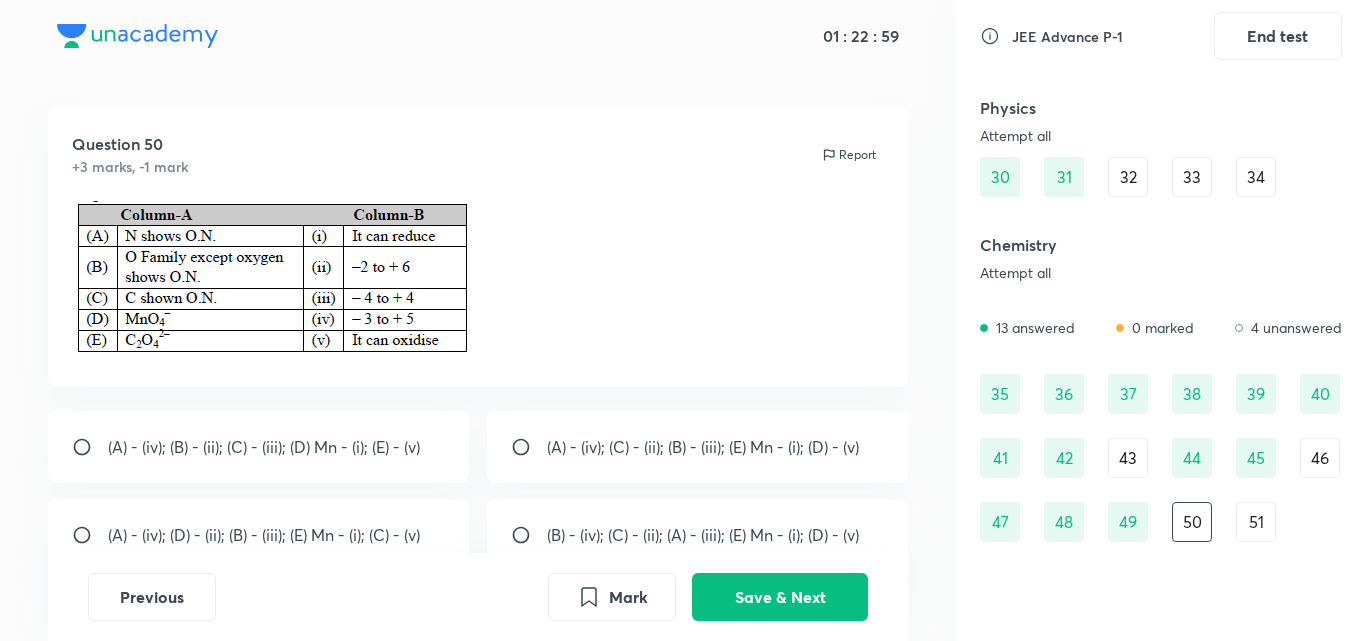 scroll, scrollTop: 86, scrollLeft: 0, axis: vertical 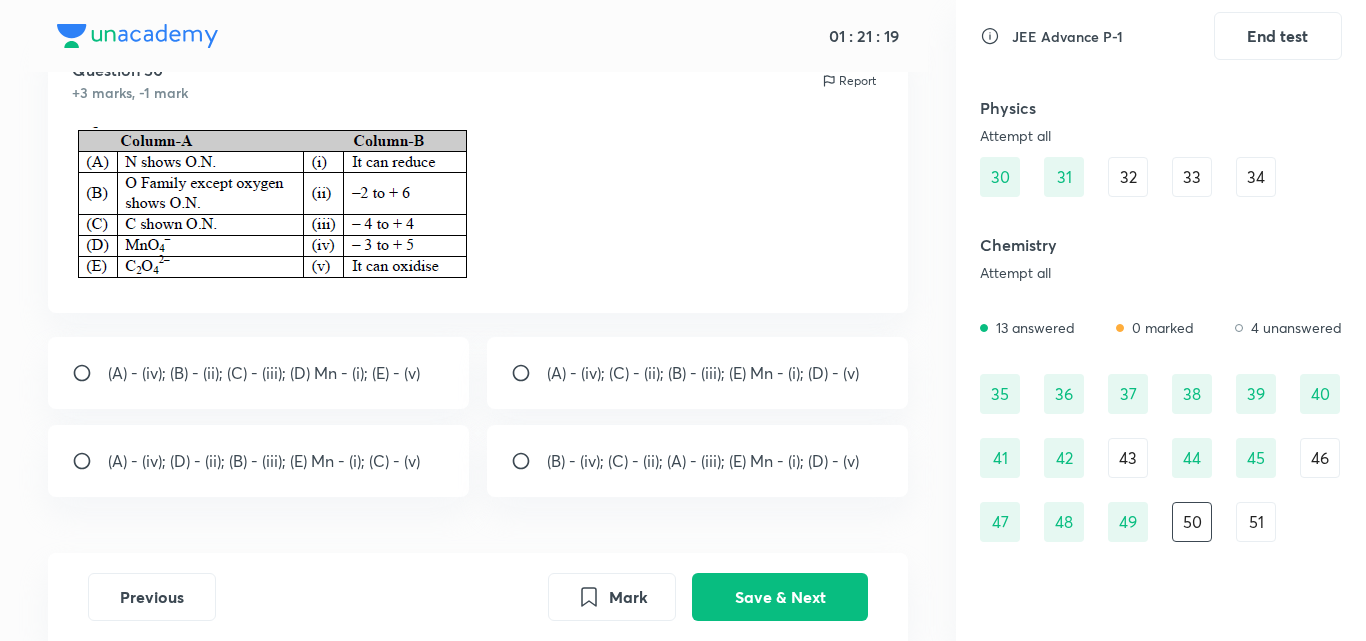 click at bounding box center (90, 373) 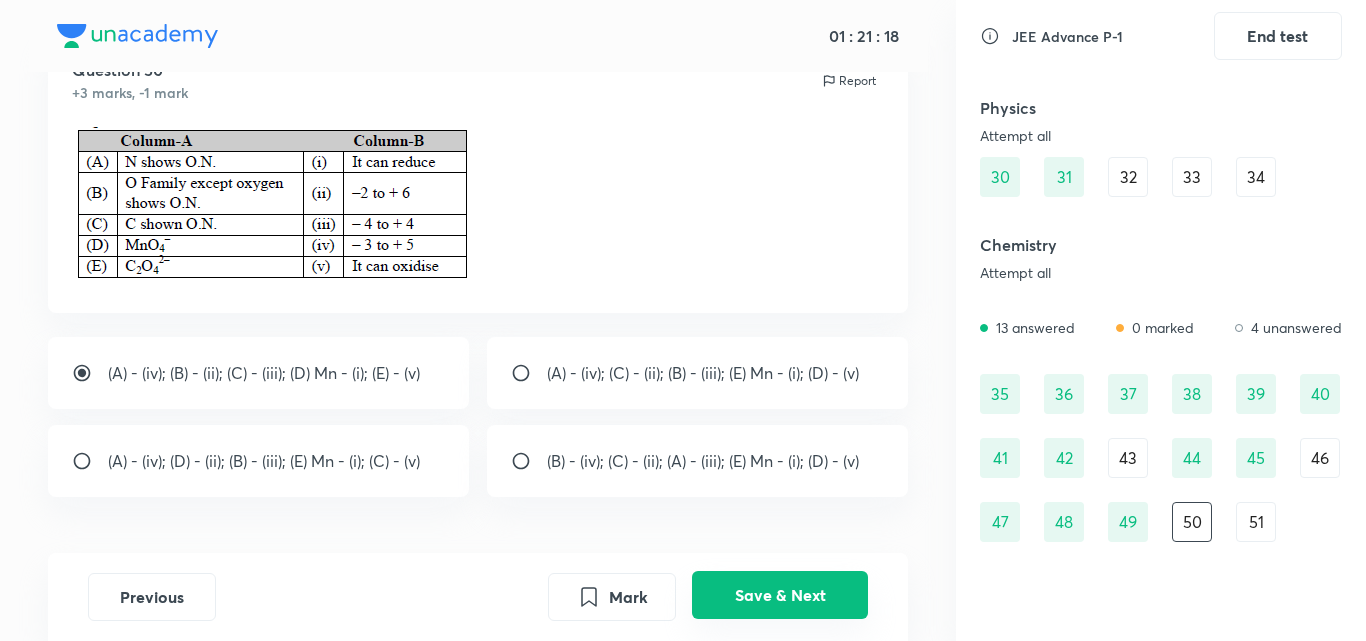 click on "Save & Next" at bounding box center [780, 595] 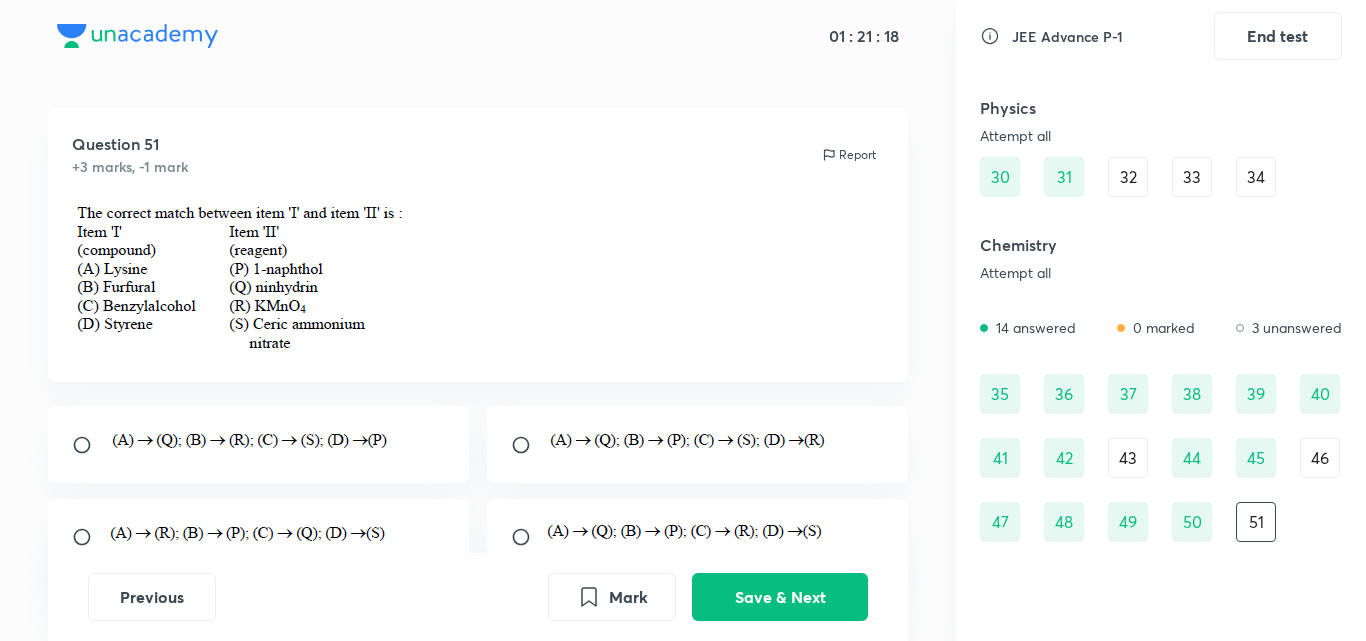 scroll, scrollTop: 86, scrollLeft: 0, axis: vertical 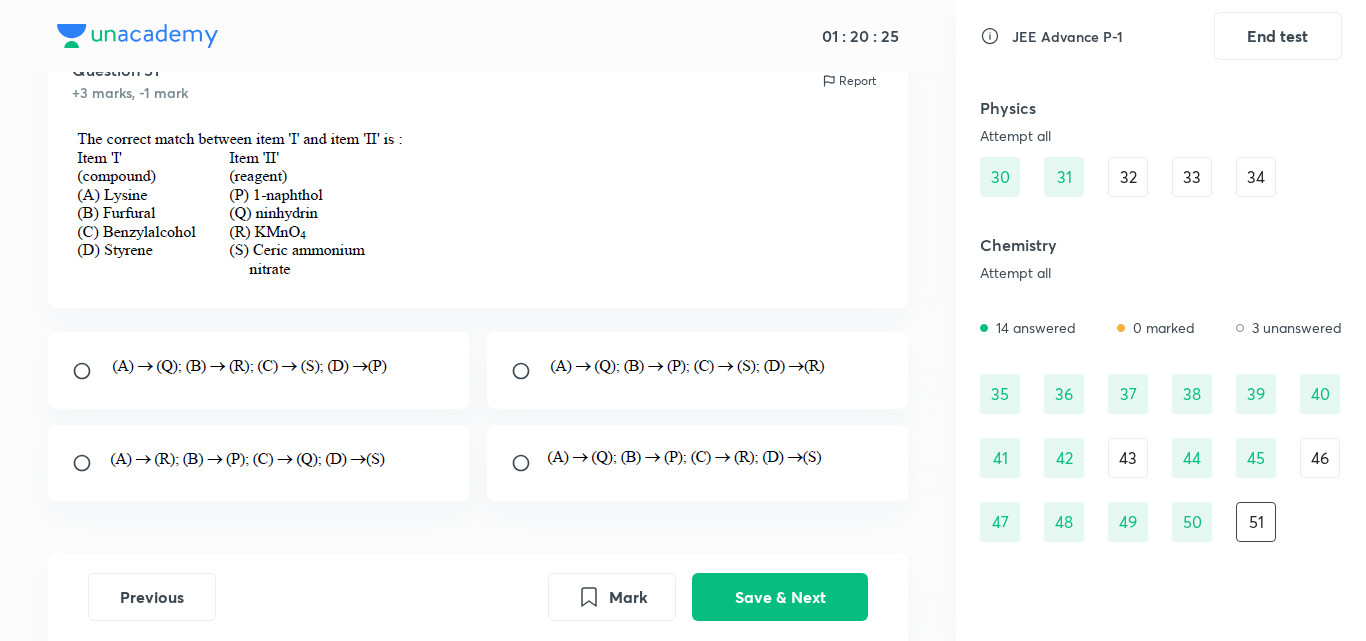 click at bounding box center (529, 371) 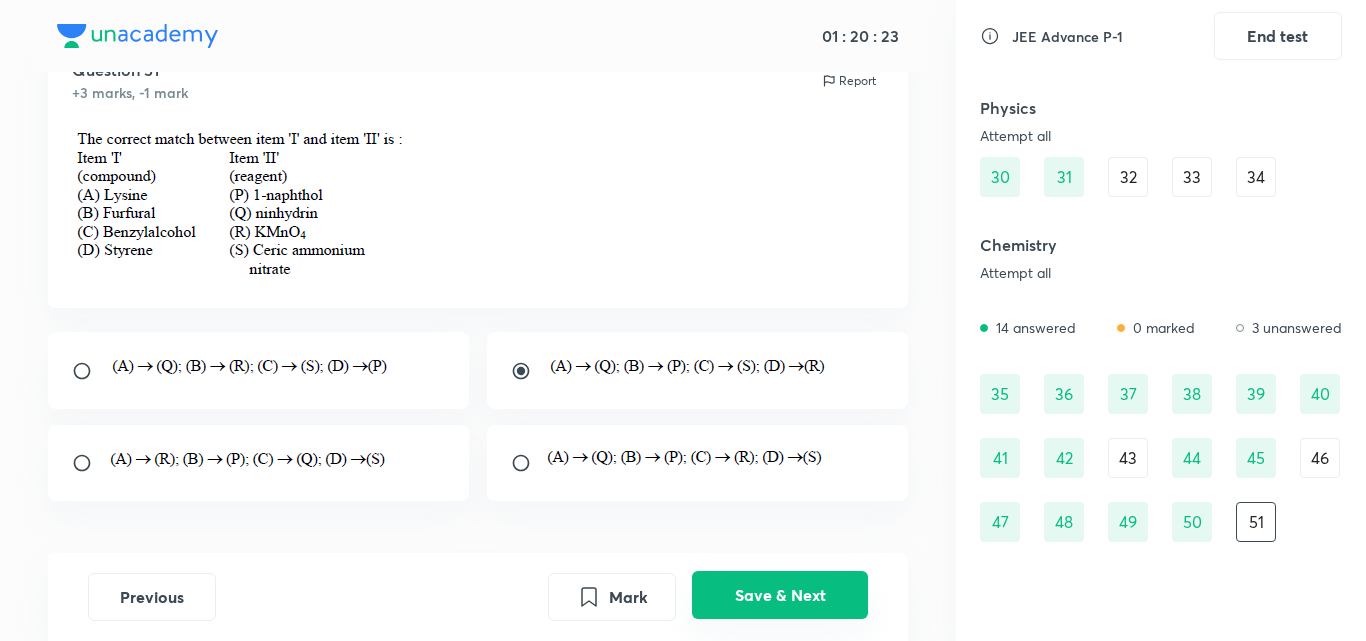 click on "Save & Next" at bounding box center (780, 595) 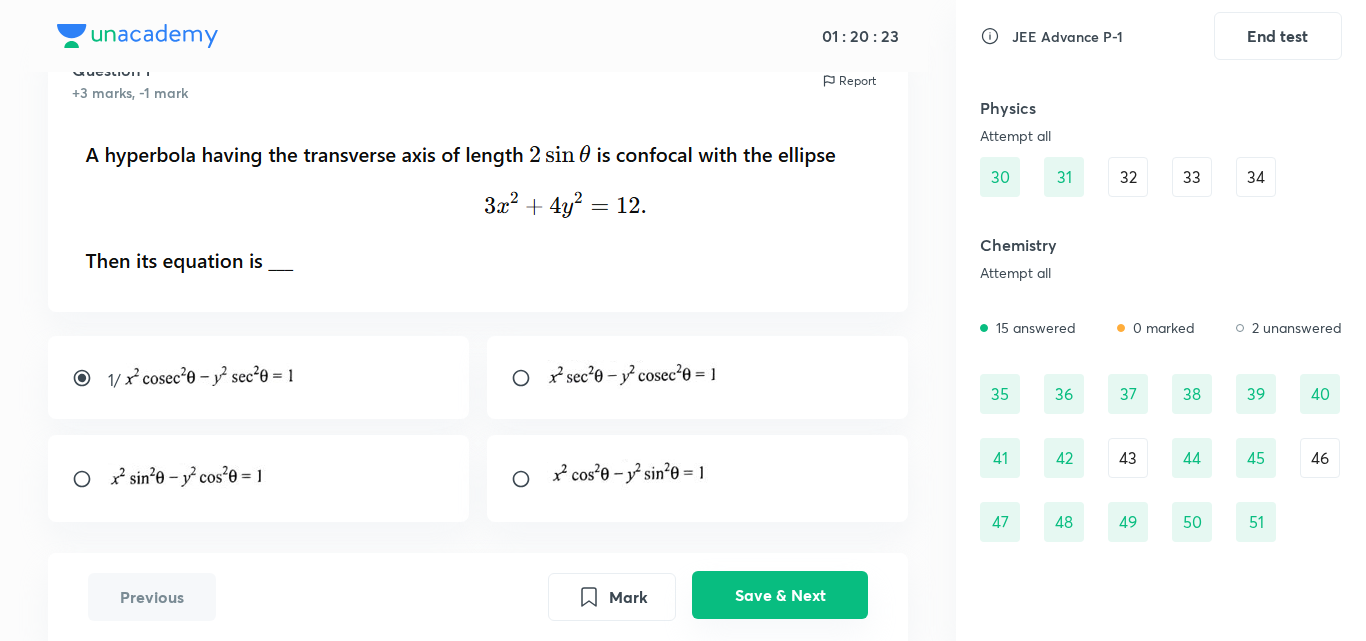scroll, scrollTop: 86, scrollLeft: 0, axis: vertical 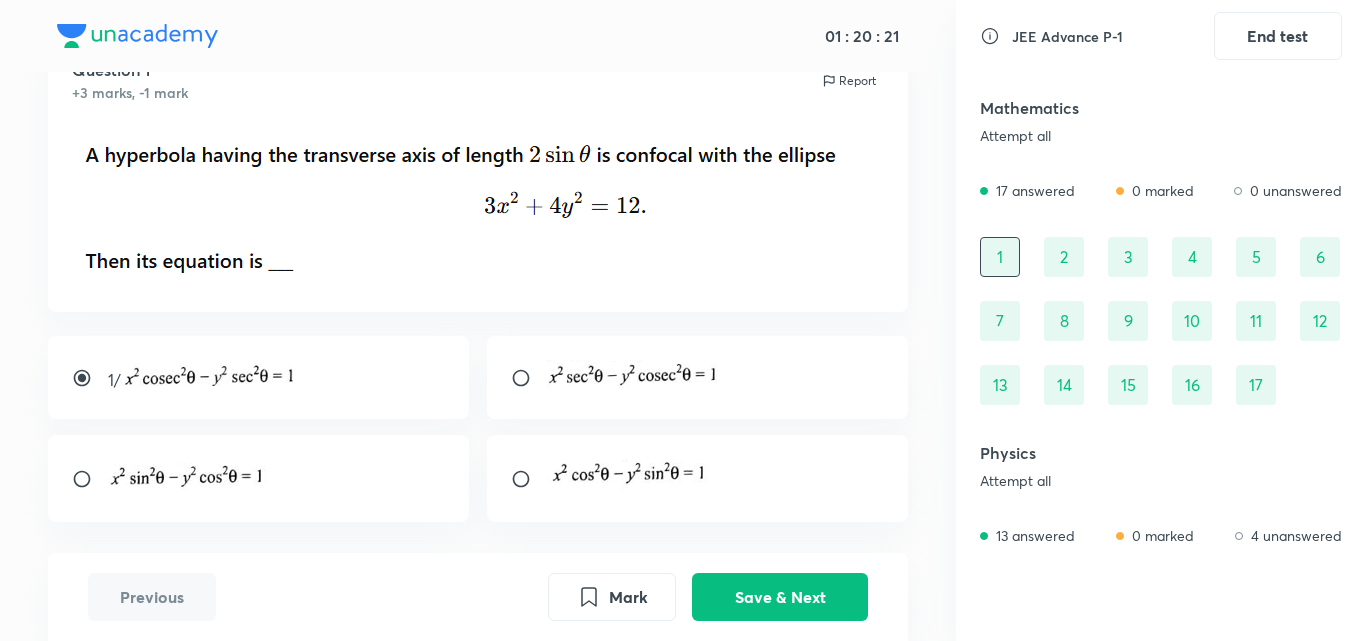 drag, startPoint x: 929, startPoint y: 352, endPoint x: 1047, endPoint y: 244, distance: 159.9625 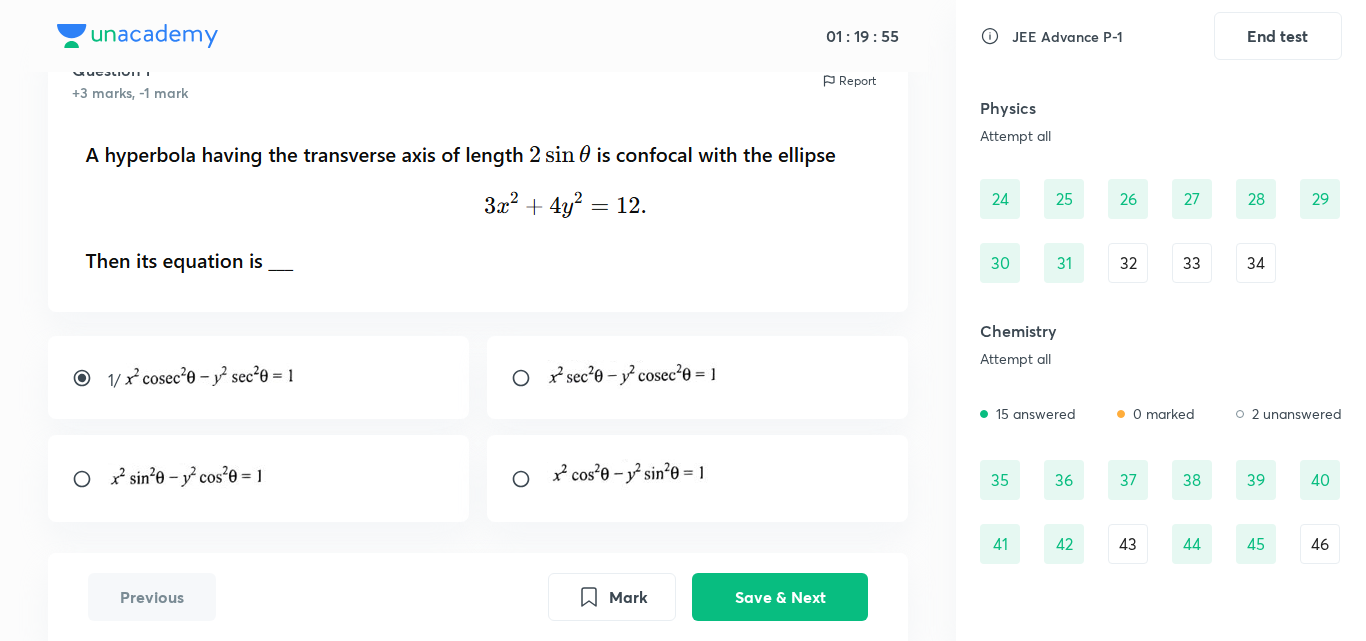 scroll, scrollTop: 466, scrollLeft: 0, axis: vertical 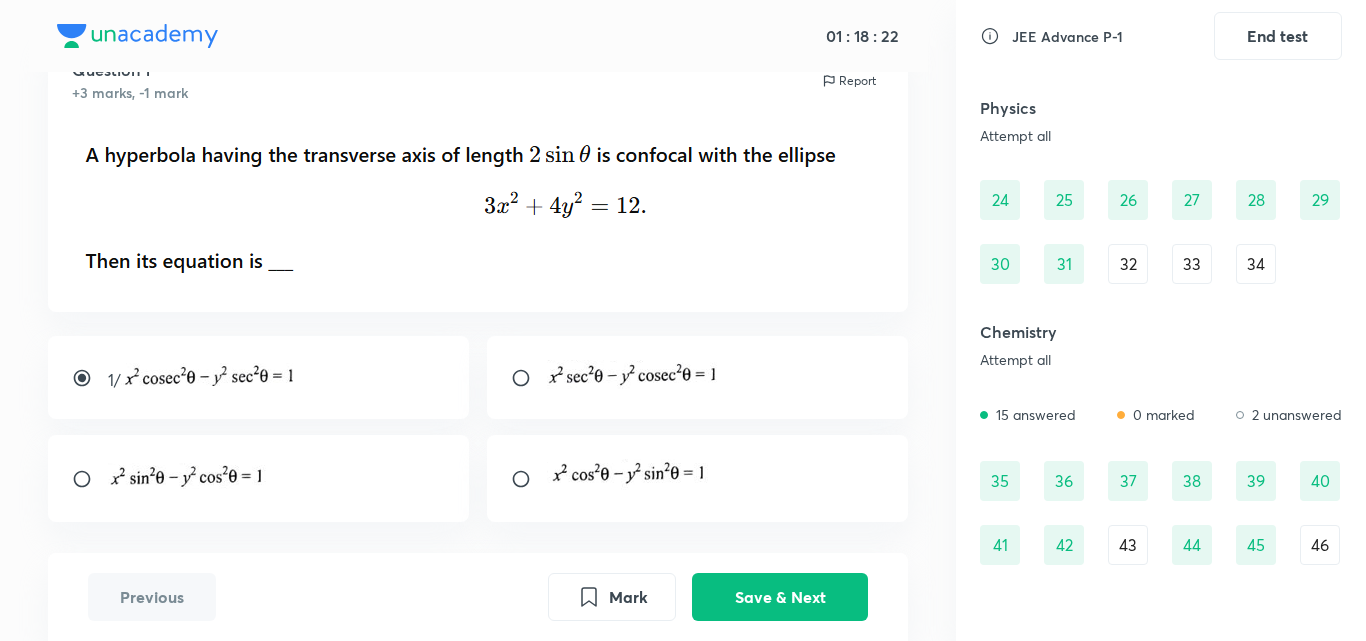 click on "32" at bounding box center (1128, 264) 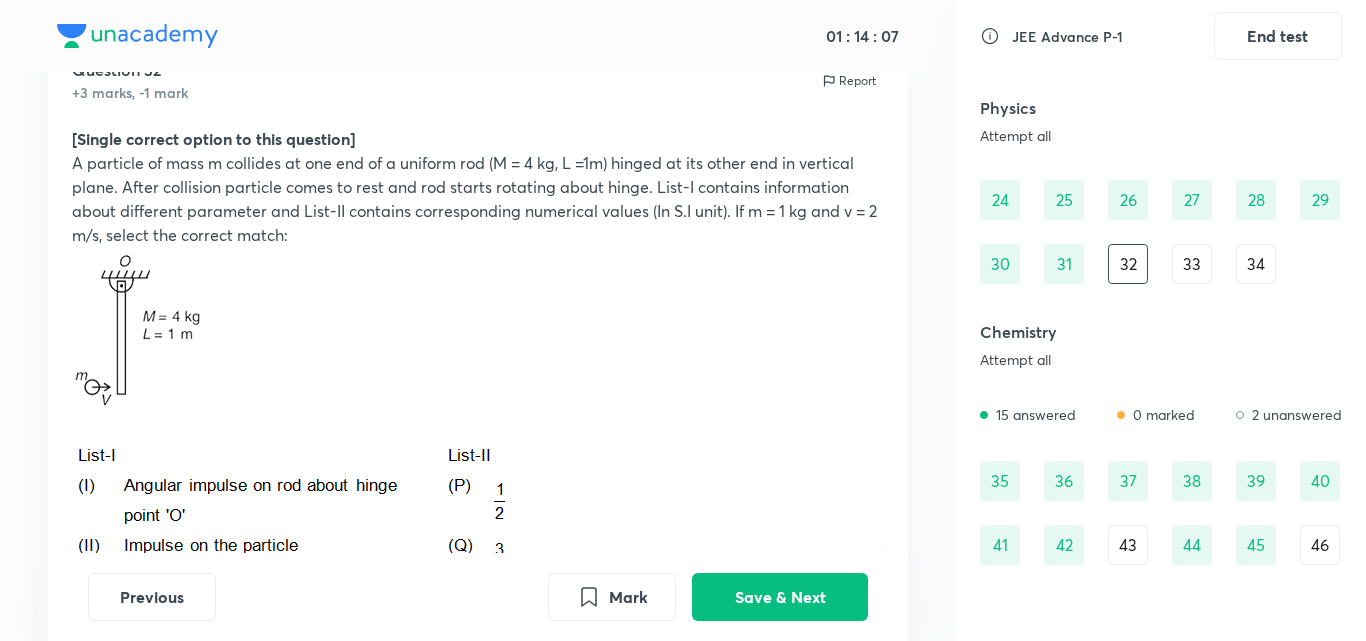 click on "33" at bounding box center (1192, 264) 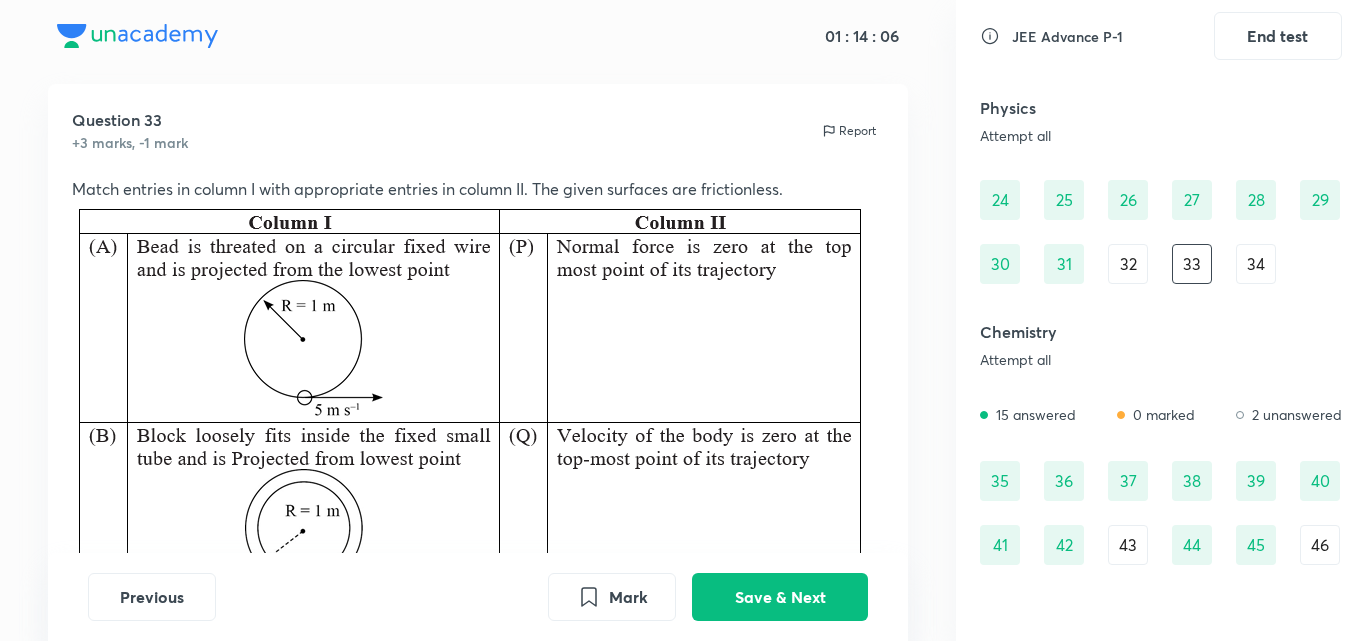 scroll, scrollTop: 86, scrollLeft: 0, axis: vertical 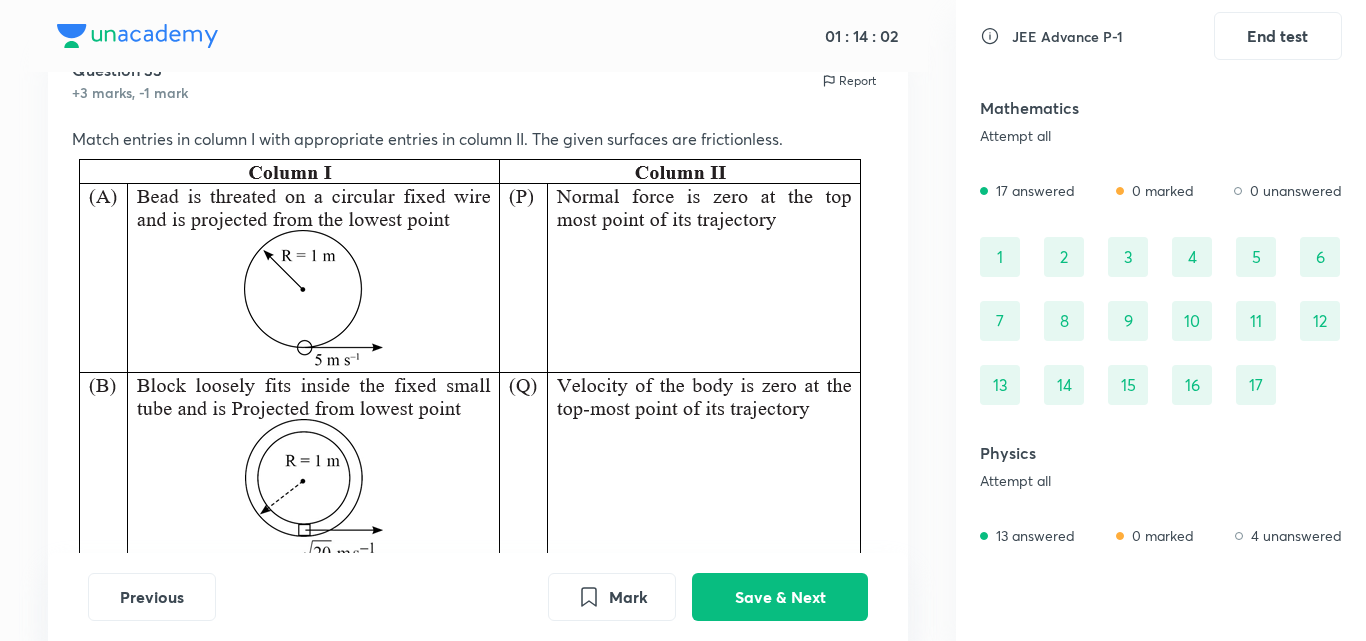 click on "1" at bounding box center [1000, 257] 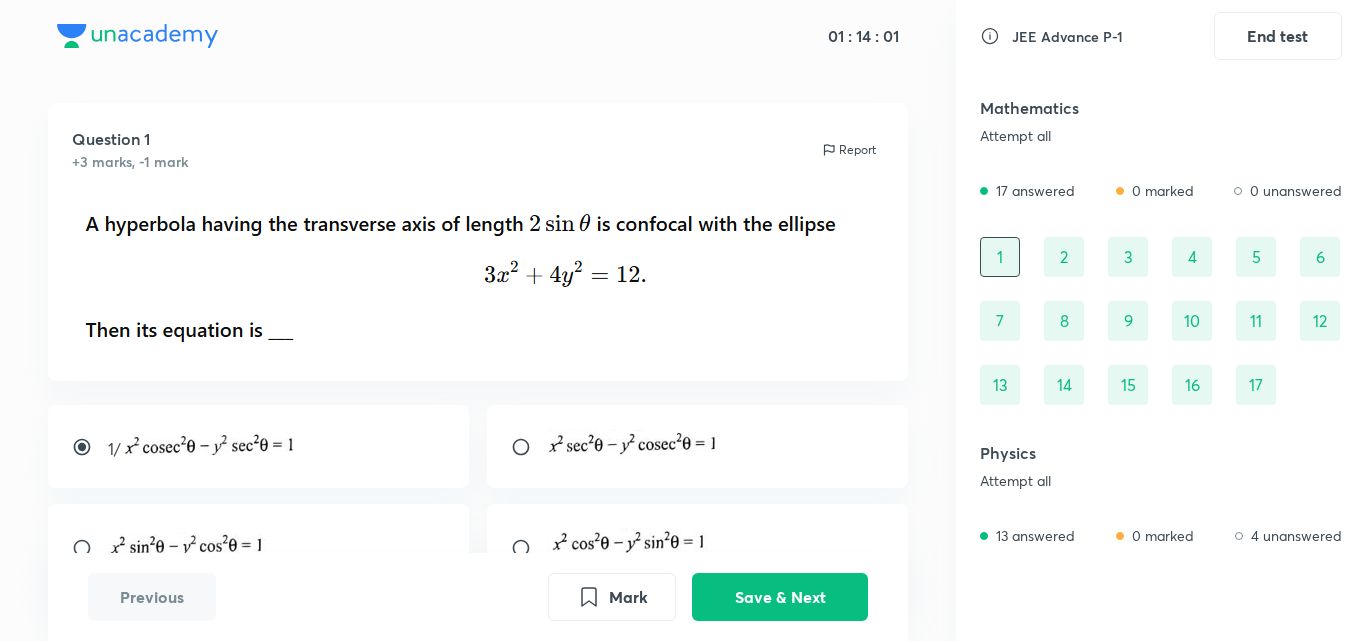 scroll, scrollTop: 86, scrollLeft: 0, axis: vertical 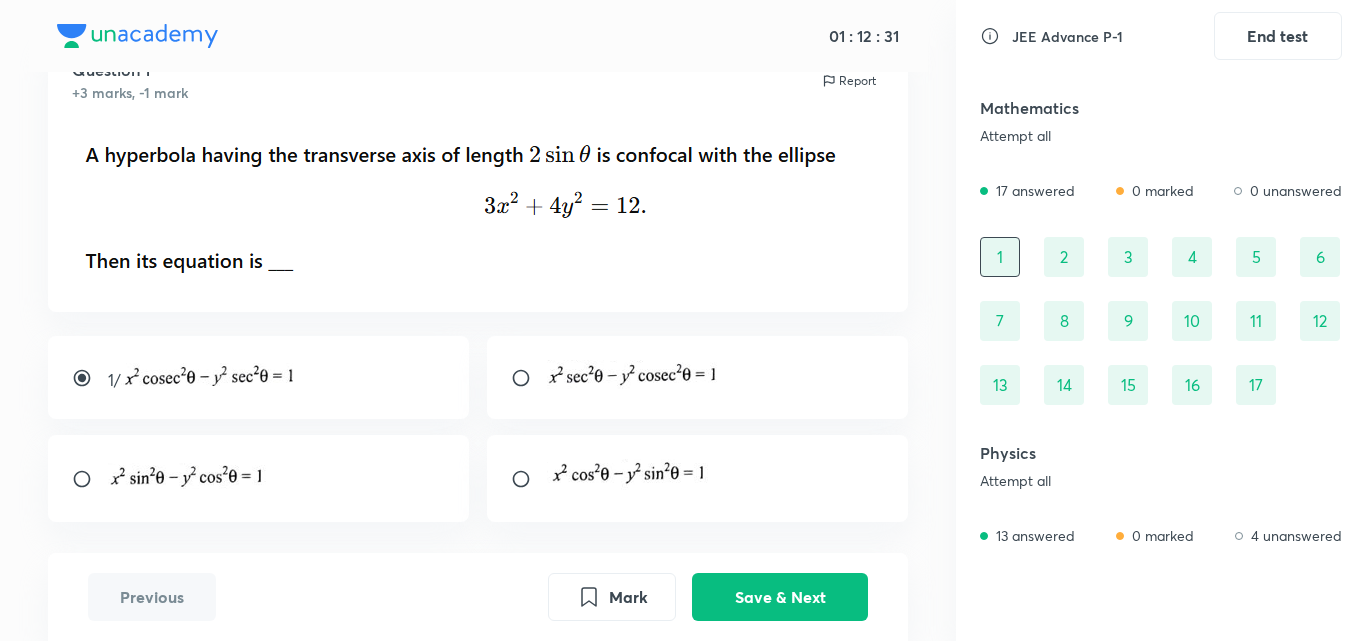 click on "1" at bounding box center [1000, 257] 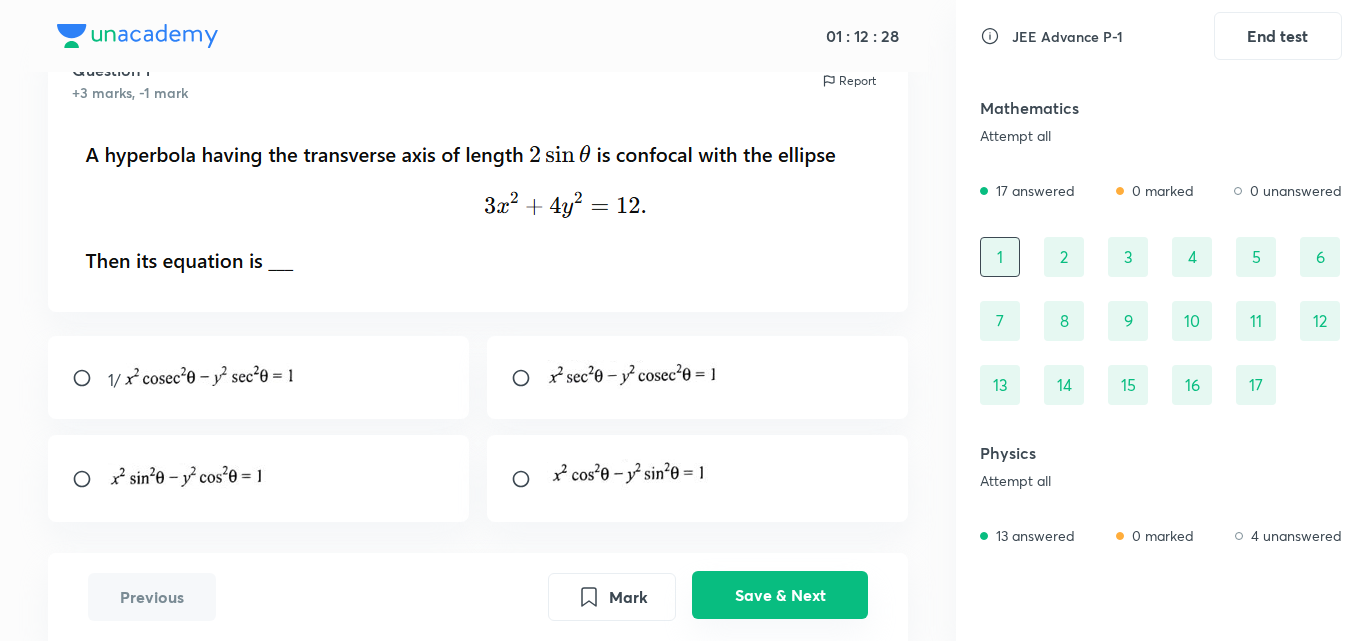 click on "Save & Next" at bounding box center [780, 595] 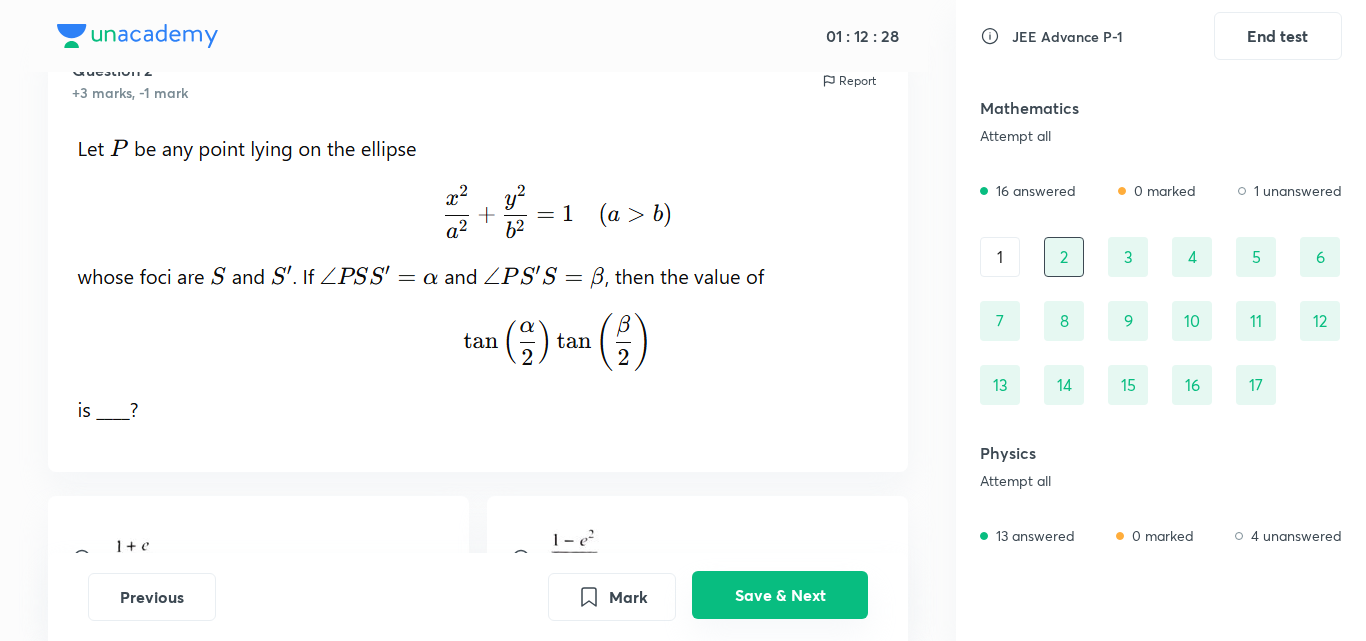 scroll, scrollTop: 86, scrollLeft: 0, axis: vertical 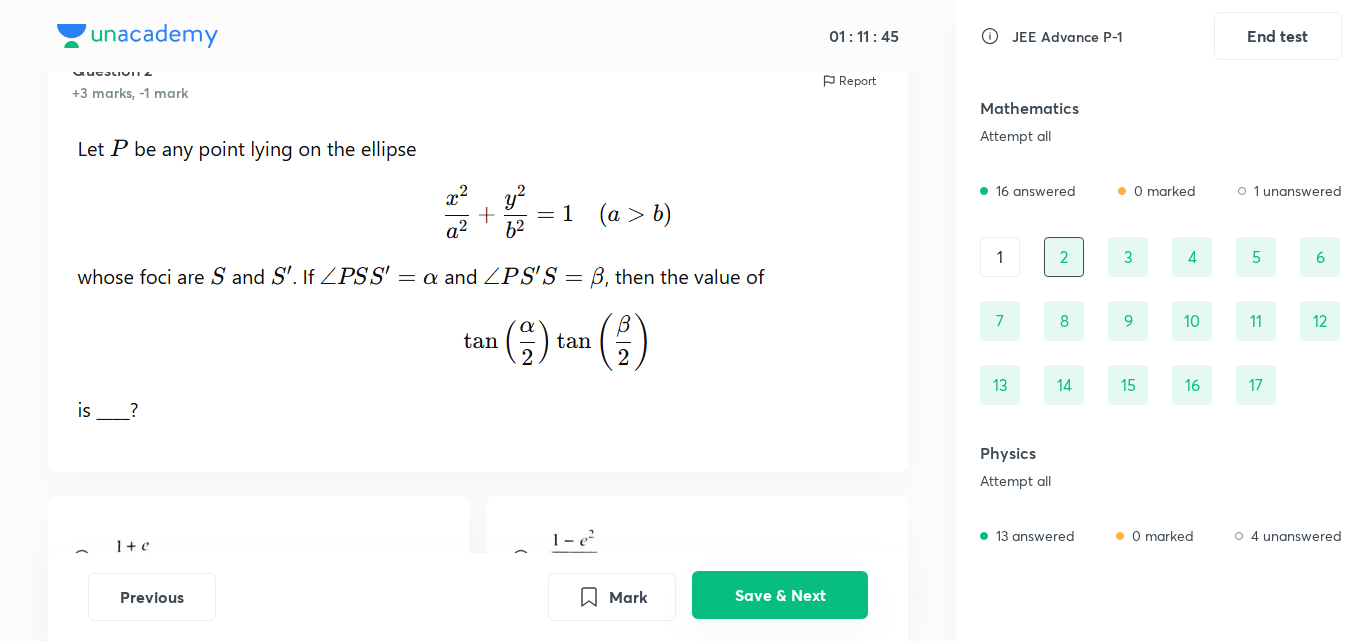 click on "Save & Next" at bounding box center [780, 595] 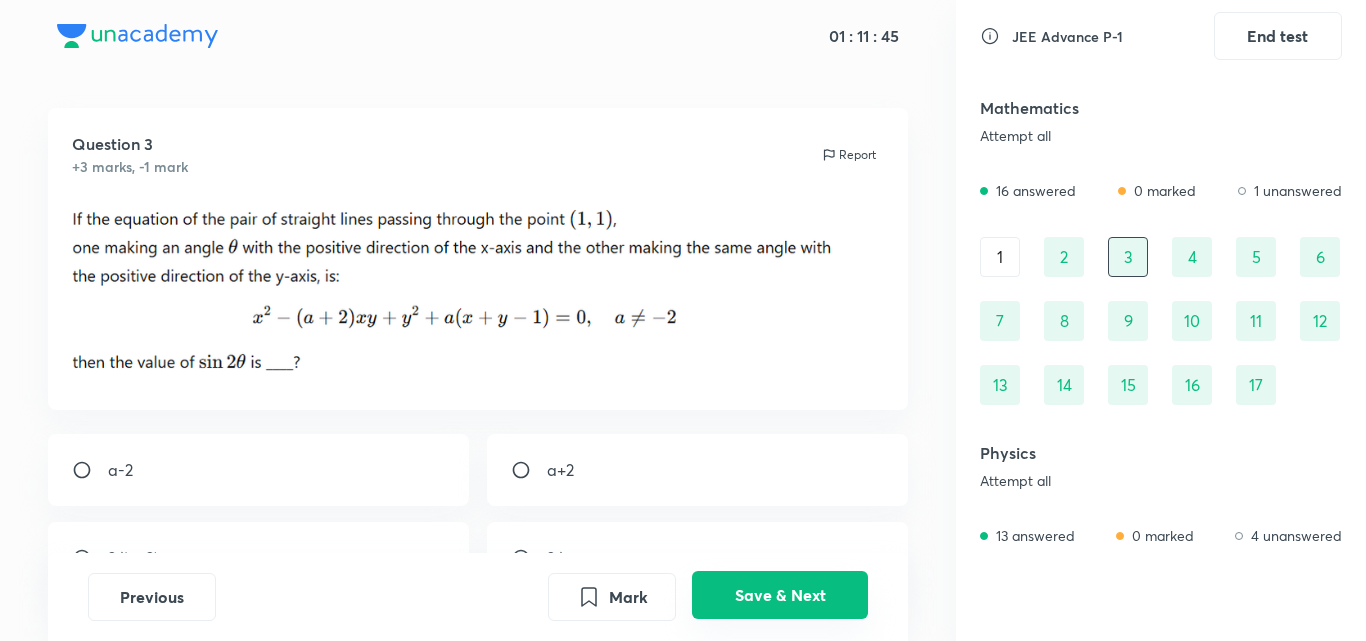 scroll, scrollTop: 86, scrollLeft: 0, axis: vertical 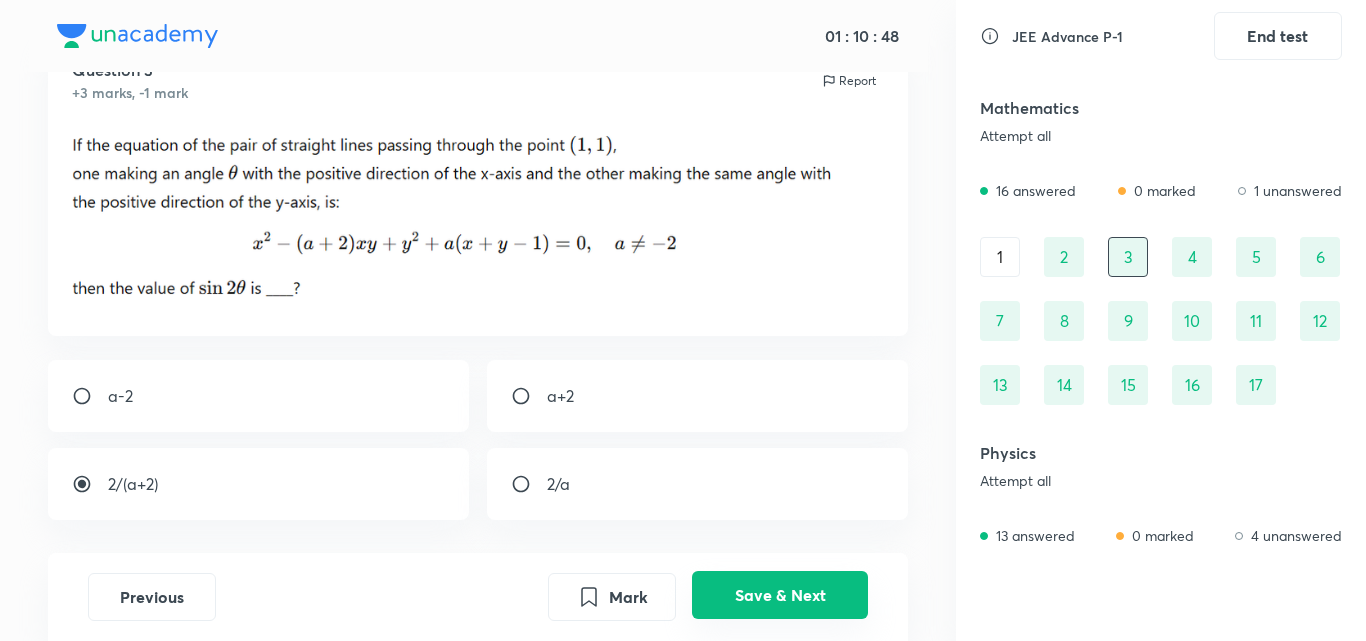 click on "Save & Next" at bounding box center (780, 595) 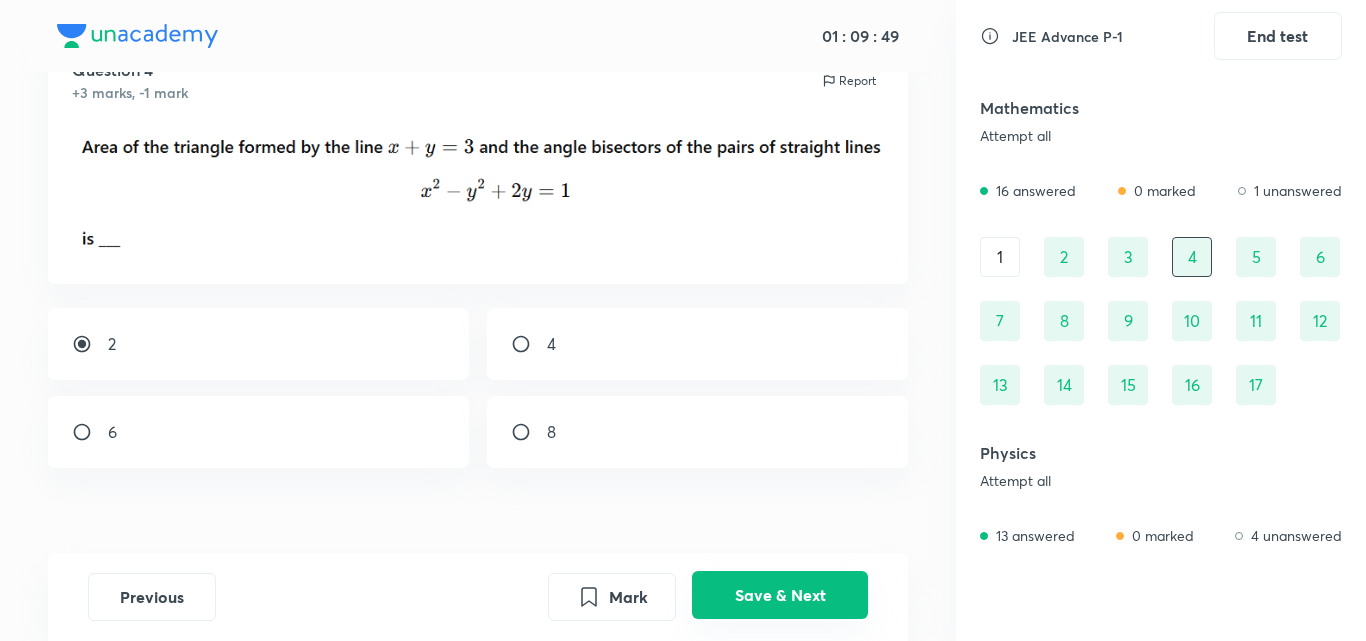 click on "Save & Next" at bounding box center [780, 595] 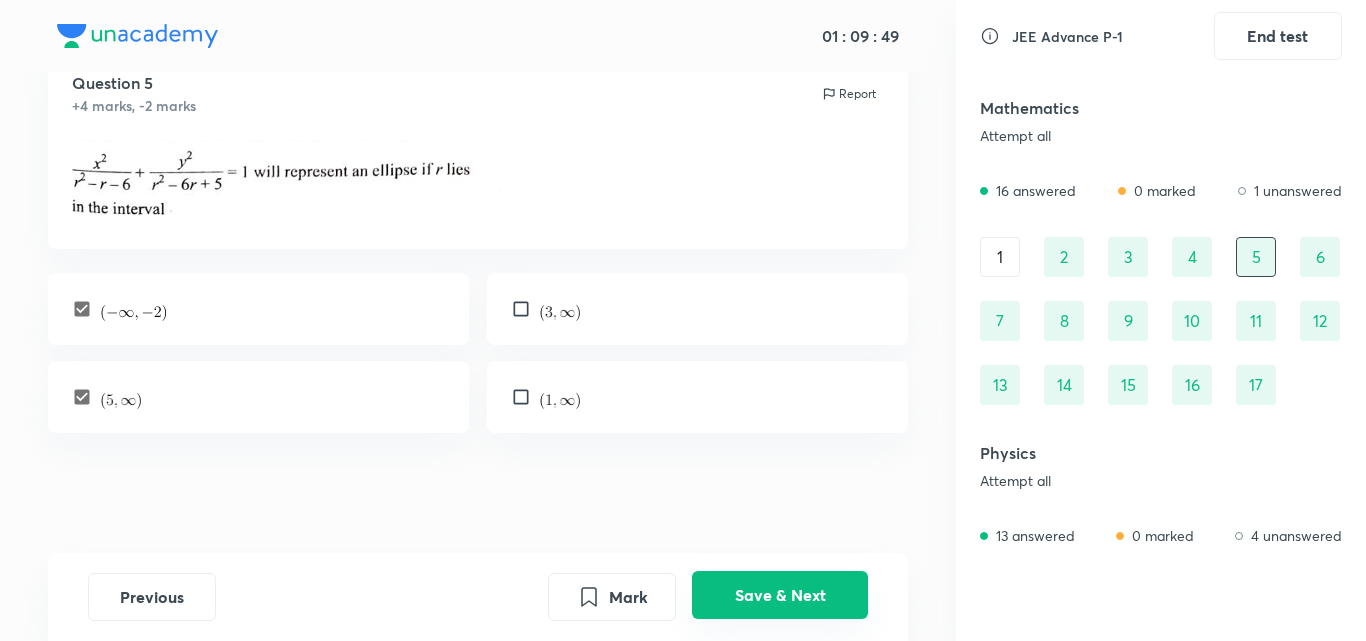 scroll, scrollTop: 73, scrollLeft: 0, axis: vertical 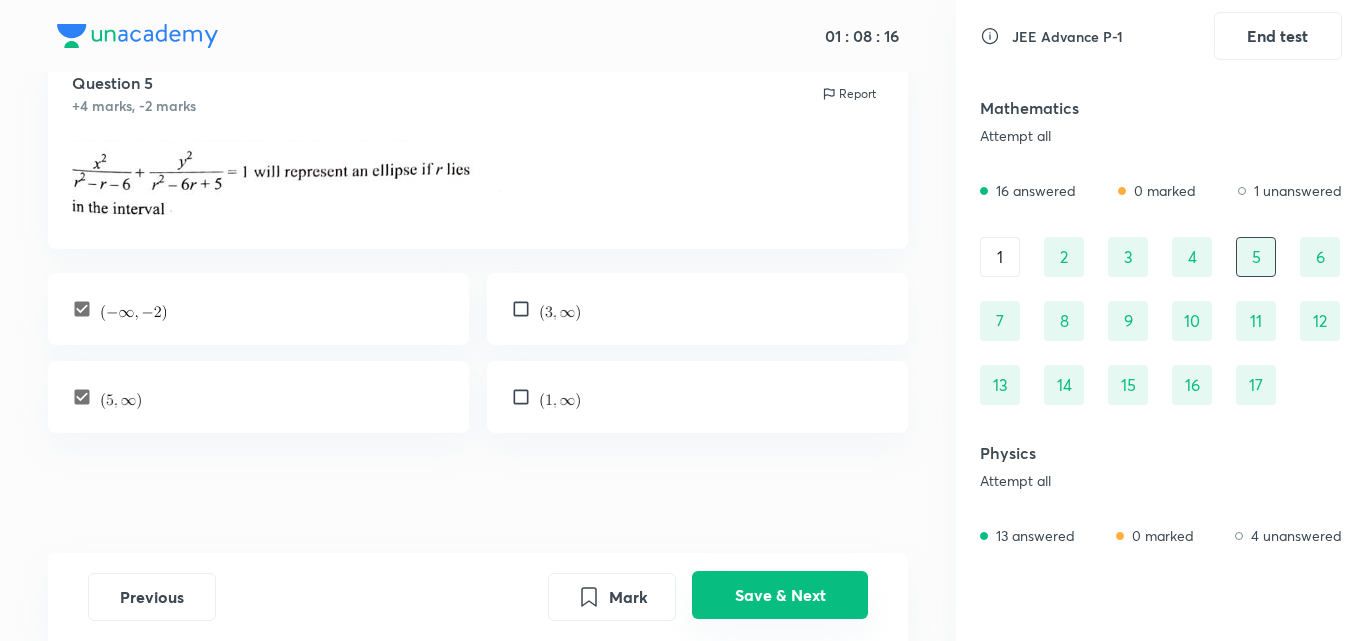 click on "Save & Next" at bounding box center (780, 595) 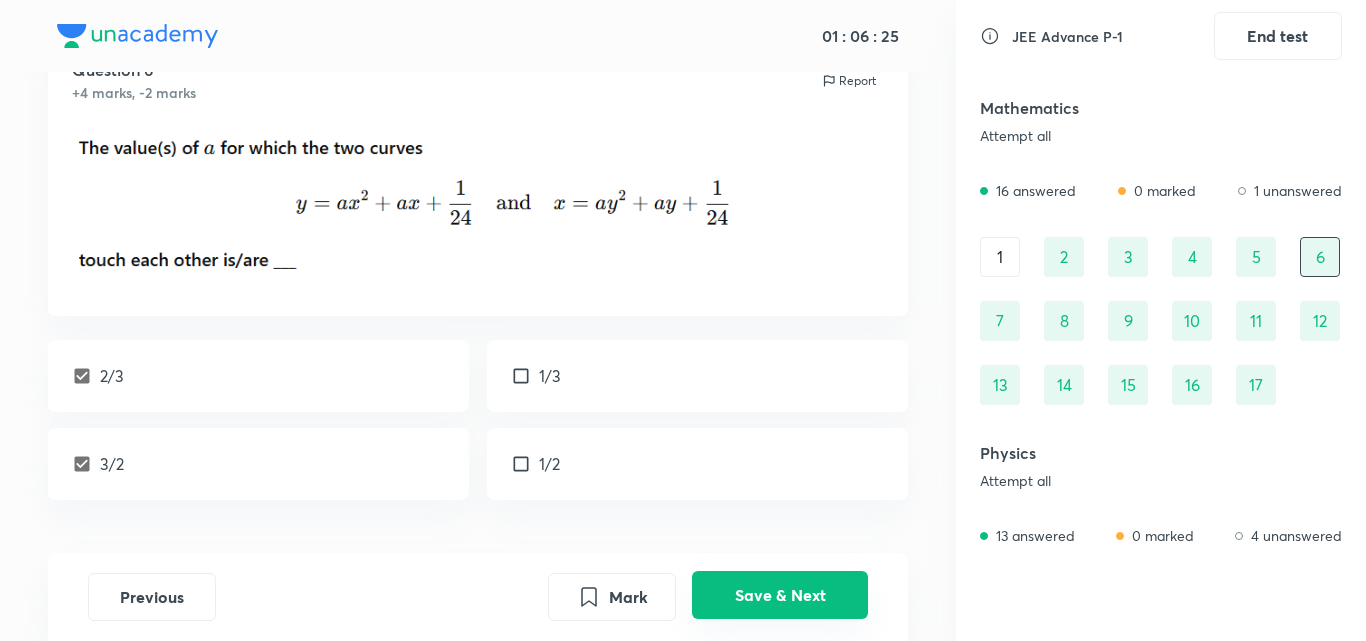 click on "Save & Next" at bounding box center (780, 595) 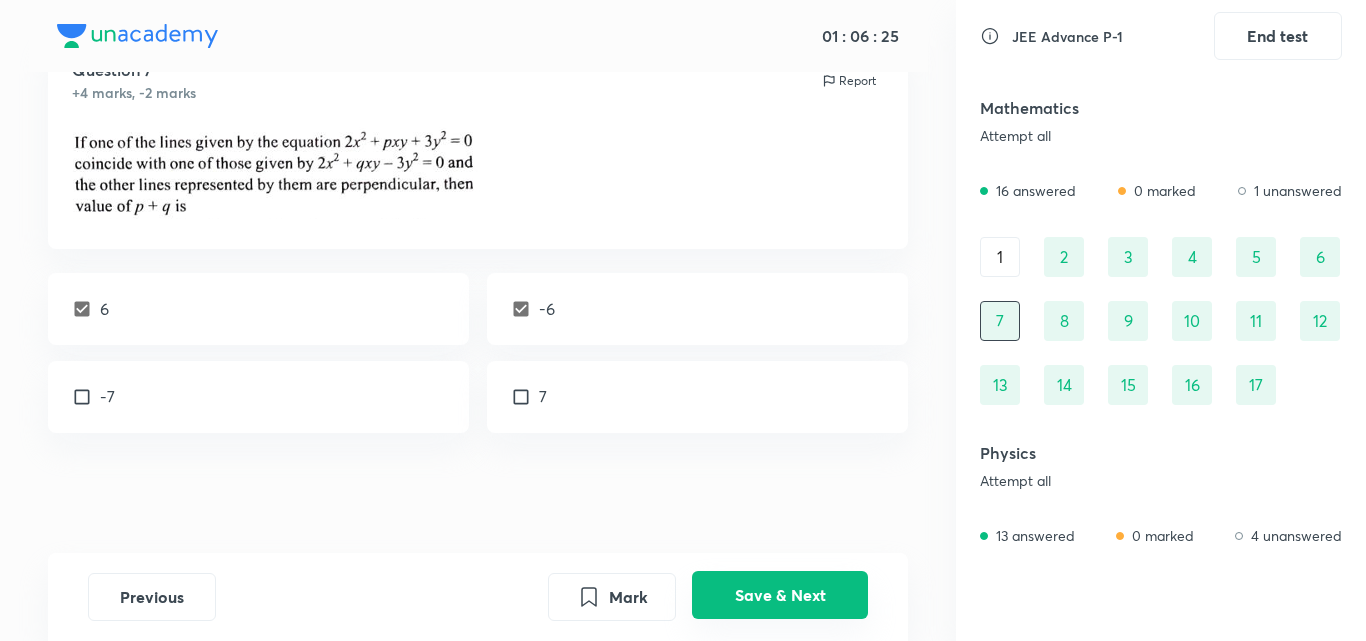 scroll, scrollTop: 86, scrollLeft: 0, axis: vertical 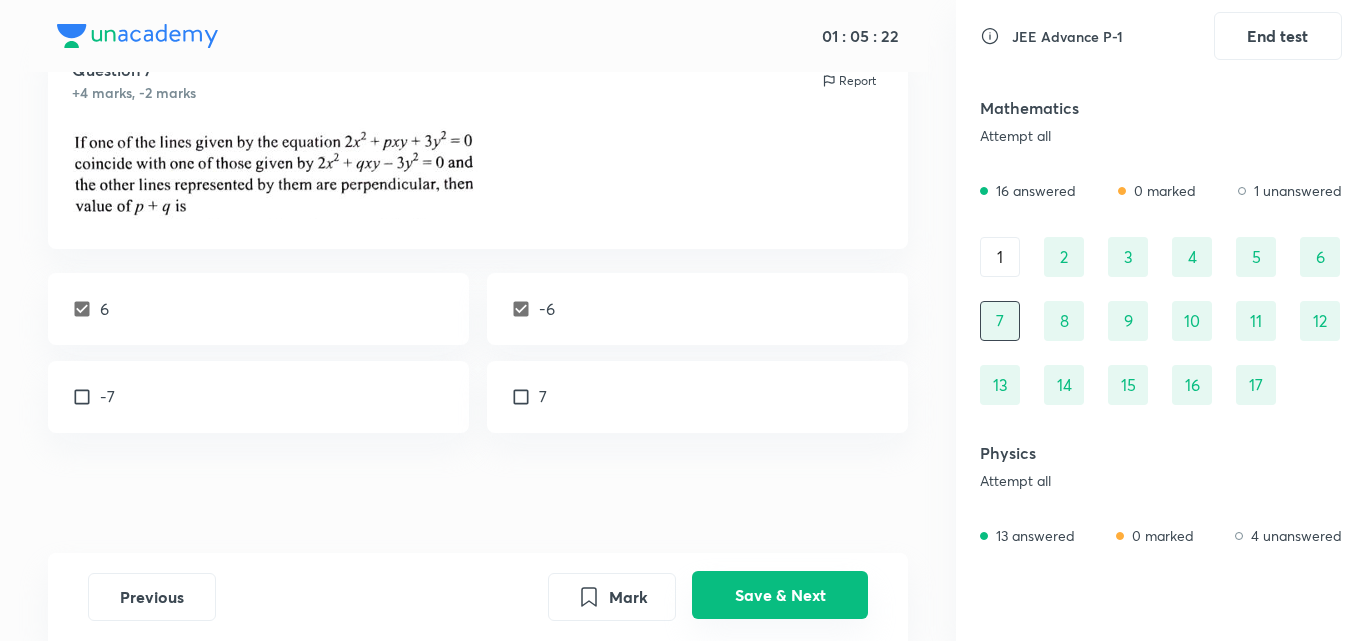 click on "Save & Next" at bounding box center (780, 595) 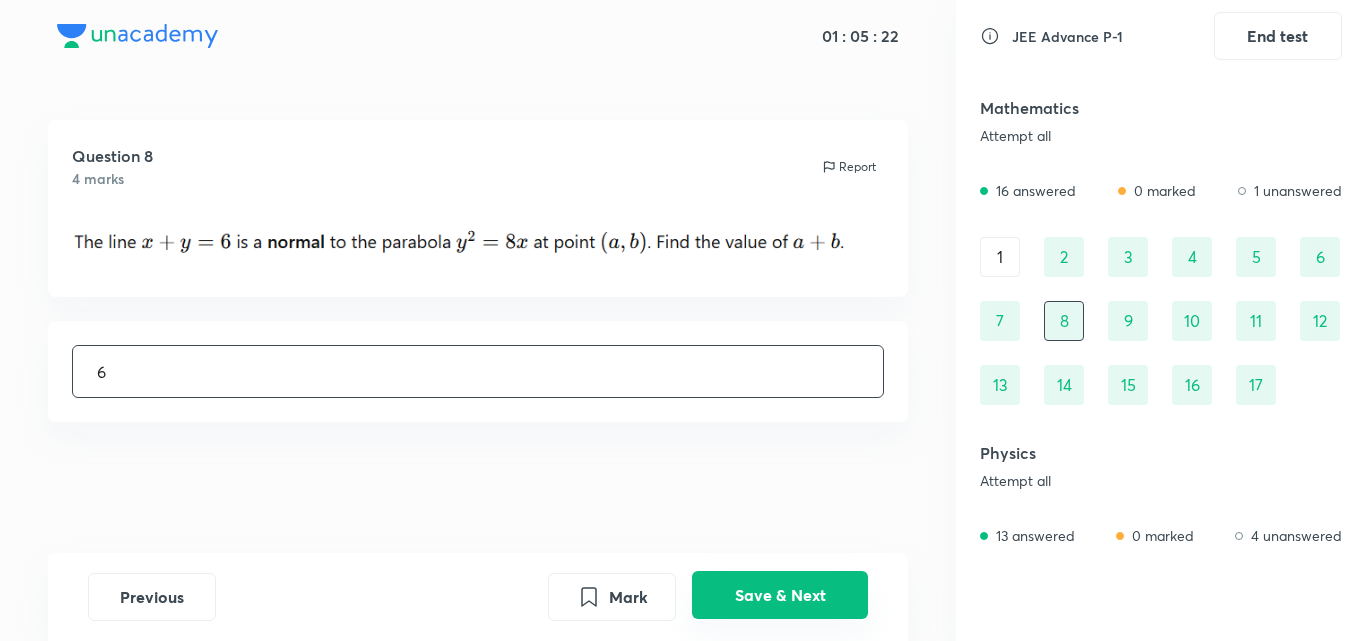 scroll, scrollTop: 0, scrollLeft: 0, axis: both 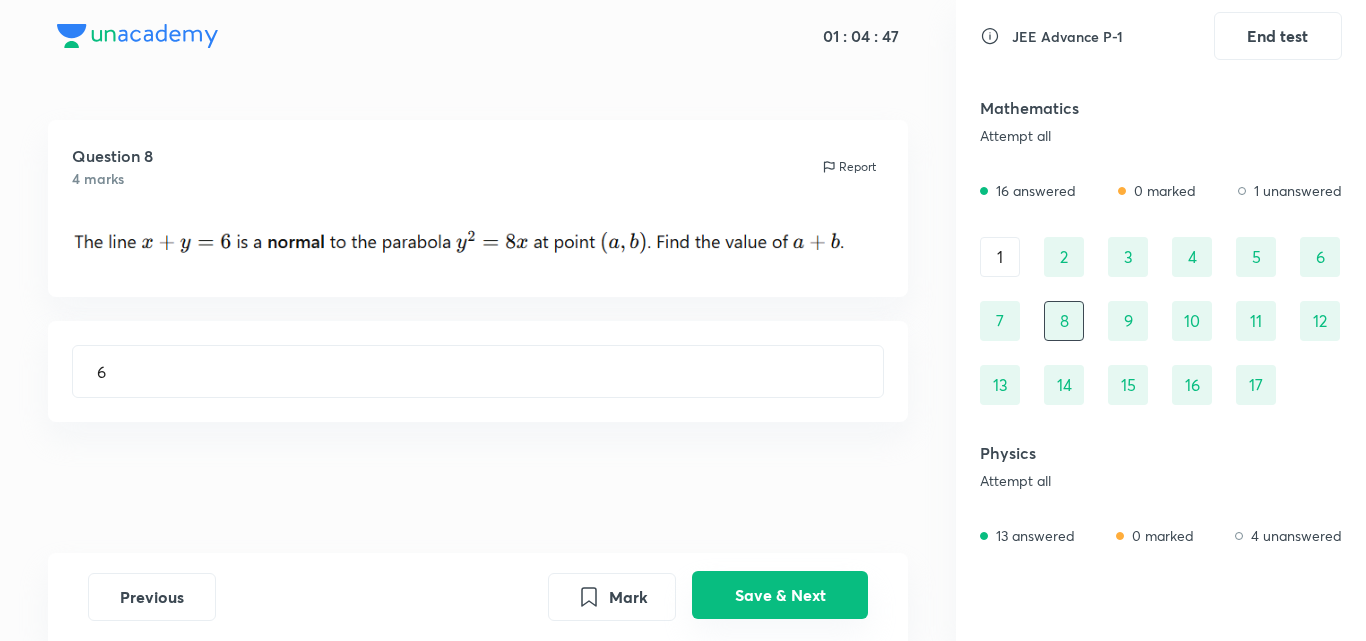 click on "Save & Next" at bounding box center [780, 595] 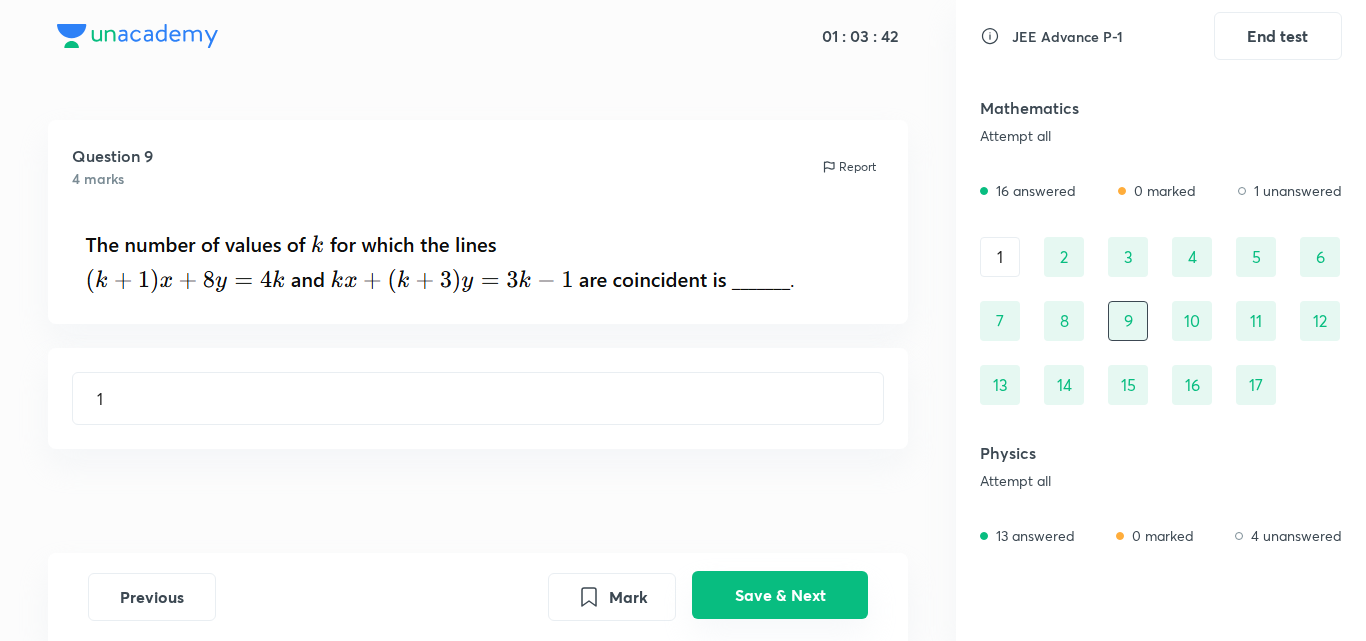 click on "Save & Next" at bounding box center [780, 595] 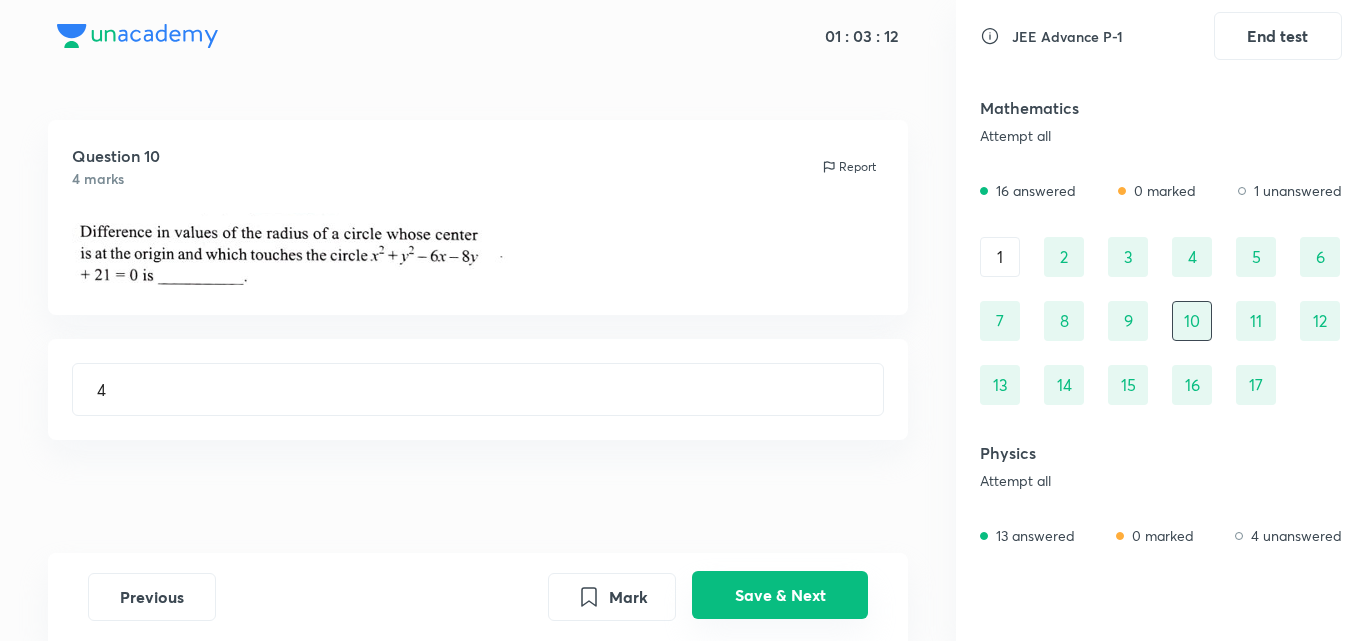 click on "Save & Next" at bounding box center [780, 595] 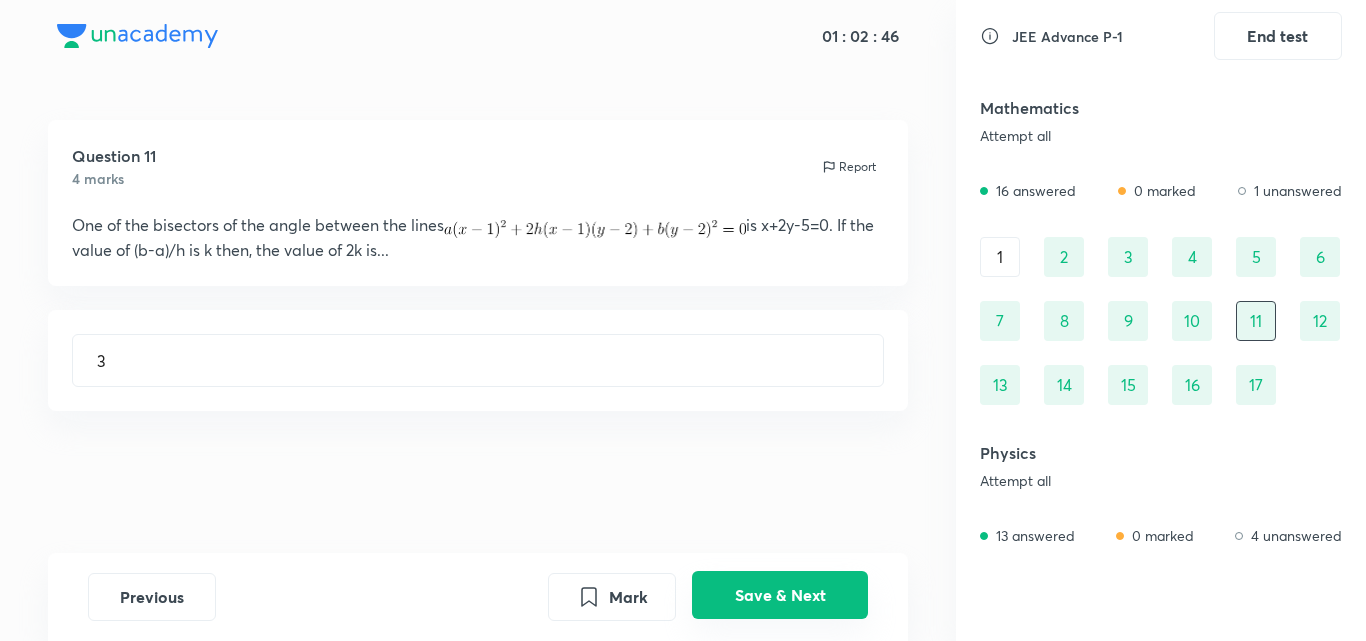 click on "Save & Next" at bounding box center [780, 595] 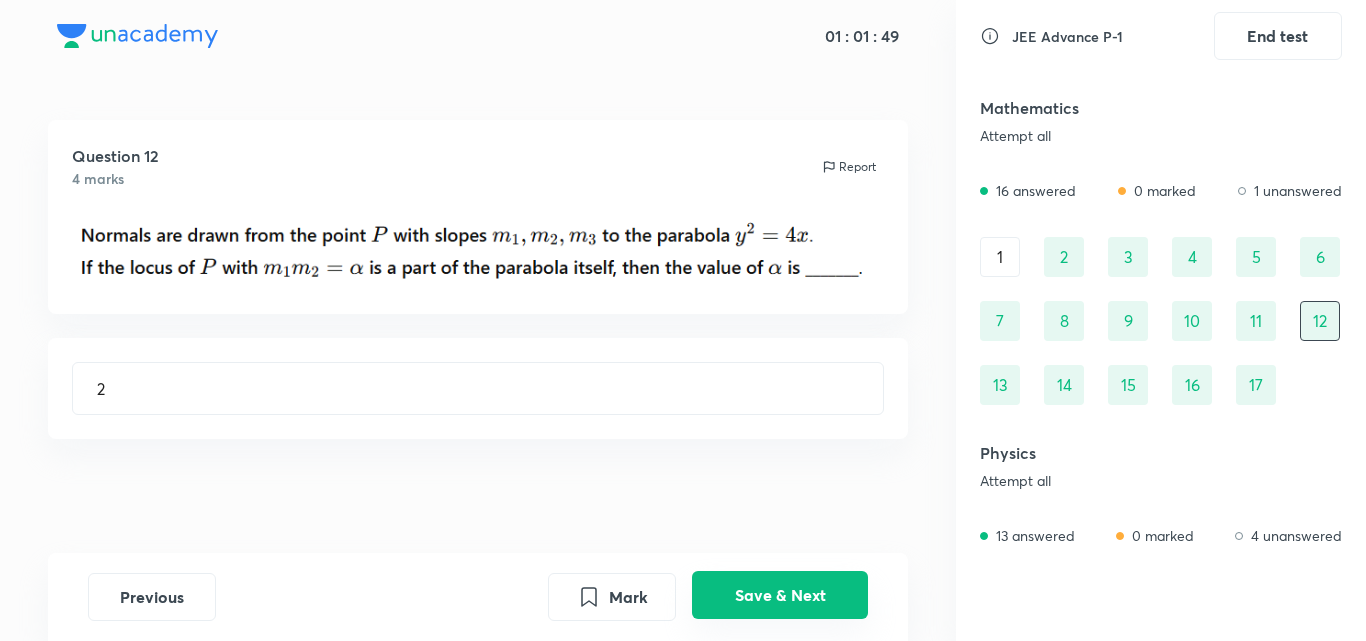 click on "Save & Next" at bounding box center [780, 595] 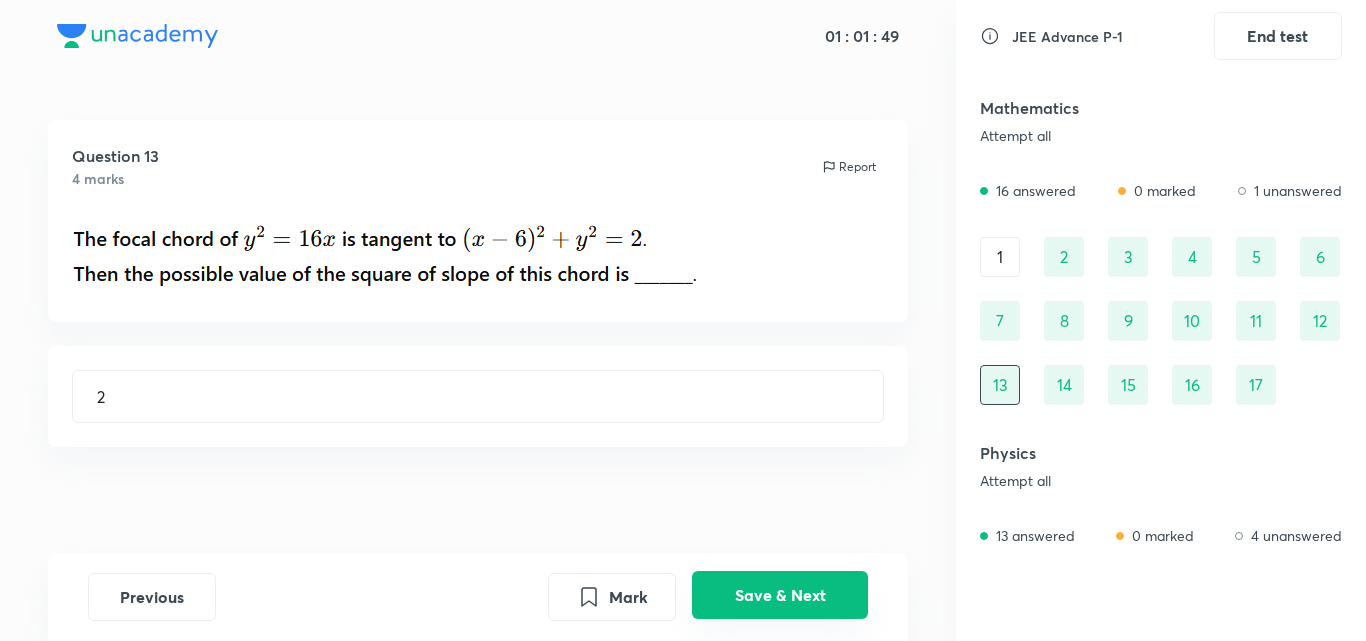 type on "1" 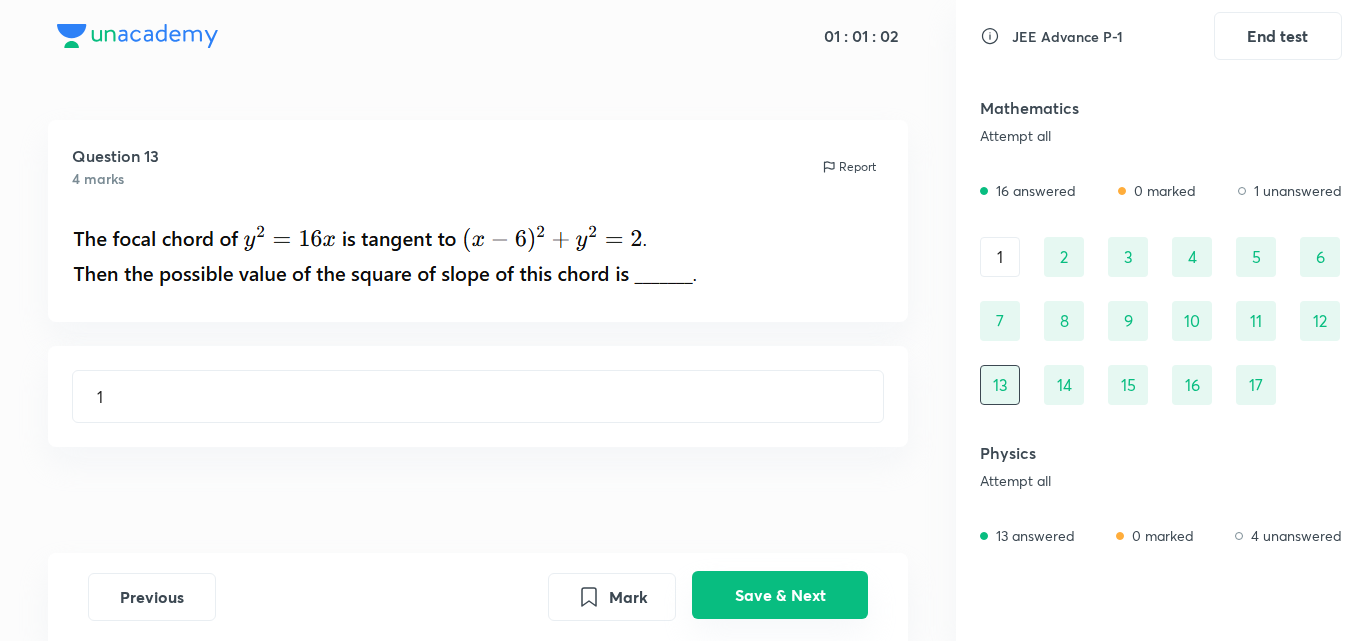 click on "Save & Next" at bounding box center [780, 595] 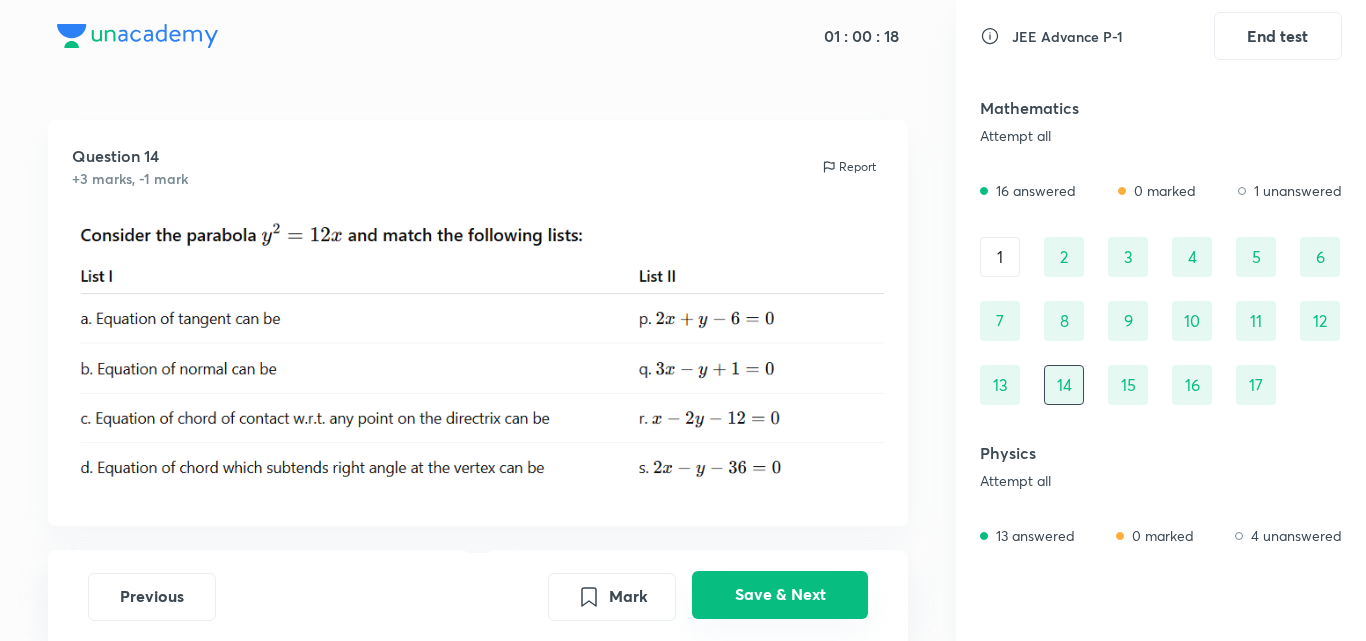 click on "Save & Next" at bounding box center (780, 595) 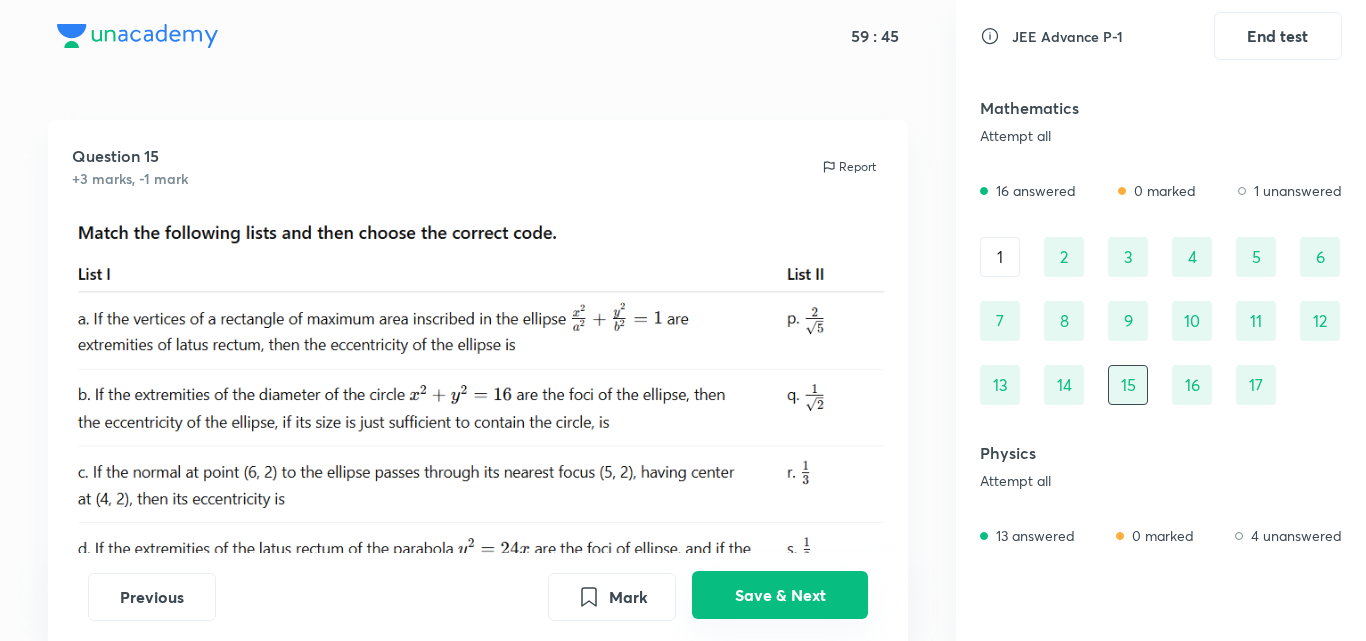 click on "Save & Next" at bounding box center [780, 595] 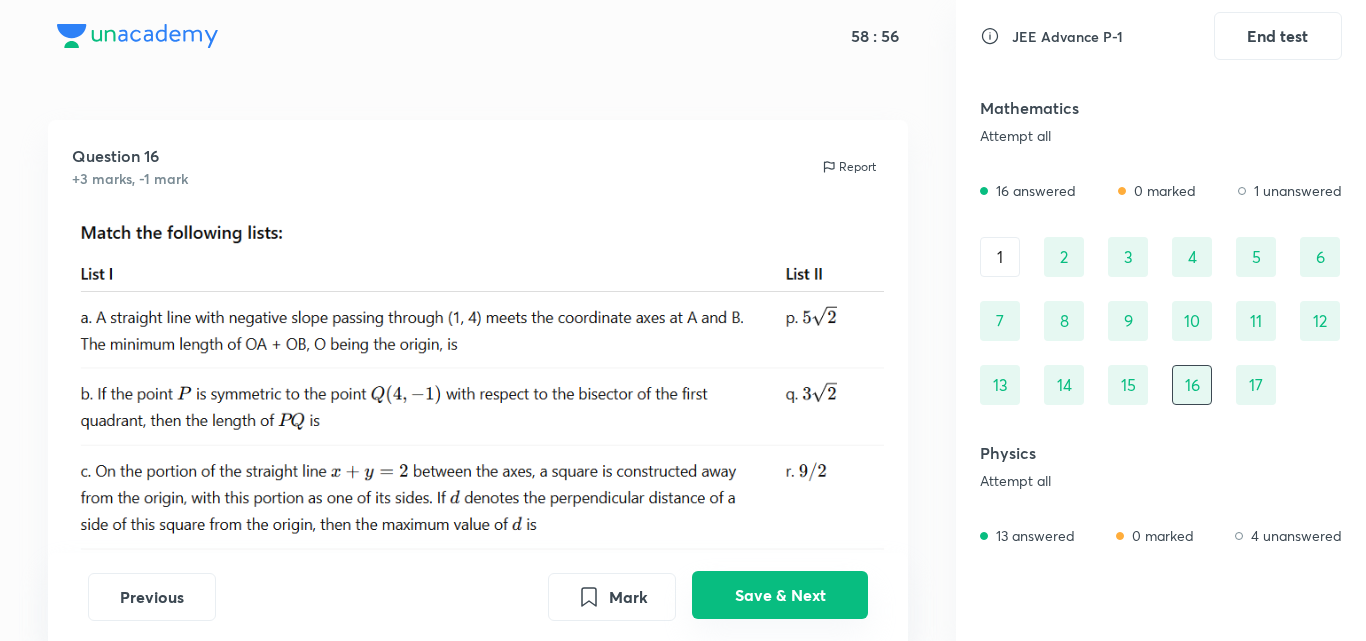 click on "Save & Next" at bounding box center [780, 595] 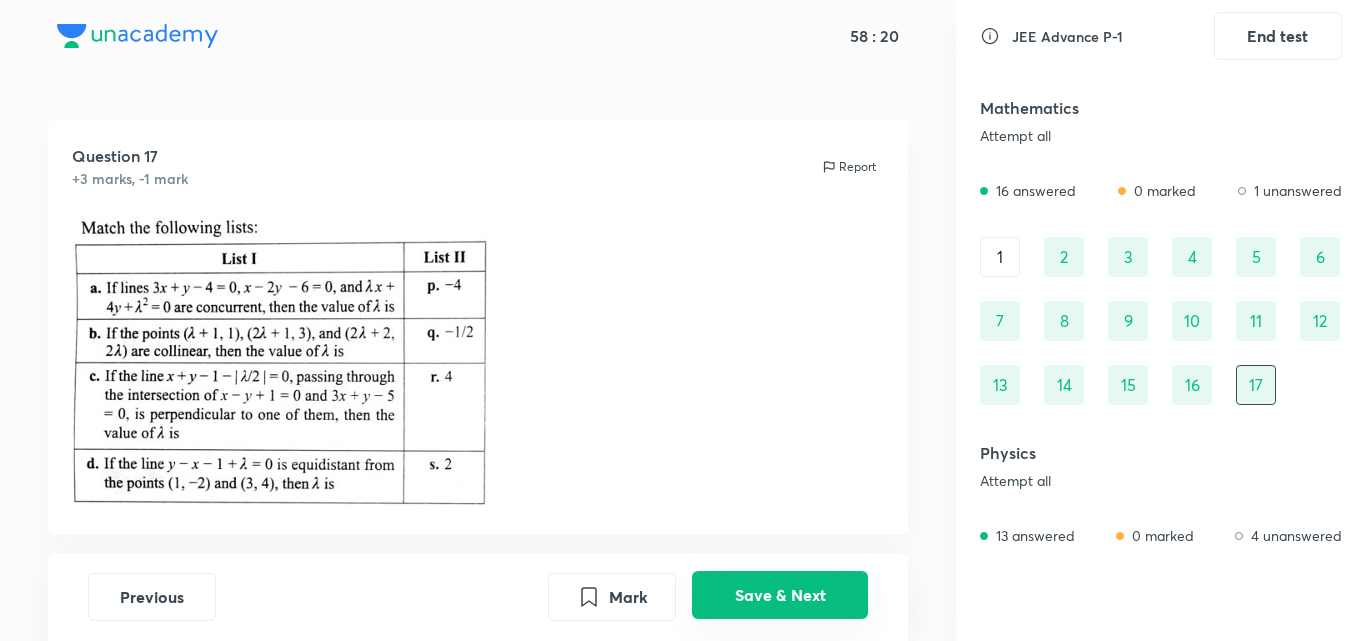 click on "Save & Next" at bounding box center [780, 595] 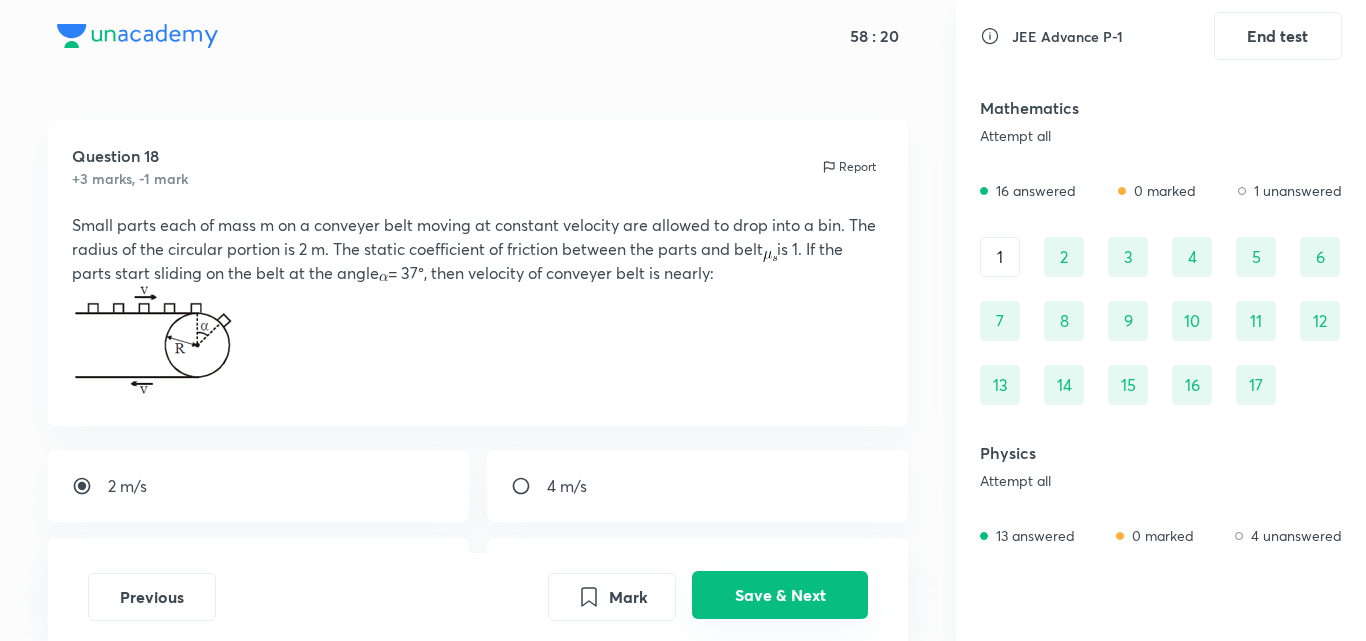 scroll, scrollTop: 57, scrollLeft: 0, axis: vertical 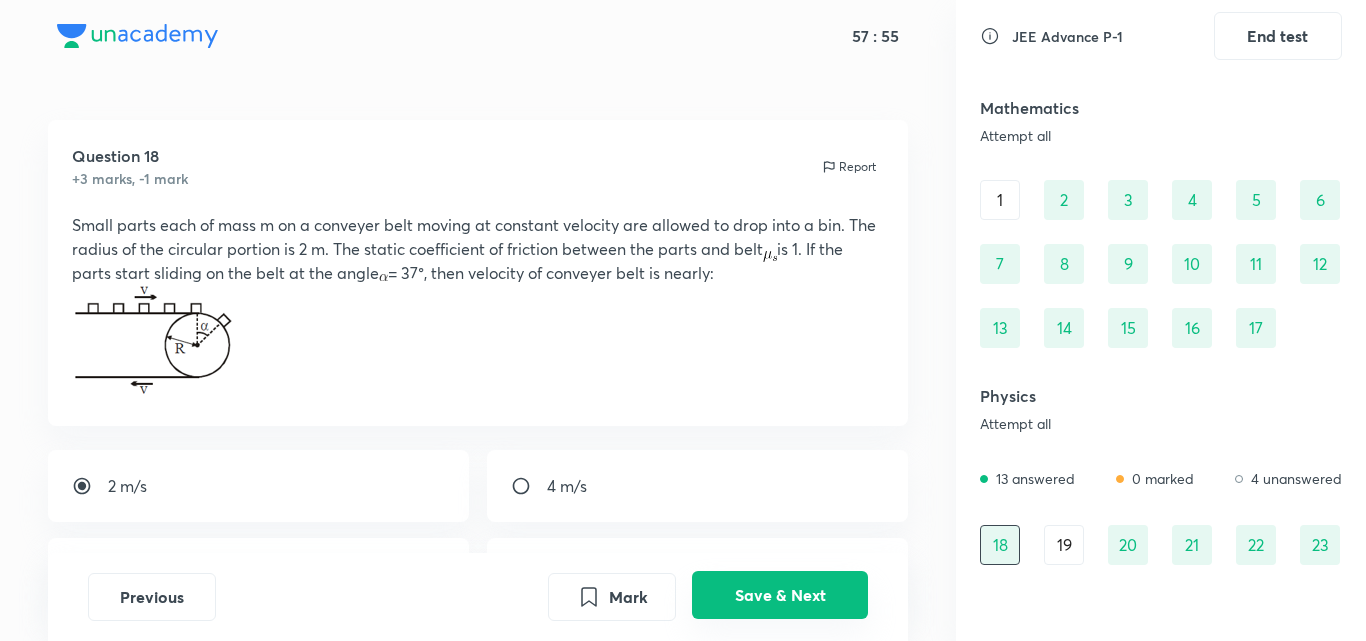 click on "Save & Next" at bounding box center (780, 595) 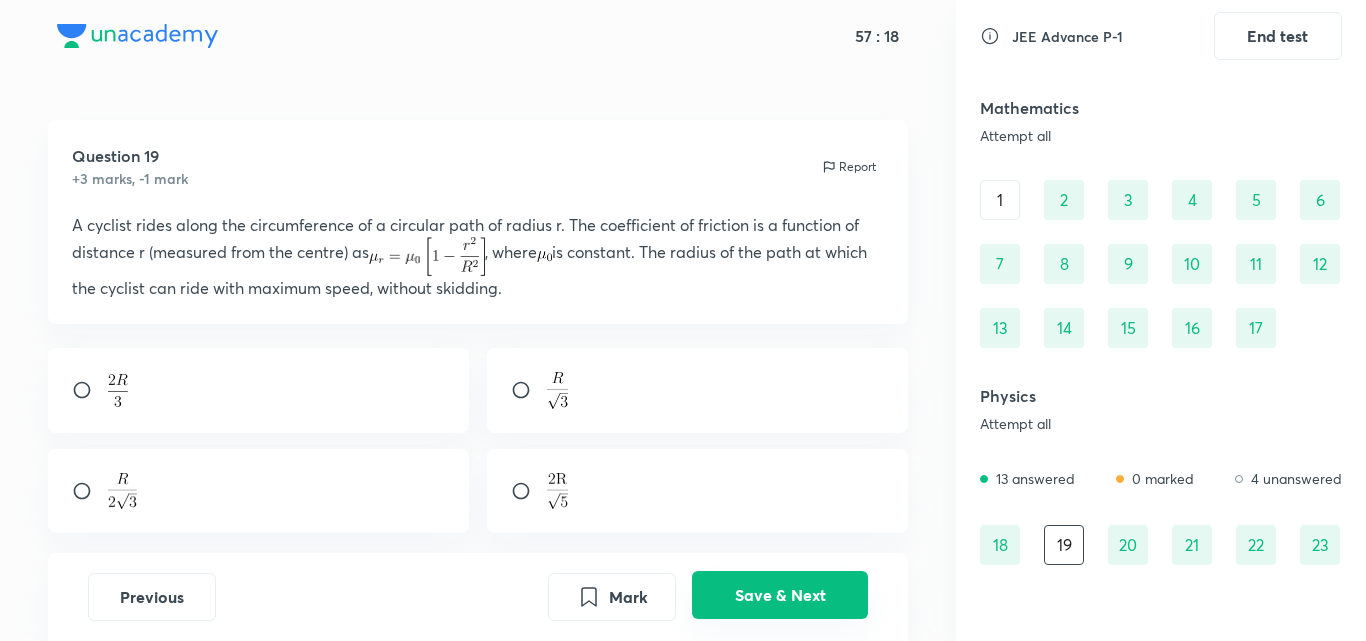 click on "Save & Next" at bounding box center (780, 595) 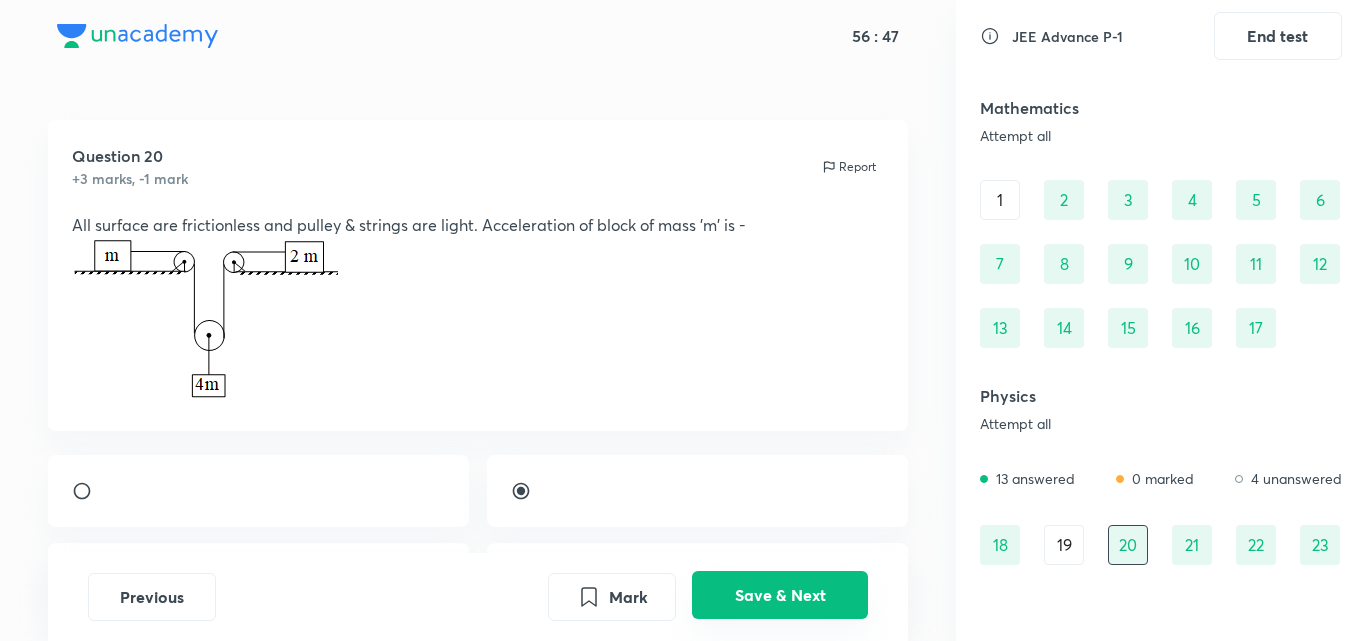 click on "Save & Next" at bounding box center [780, 595] 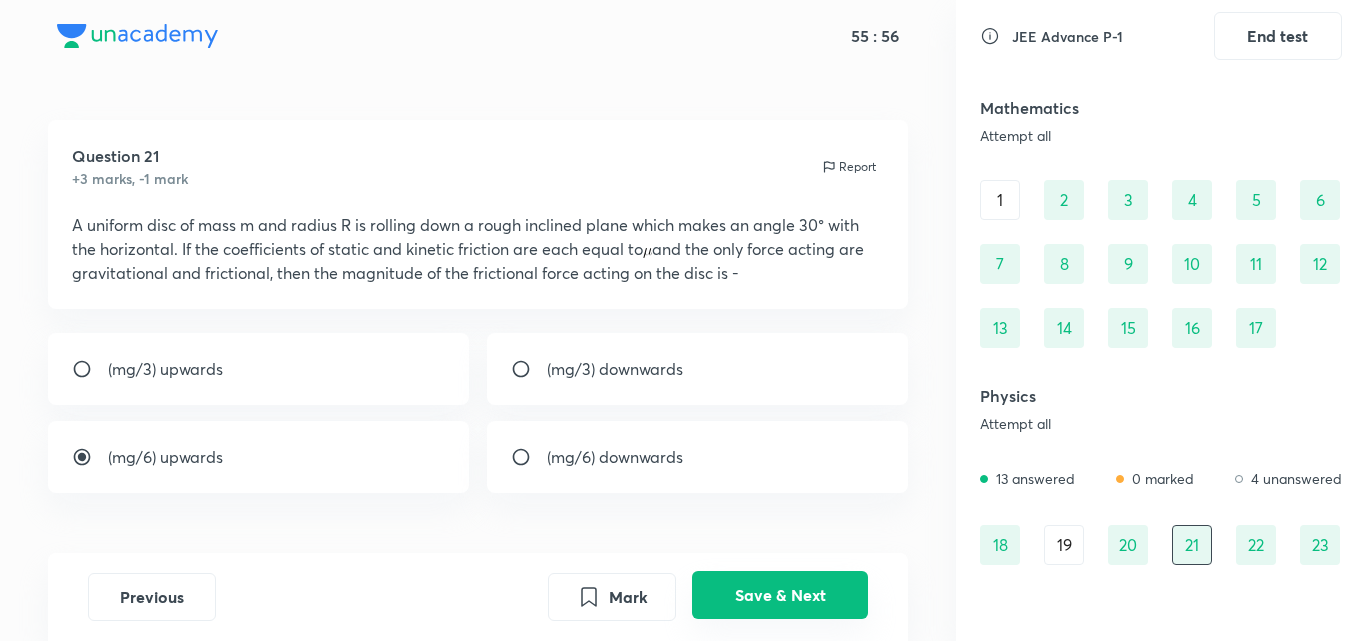 click on "Save & Next" at bounding box center [780, 595] 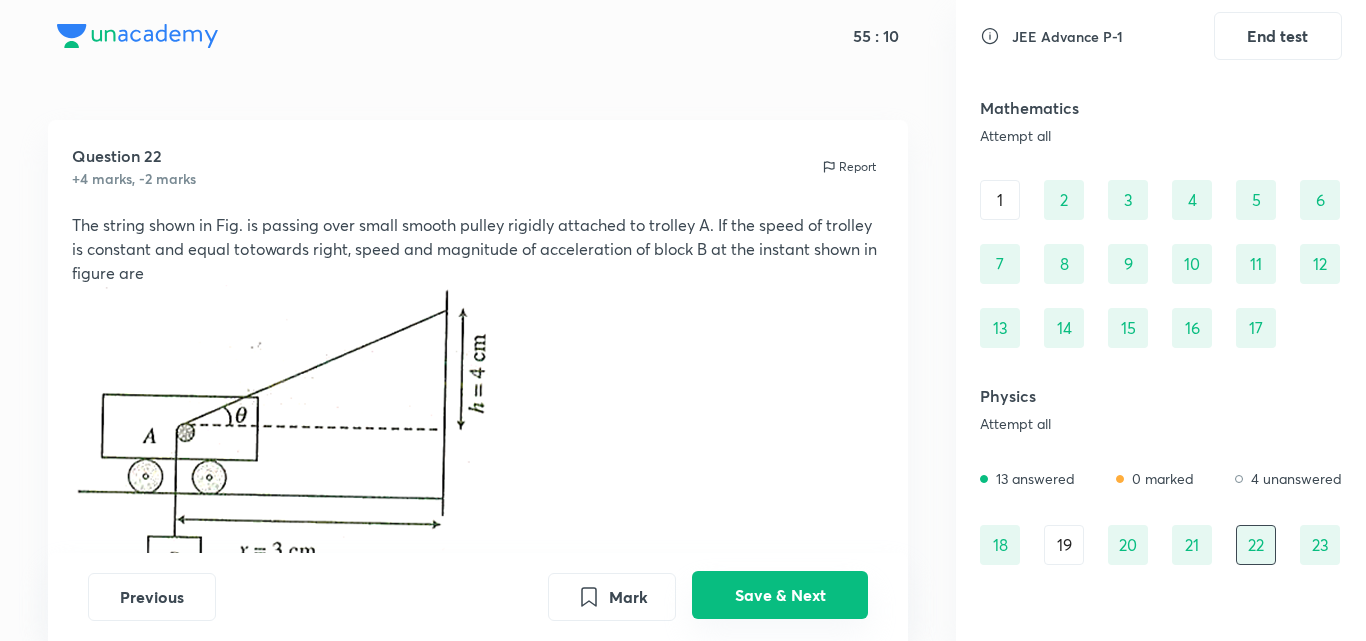click on "Save & Next" at bounding box center [780, 595] 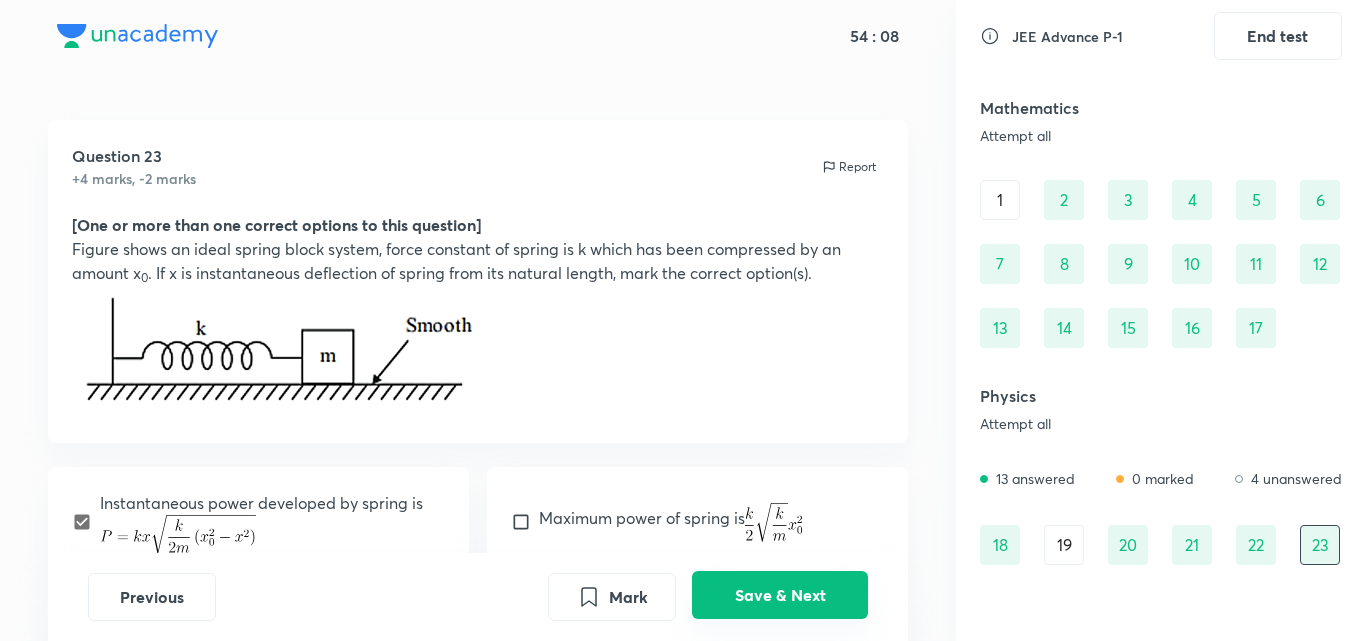 click on "Save & Next" at bounding box center (780, 595) 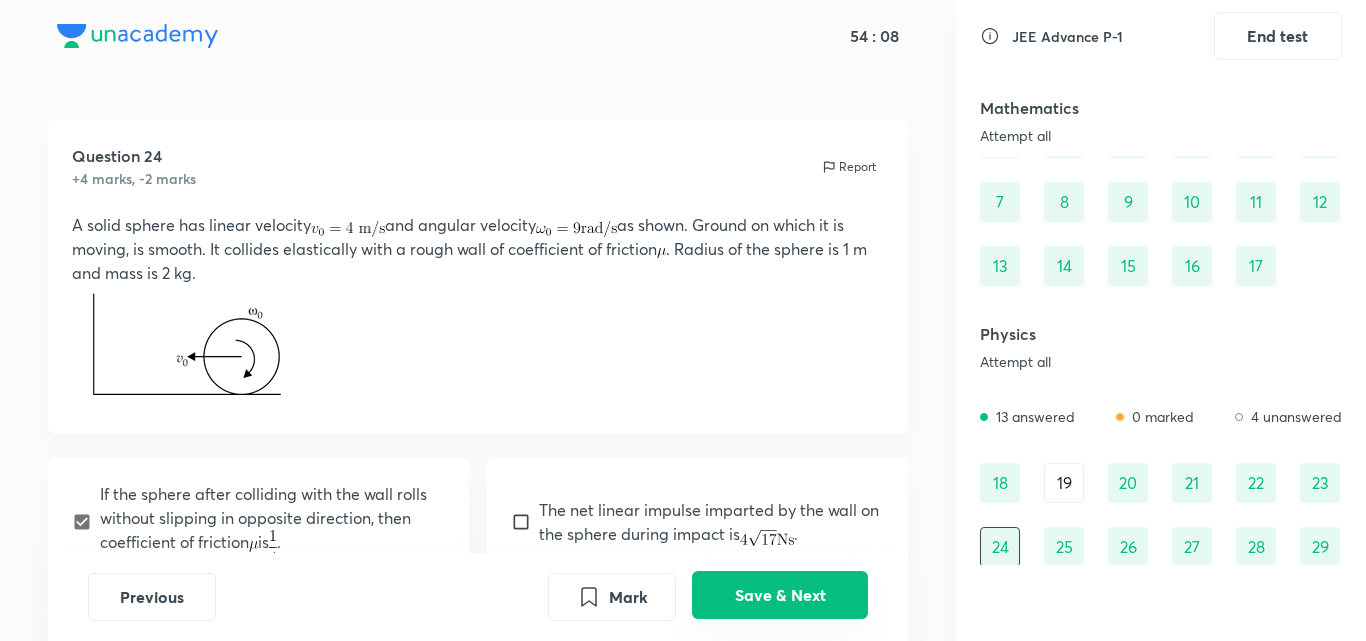 scroll, scrollTop: 121, scrollLeft: 0, axis: vertical 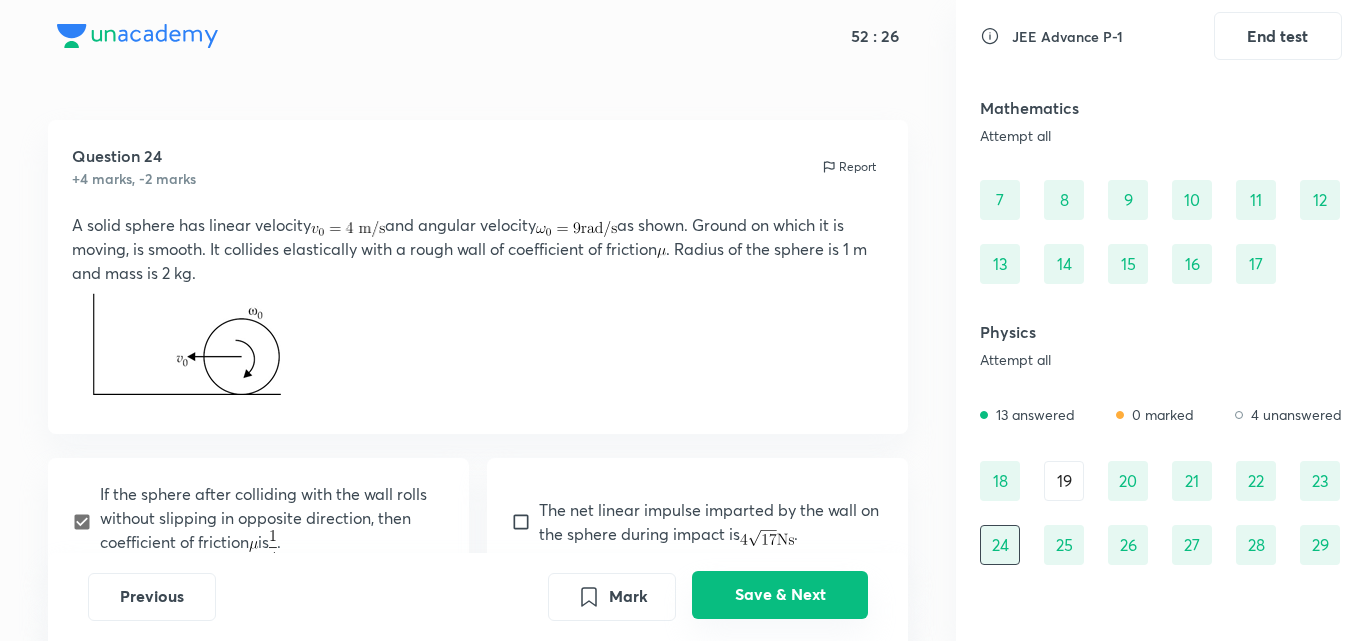 click on "Save & Next" at bounding box center [780, 595] 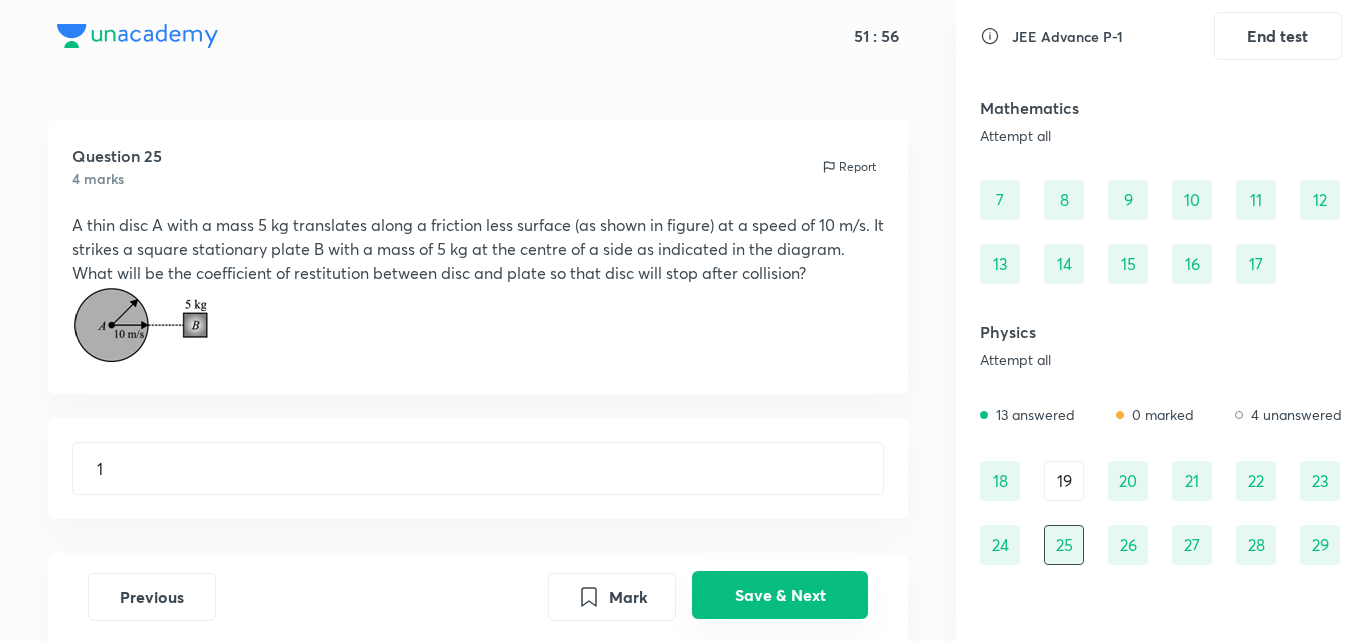 click on "Save & Next" at bounding box center [780, 595] 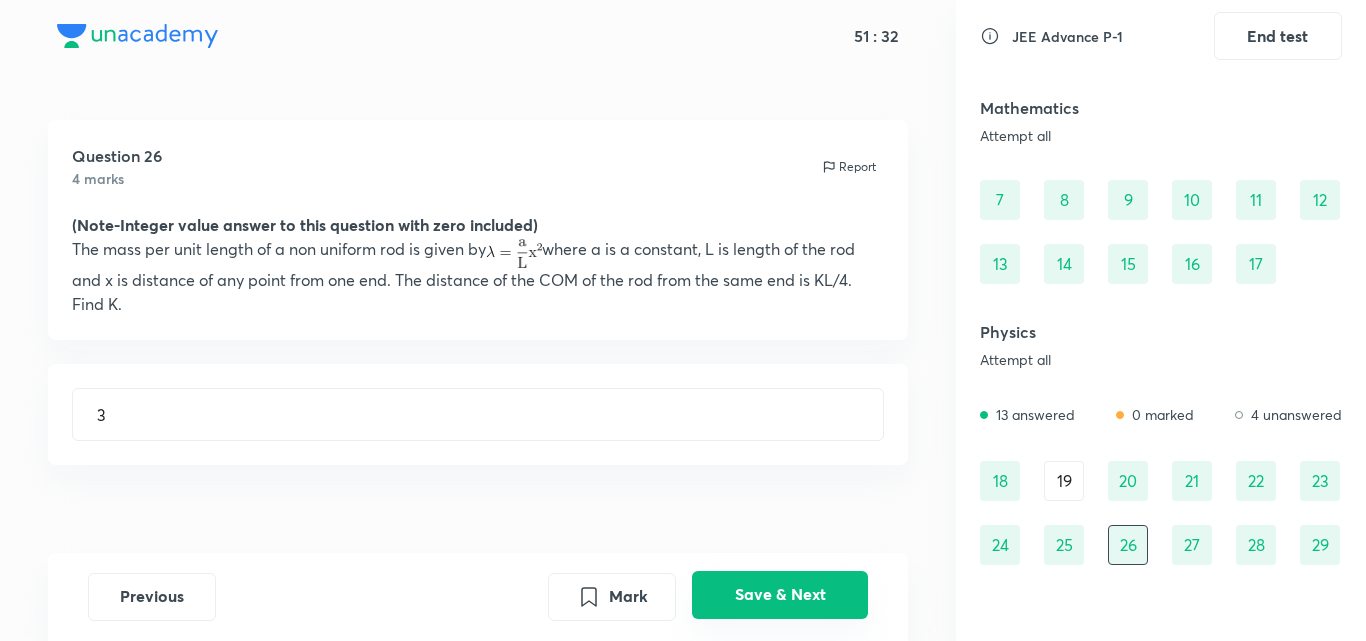 click on "Save & Next" at bounding box center (780, 595) 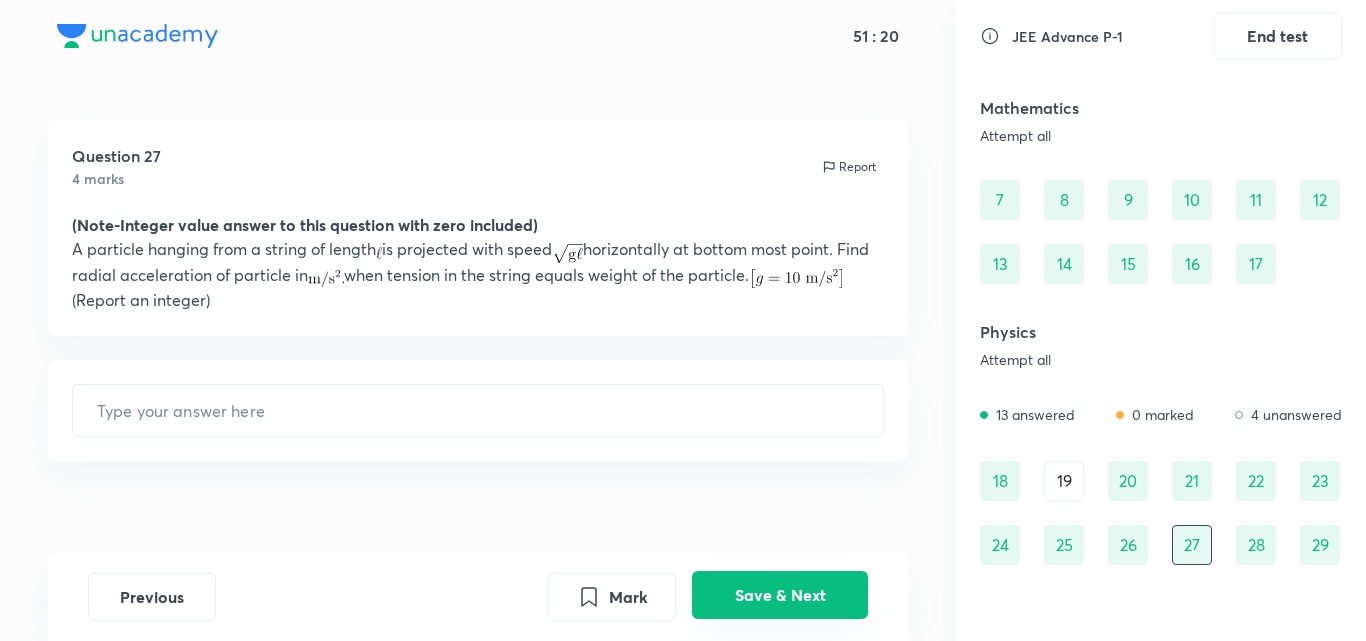 click on "Save & Next" at bounding box center [780, 595] 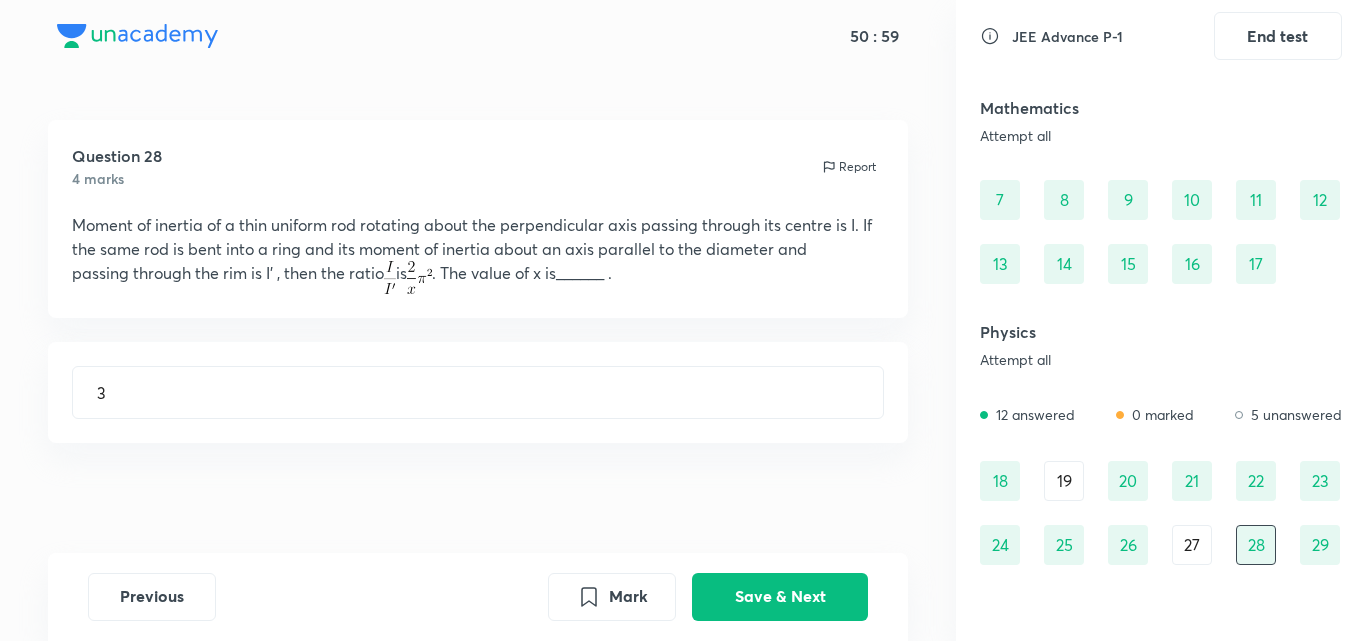 scroll, scrollTop: 129, scrollLeft: 0, axis: vertical 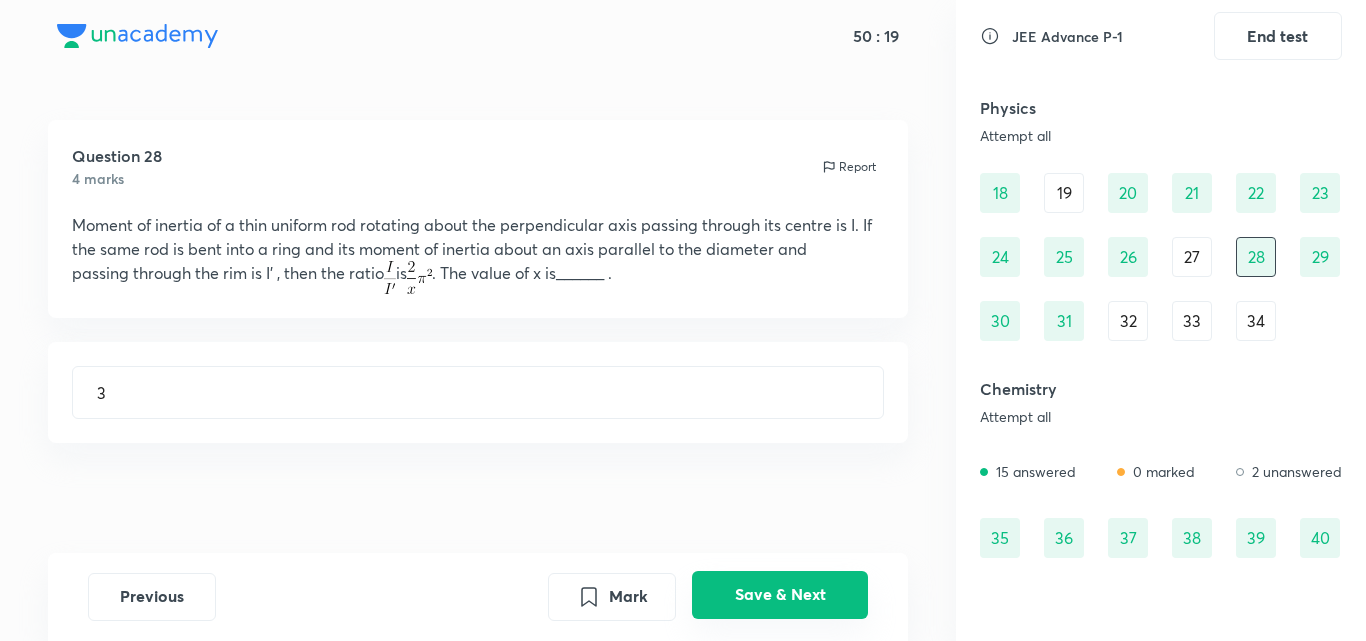click on "Save & Next" at bounding box center (780, 595) 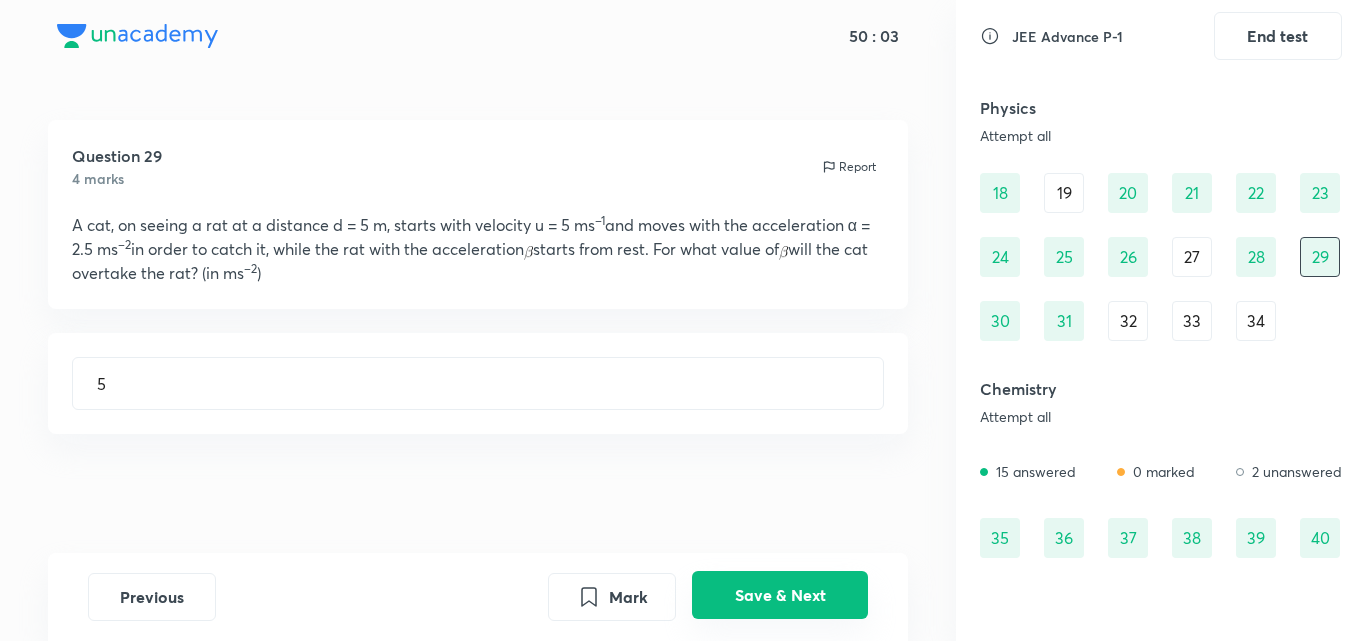 click on "Save & Next" at bounding box center (780, 595) 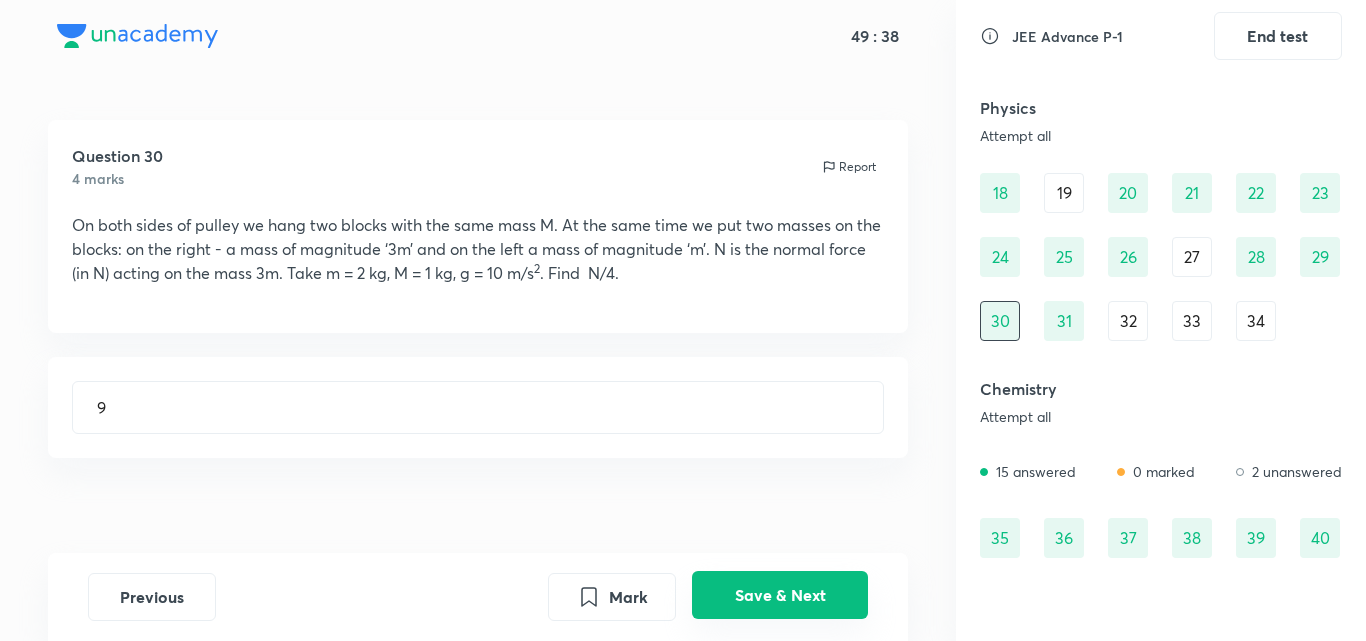 click on "Save & Next" at bounding box center (780, 595) 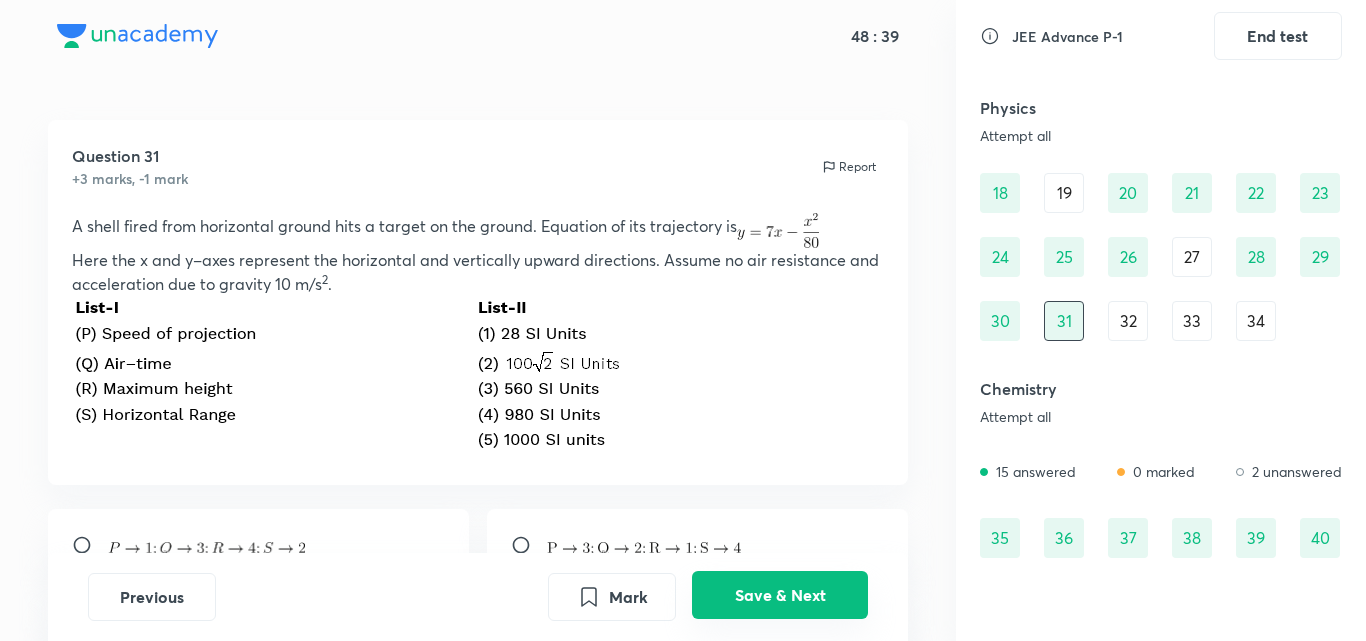 click on "Save & Next" at bounding box center [780, 595] 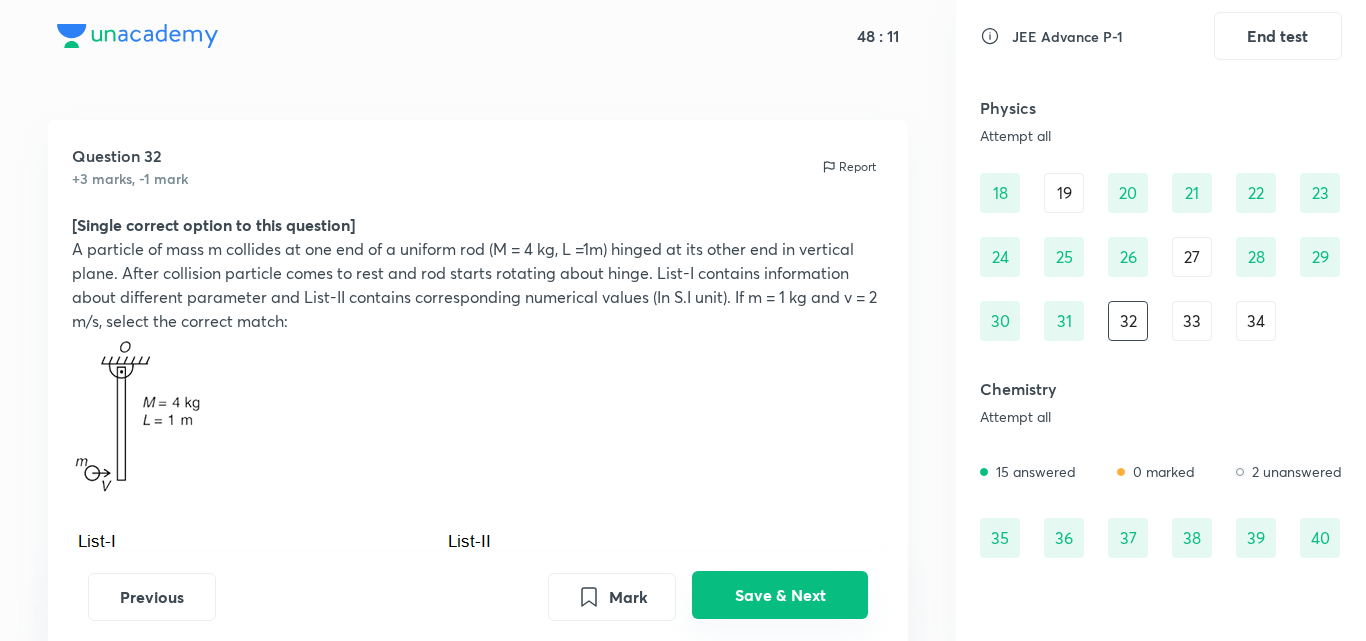 click on "Save & Next" at bounding box center [780, 595] 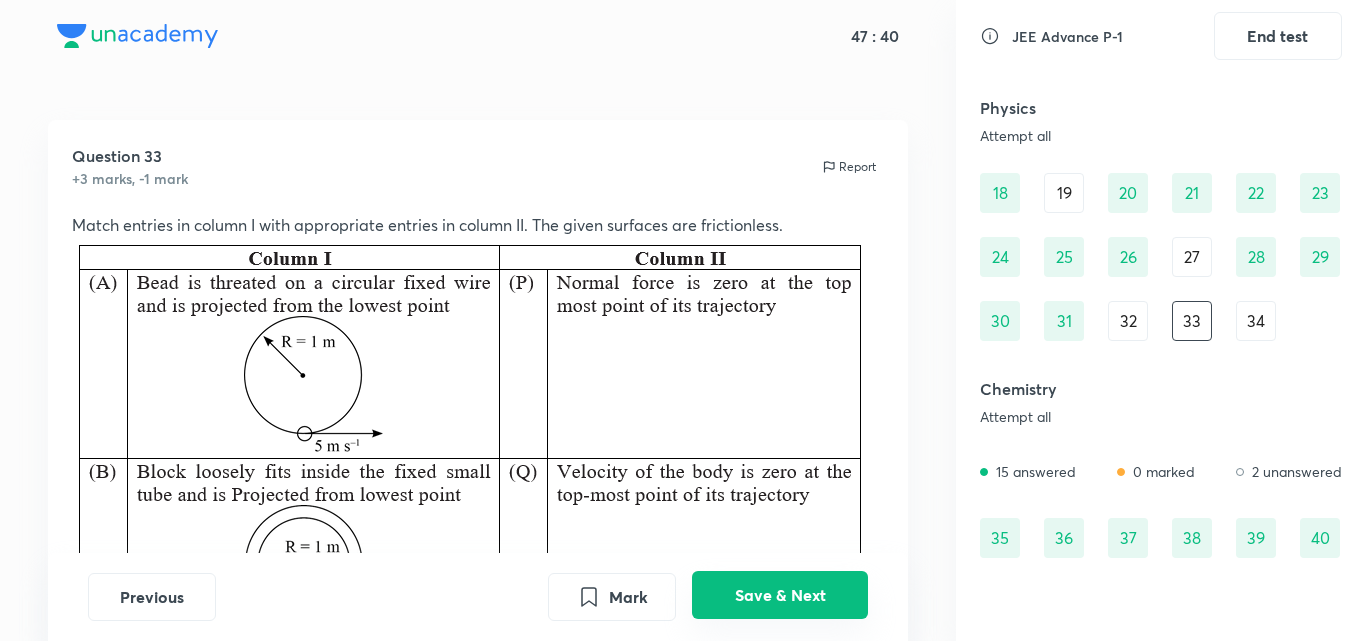 click on "Save & Next" at bounding box center [780, 595] 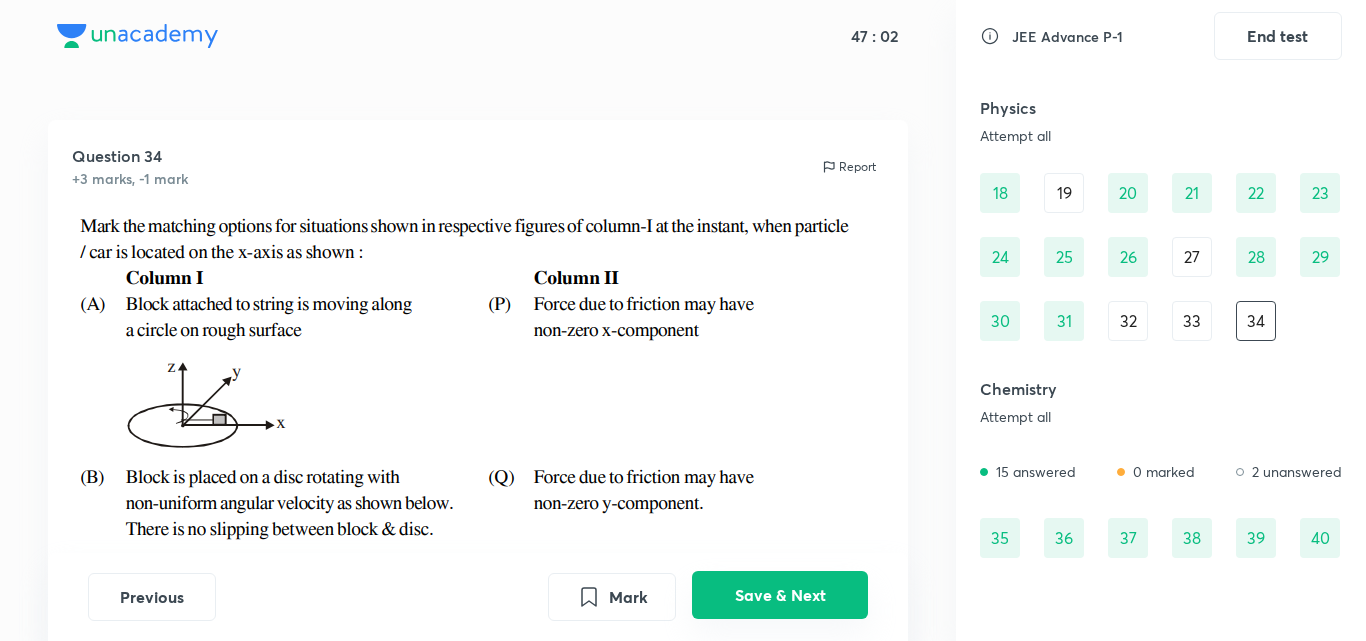 click on "Save & Next" at bounding box center [780, 595] 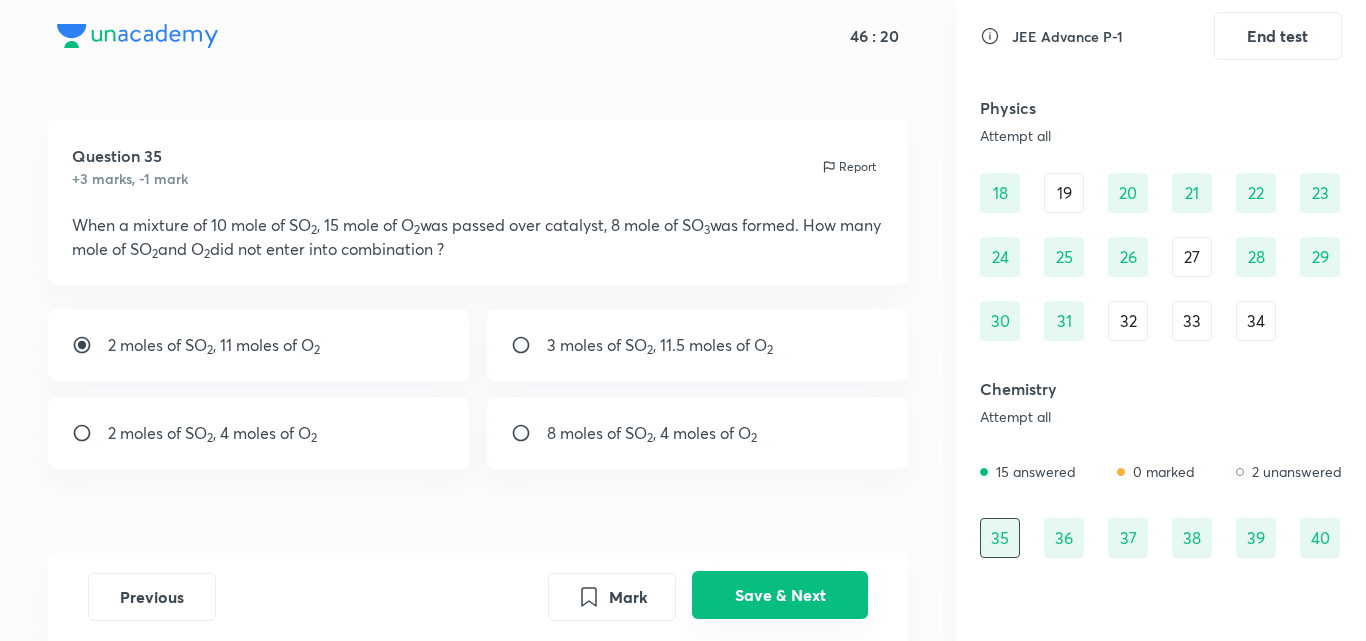 click on "Save & Next" at bounding box center (780, 595) 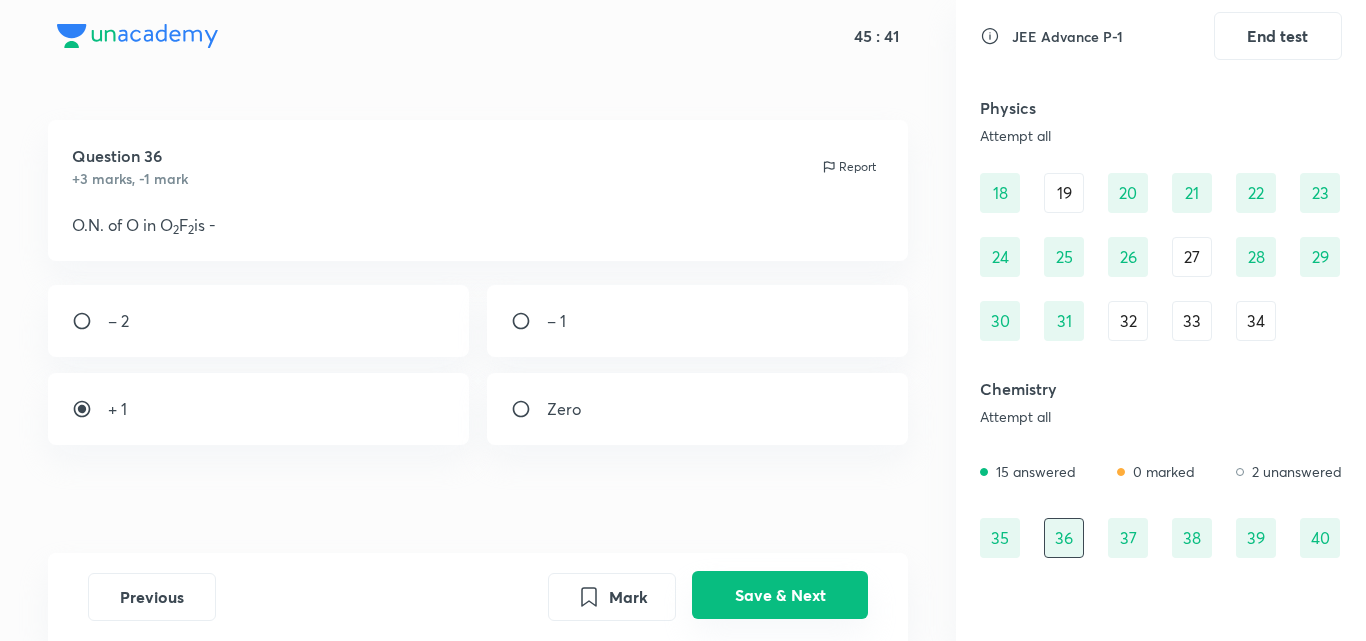click on "Save & Next" at bounding box center (780, 595) 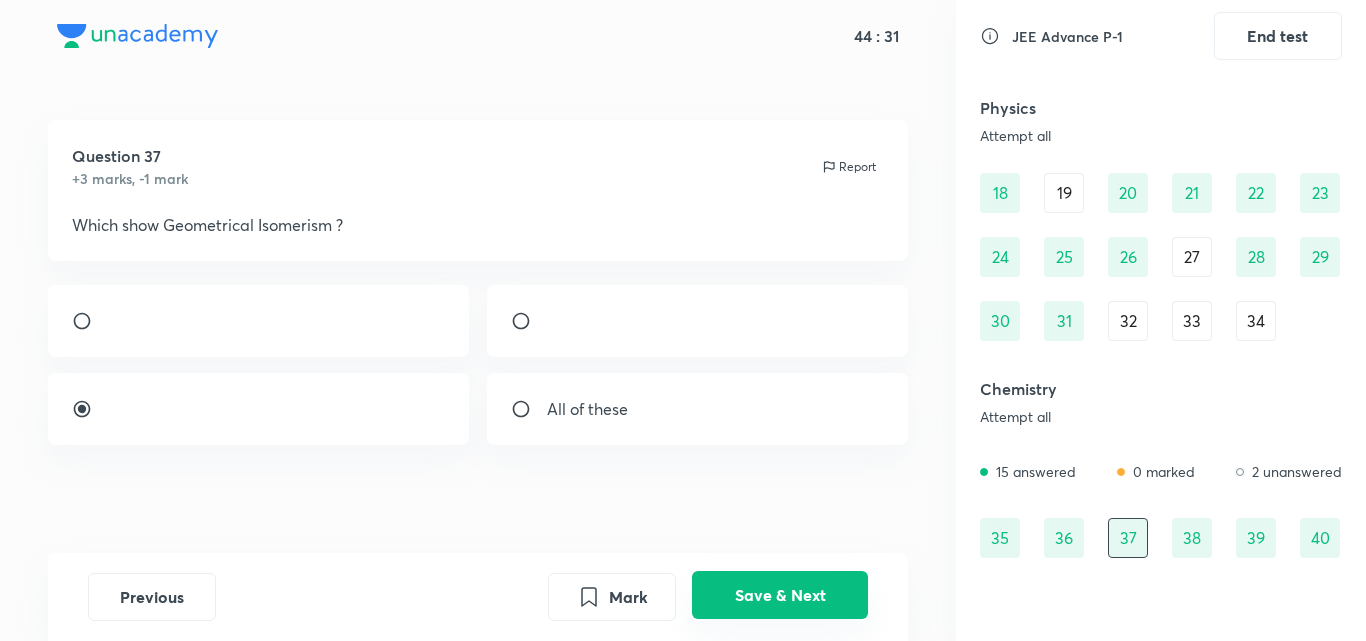 click on "Save & Next" at bounding box center (780, 595) 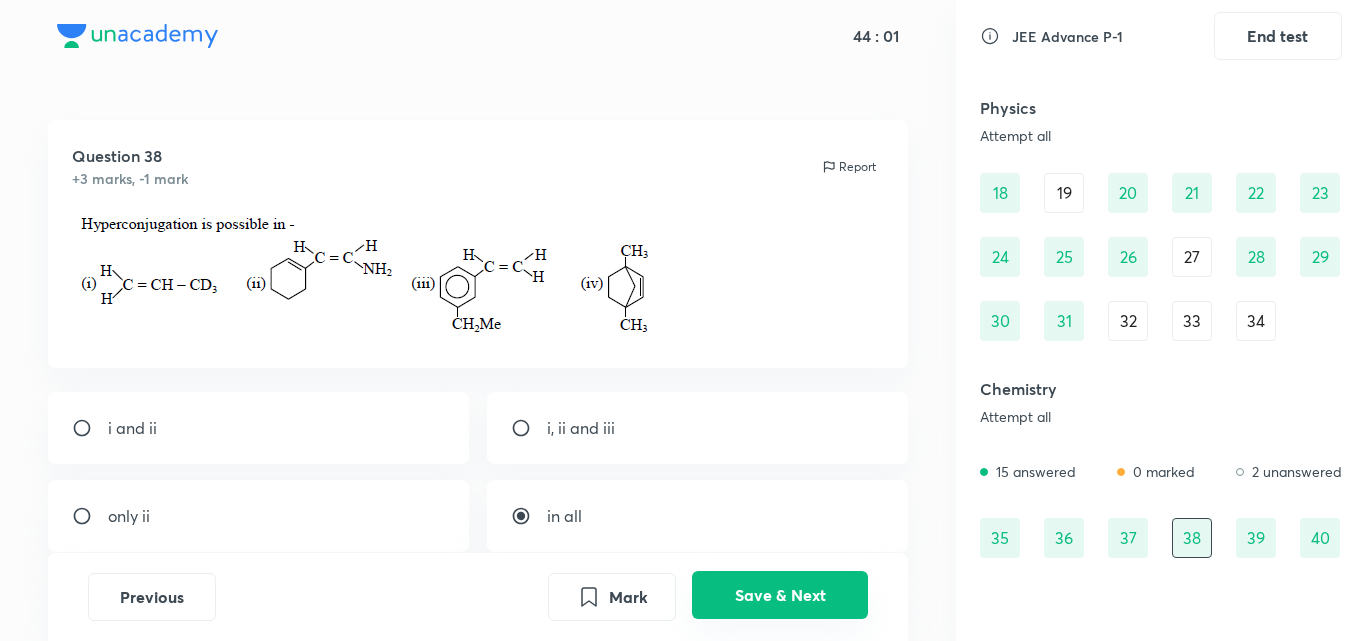 click on "Save & Next" at bounding box center (780, 595) 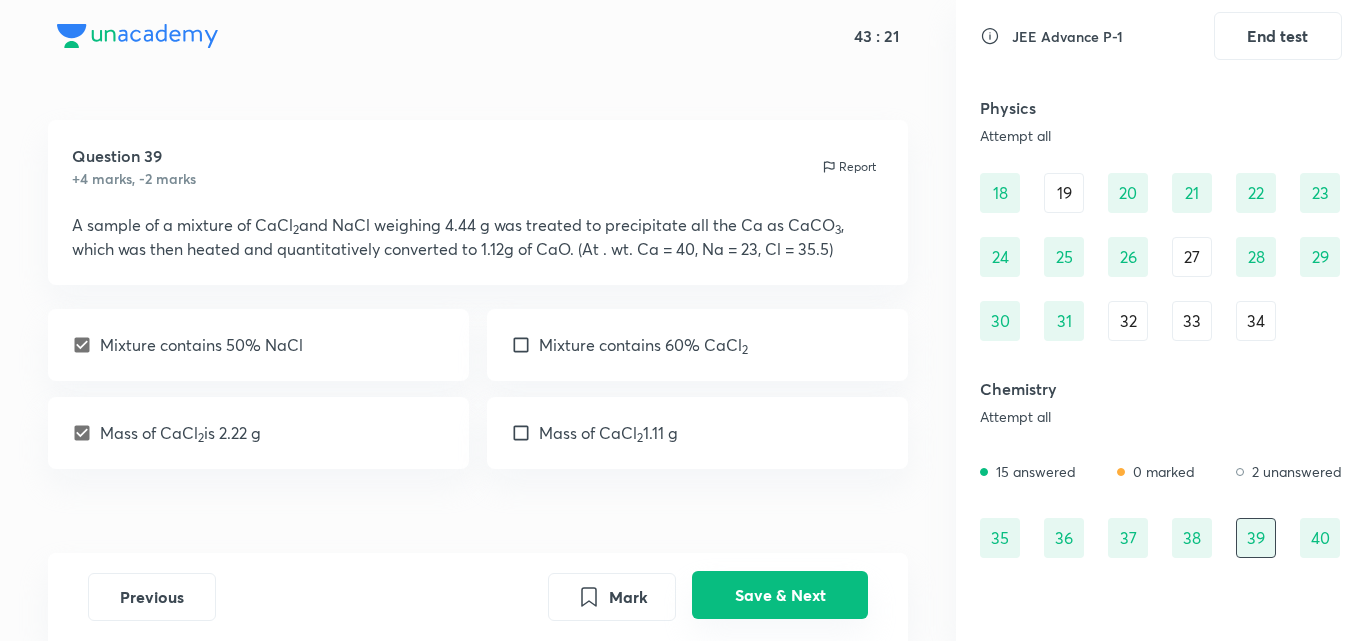 click on "Save & Next" at bounding box center [780, 595] 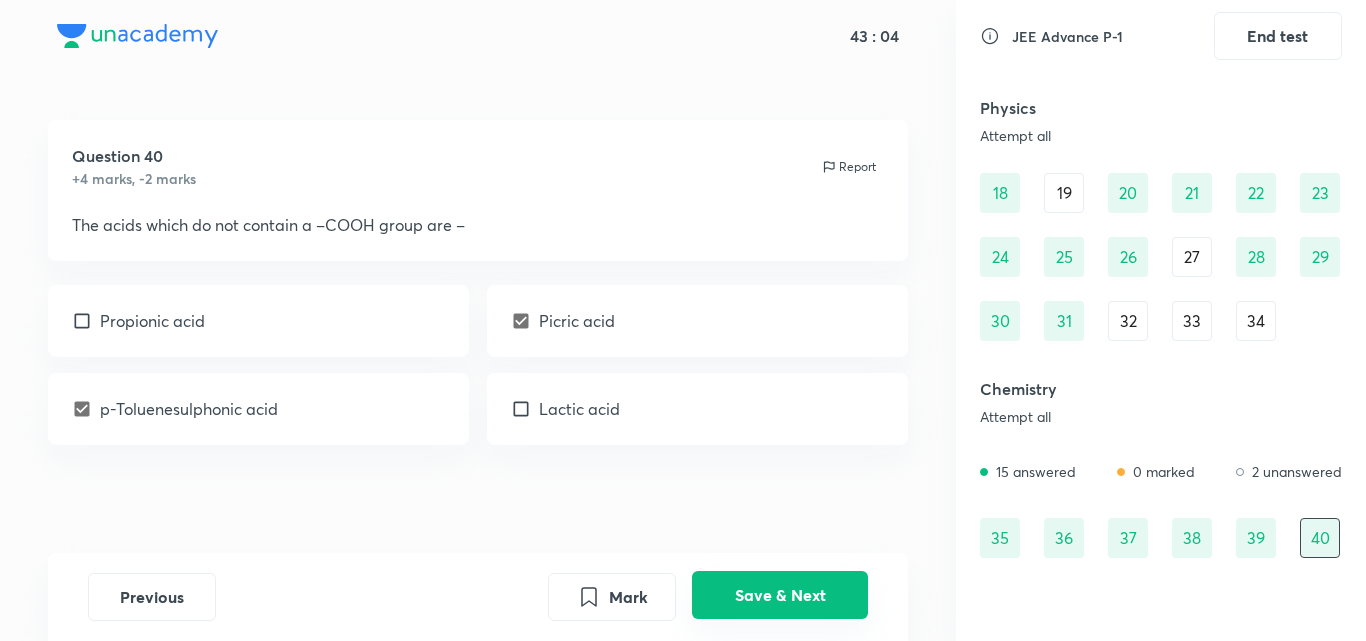 click on "Save & Next" at bounding box center (780, 595) 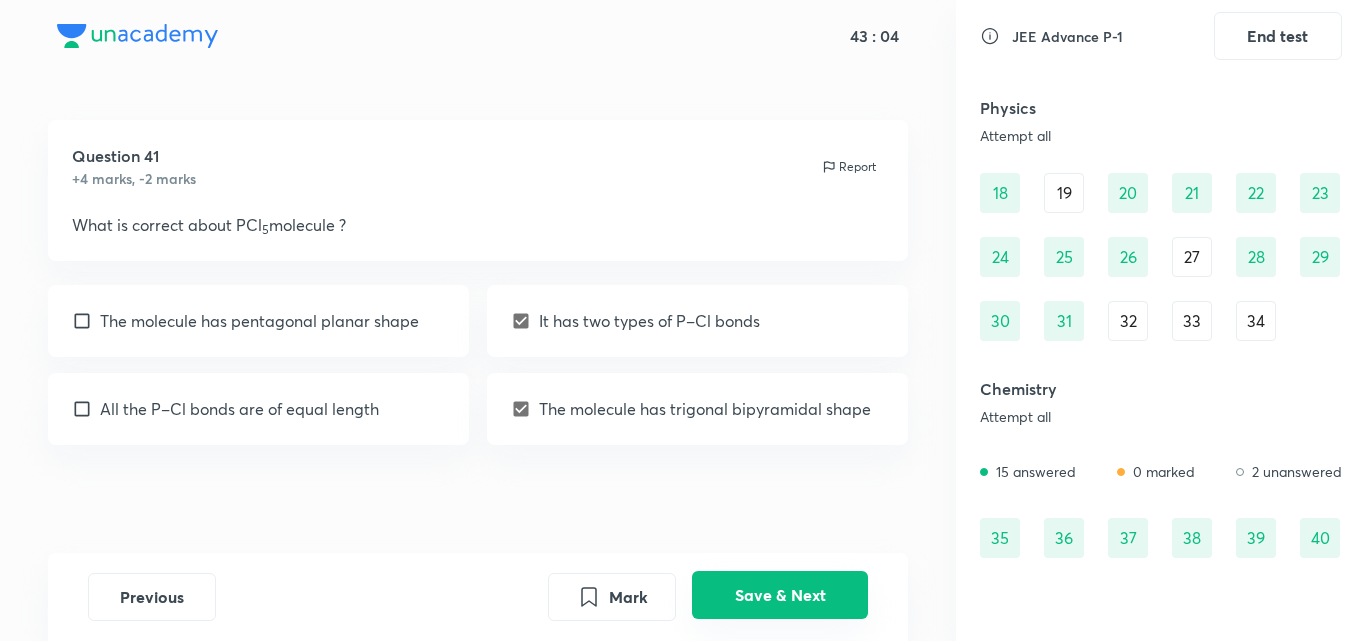 scroll, scrollTop: 466, scrollLeft: 0, axis: vertical 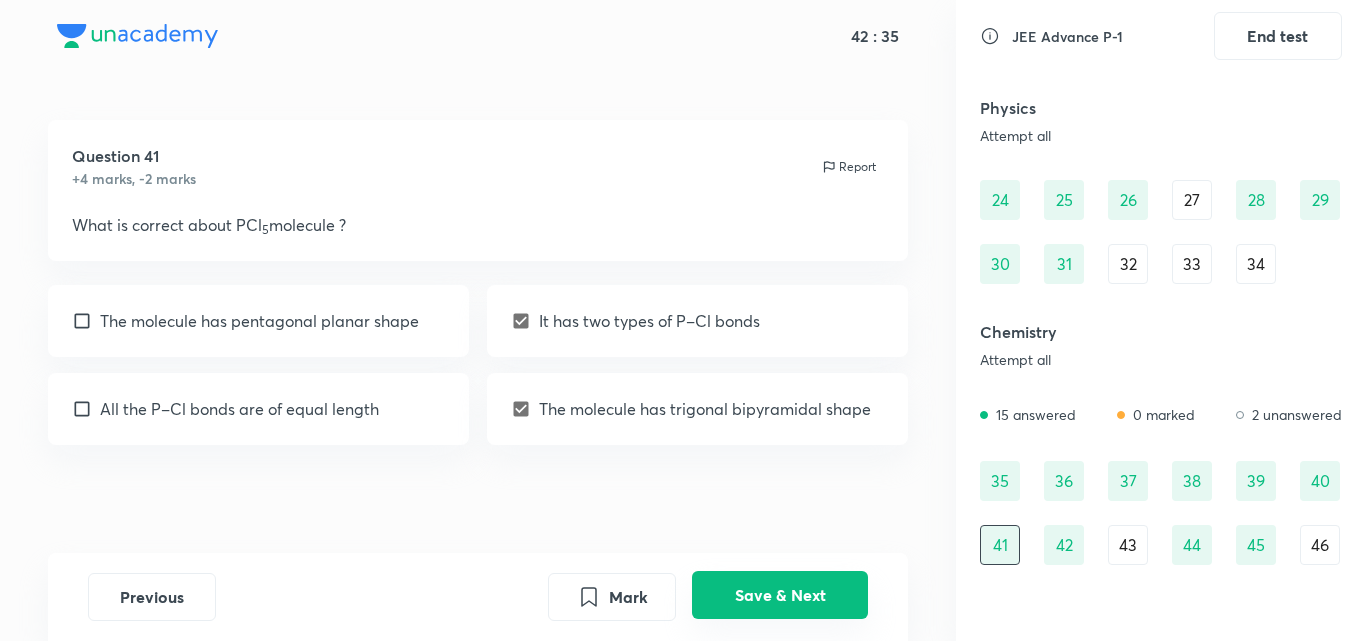 click on "Save & Next" at bounding box center [780, 595] 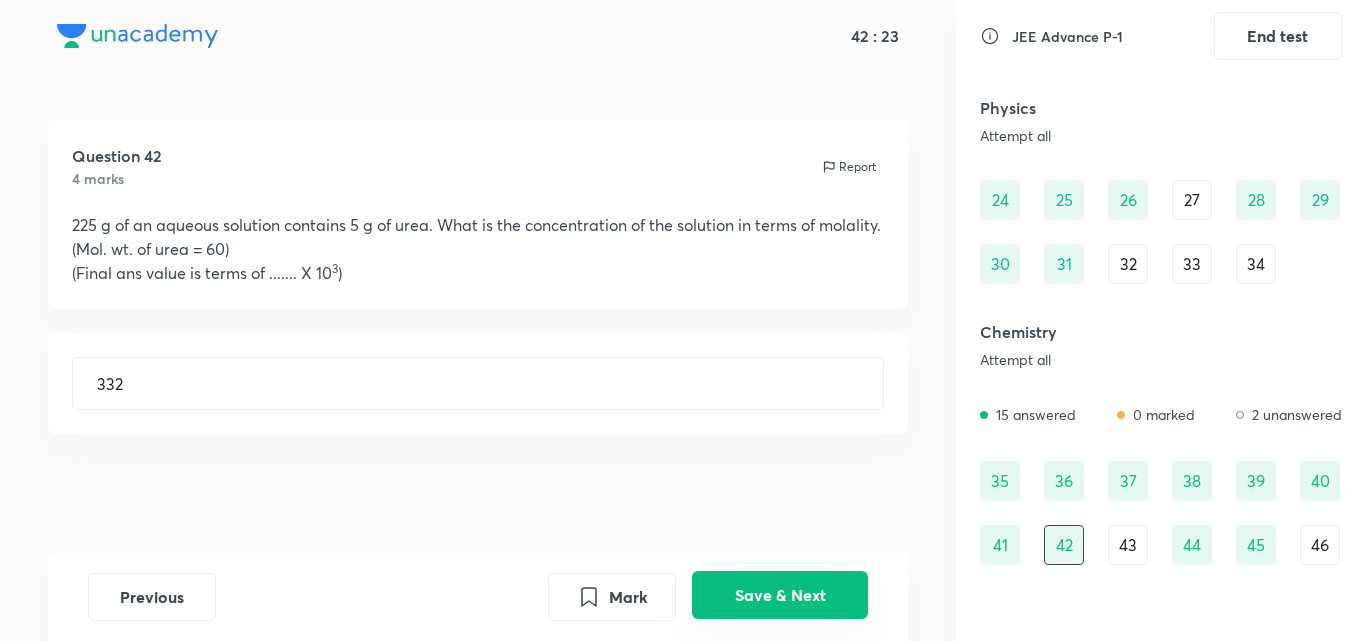click on "Save & Next" at bounding box center [780, 595] 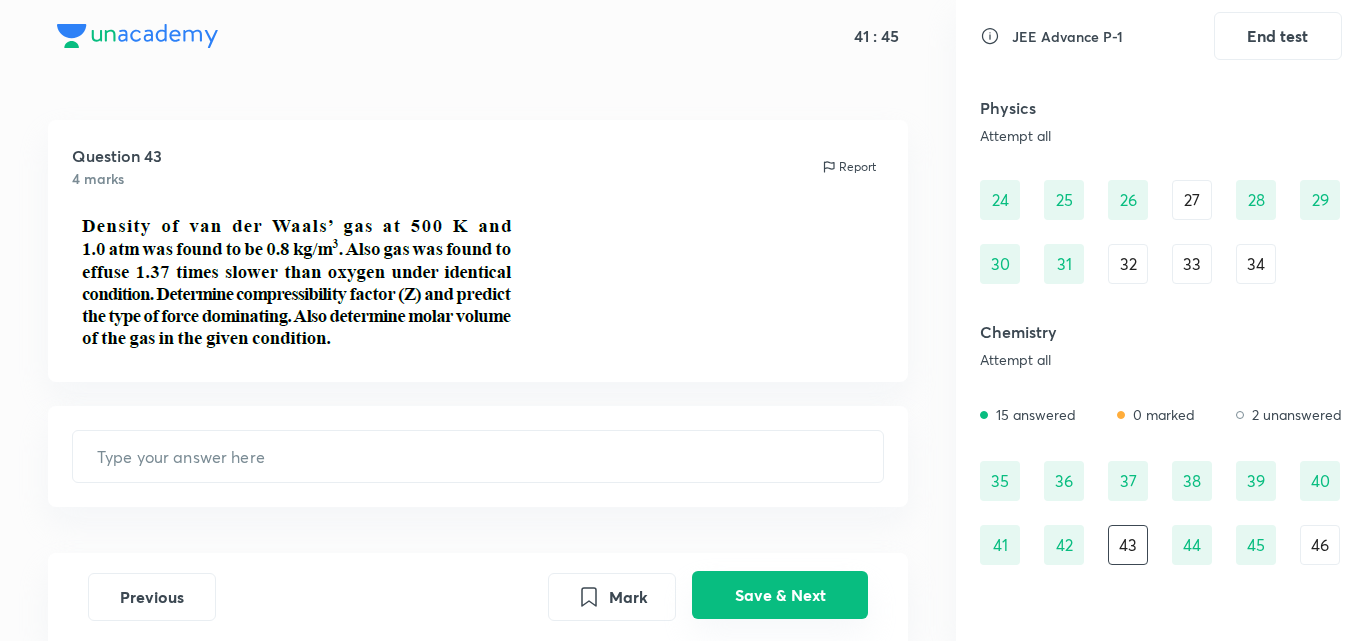 click on "Save & Next" at bounding box center [780, 595] 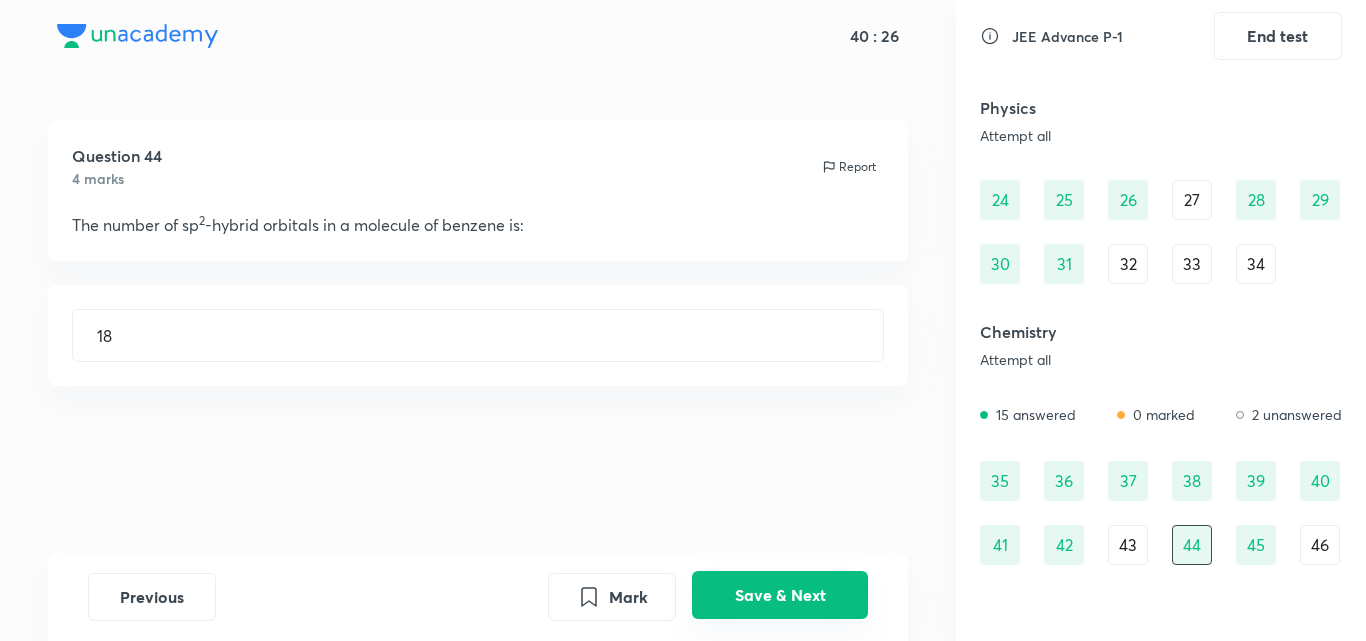 click on "Save & Next" at bounding box center (780, 595) 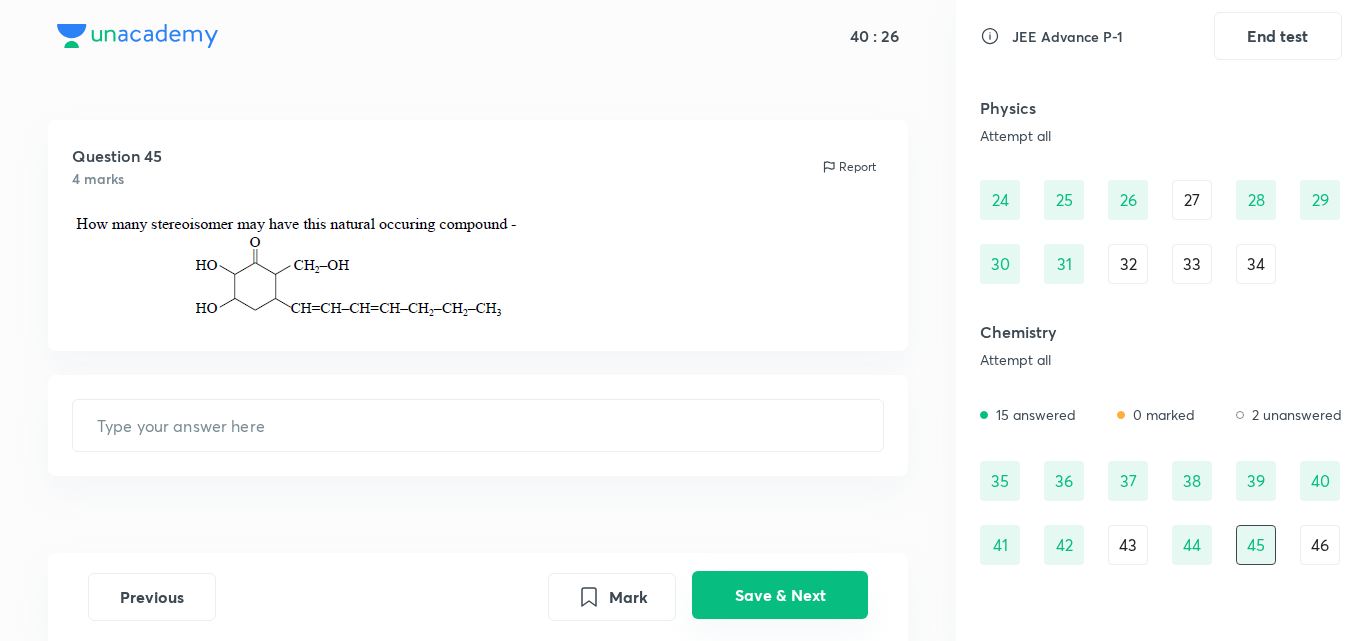 type on "64" 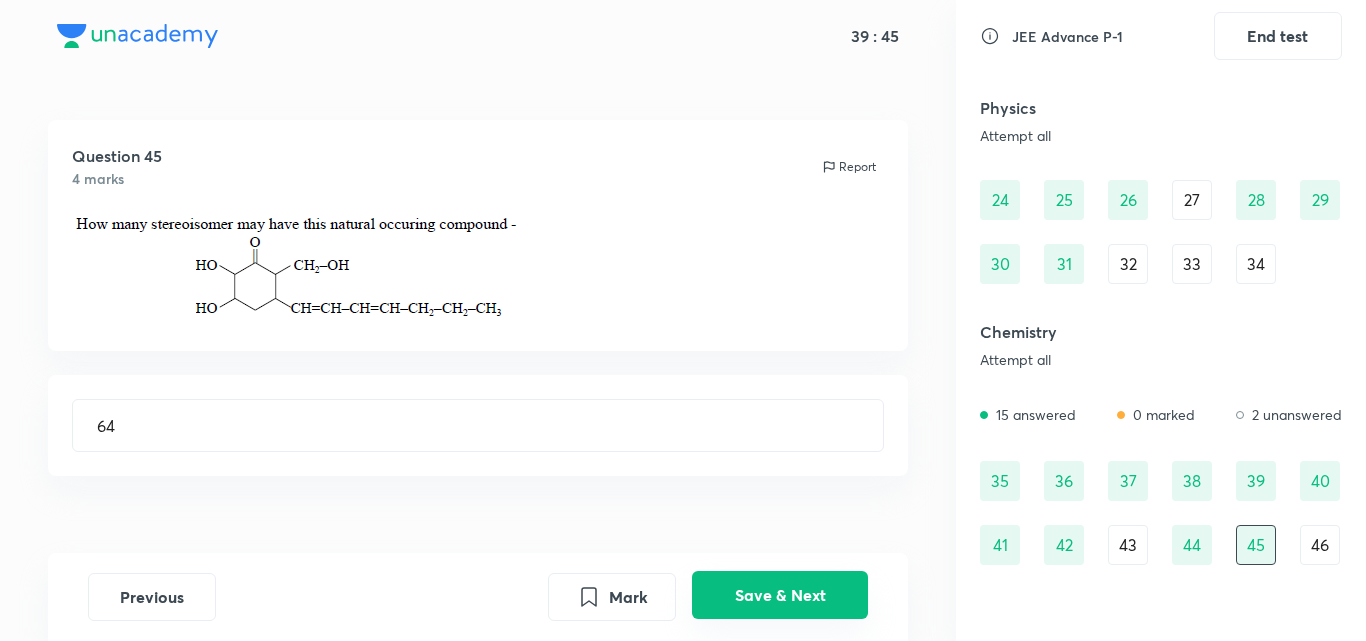 click on "Save & Next" at bounding box center (780, 595) 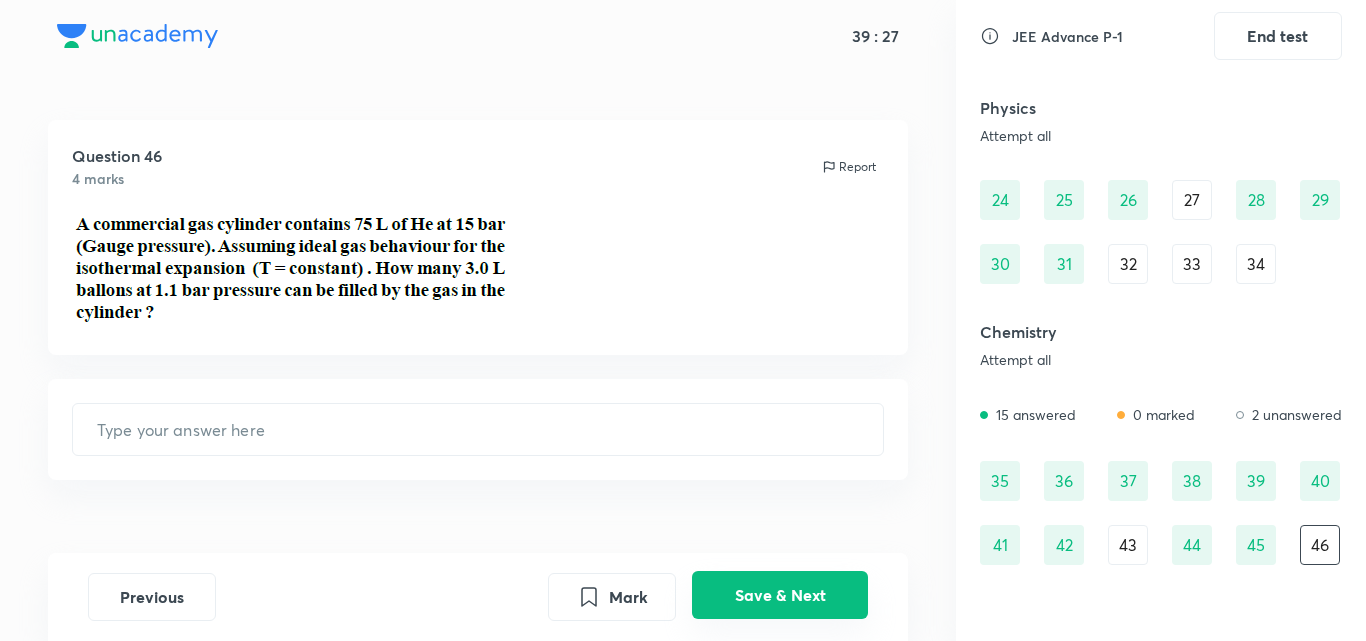 click on "Save & Next" at bounding box center (780, 595) 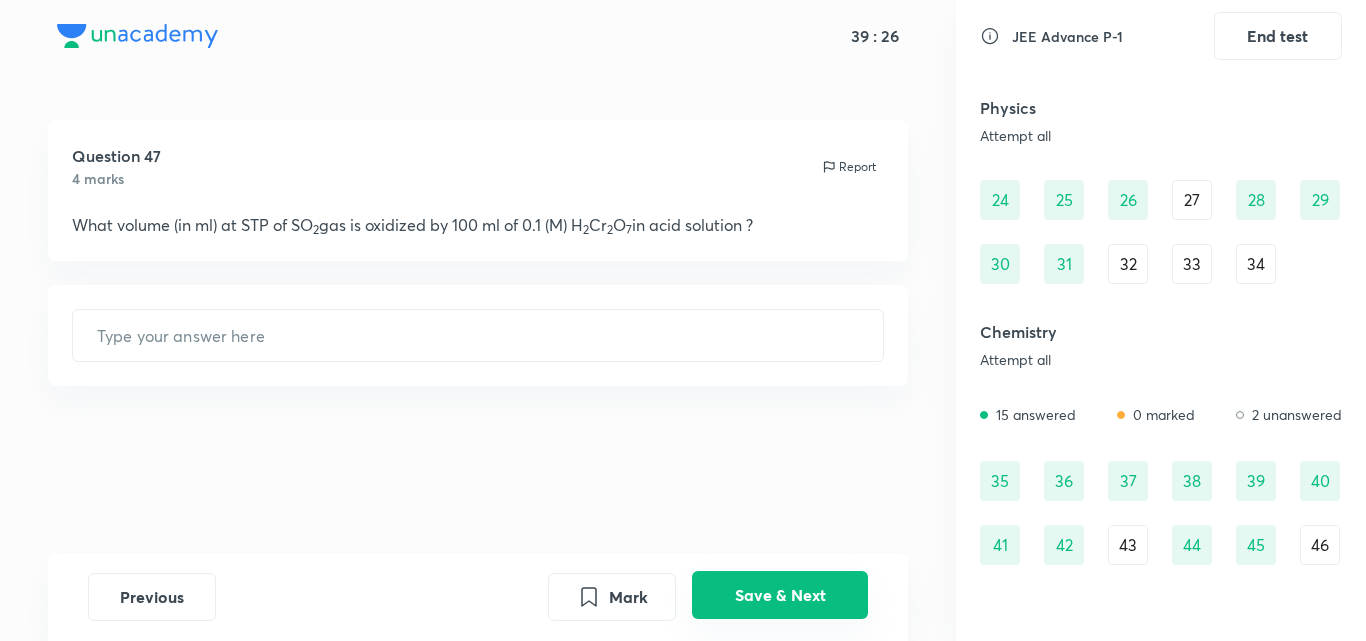 type on "672" 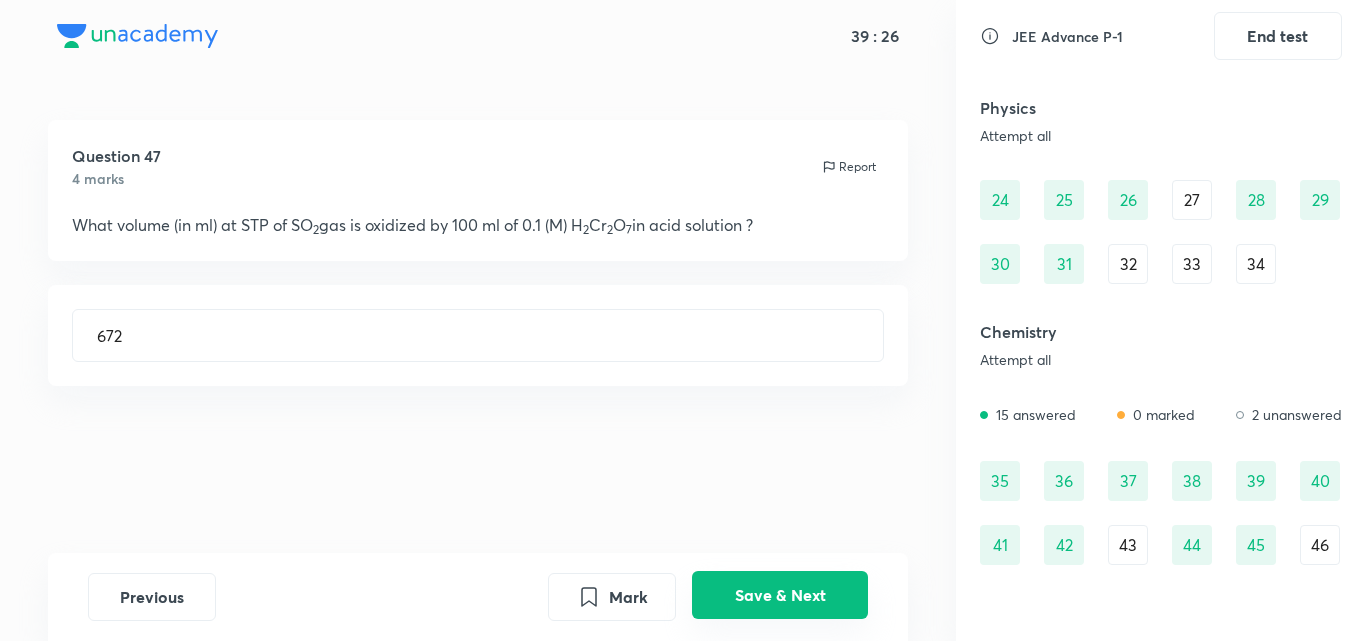 scroll, scrollTop: 530, scrollLeft: 0, axis: vertical 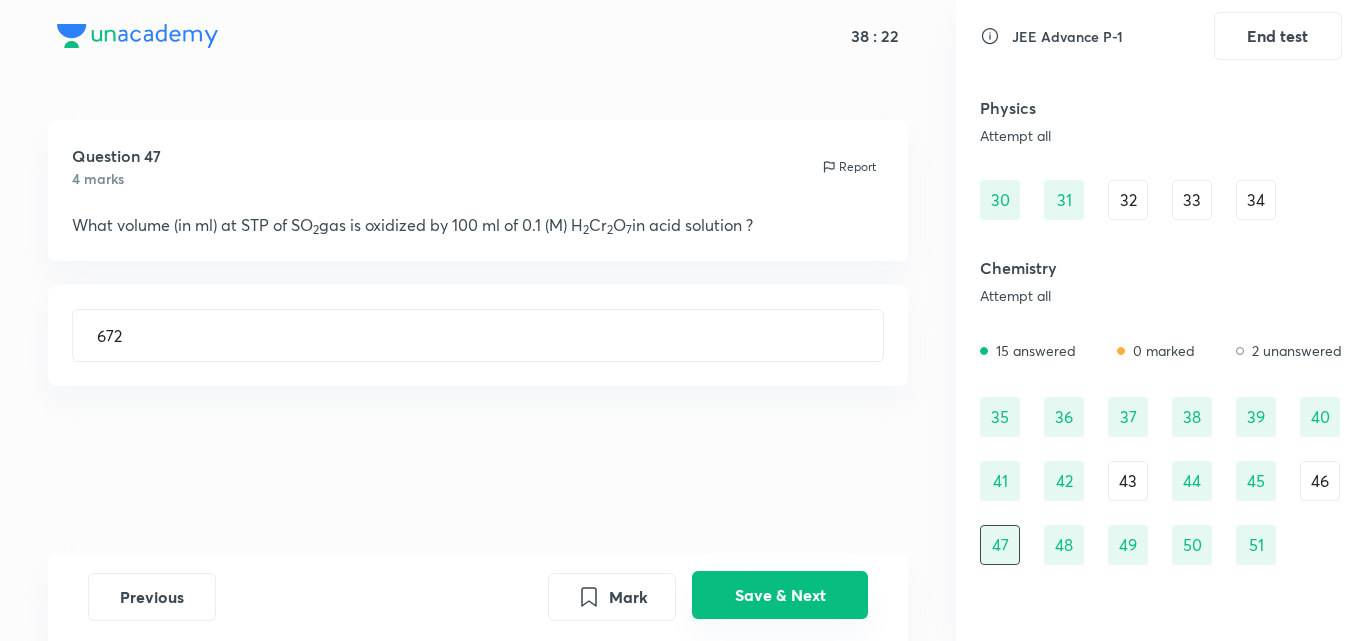 click on "Save & Next" at bounding box center [780, 595] 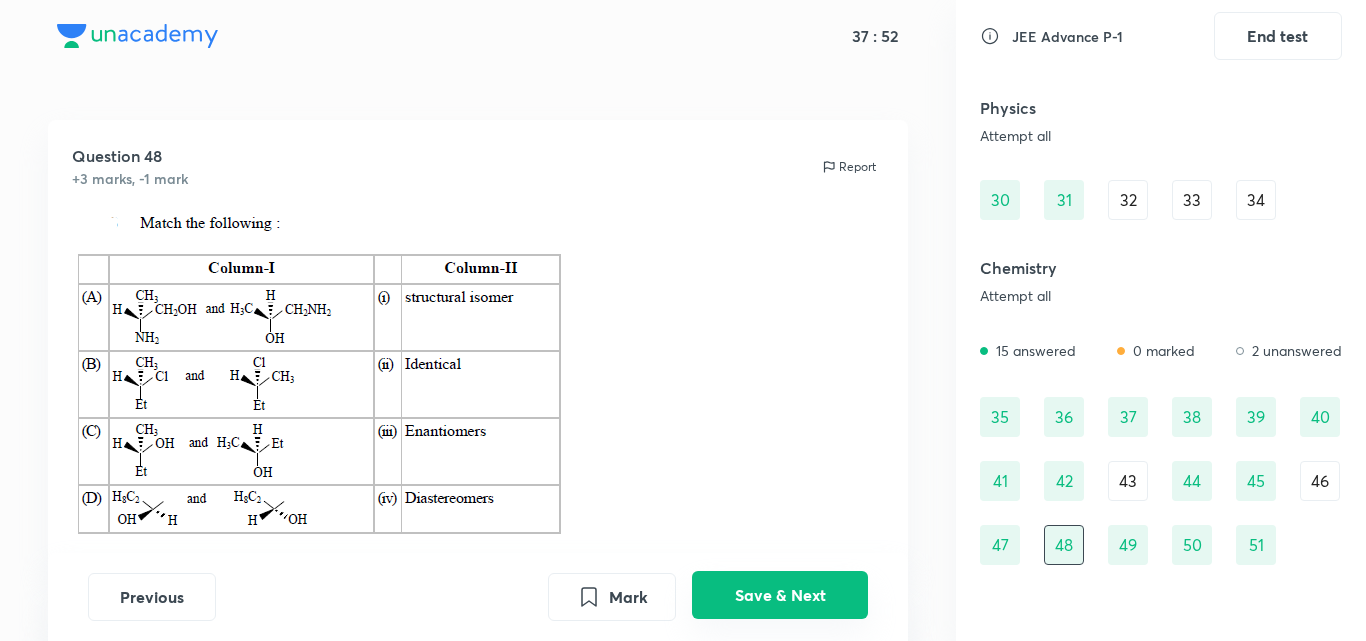 click on "Save & Next" at bounding box center [780, 595] 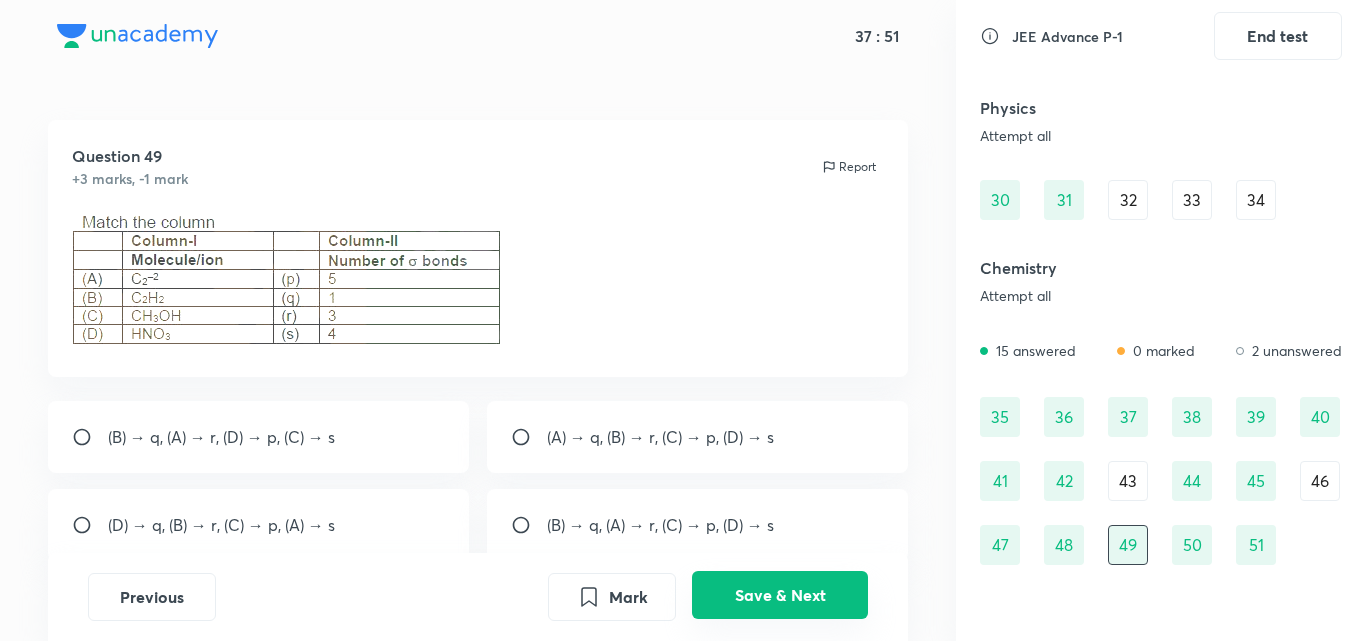 radio on "true" 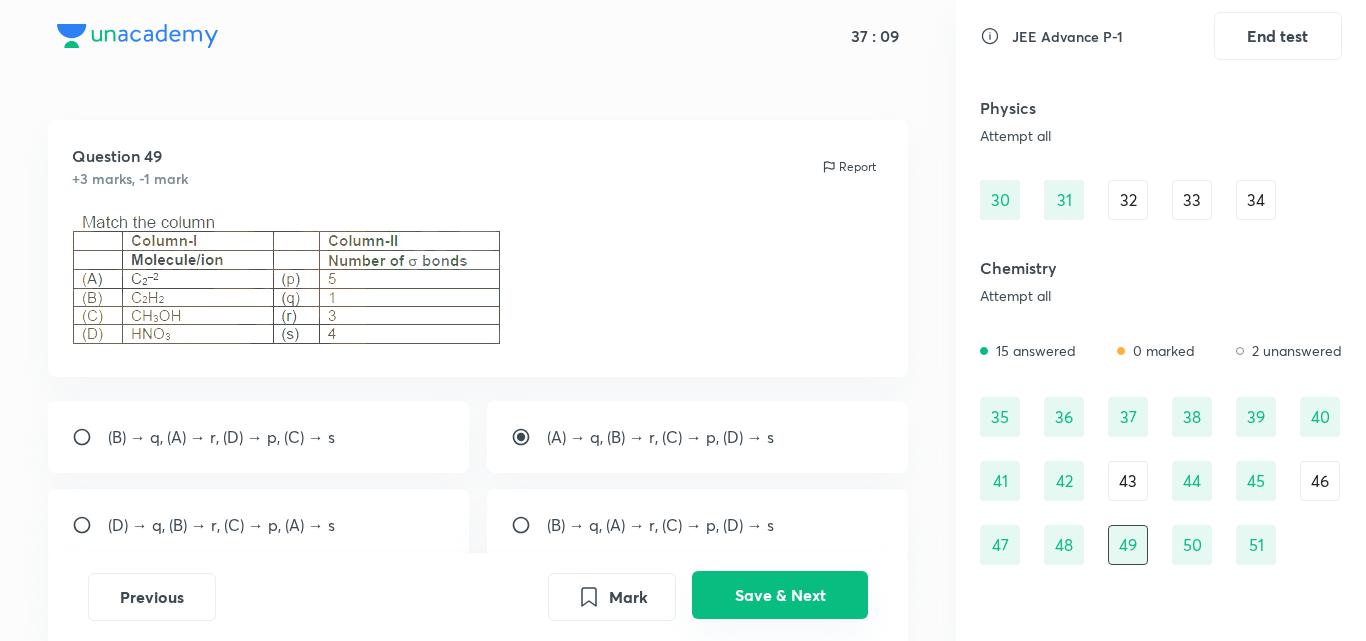 click on "Save & Next" at bounding box center (780, 595) 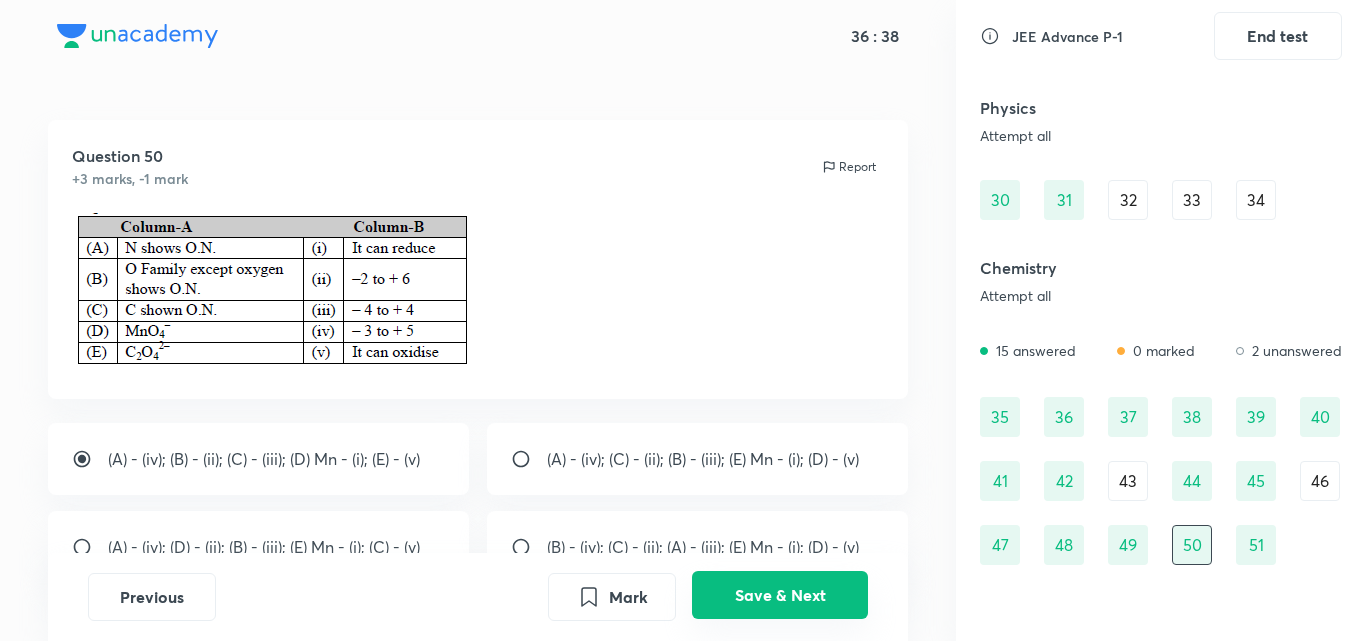 click on "Save & Next" at bounding box center (780, 595) 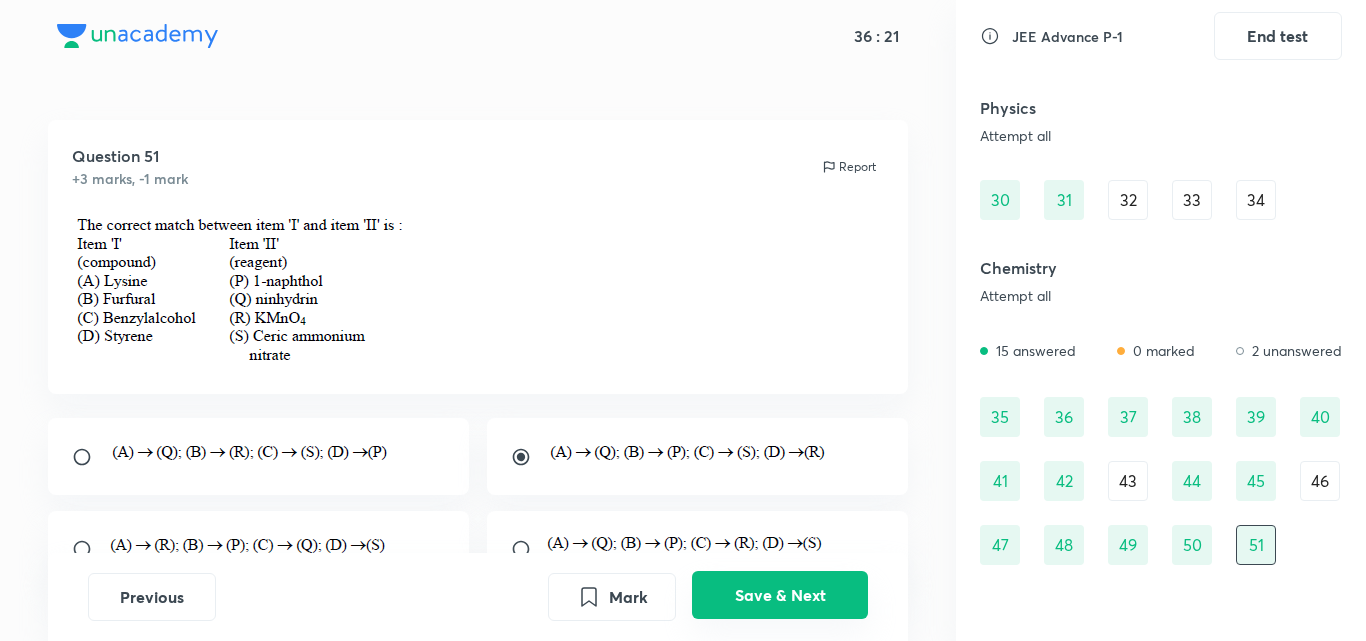 click on "Save & Next" at bounding box center [780, 595] 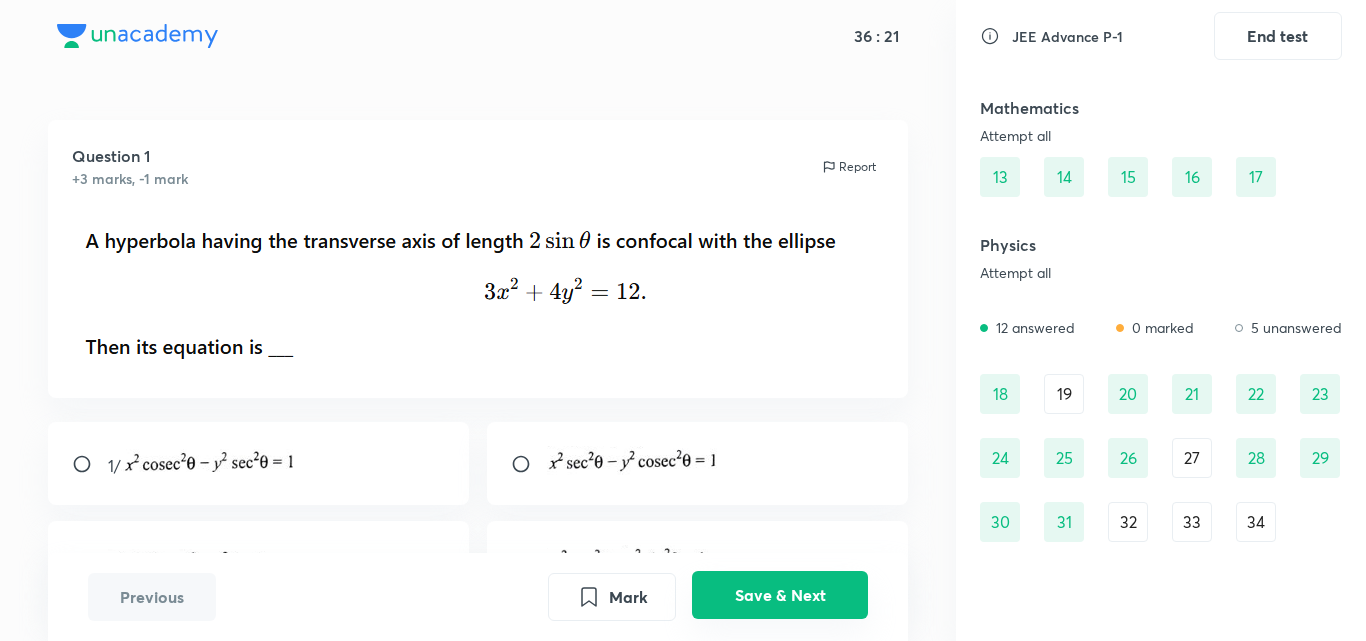 scroll, scrollTop: 0, scrollLeft: 0, axis: both 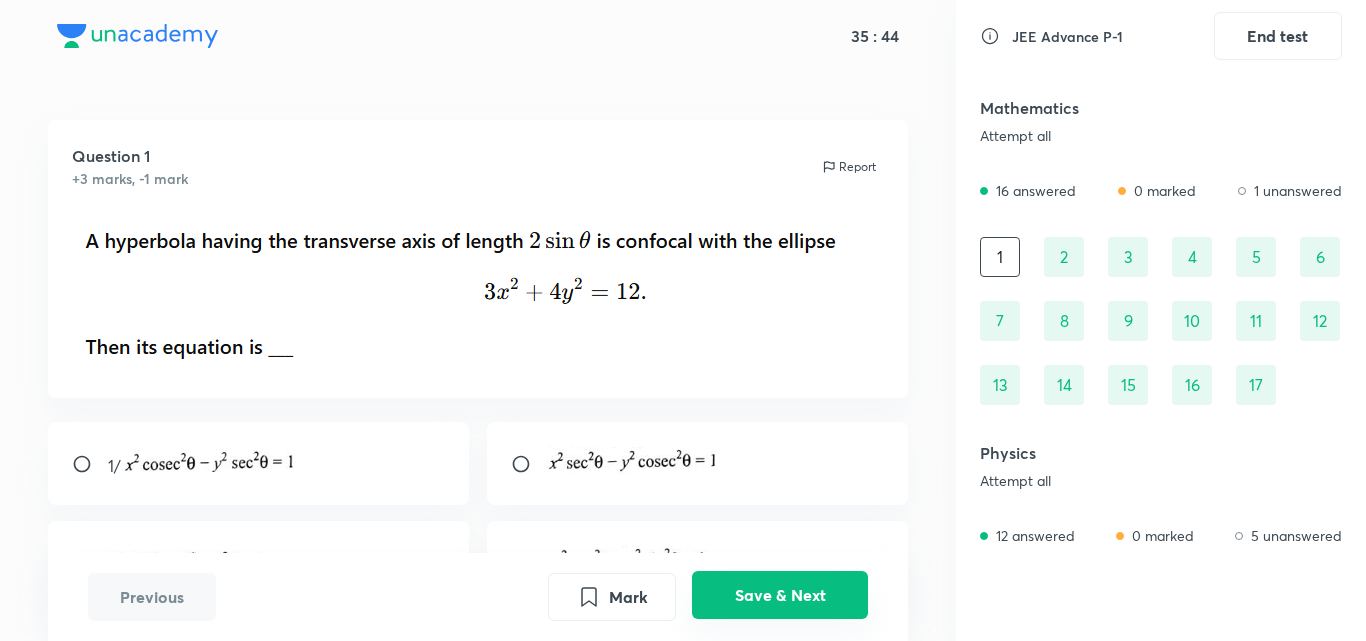 click on "Save & Next" at bounding box center (780, 595) 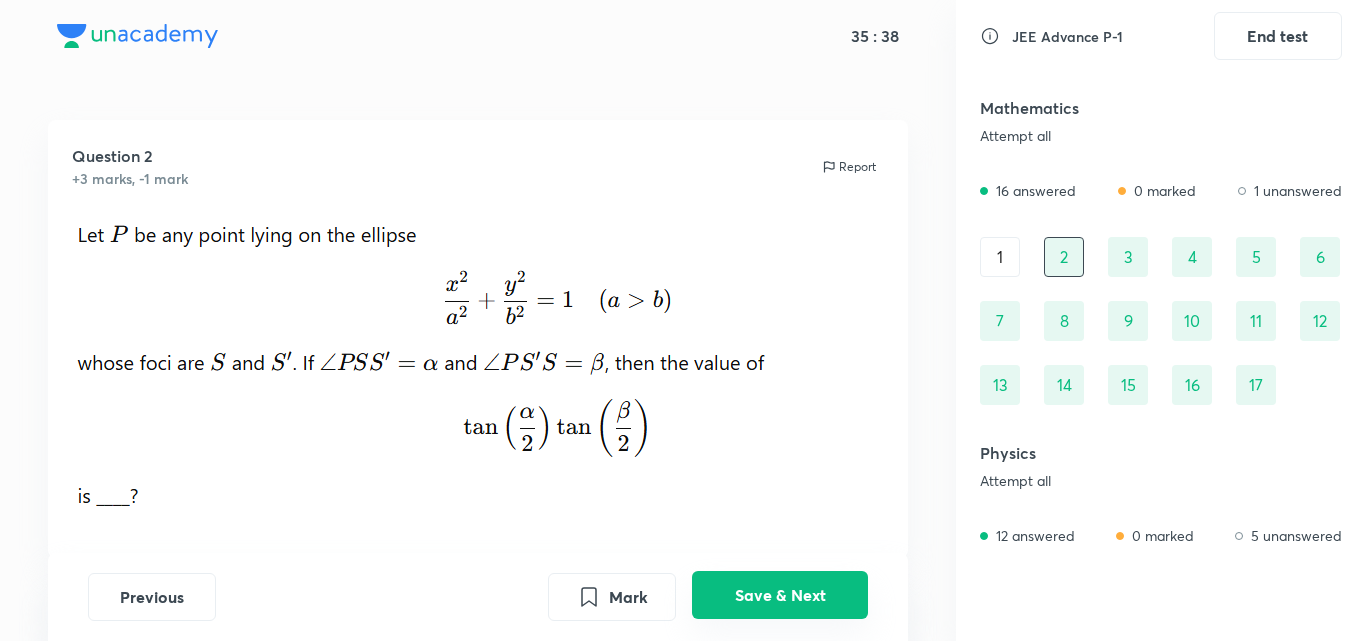 click on "Save & Next" at bounding box center (780, 595) 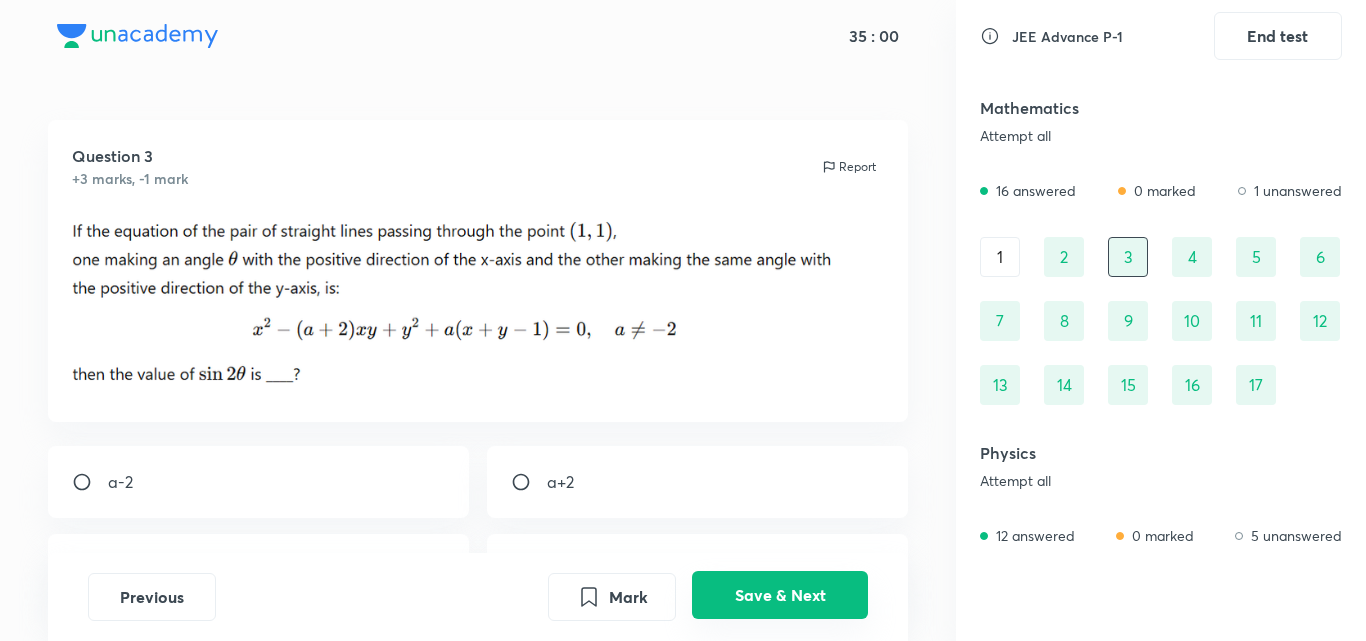click on "Save & Next" at bounding box center [780, 595] 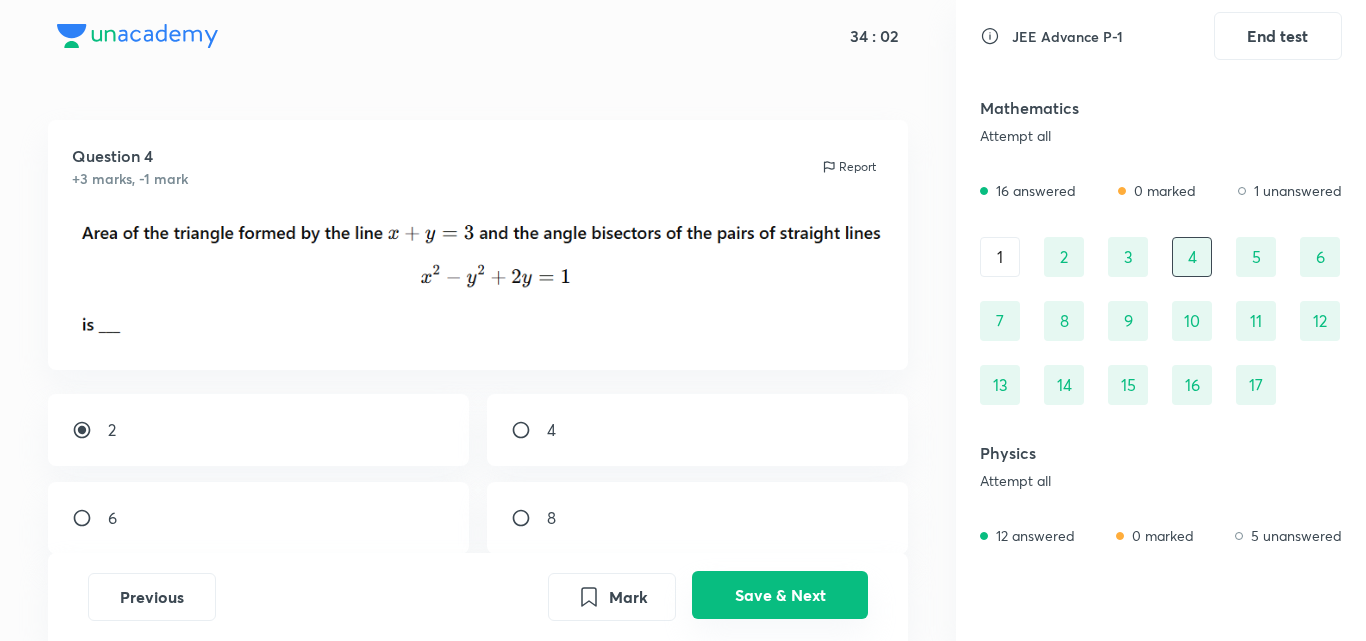 click on "Save & Next" at bounding box center (780, 595) 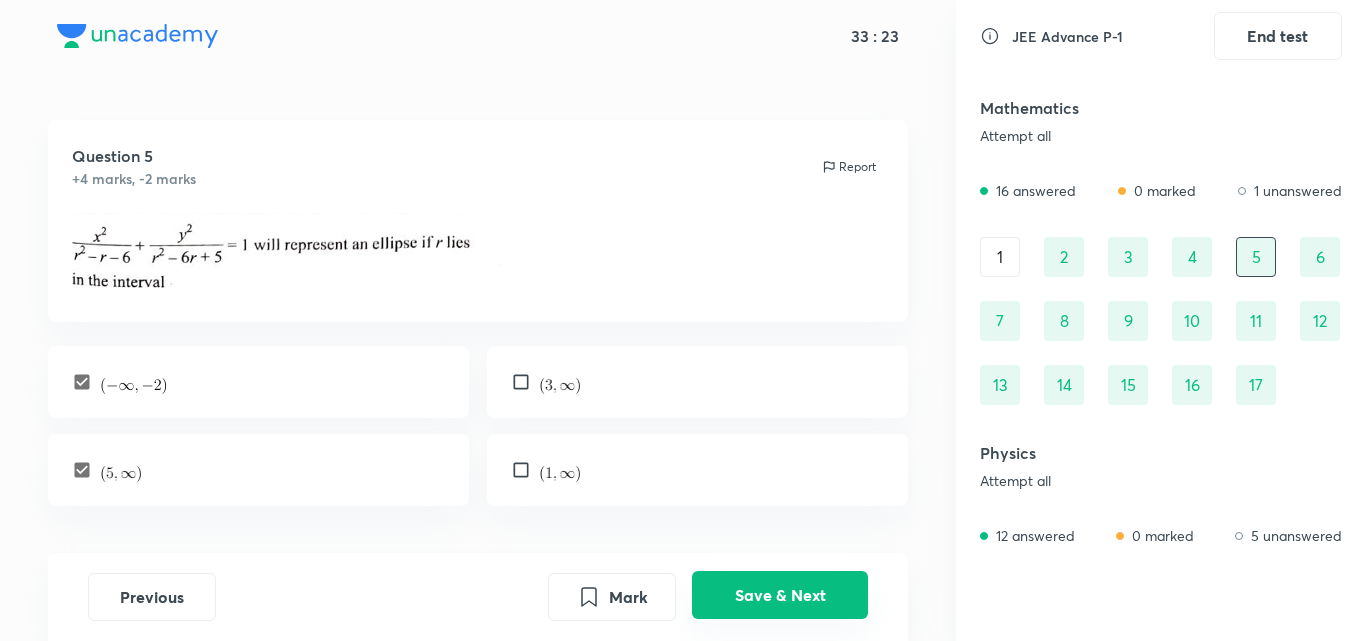 click on "Save & Next" at bounding box center [780, 595] 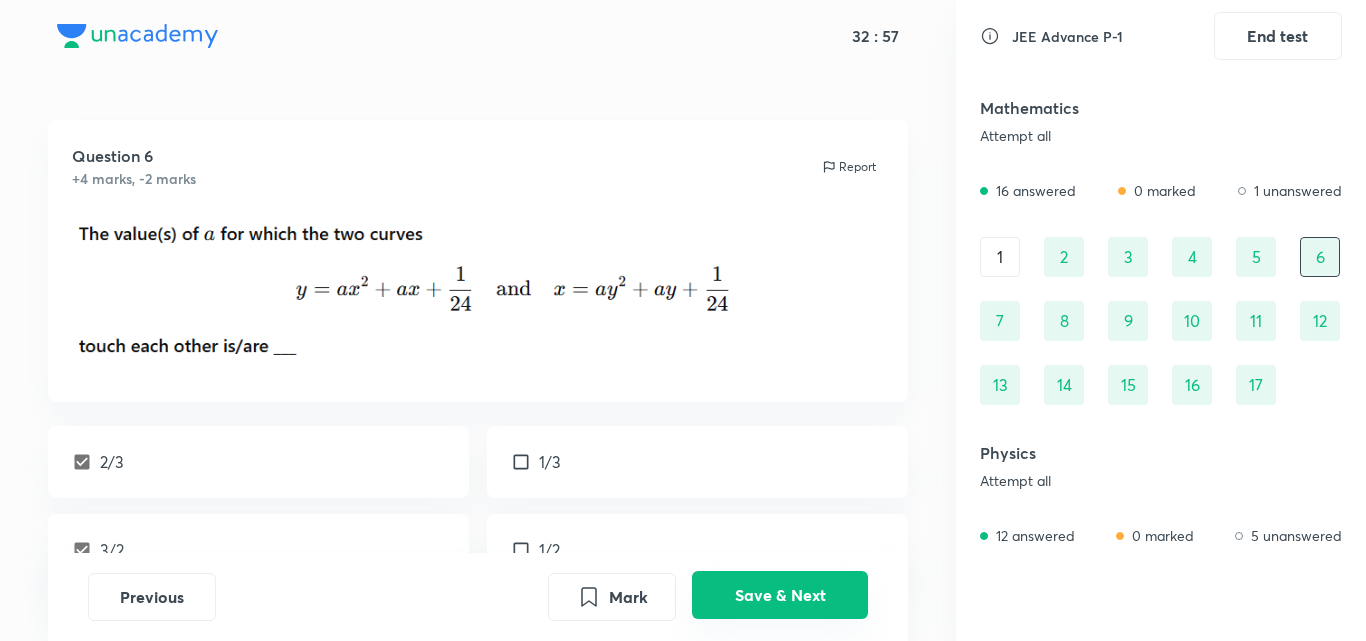 click on "Save & Next" at bounding box center [780, 595] 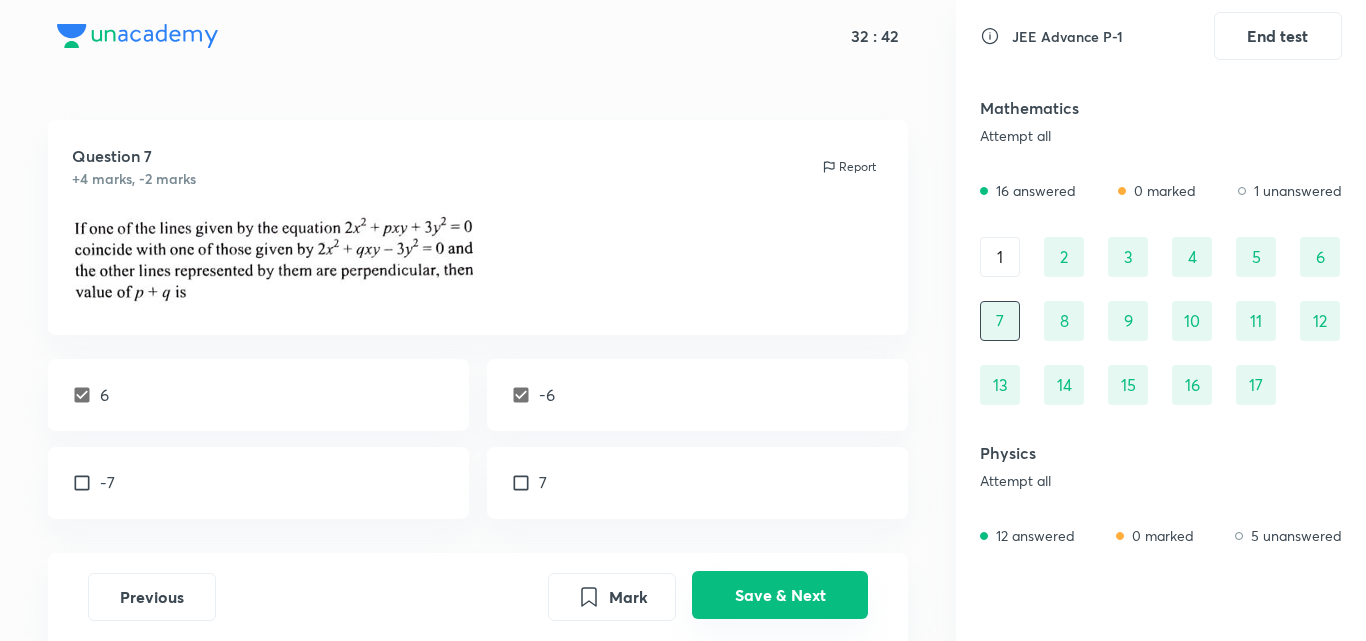 click on "Save & Next" at bounding box center [780, 595] 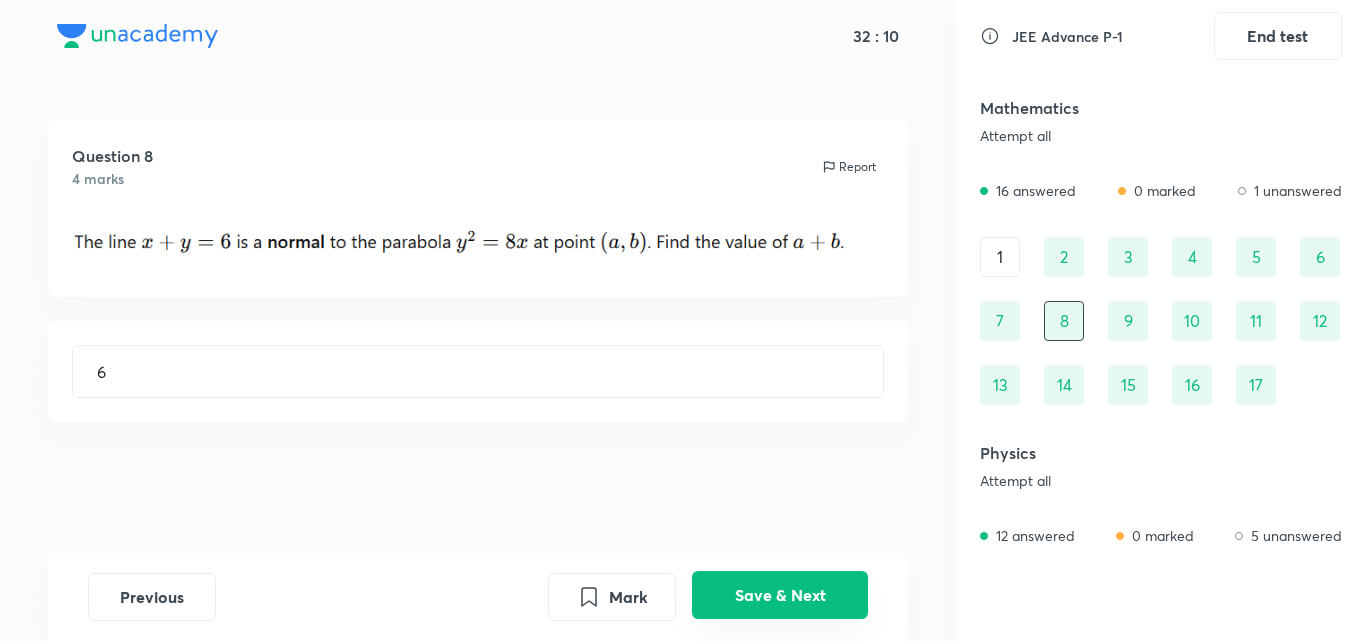 click on "Save & Next" at bounding box center [780, 595] 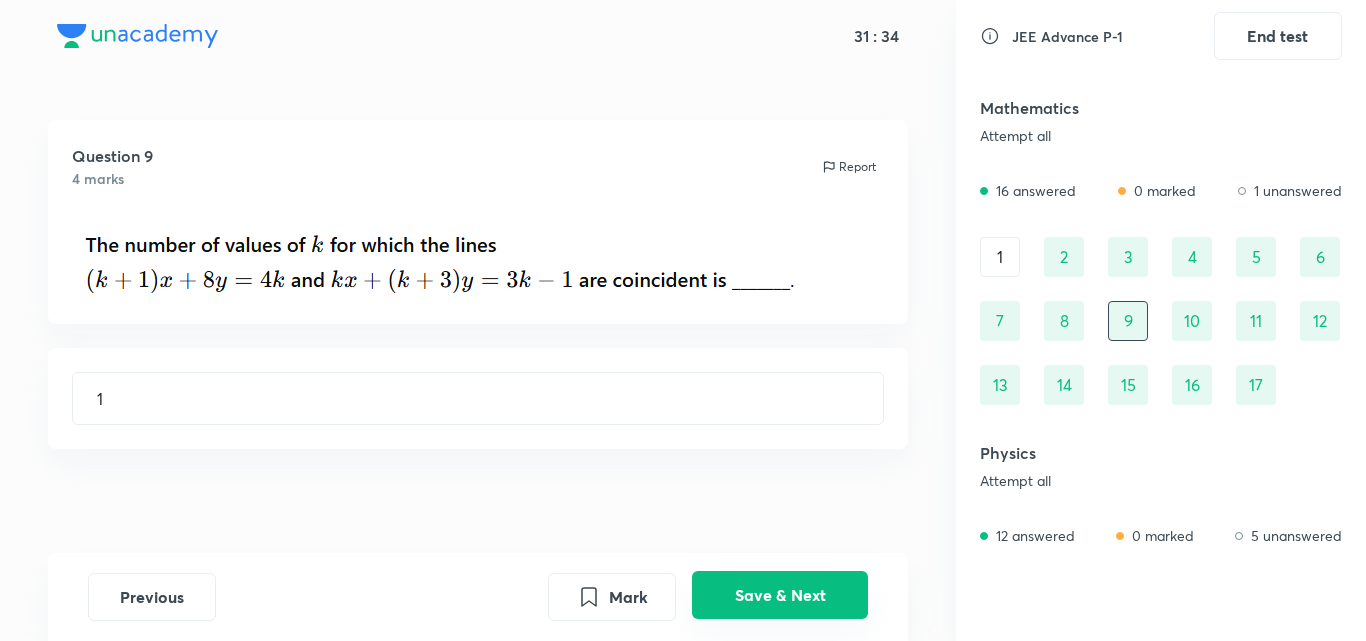 click on "Save & Next" at bounding box center (780, 595) 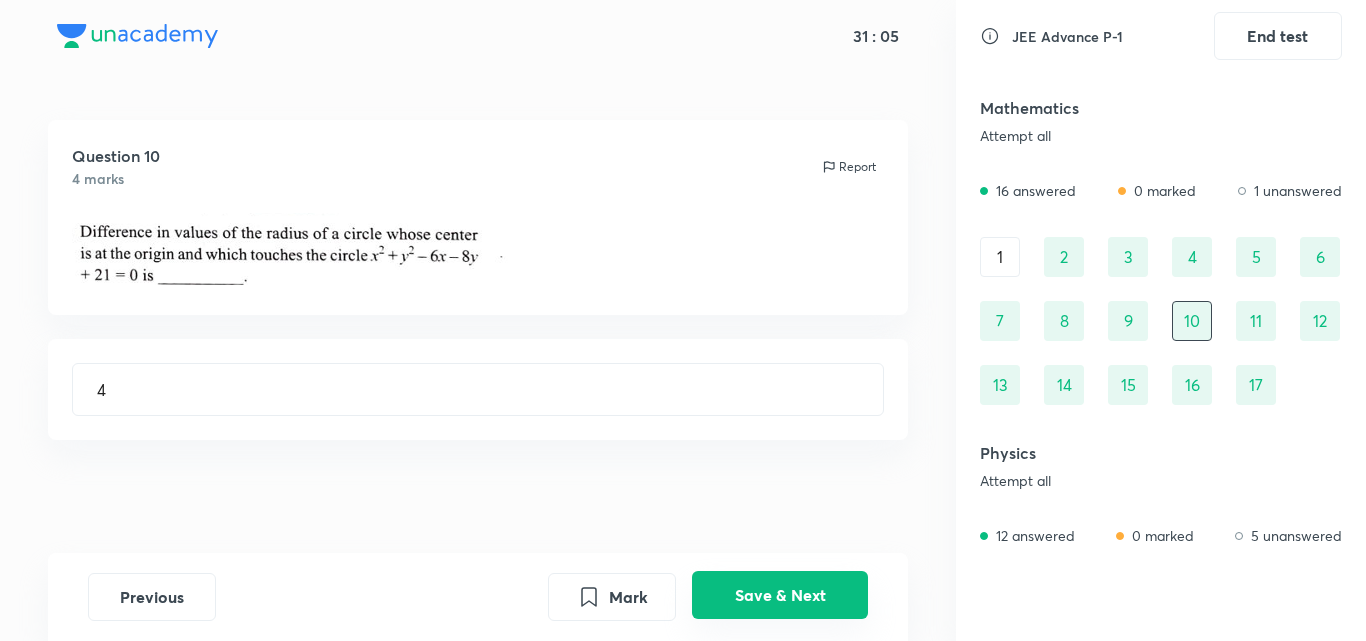 click on "Save & Next" at bounding box center (780, 595) 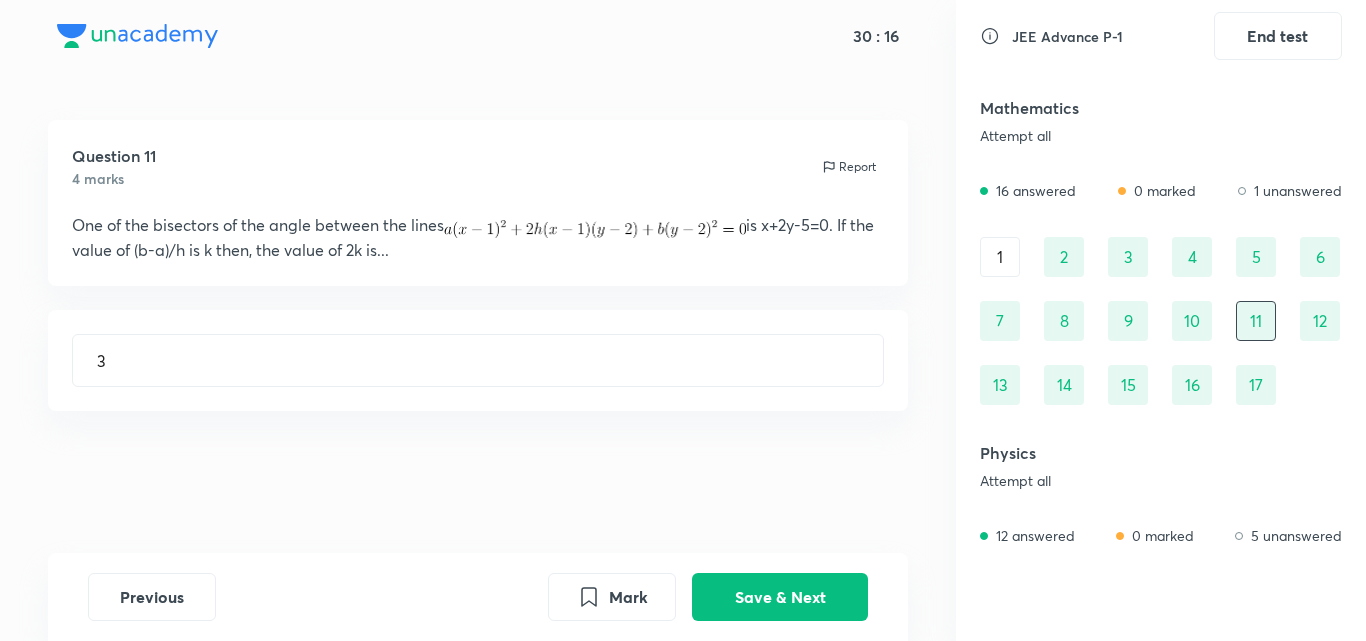 click on "Previous Mark Save & Next" at bounding box center (478, 597) 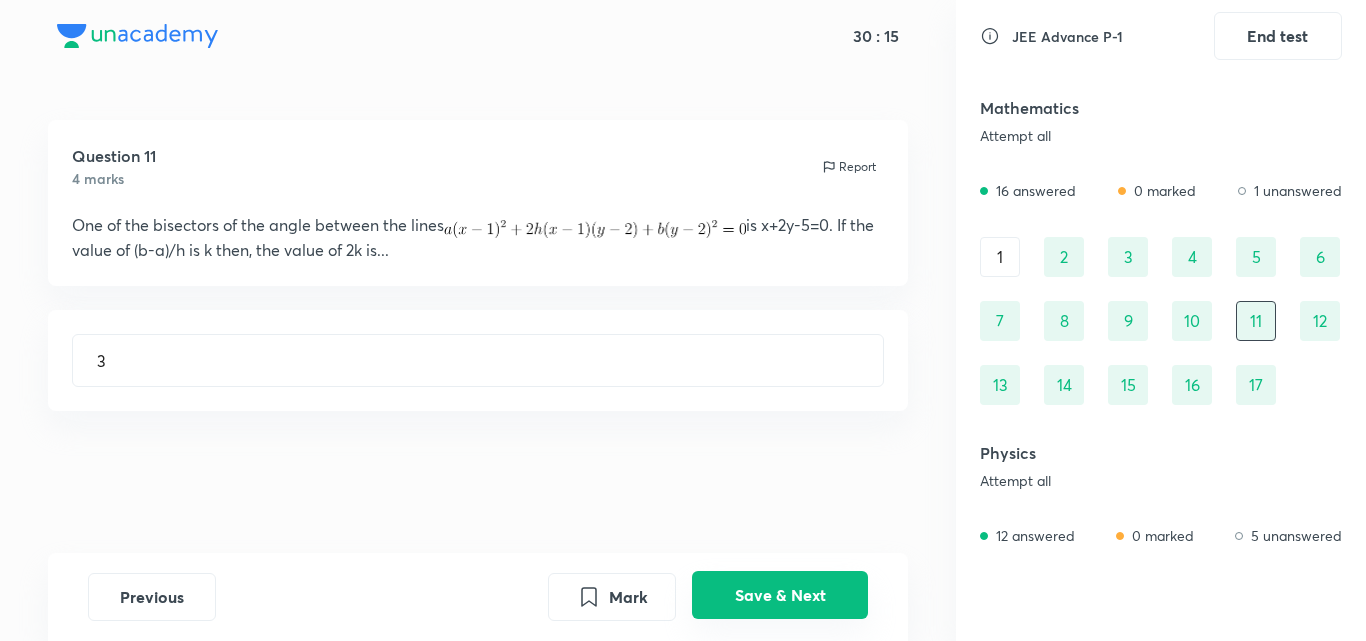 click on "Save & Next" at bounding box center (780, 595) 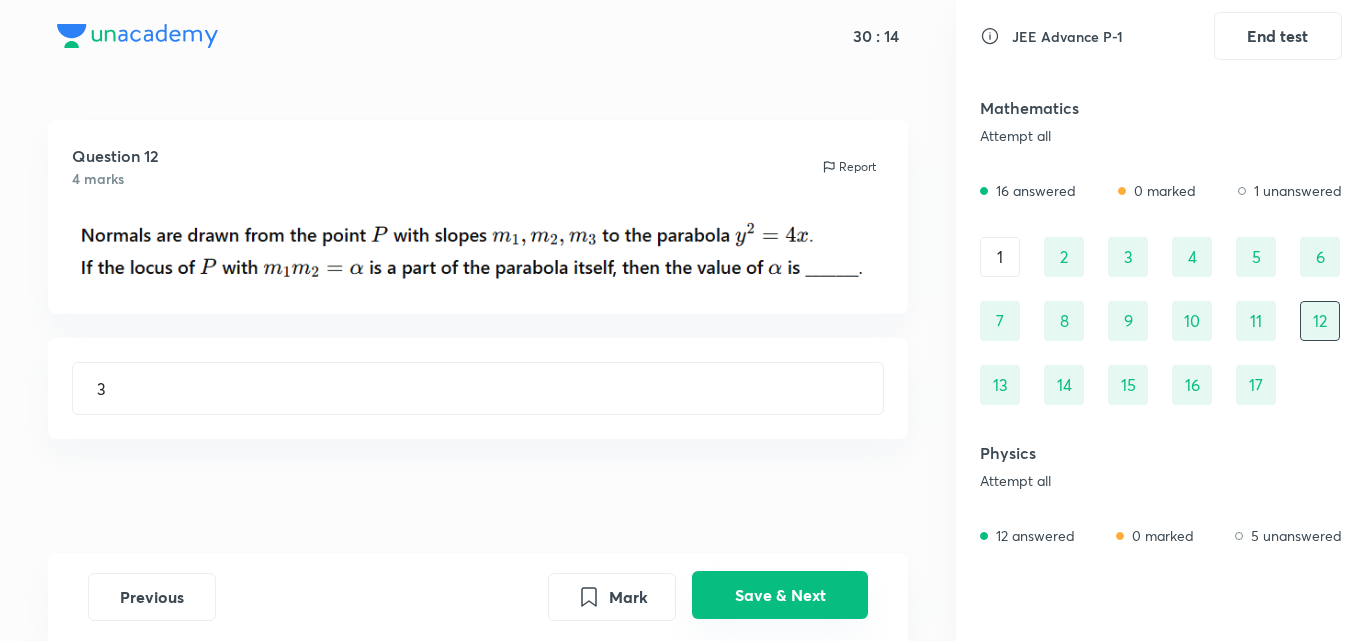 type on "2" 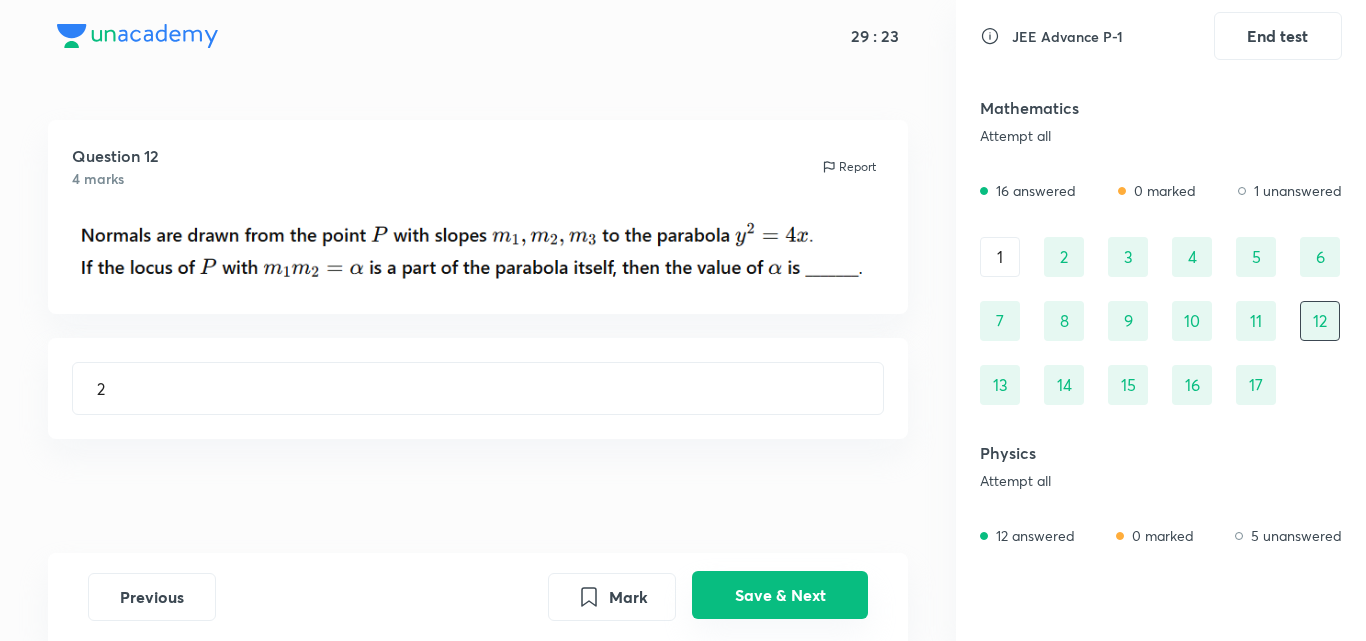 click on "Save & Next" at bounding box center (780, 595) 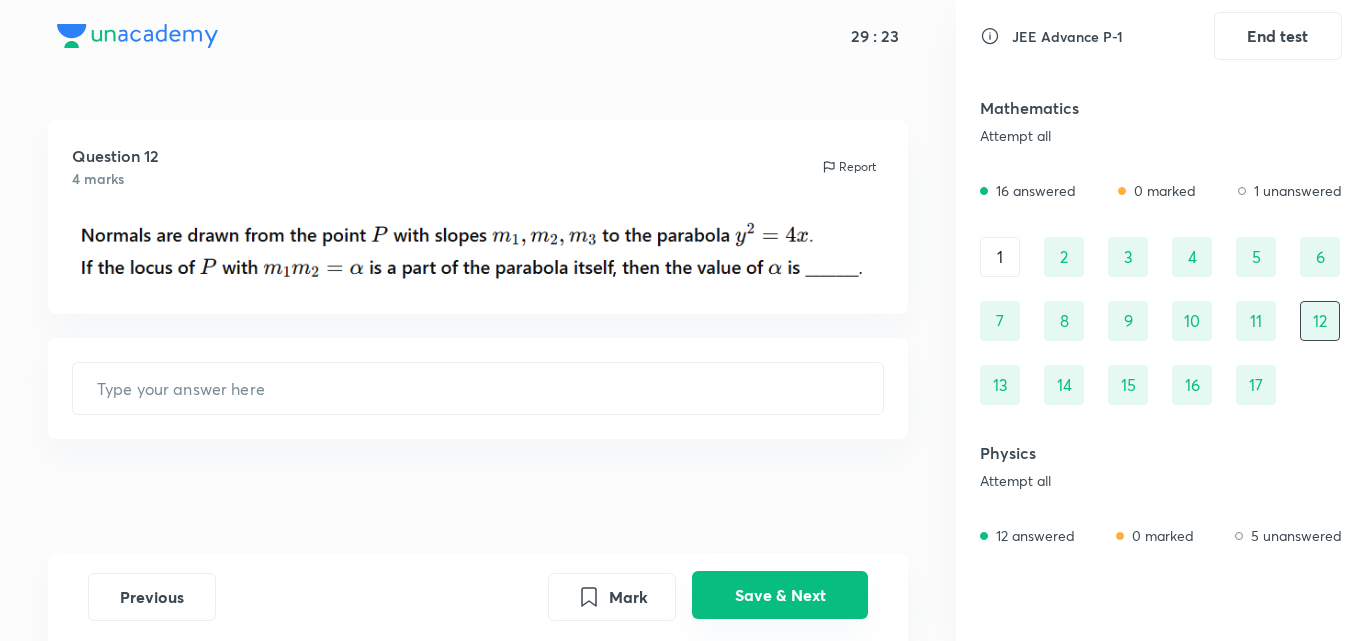 type on "1" 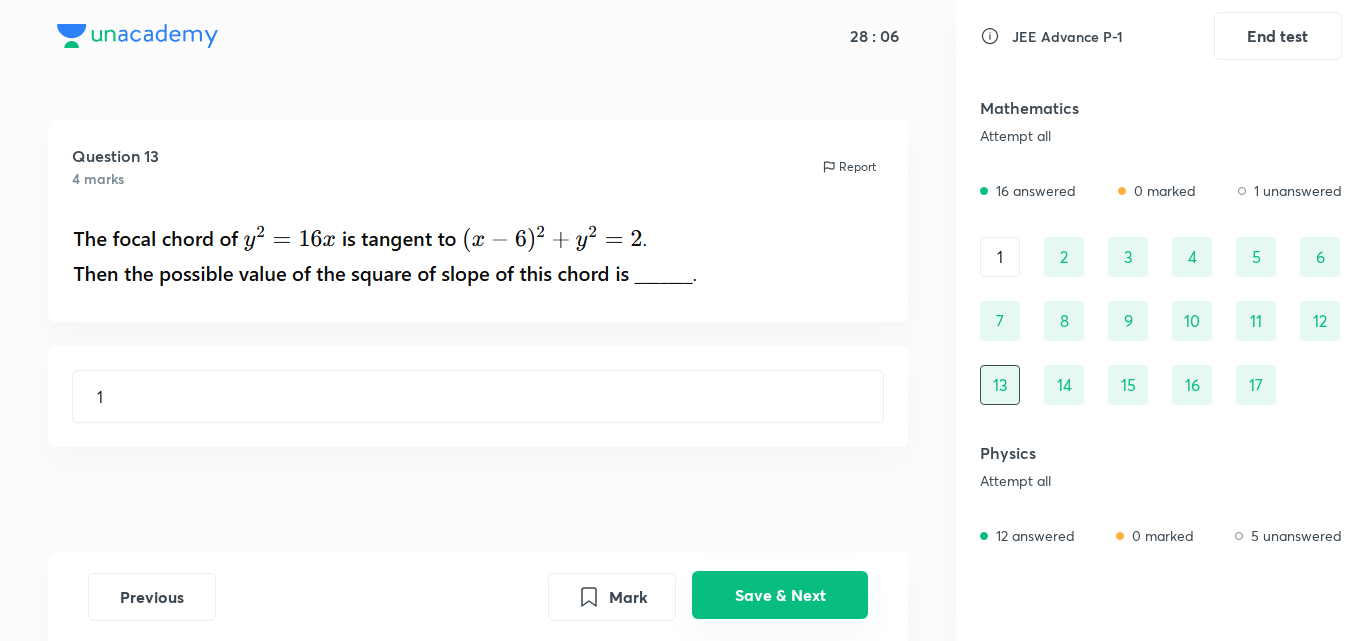 click on "Save & Next" at bounding box center (780, 595) 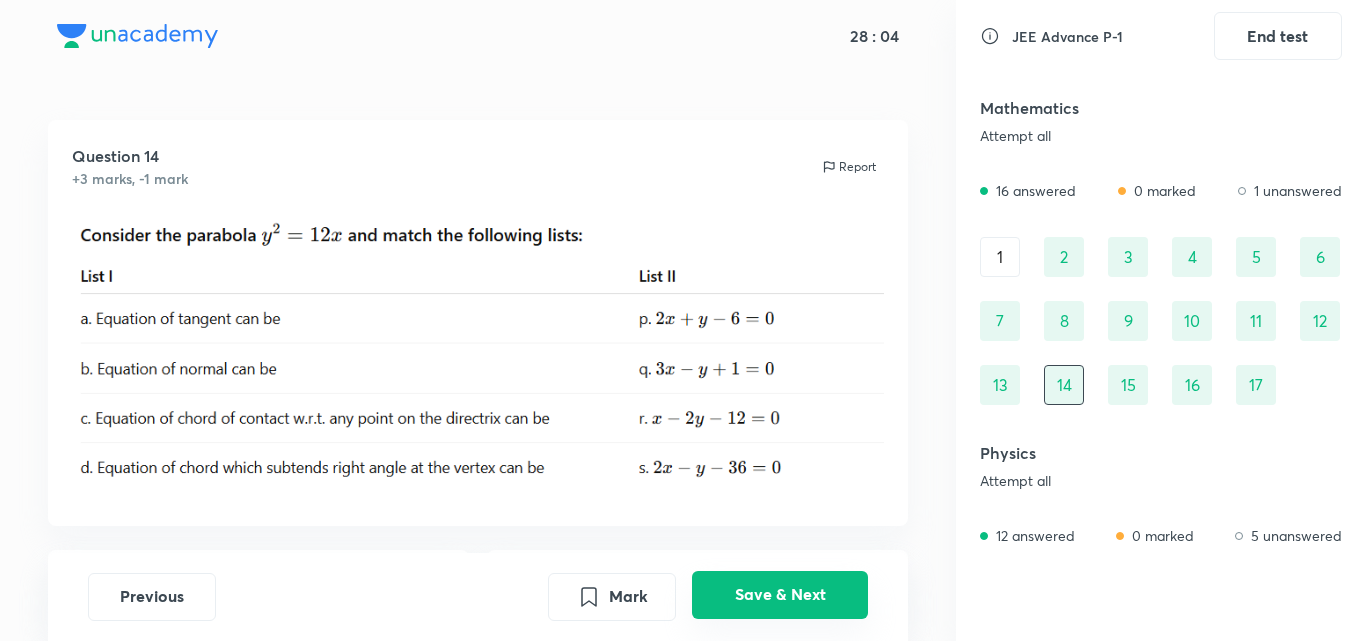click on "Save & Next" at bounding box center [780, 595] 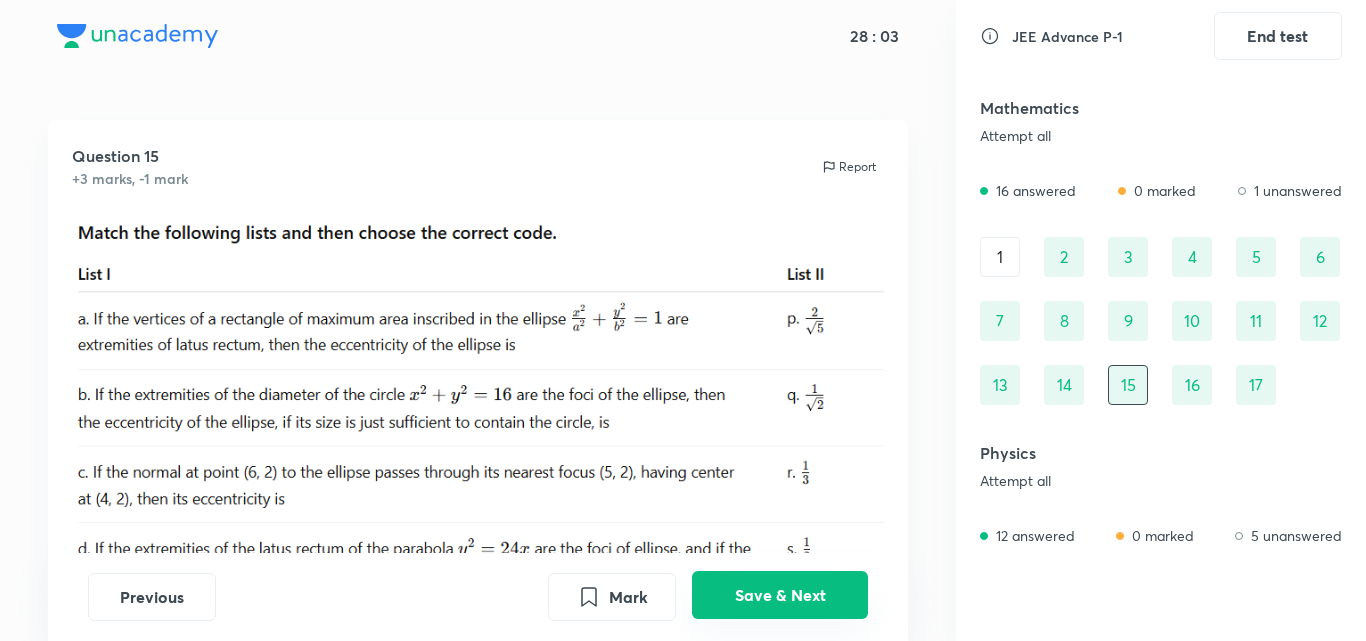 click on "Save & Next" at bounding box center (780, 595) 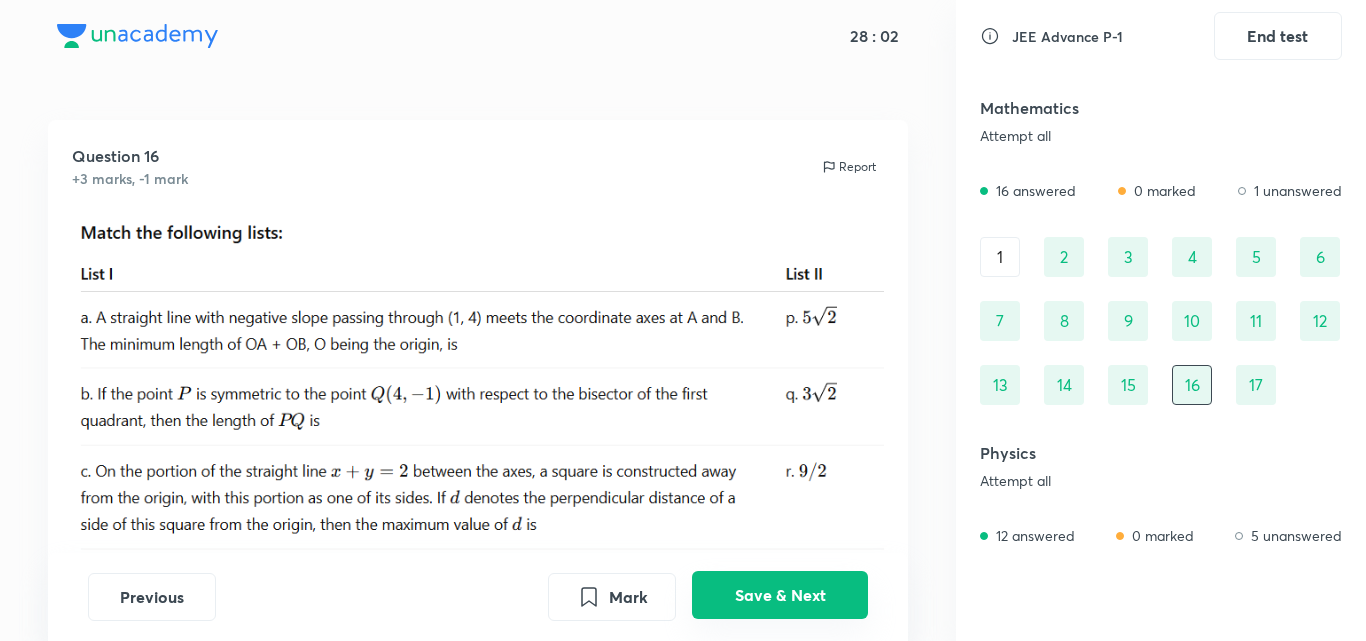 click on "Save & Next" at bounding box center (780, 595) 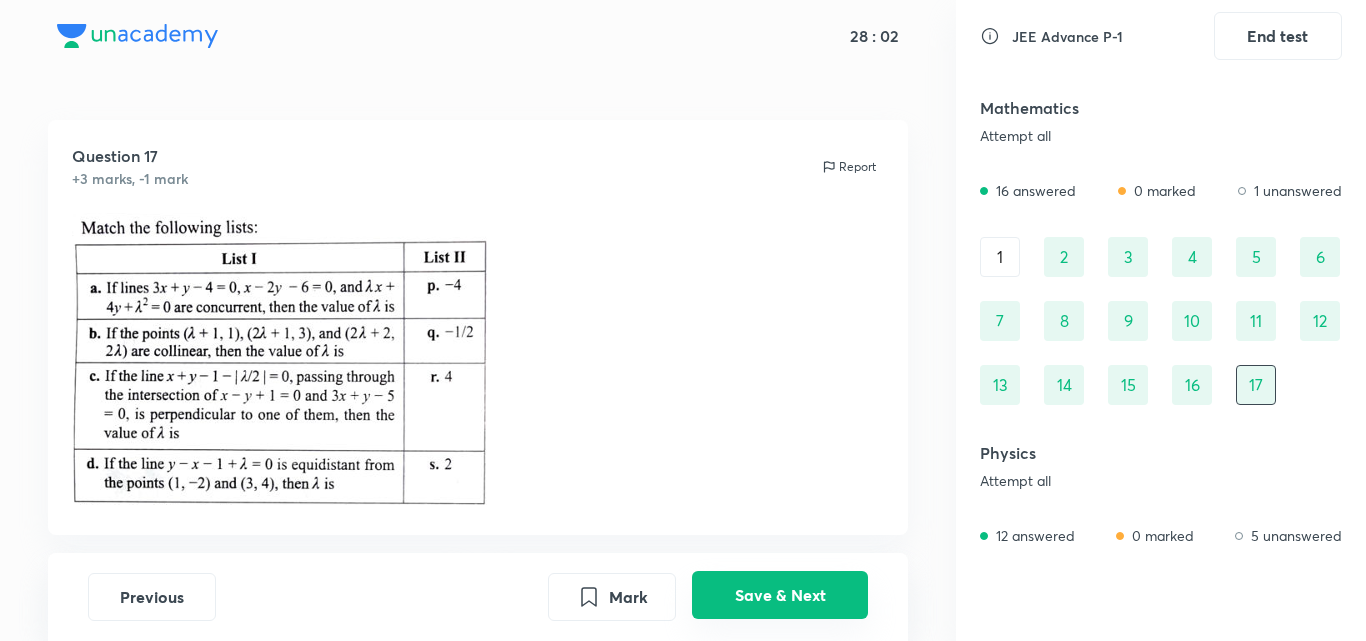 click on "Save & Next" at bounding box center [780, 595] 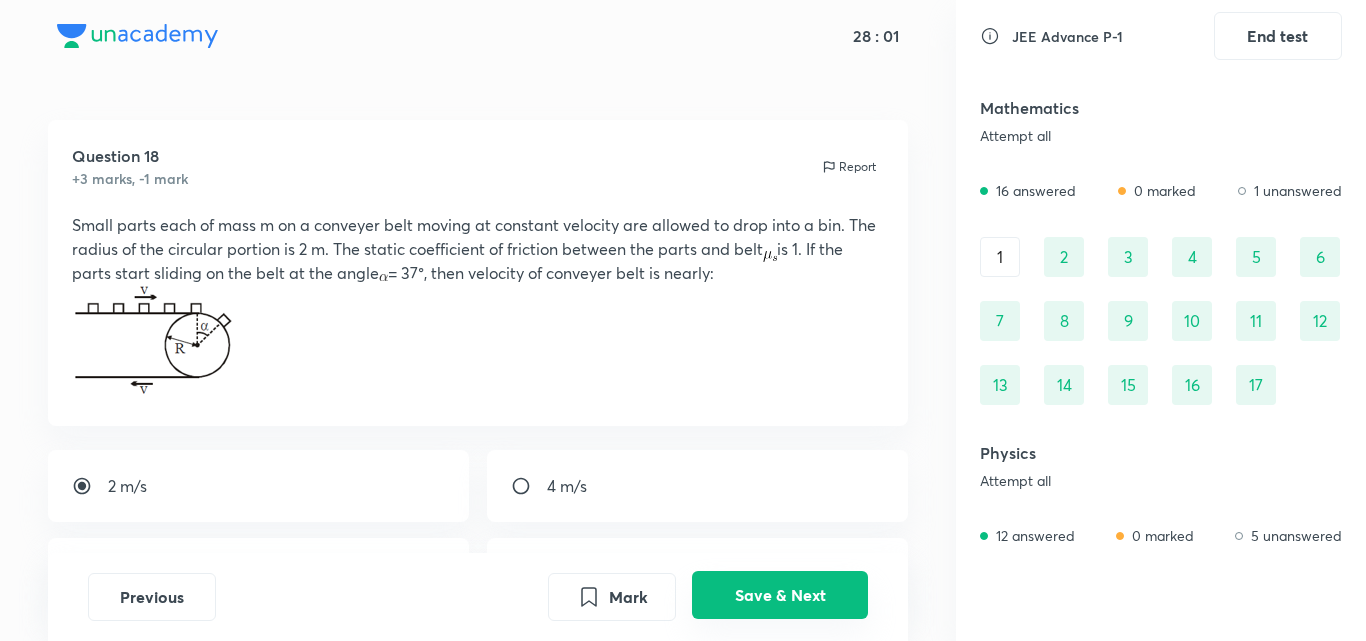 scroll, scrollTop: 57, scrollLeft: 0, axis: vertical 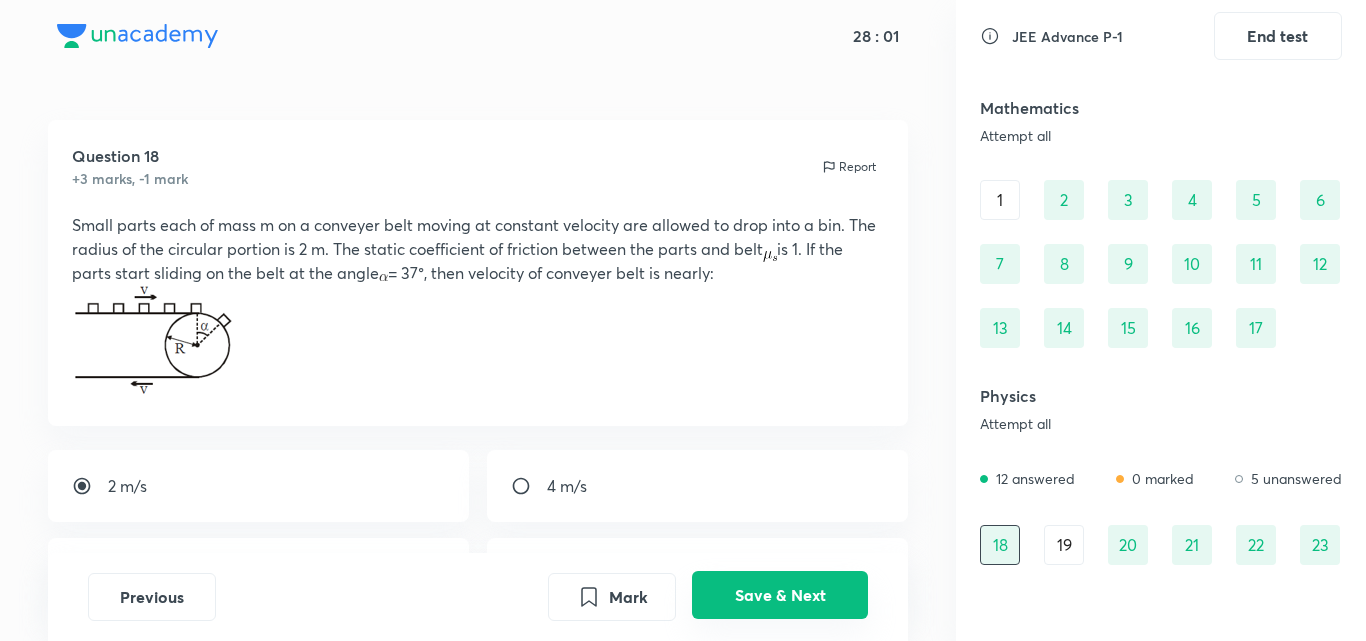 click on "Save & Next" at bounding box center [780, 595] 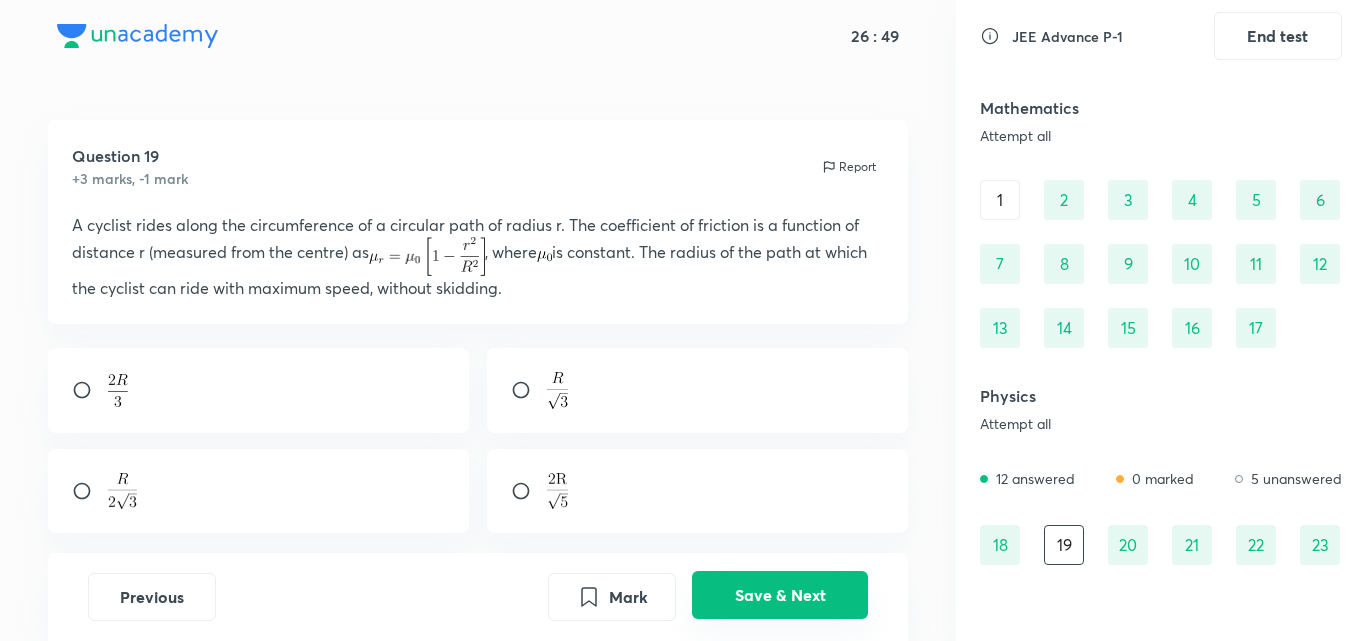 click on "Save & Next" at bounding box center (780, 595) 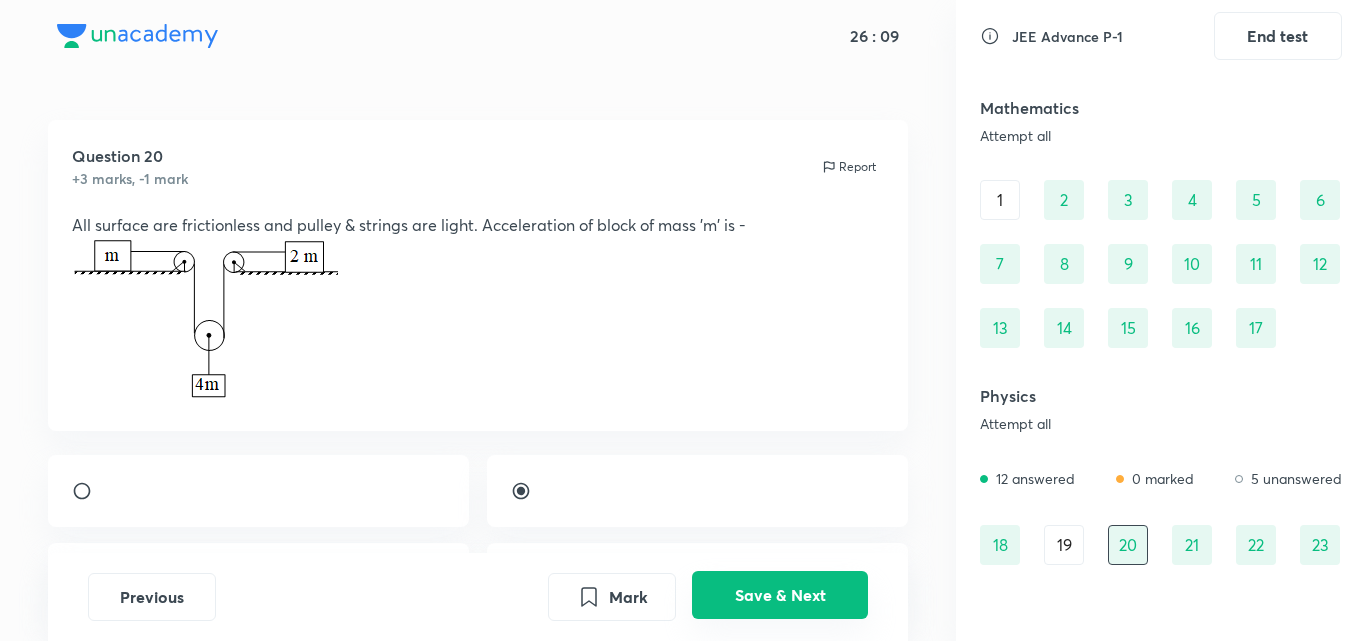 click on "Save & Next" at bounding box center (780, 595) 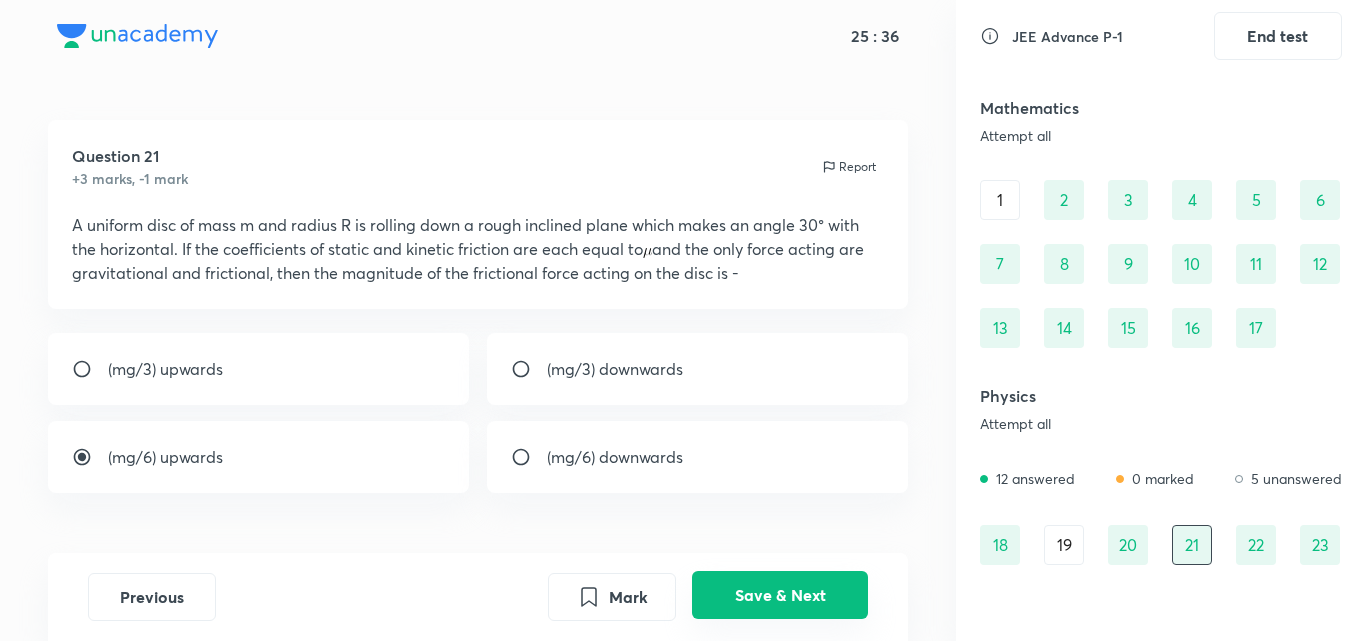 click on "Save & Next" at bounding box center (780, 595) 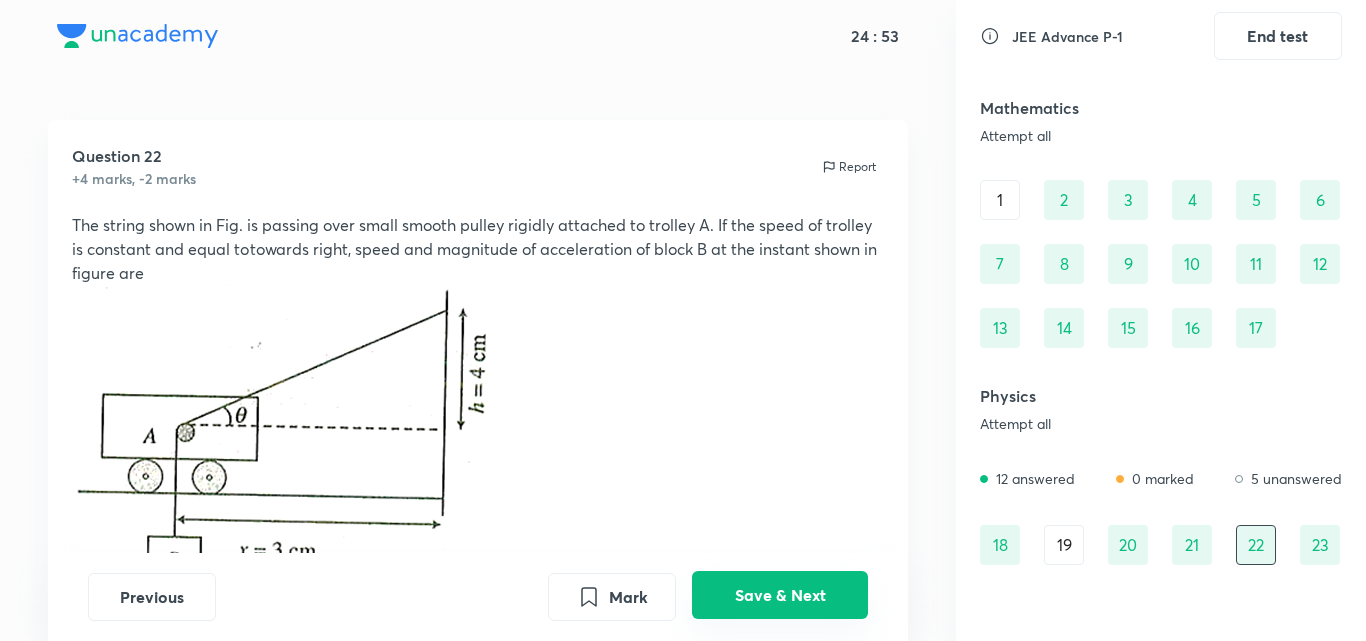 click on "Save & Next" at bounding box center [780, 595] 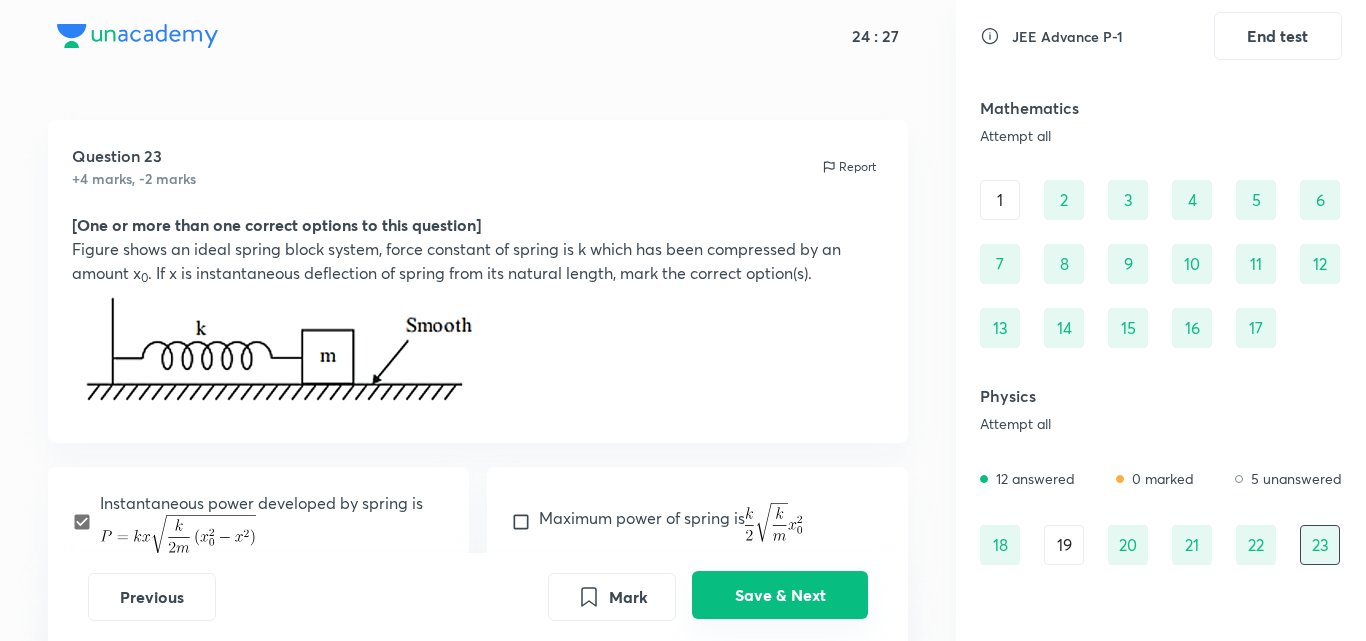 click on "Save & Next" at bounding box center [780, 595] 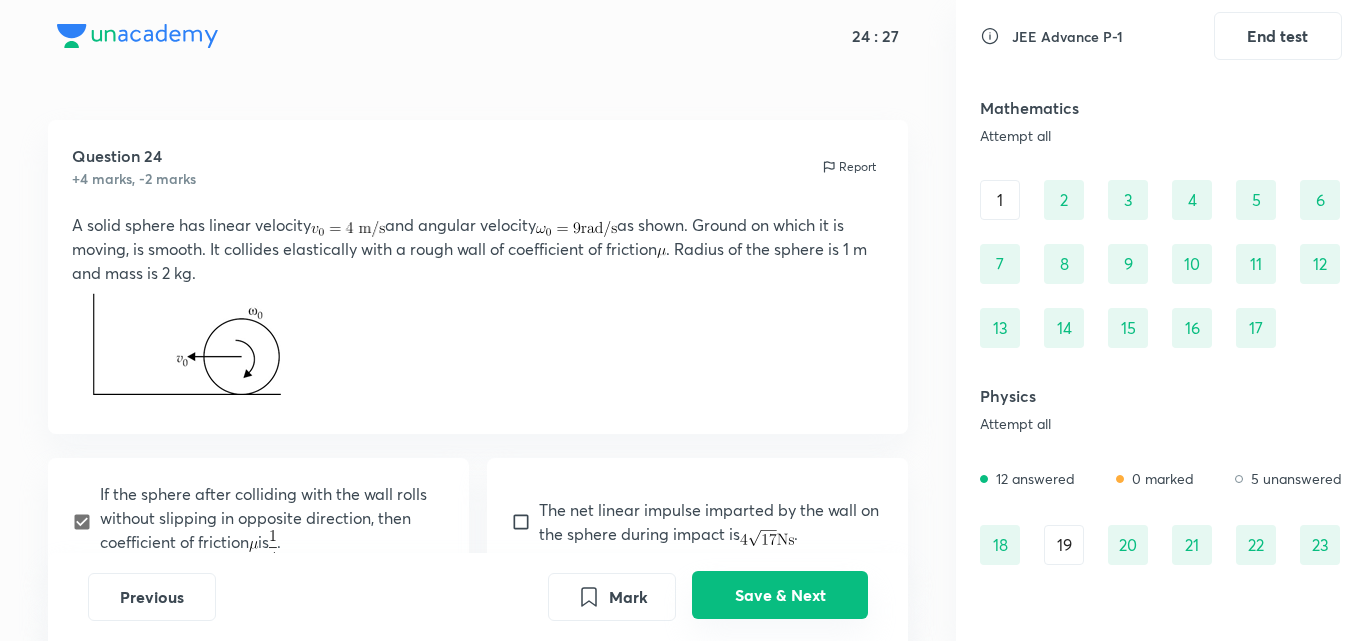 scroll, scrollTop: 121, scrollLeft: 0, axis: vertical 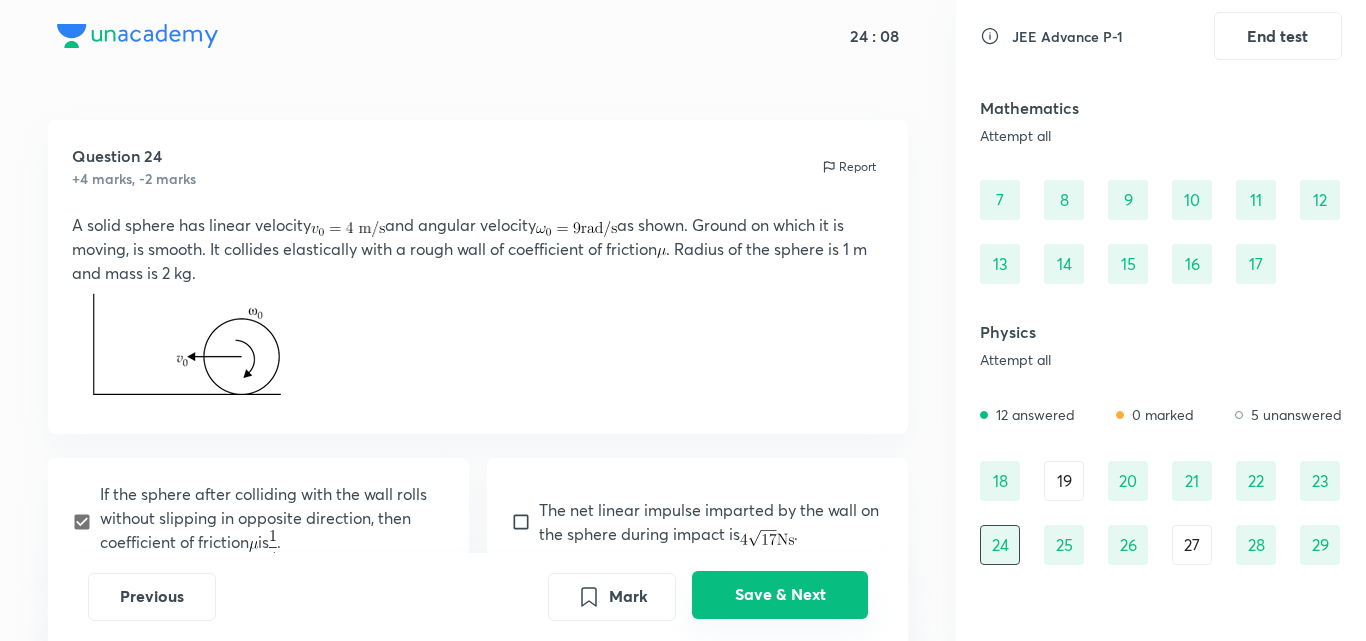 click on "Save & Next" at bounding box center (780, 595) 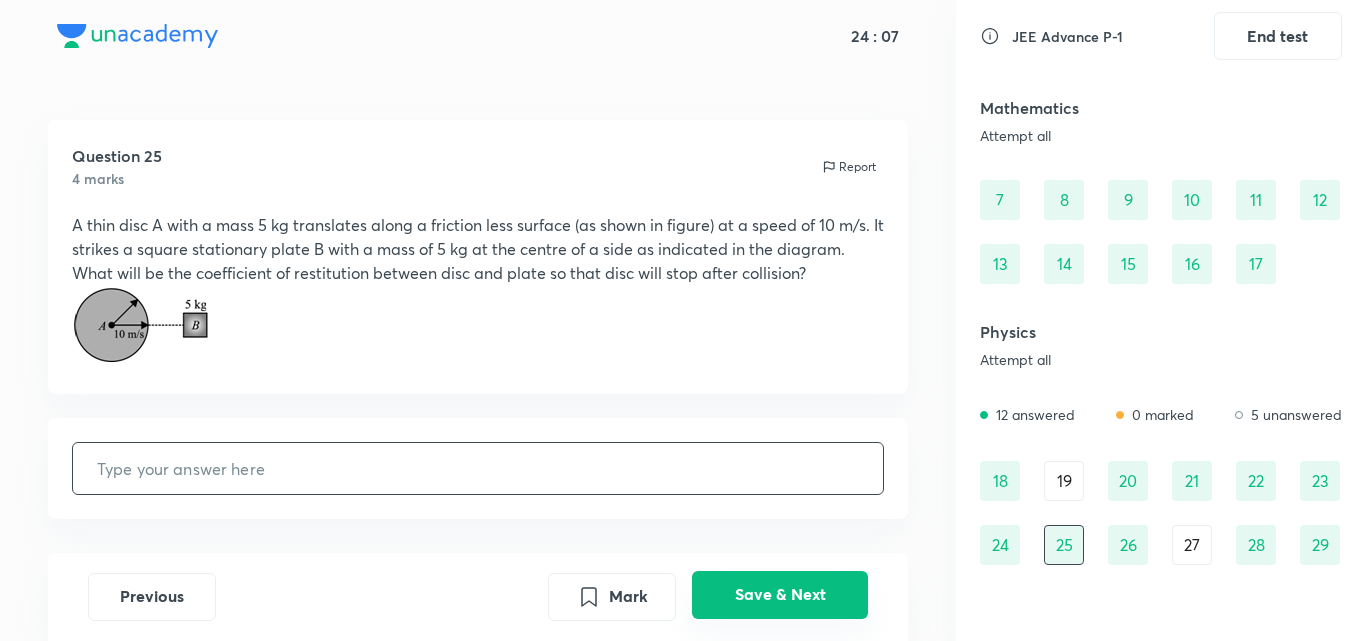 type on "1" 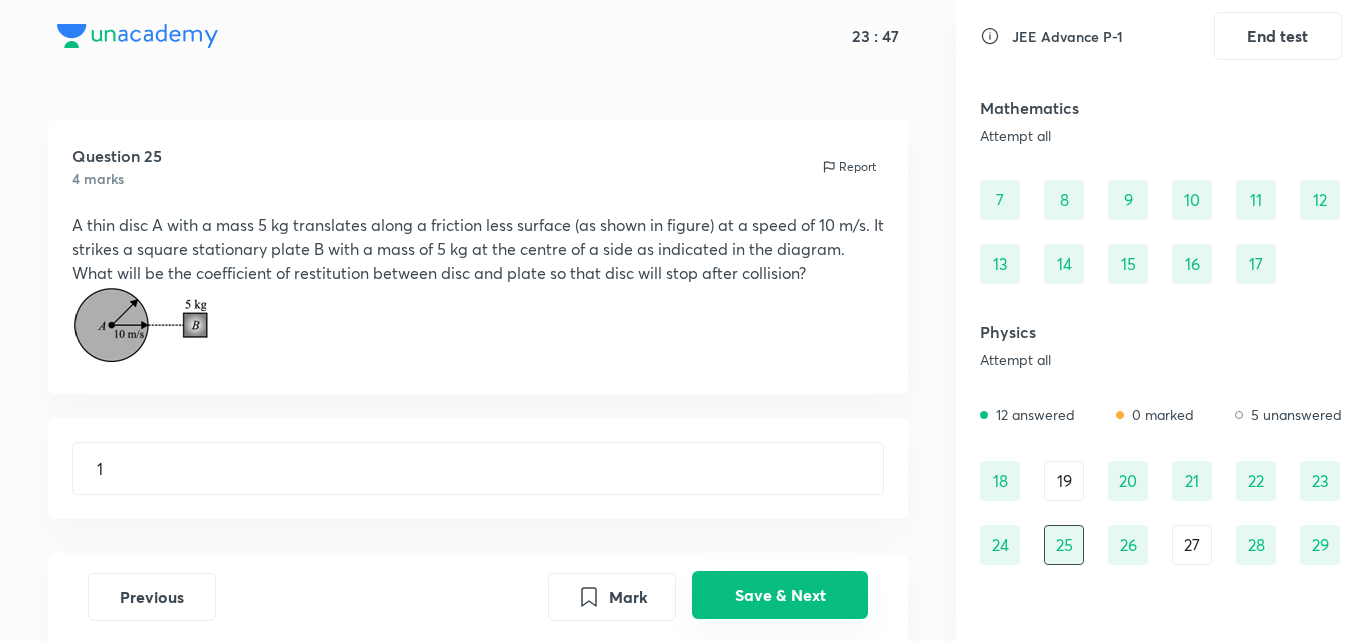 click on "Save & Next" at bounding box center [780, 595] 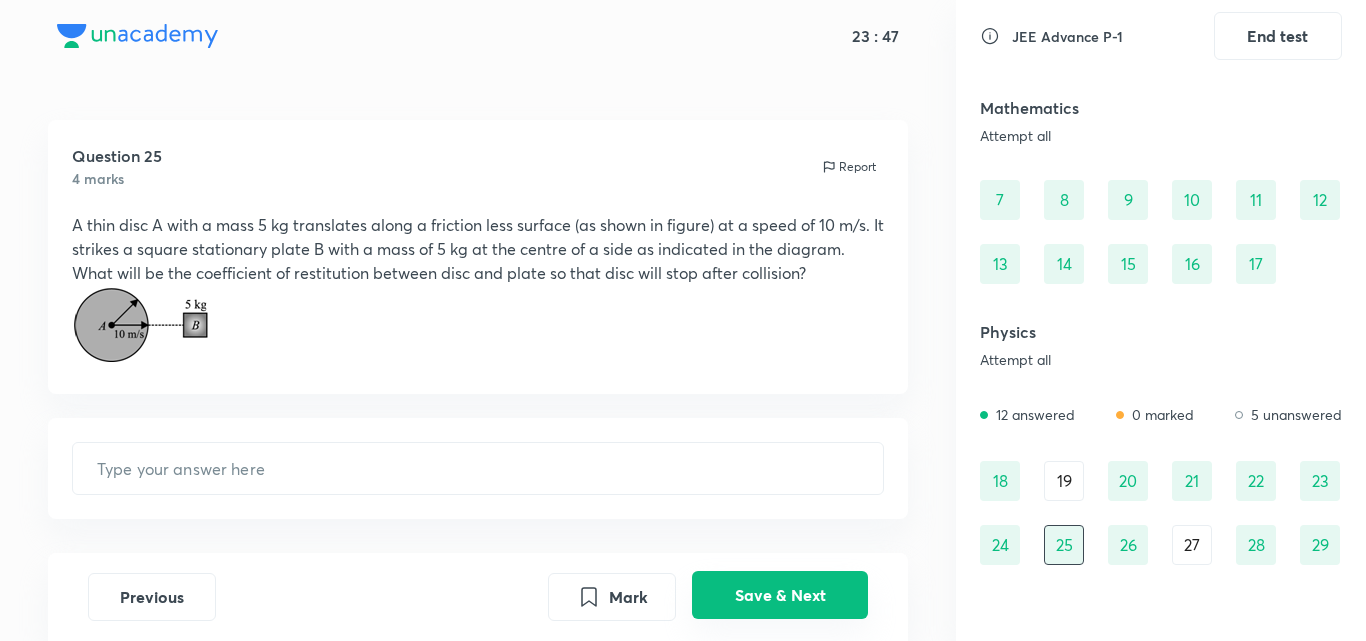 type on "3" 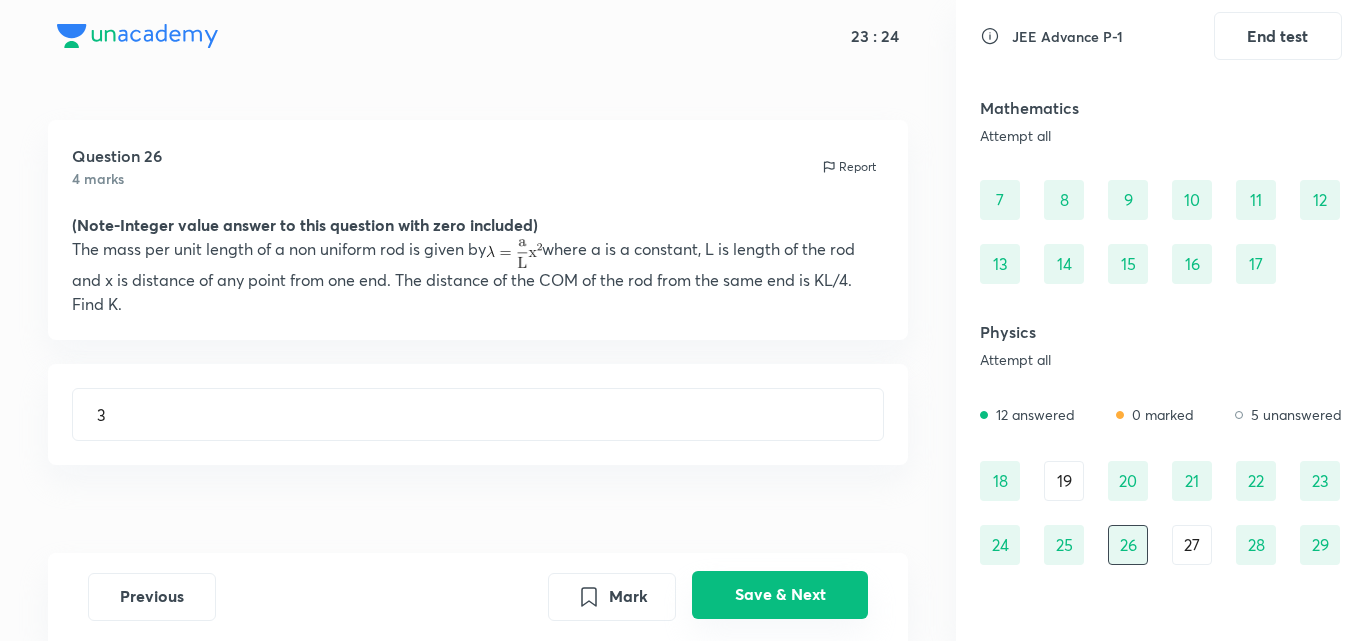click on "Save & Next" at bounding box center (780, 595) 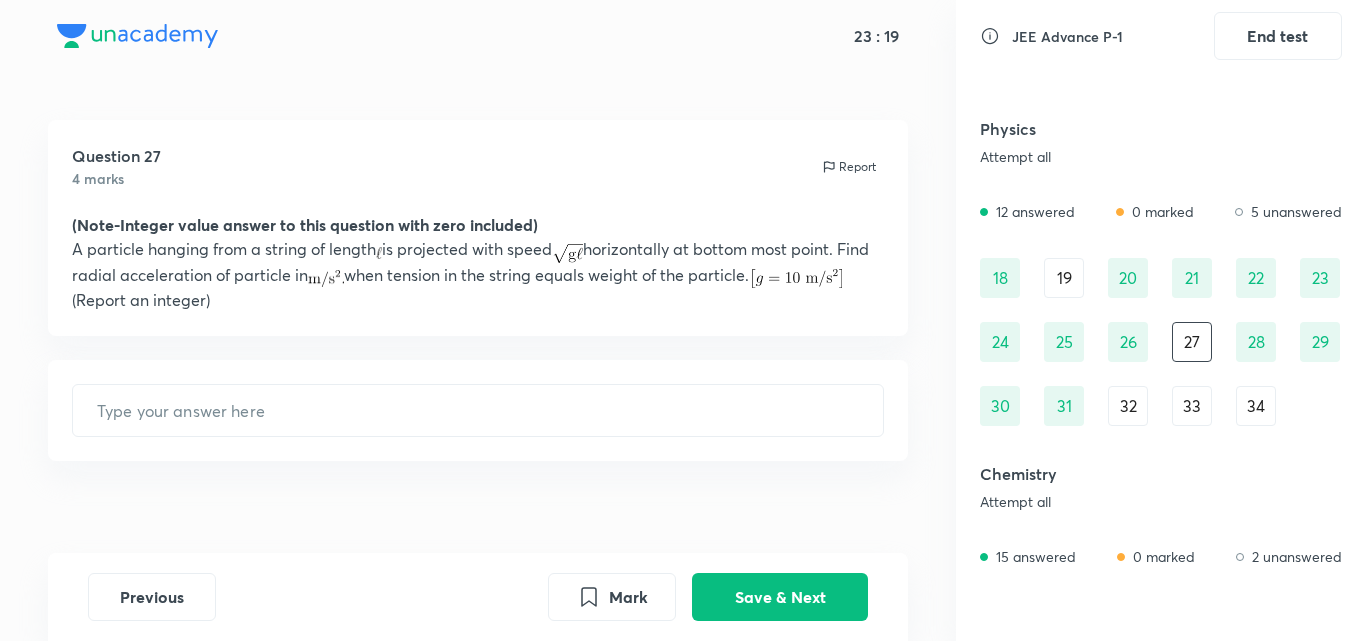 scroll, scrollTop: 331, scrollLeft: 0, axis: vertical 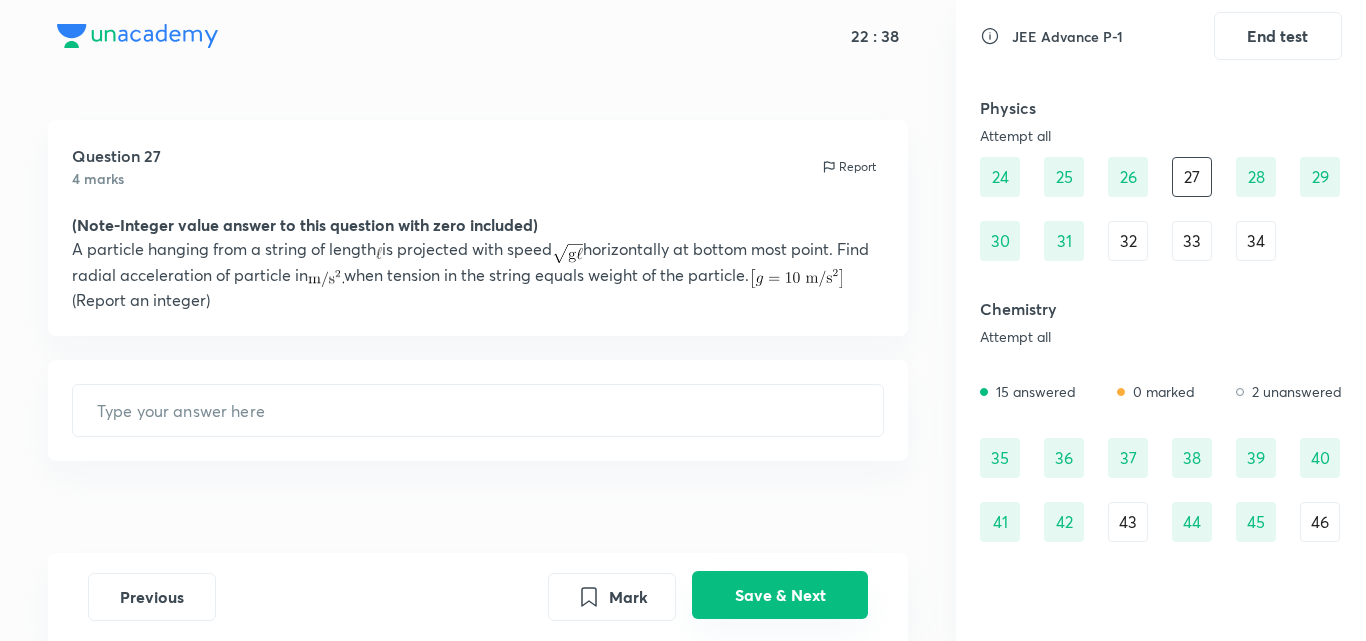 click on "Save & Next" at bounding box center (780, 595) 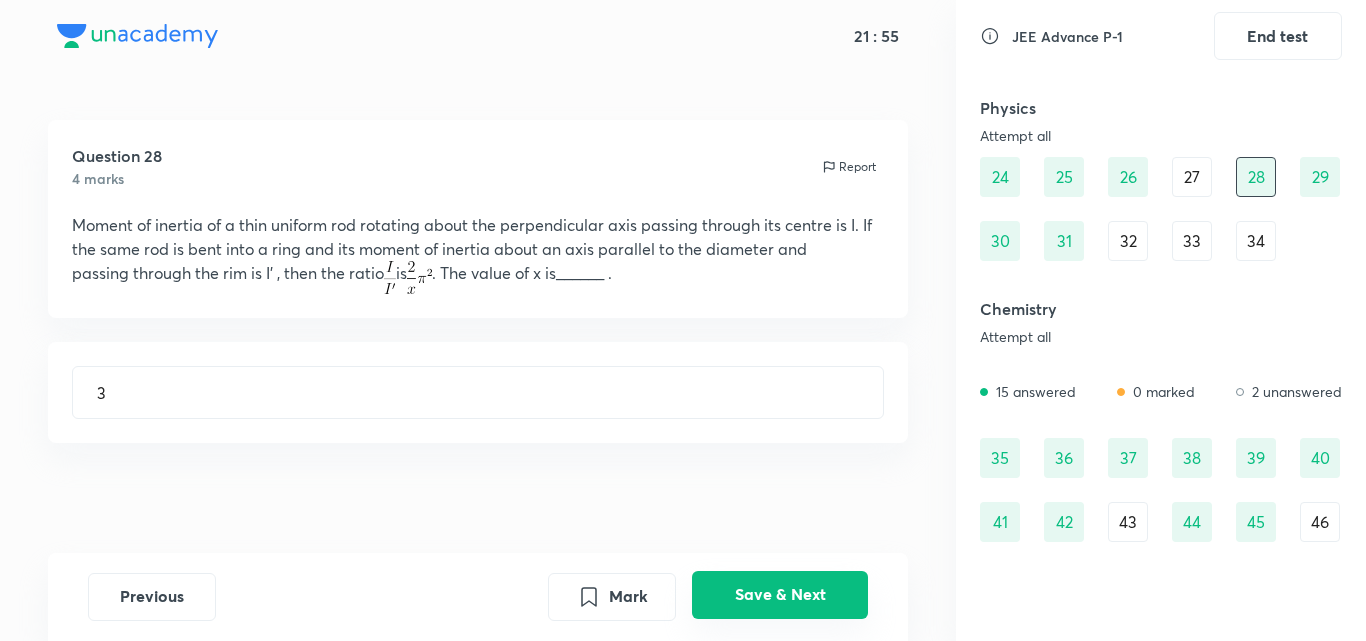 click on "Save & Next" at bounding box center (780, 595) 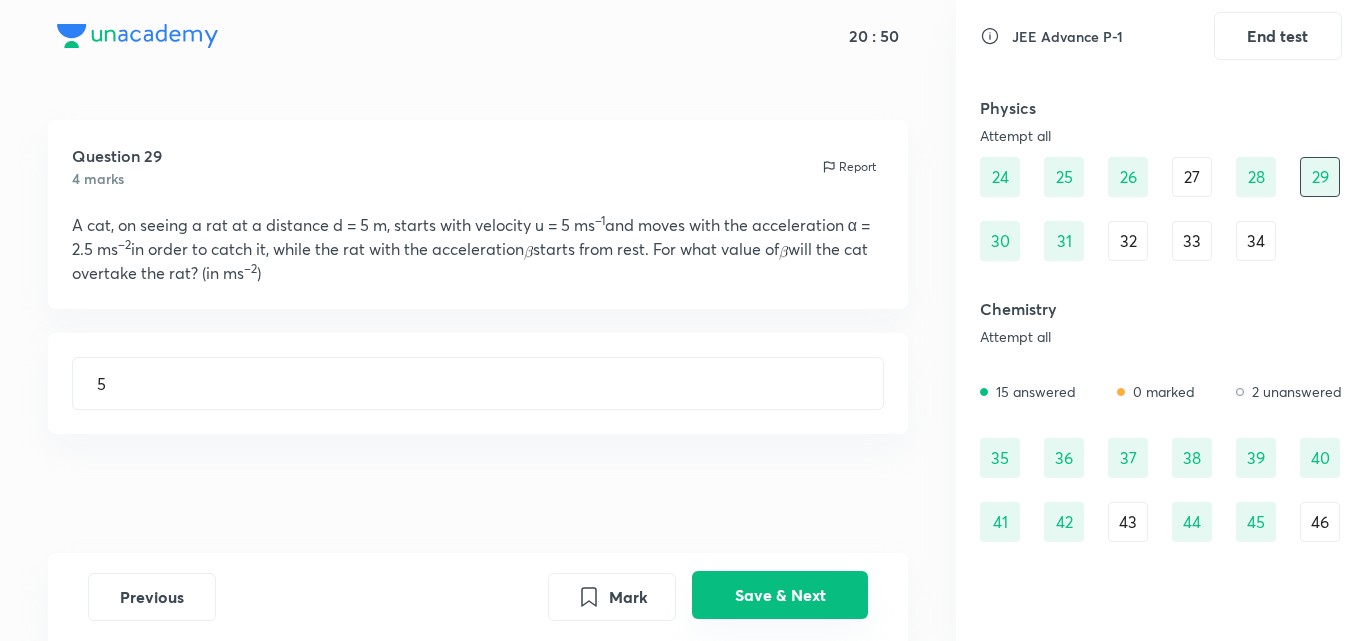 click on "Save & Next" at bounding box center [780, 595] 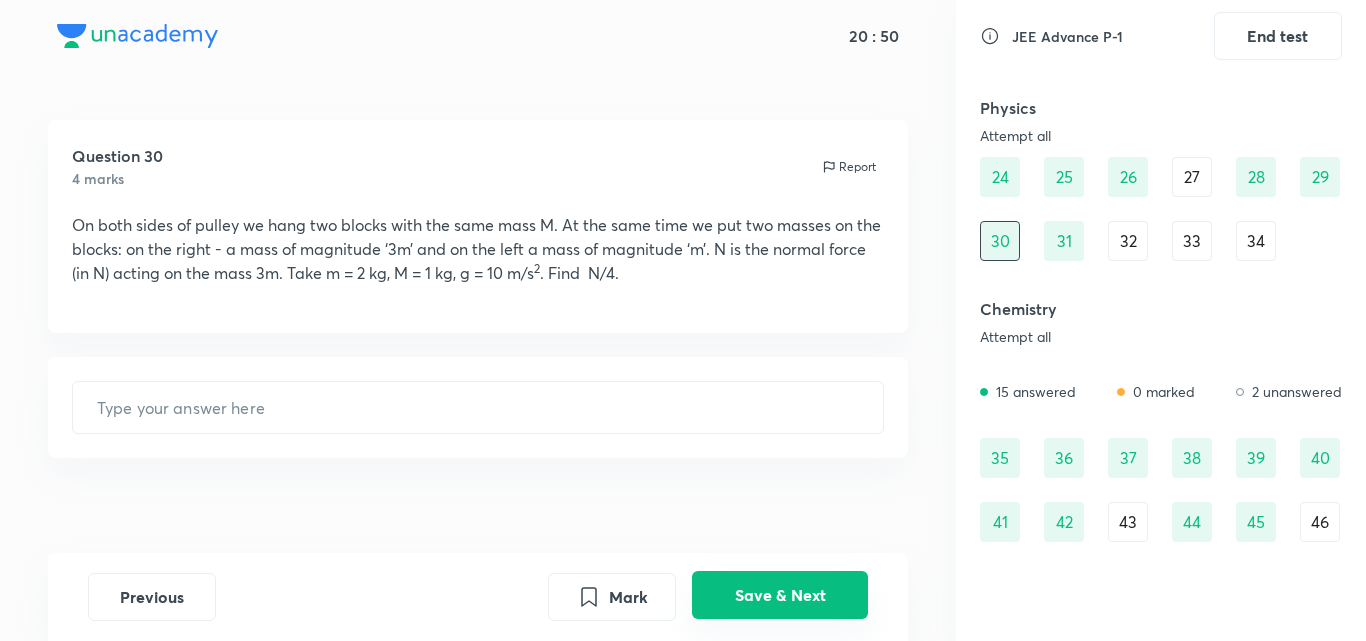 type on "9" 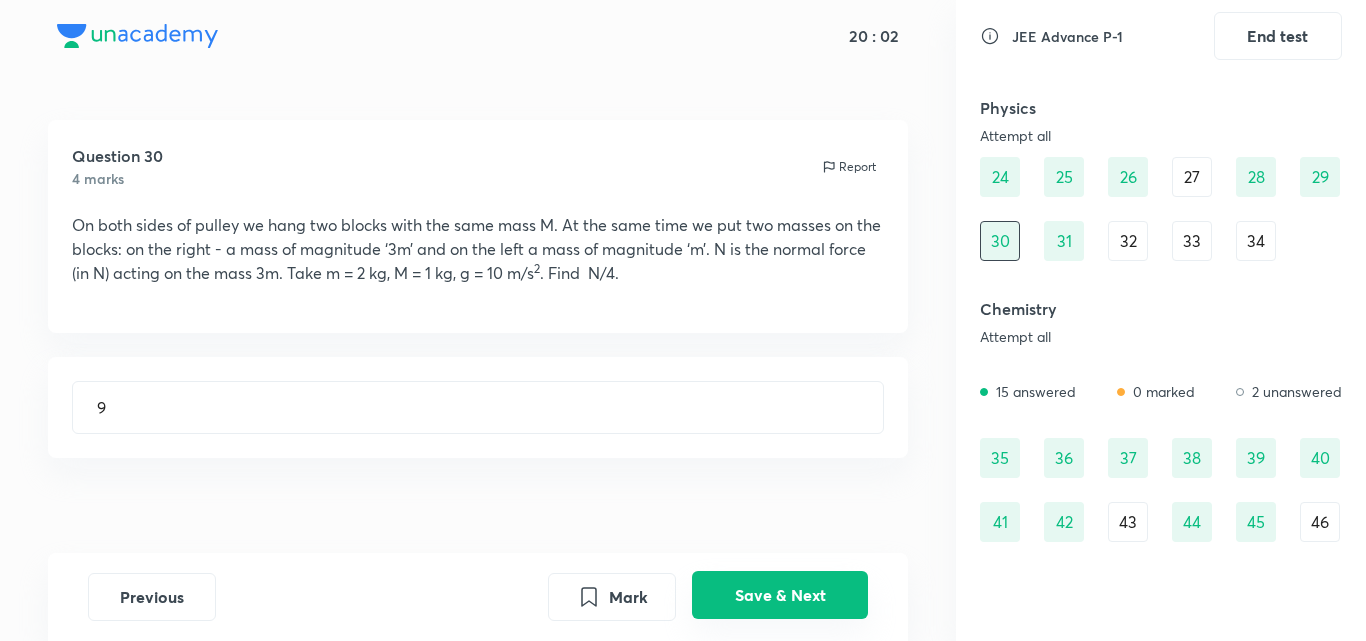 click on "Save & Next" at bounding box center [780, 595] 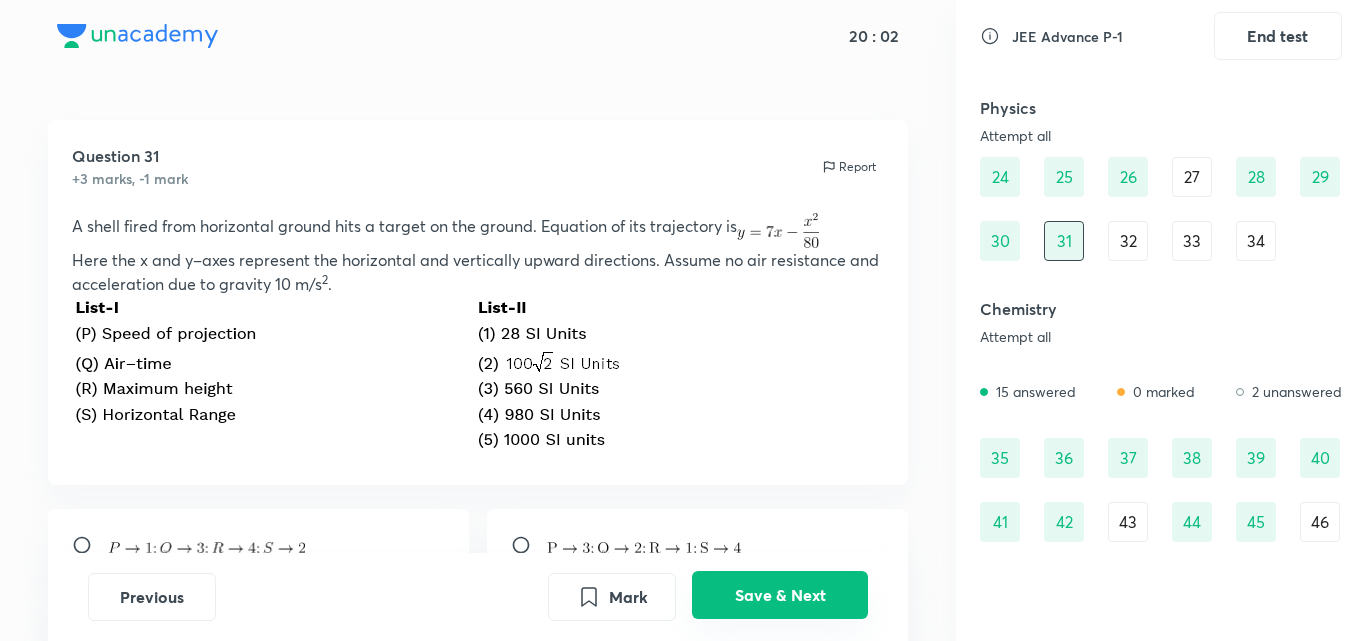 radio on "true" 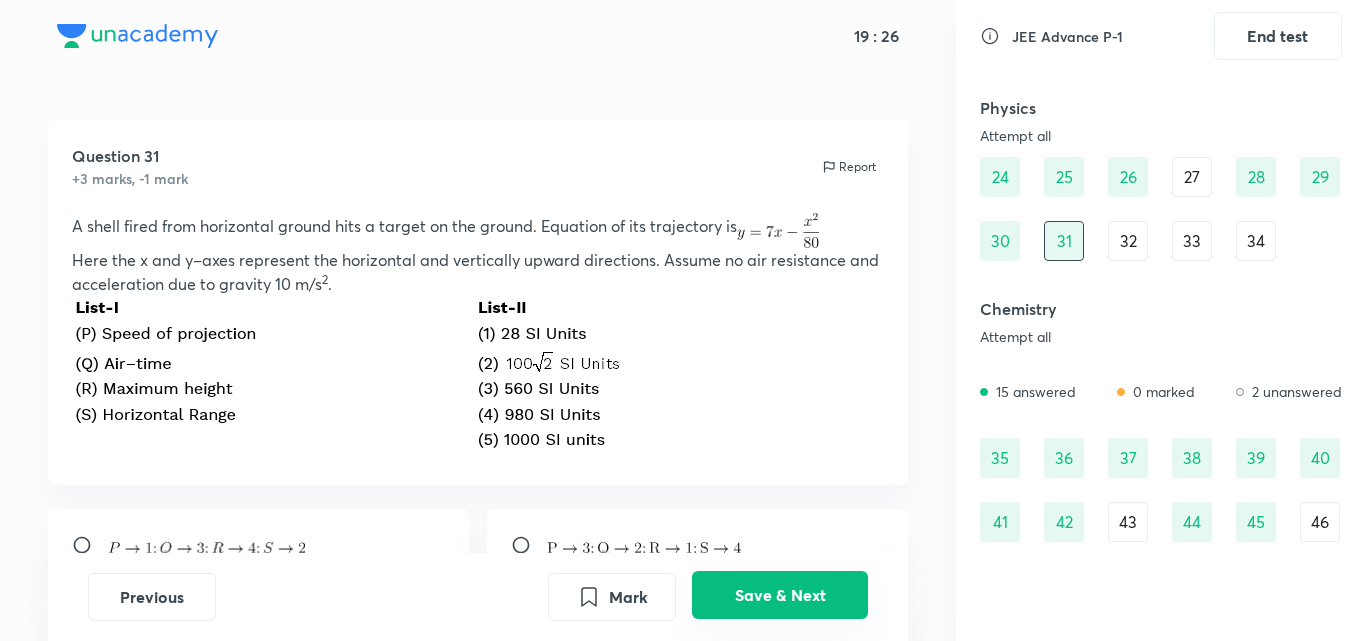 click on "Save & Next" at bounding box center (780, 595) 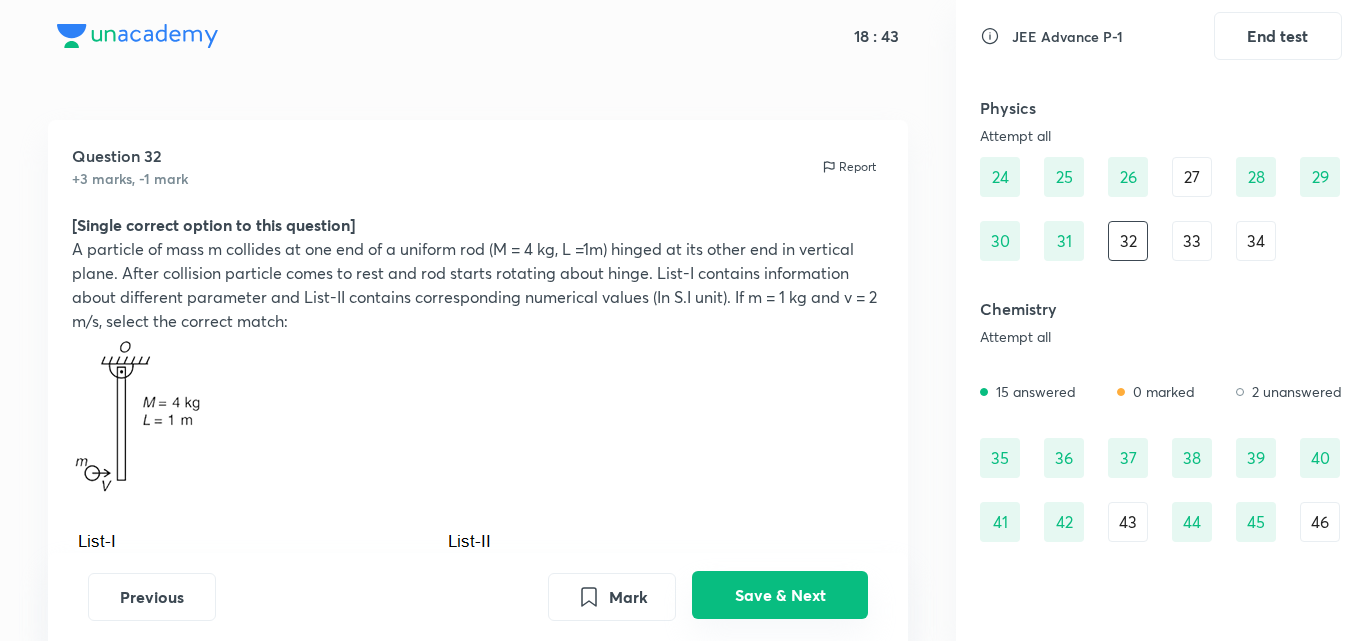 click on "Save & Next" at bounding box center [780, 595] 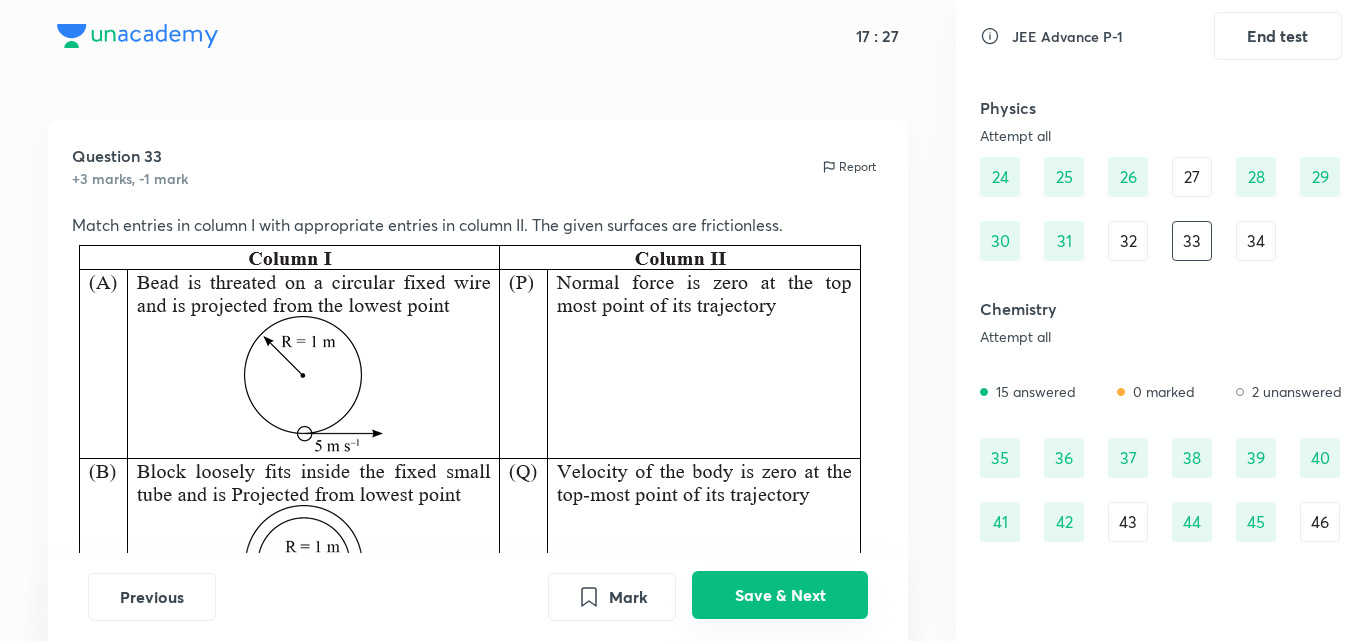 click on "Save & Next" at bounding box center [780, 595] 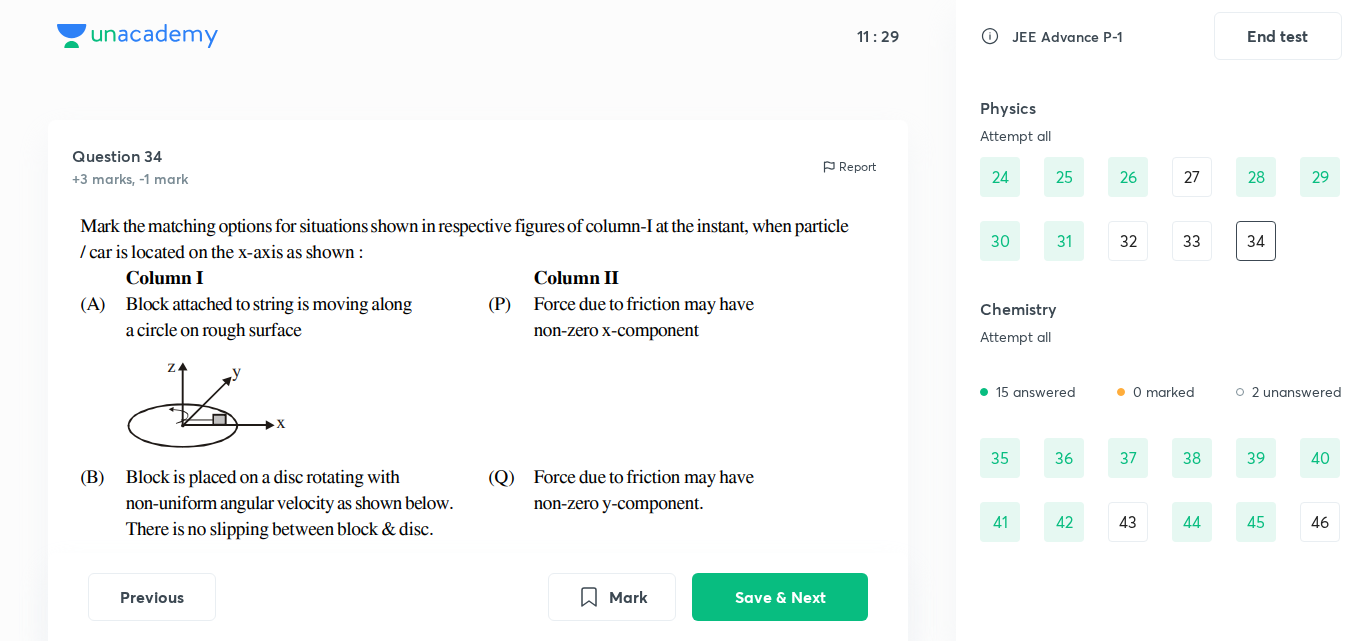 click at bounding box center (465, 613) 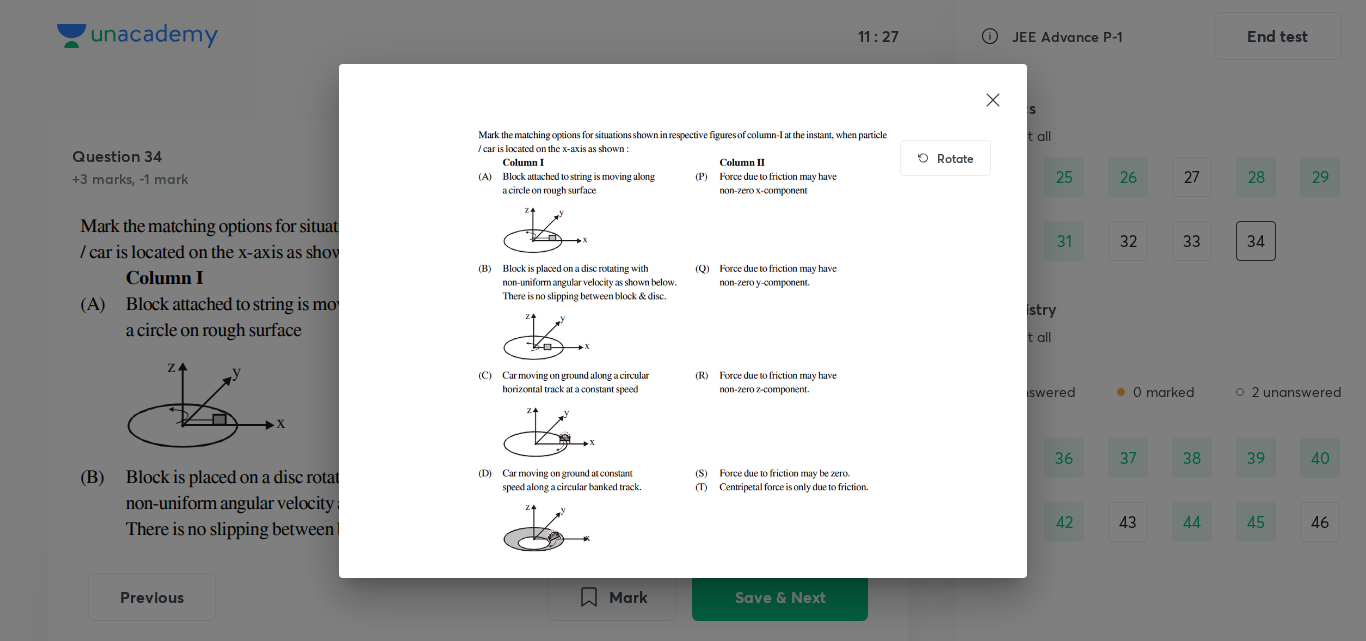 click 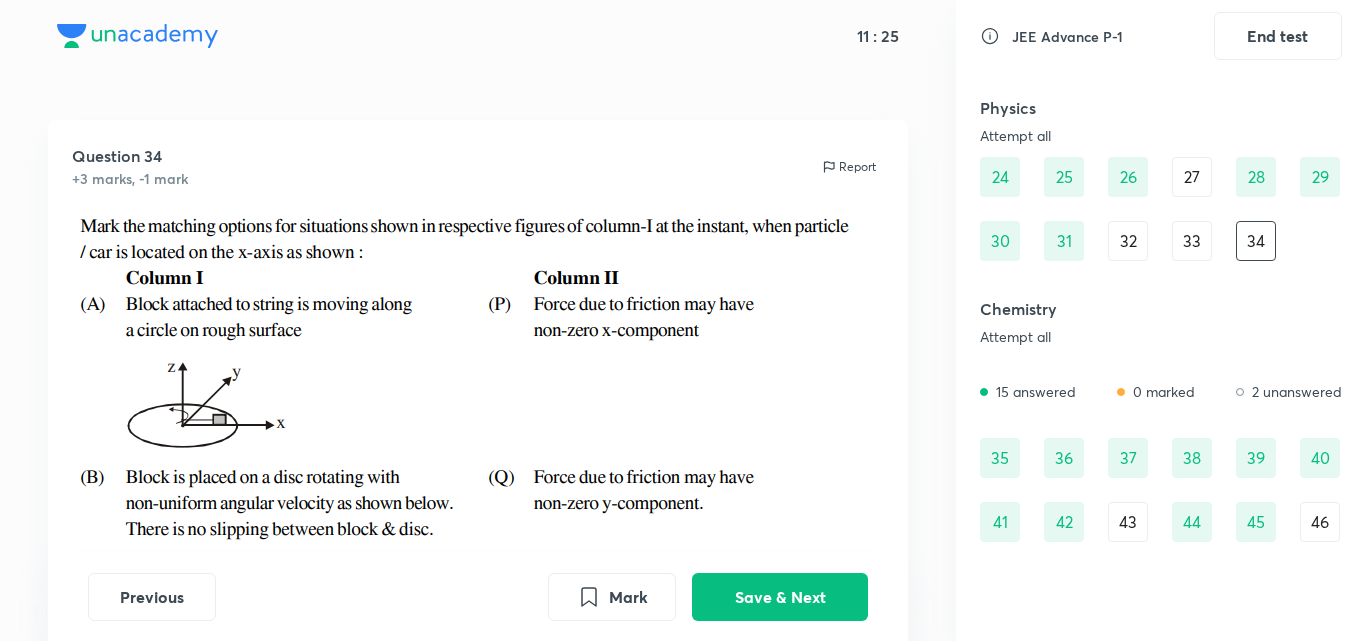 click on "Previous Mark Save & Next" at bounding box center [478, 597] 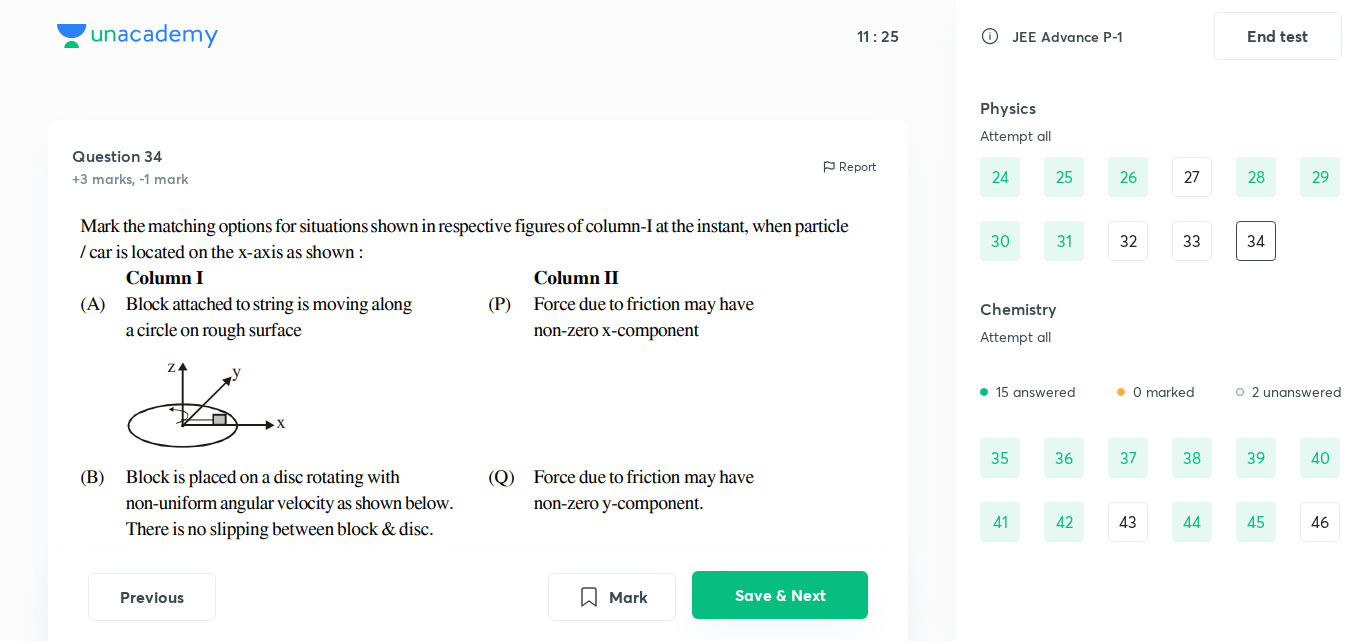 click on "Save & Next" at bounding box center (780, 595) 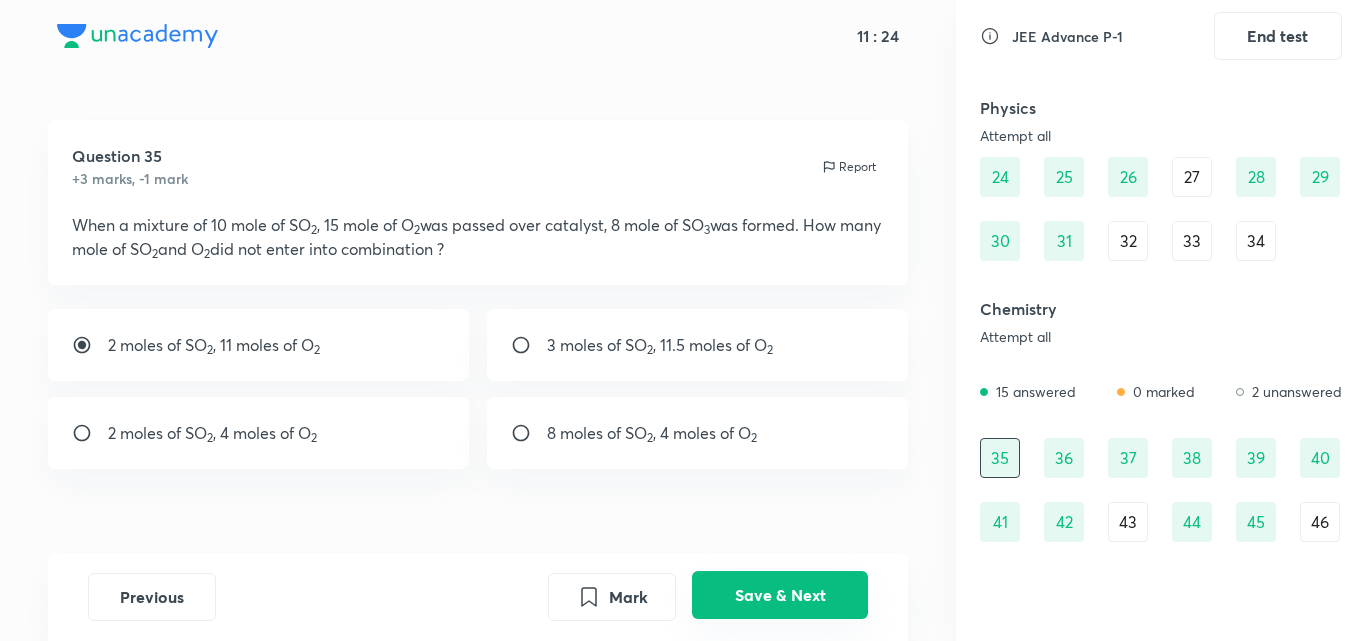 click on "Save & Next" at bounding box center [780, 595] 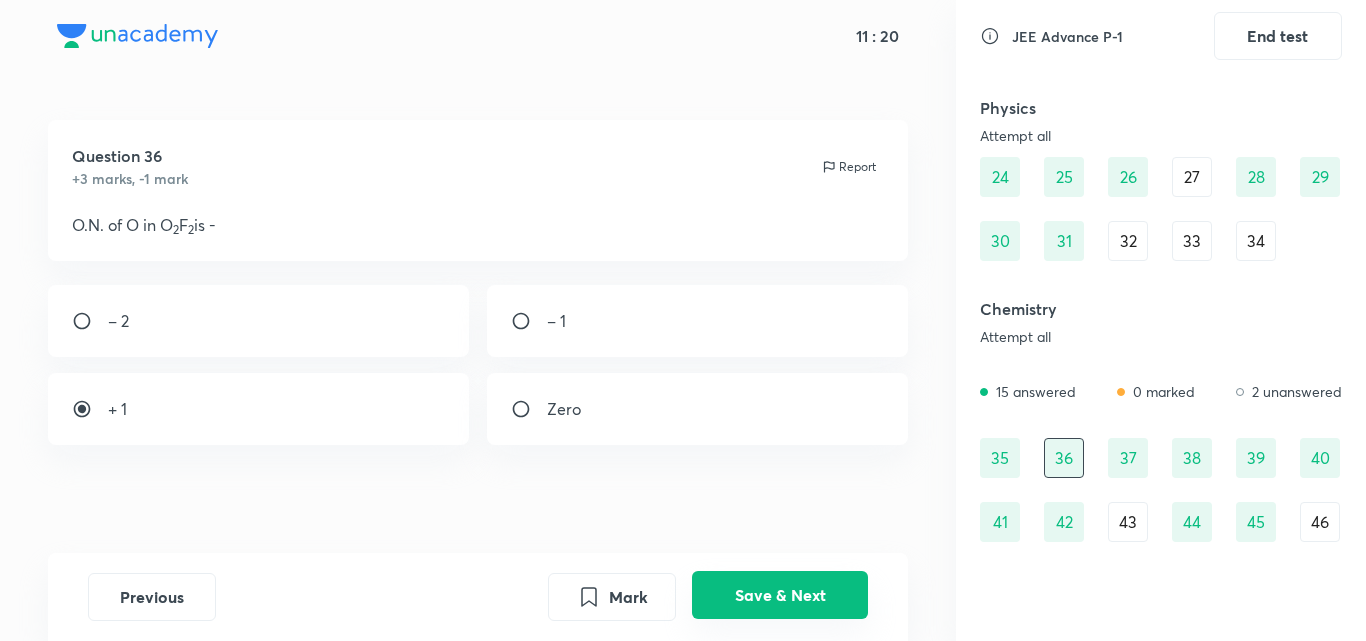 click on "Save & Next" at bounding box center (780, 595) 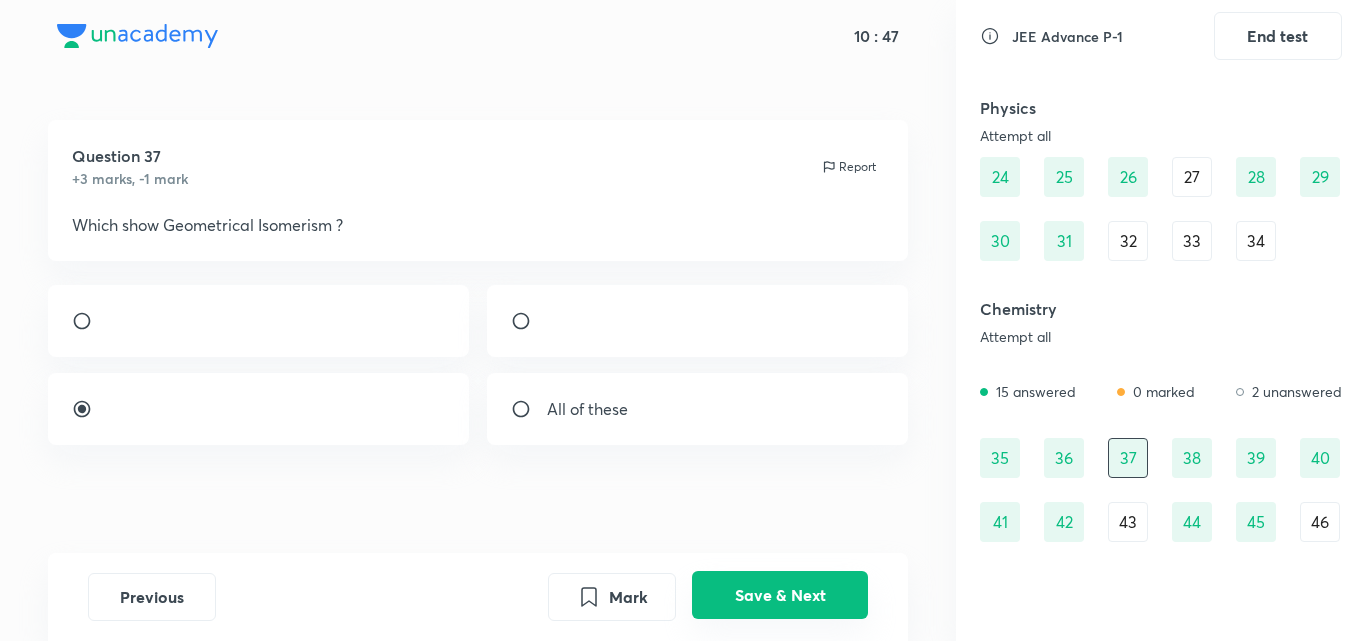 click on "Save & Next" at bounding box center [780, 595] 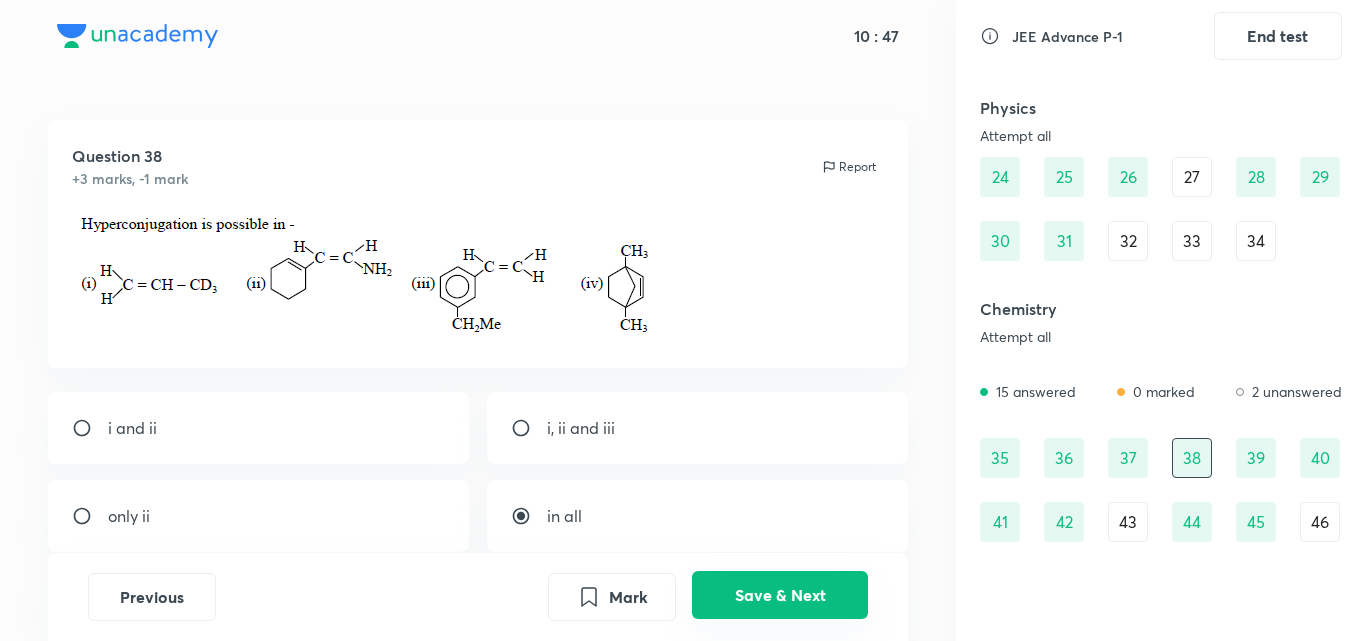 click on "Save & Next" at bounding box center (780, 595) 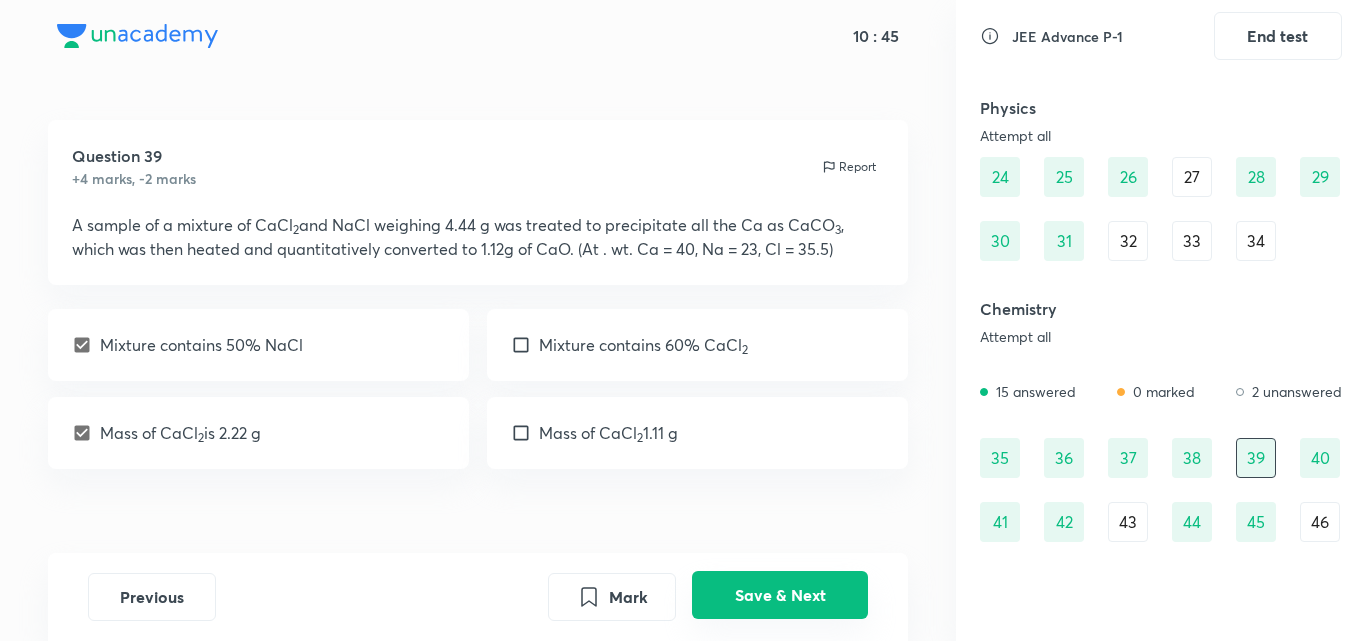 click on "Save & Next" at bounding box center (780, 595) 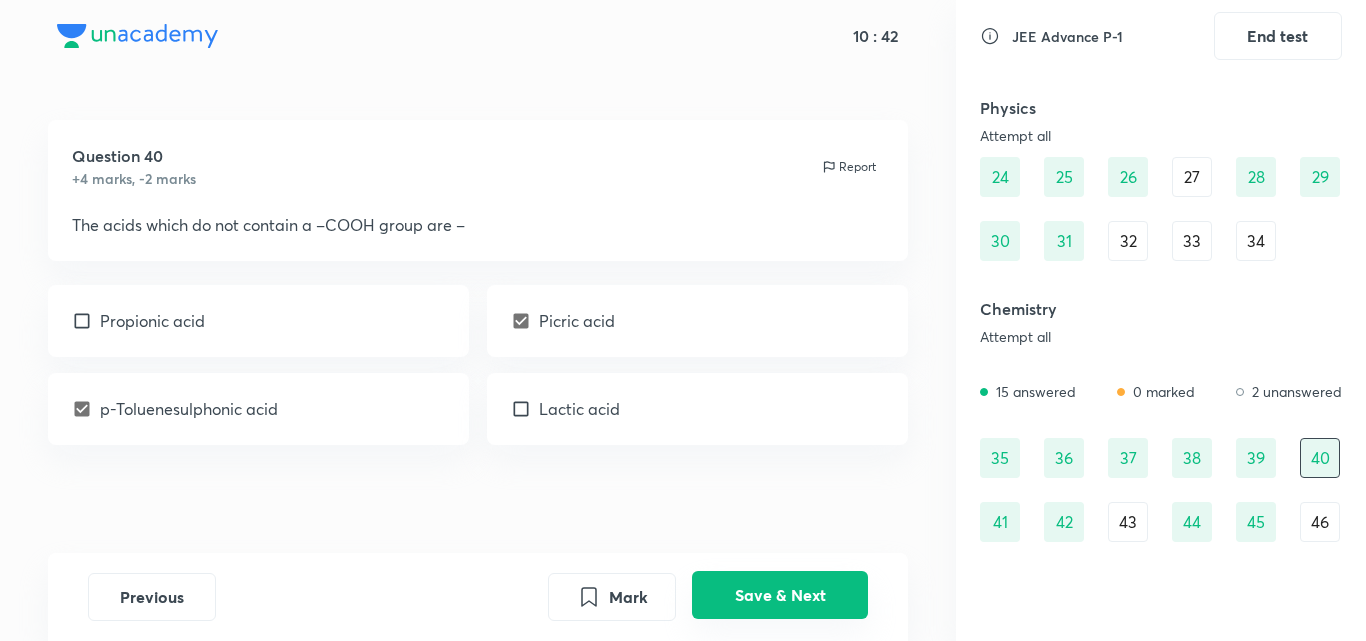 click on "Save & Next" at bounding box center [780, 595] 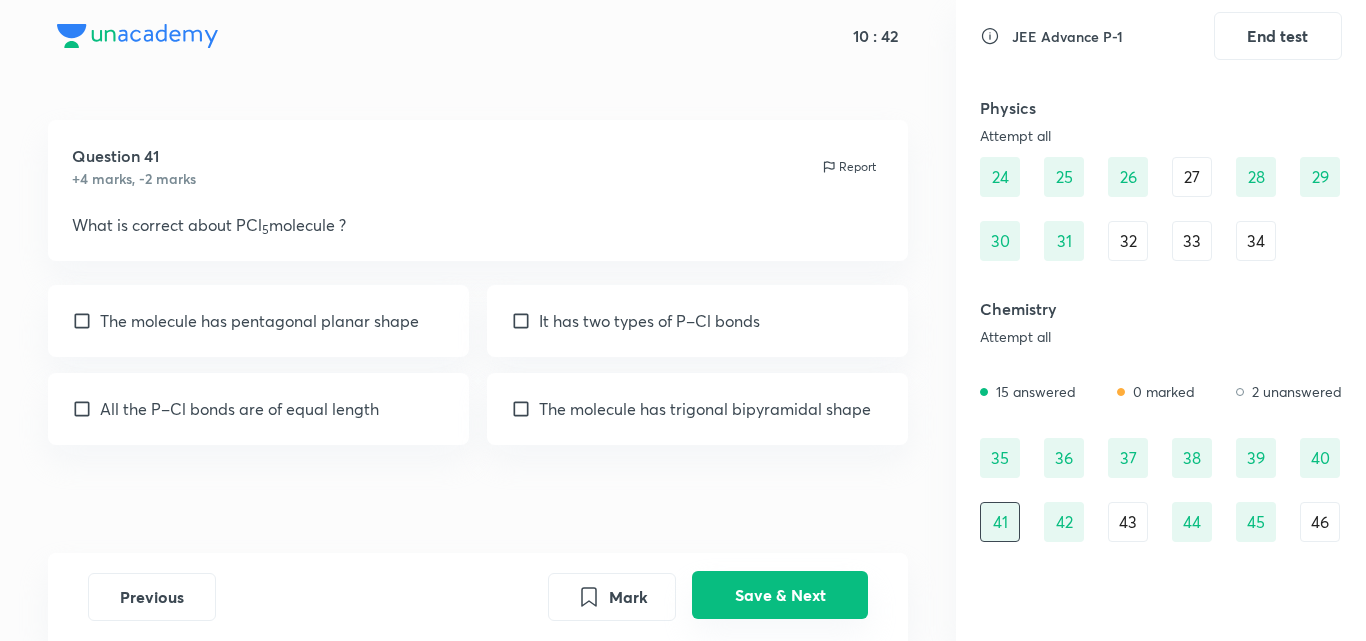 checkbox on "true" 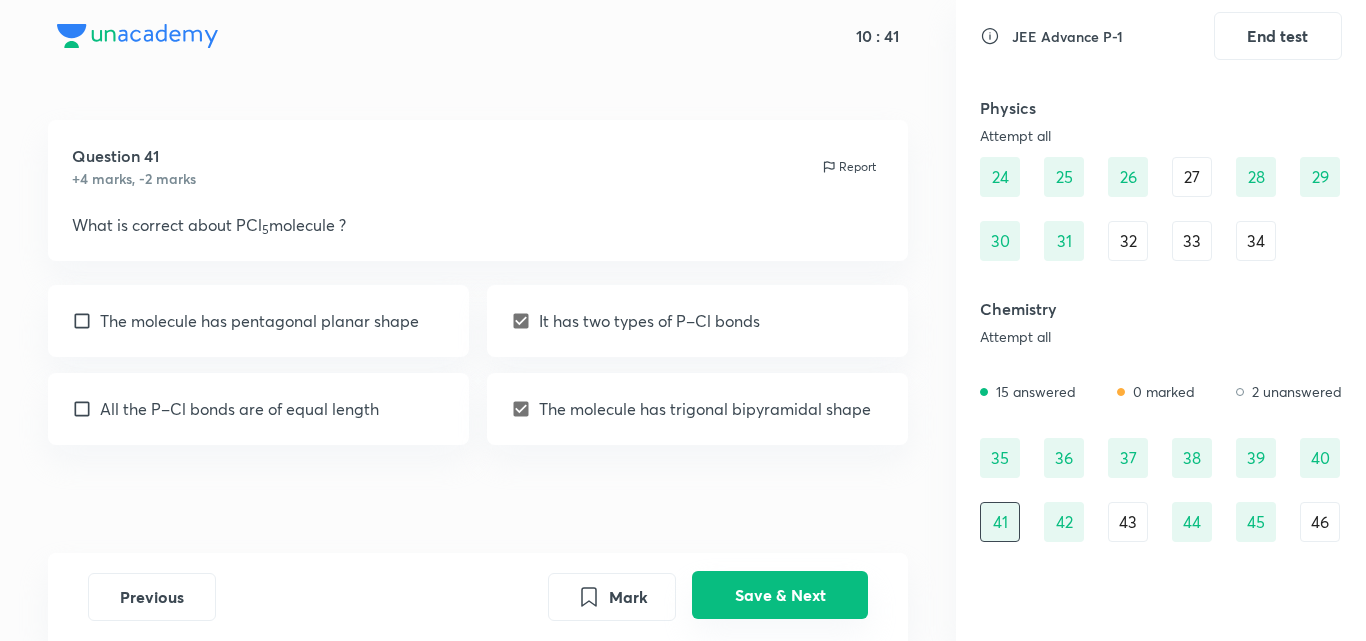 click on "Save & Next" at bounding box center [780, 595] 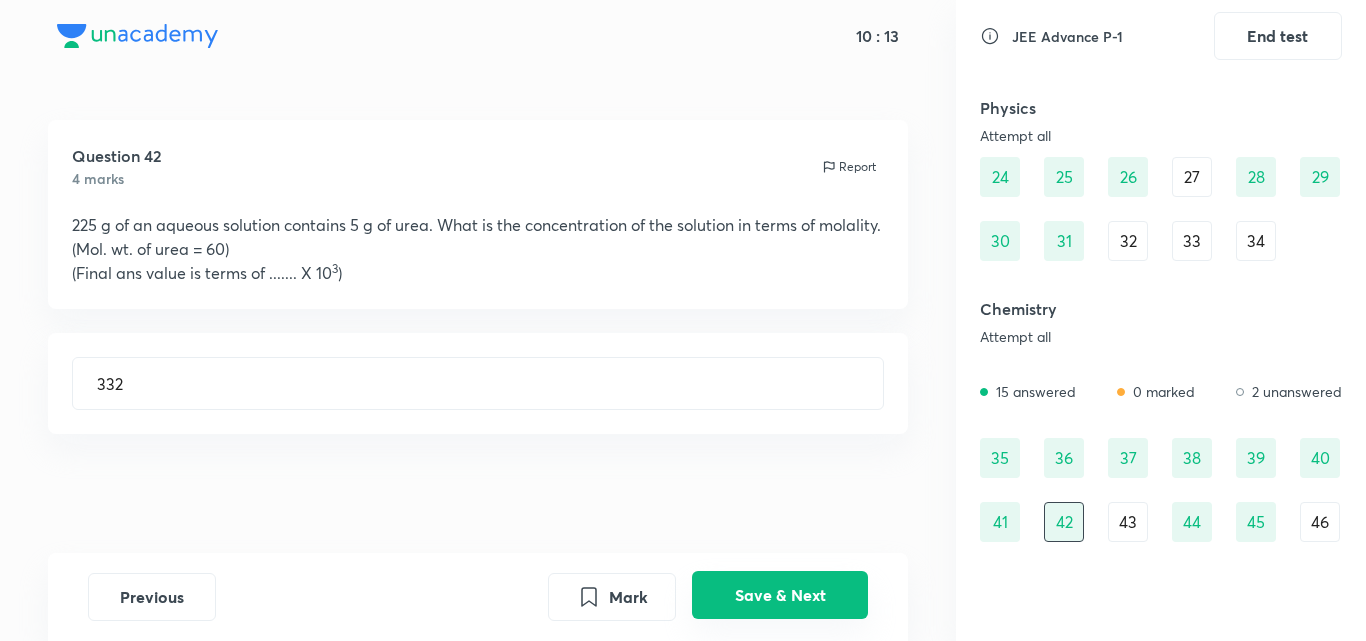 click on "Save & Next" at bounding box center [780, 595] 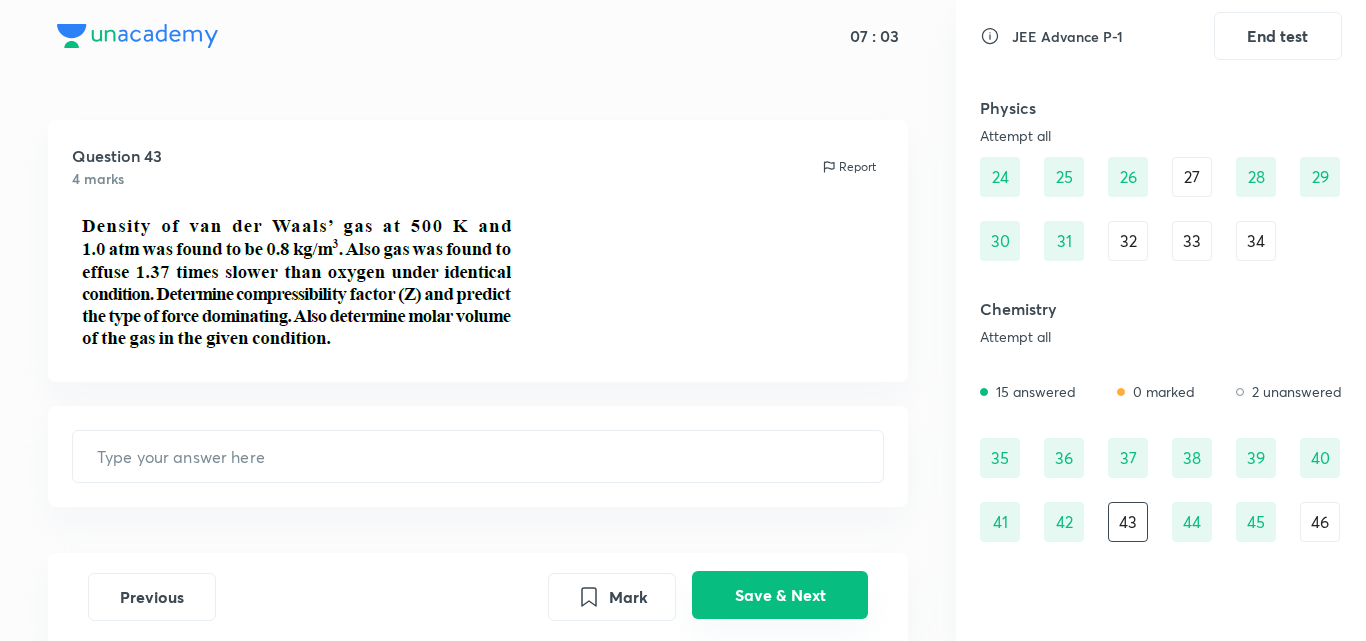 click on "Save & Next" at bounding box center (780, 595) 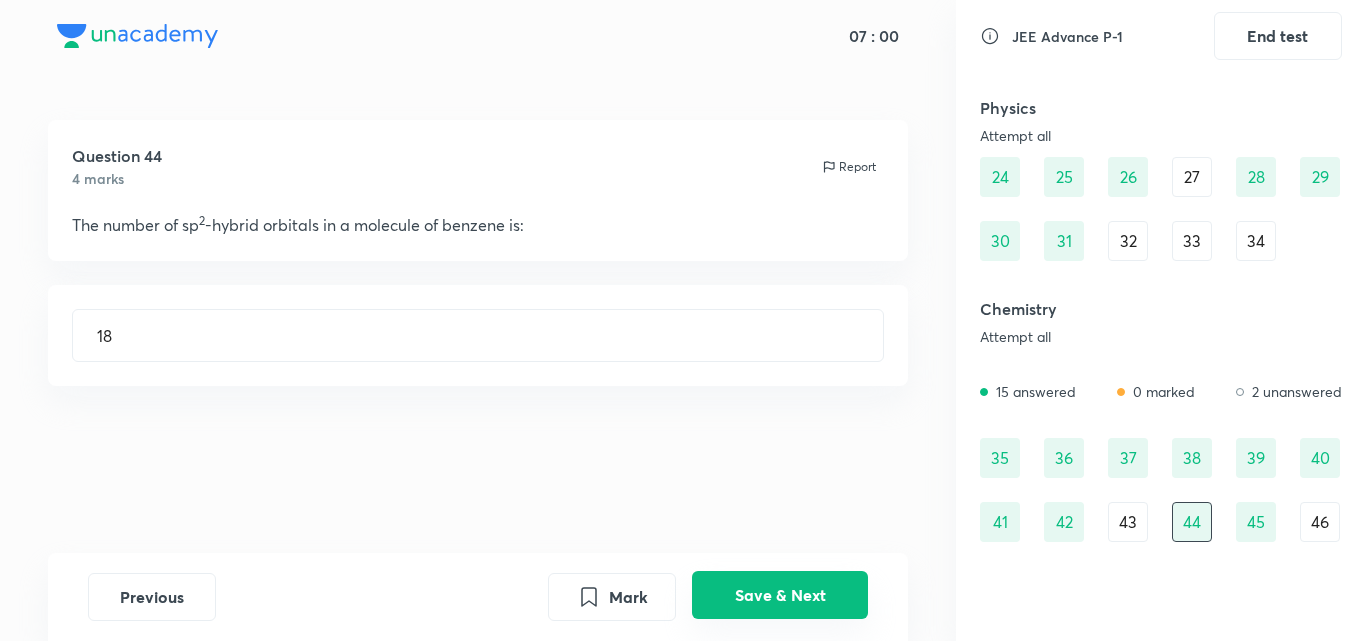 click on "Save & Next" at bounding box center (780, 595) 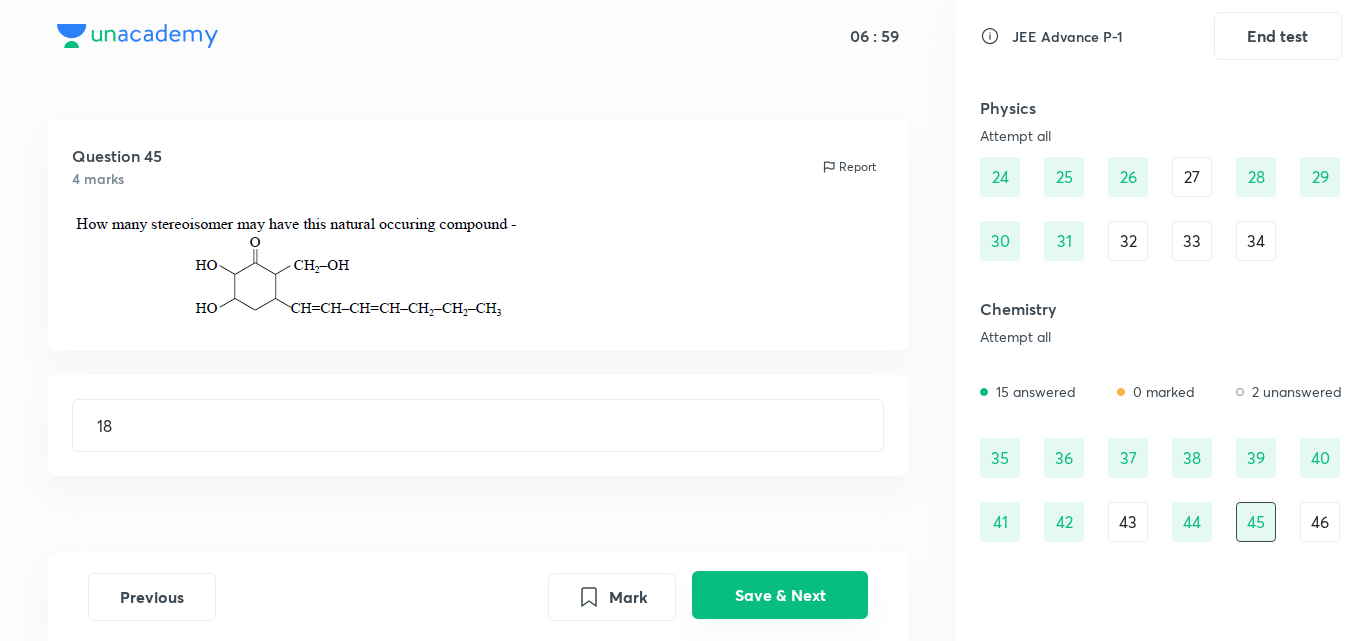 type on "64" 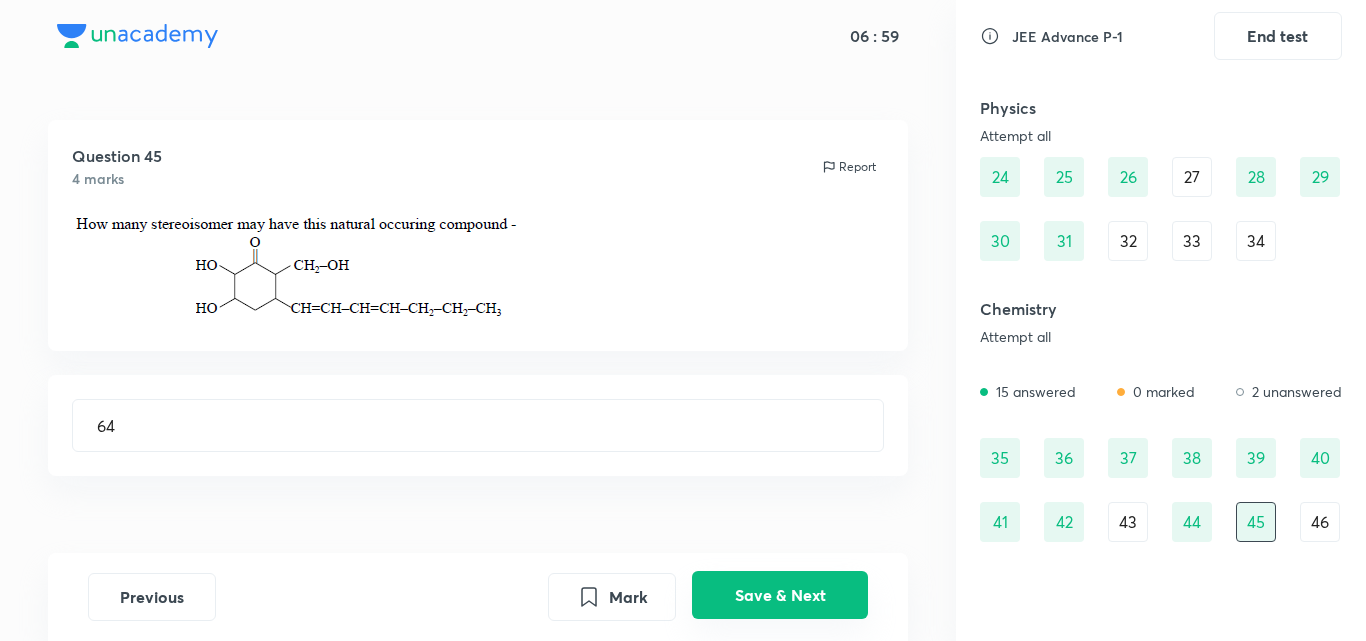 click on "Save & Next" at bounding box center (780, 595) 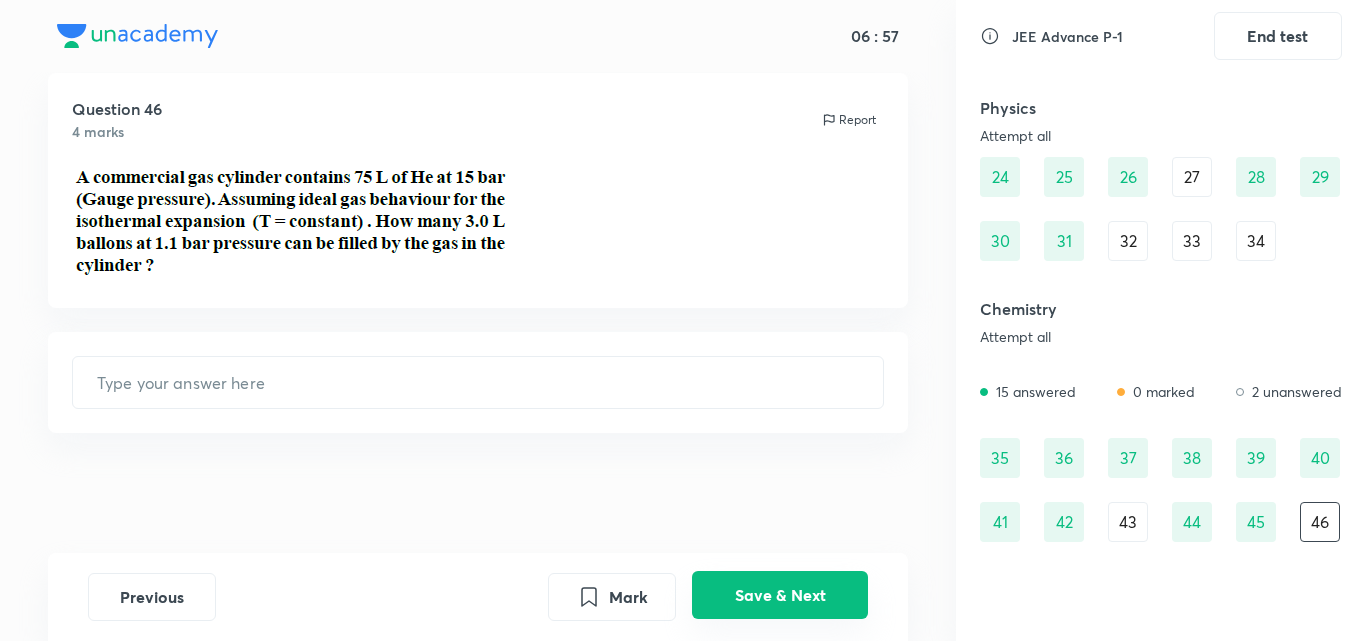 scroll, scrollTop: 46, scrollLeft: 0, axis: vertical 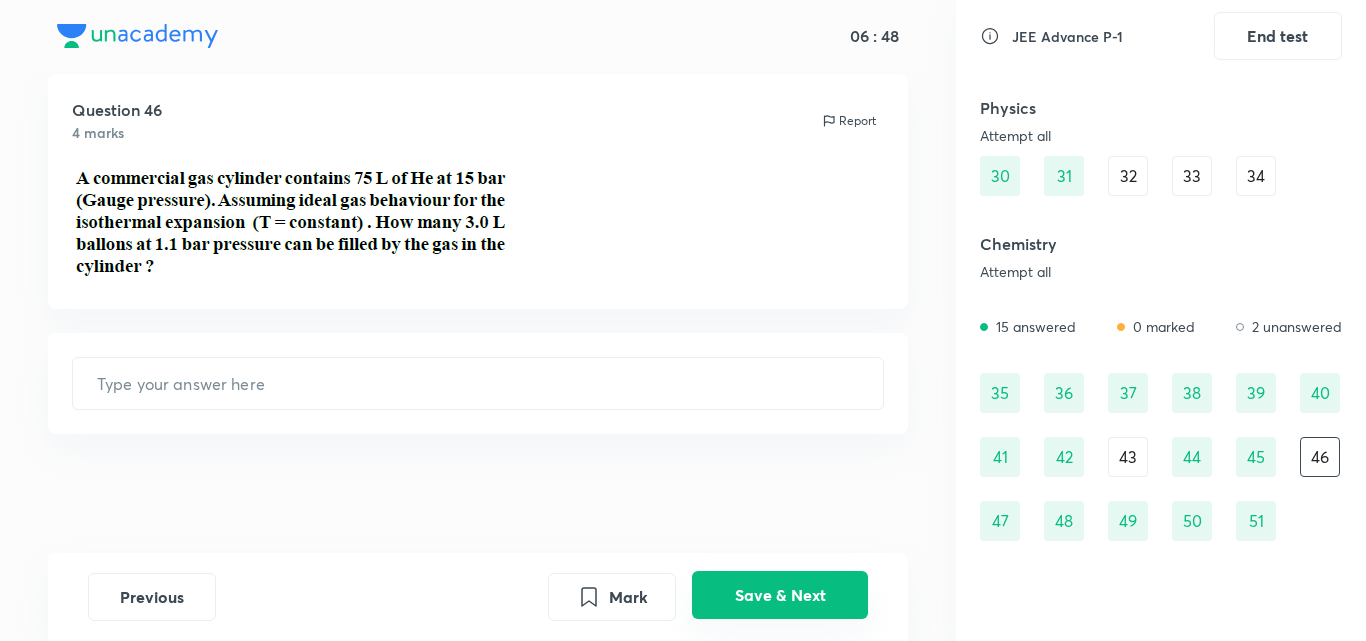 type 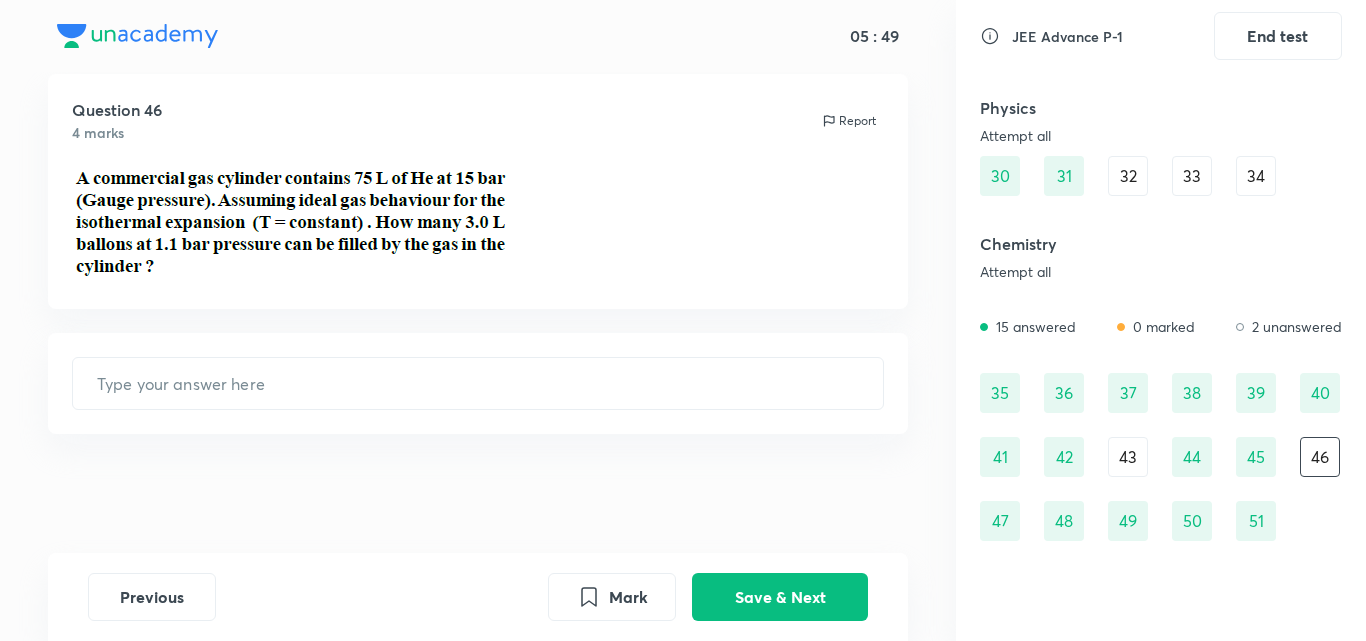 click on "Previous Mark Save & Next" at bounding box center [478, 597] 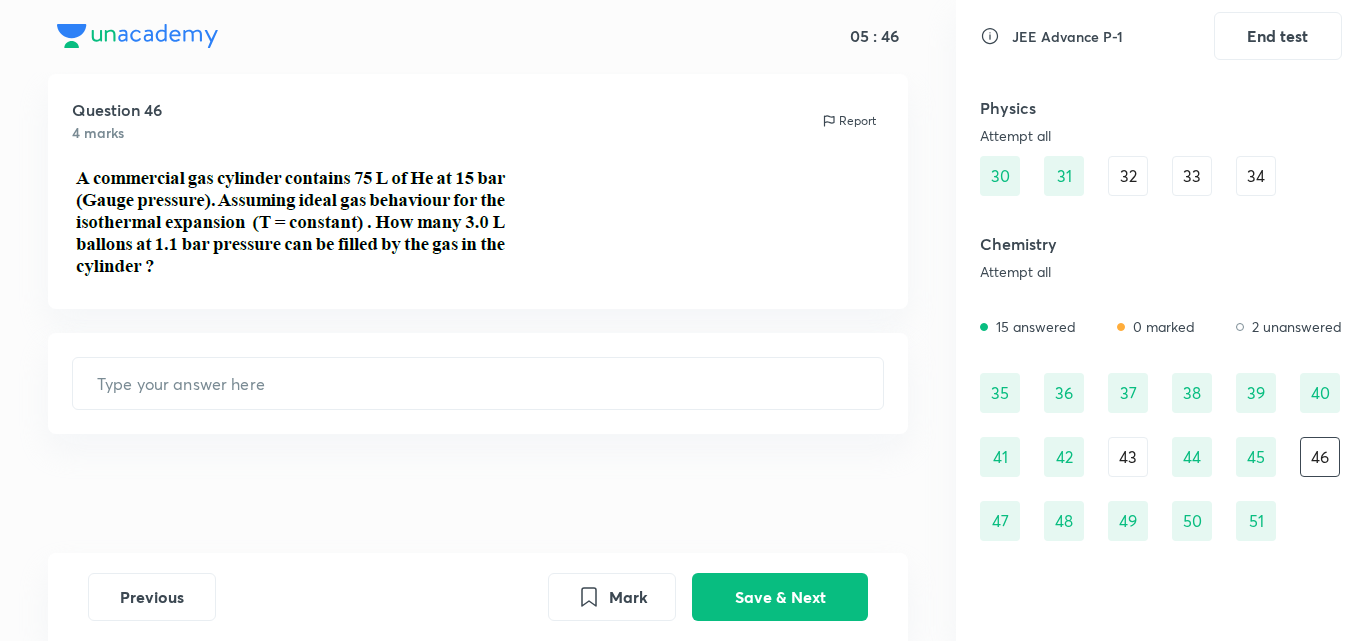 click on "43" at bounding box center [1128, 457] 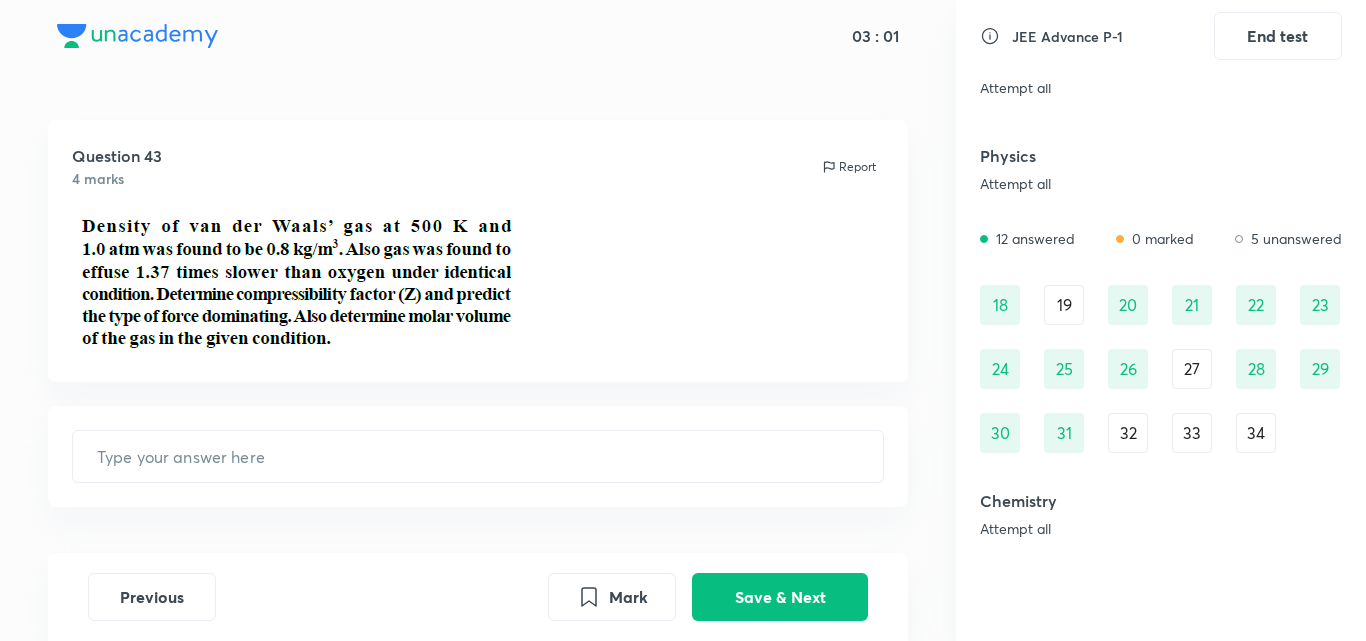 scroll, scrollTop: 0, scrollLeft: 0, axis: both 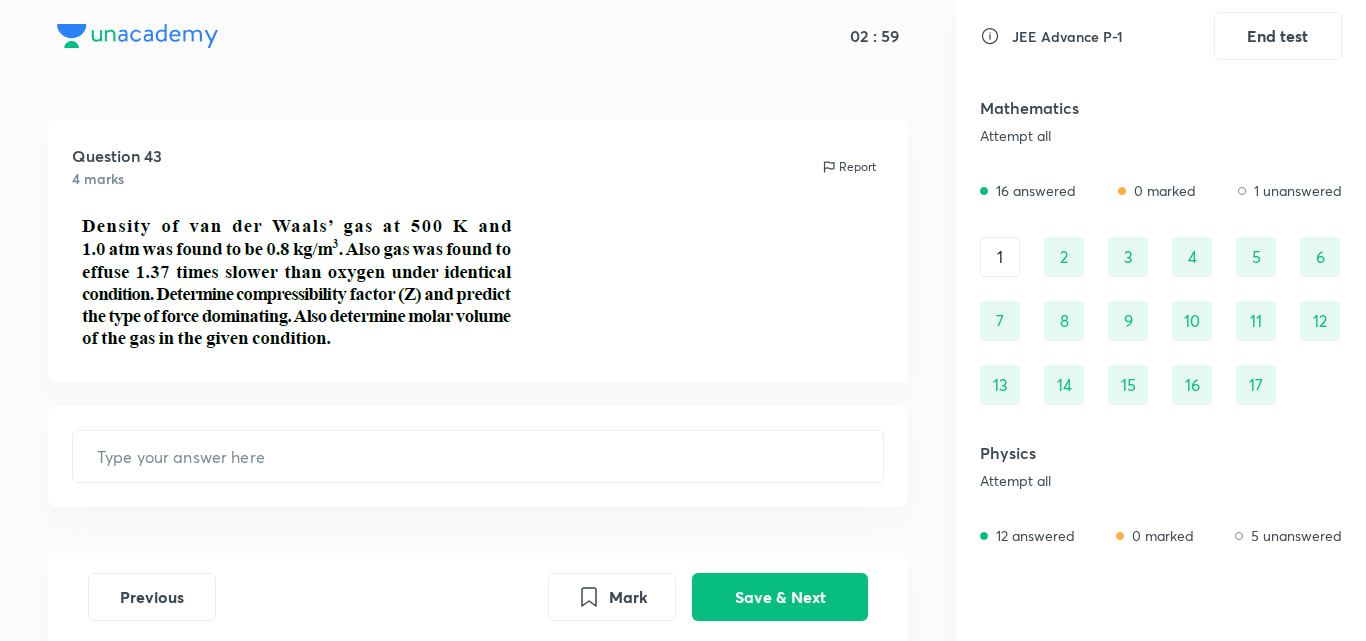 click on "2" at bounding box center (1064, 257) 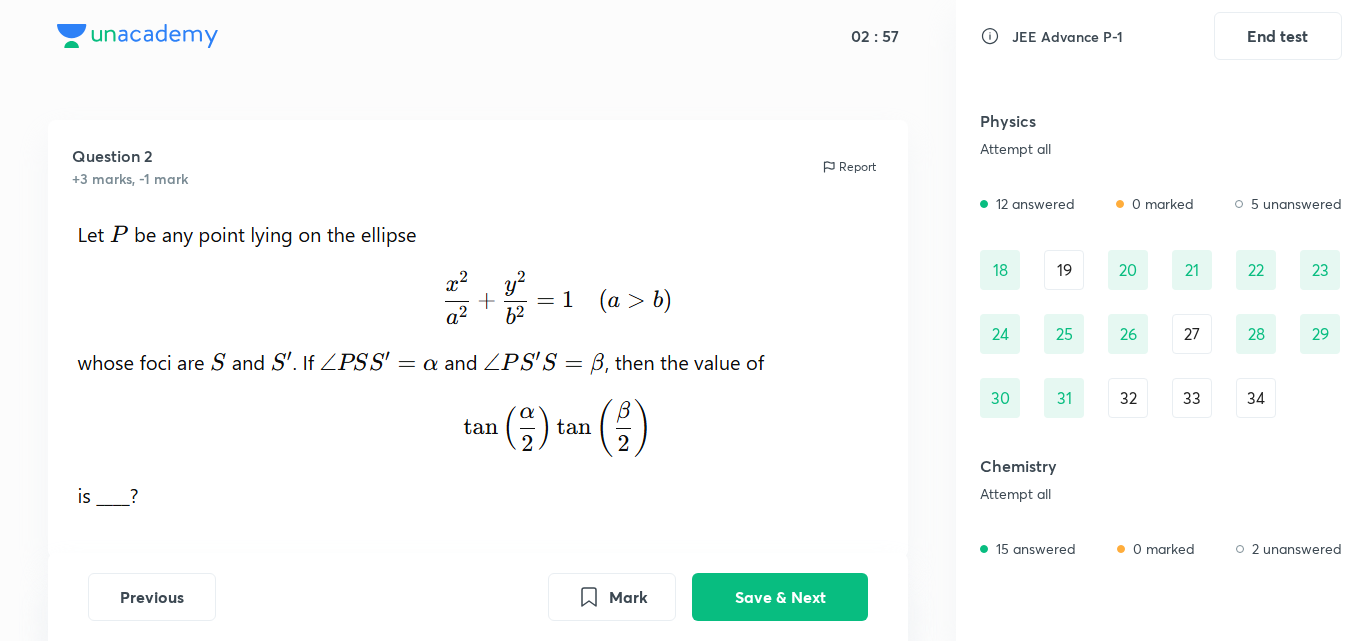 scroll, scrollTop: 357, scrollLeft: 0, axis: vertical 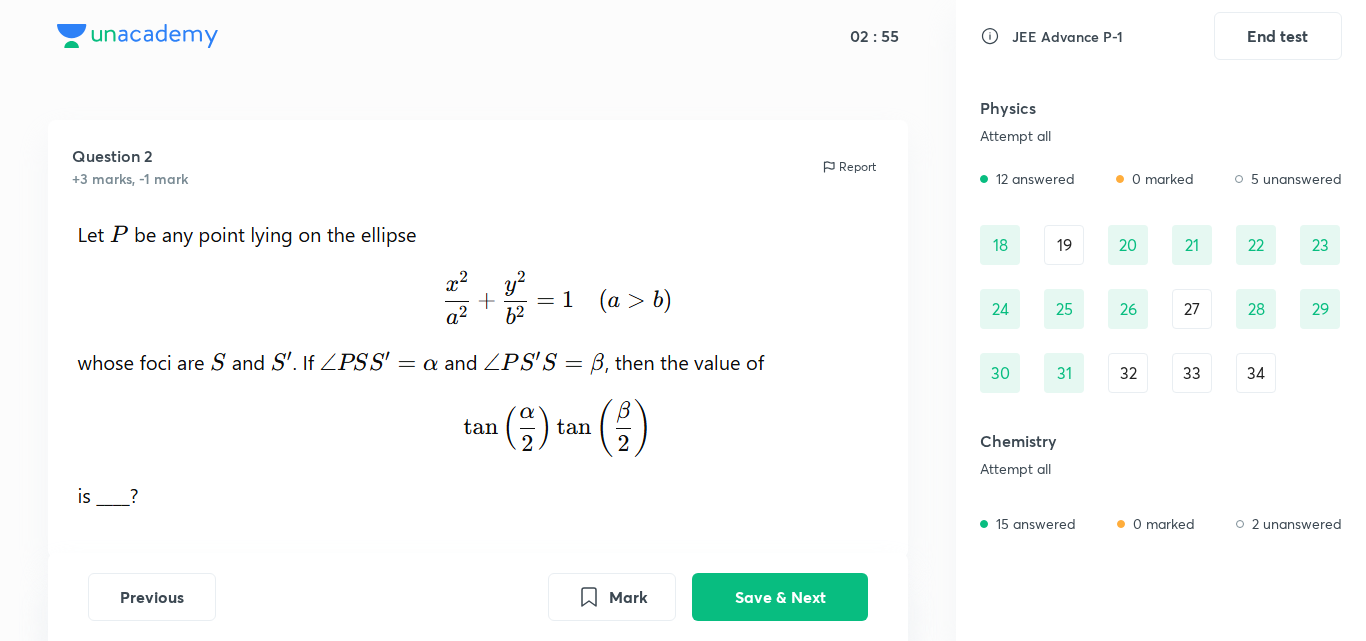 click on "20" at bounding box center [1128, 245] 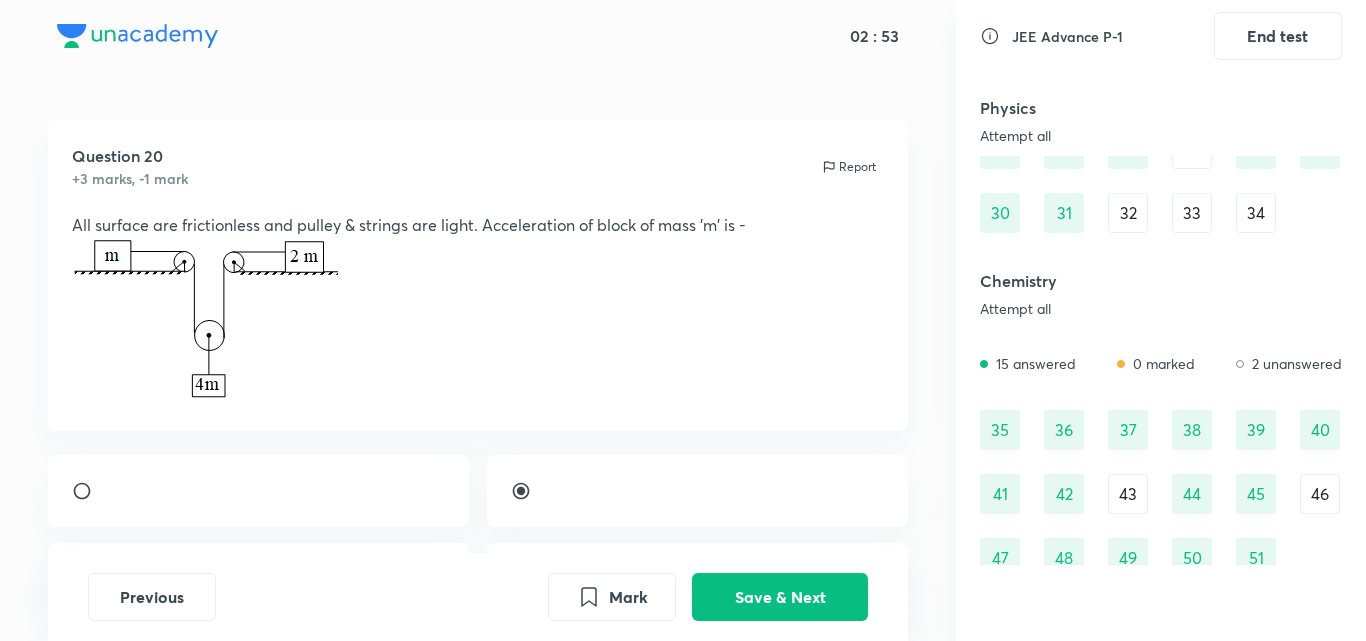 scroll, scrollTop: 536, scrollLeft: 0, axis: vertical 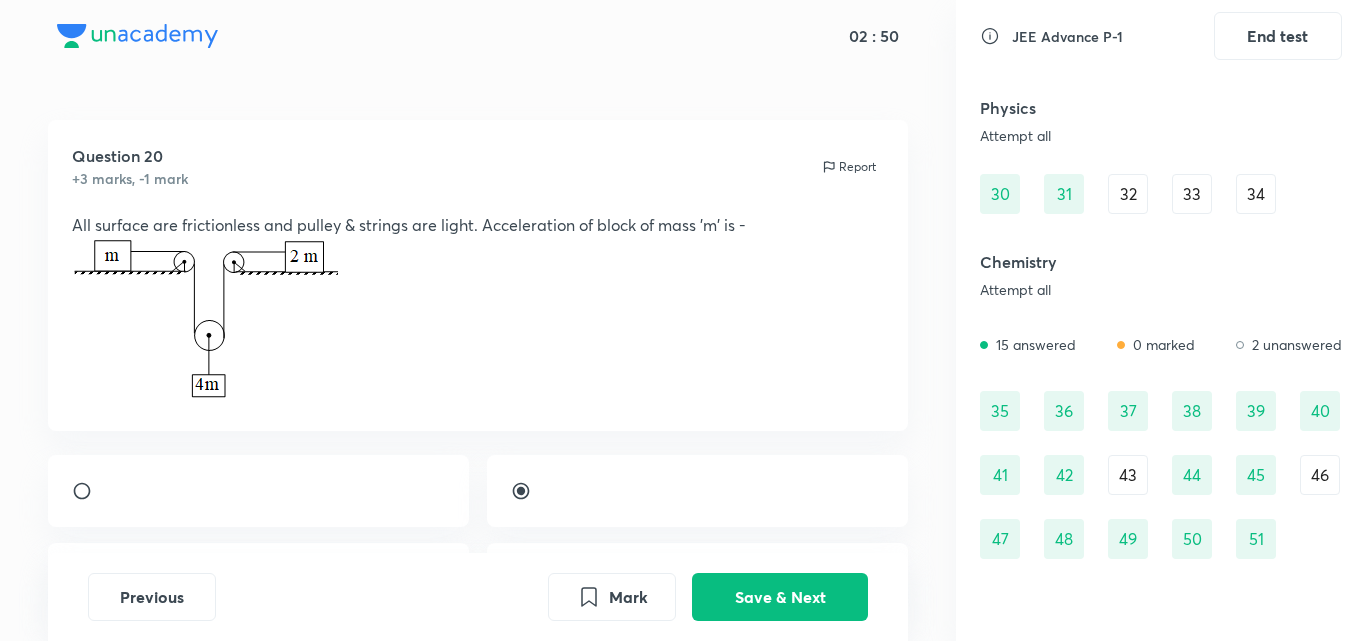 click on "35" at bounding box center [1000, 411] 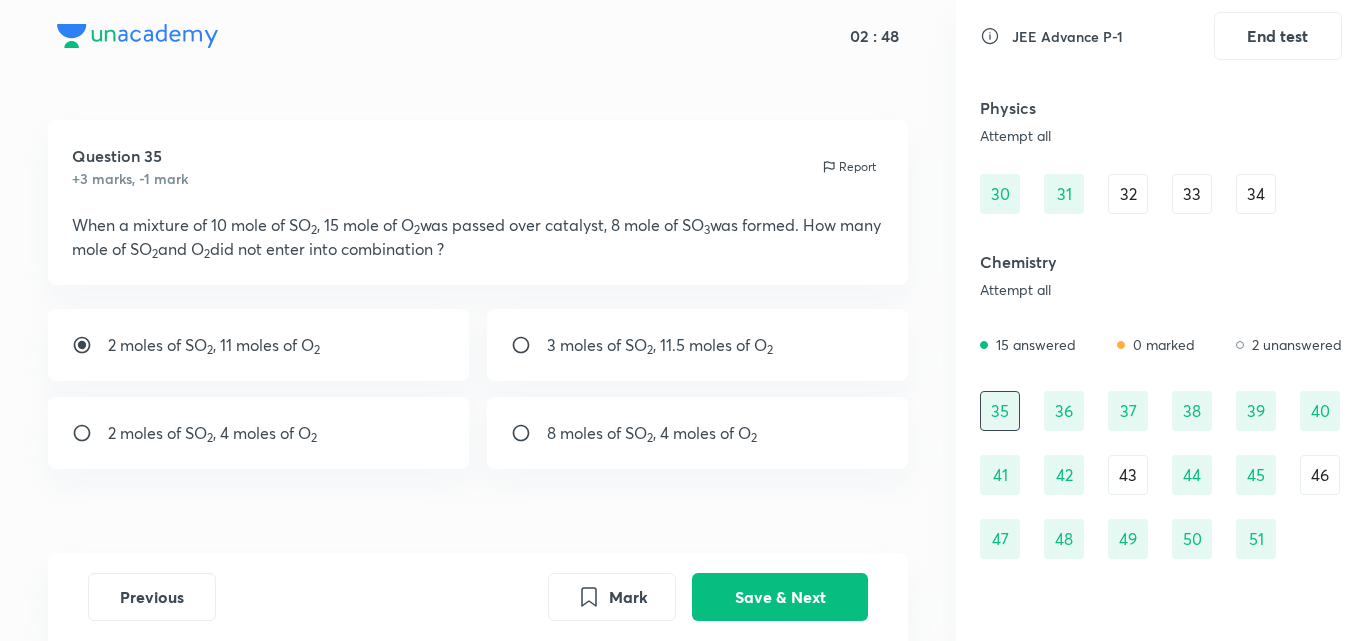 click on "36" at bounding box center [1064, 411] 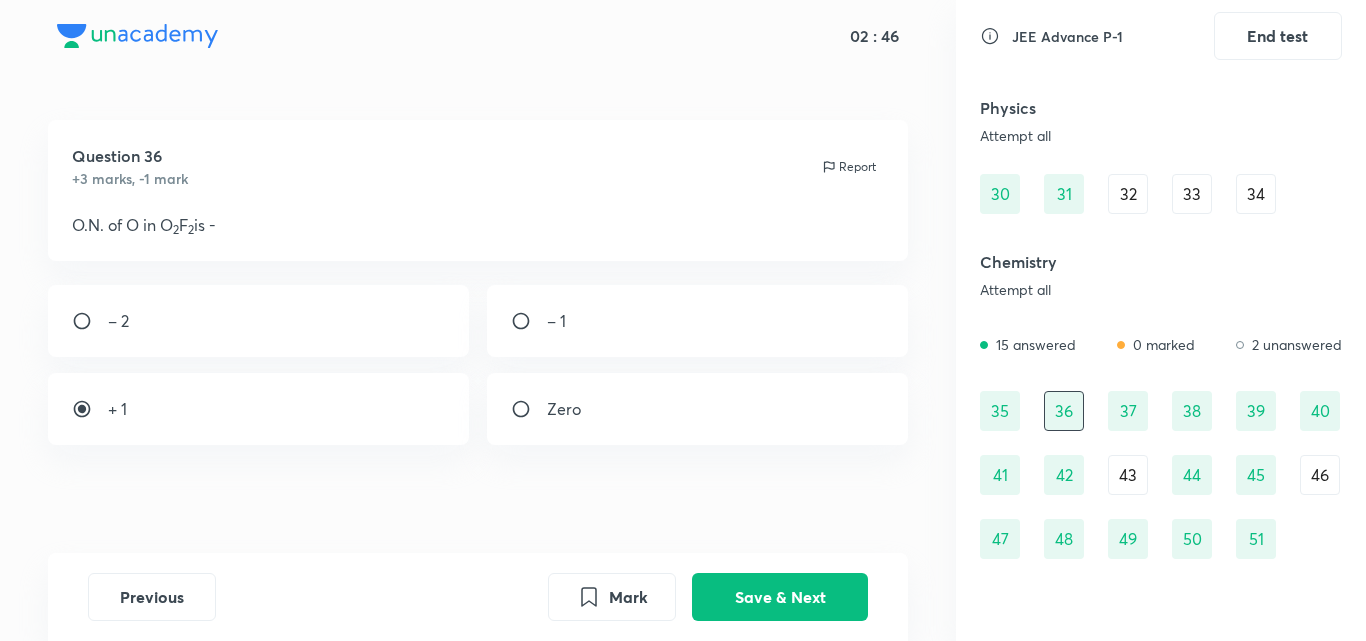 click on "37" at bounding box center (1128, 411) 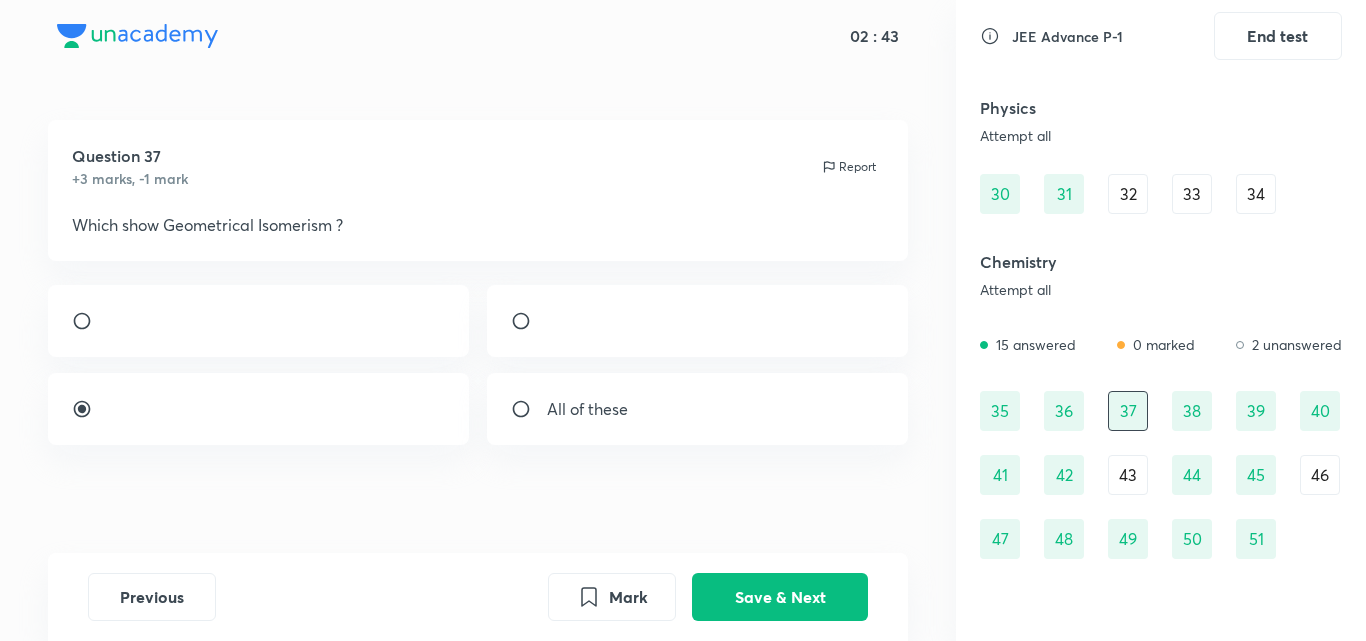 click on "38" at bounding box center (1192, 411) 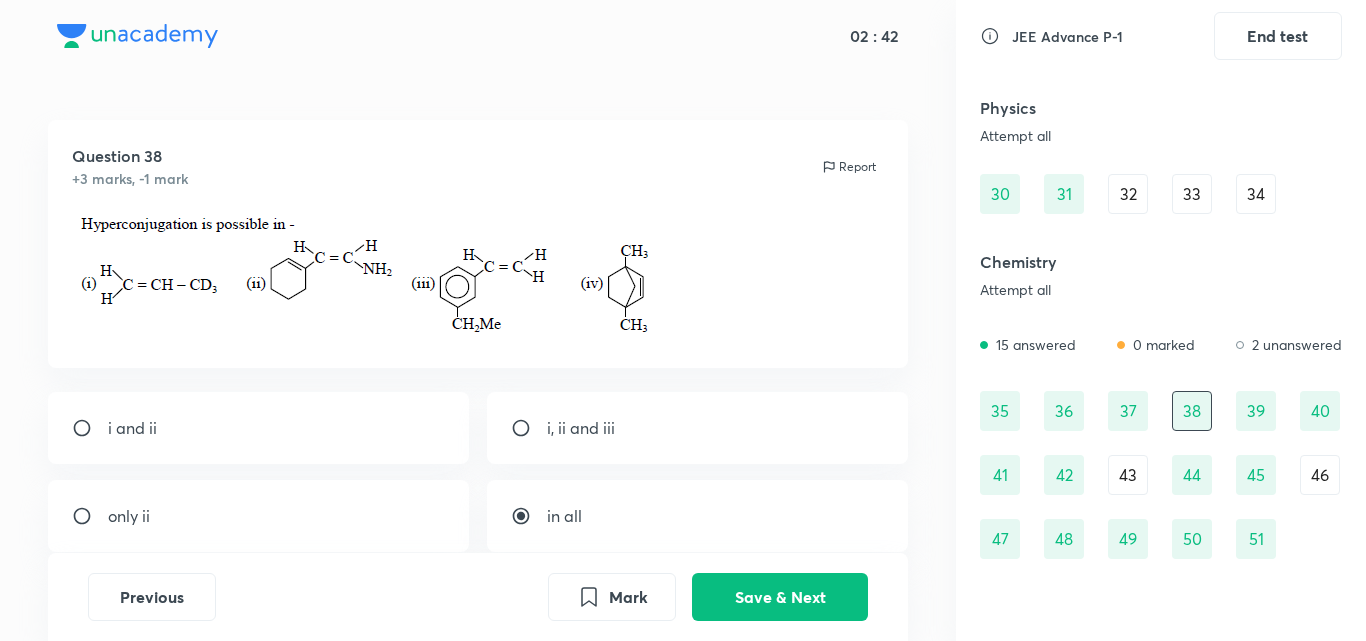 click on "39" at bounding box center [1256, 411] 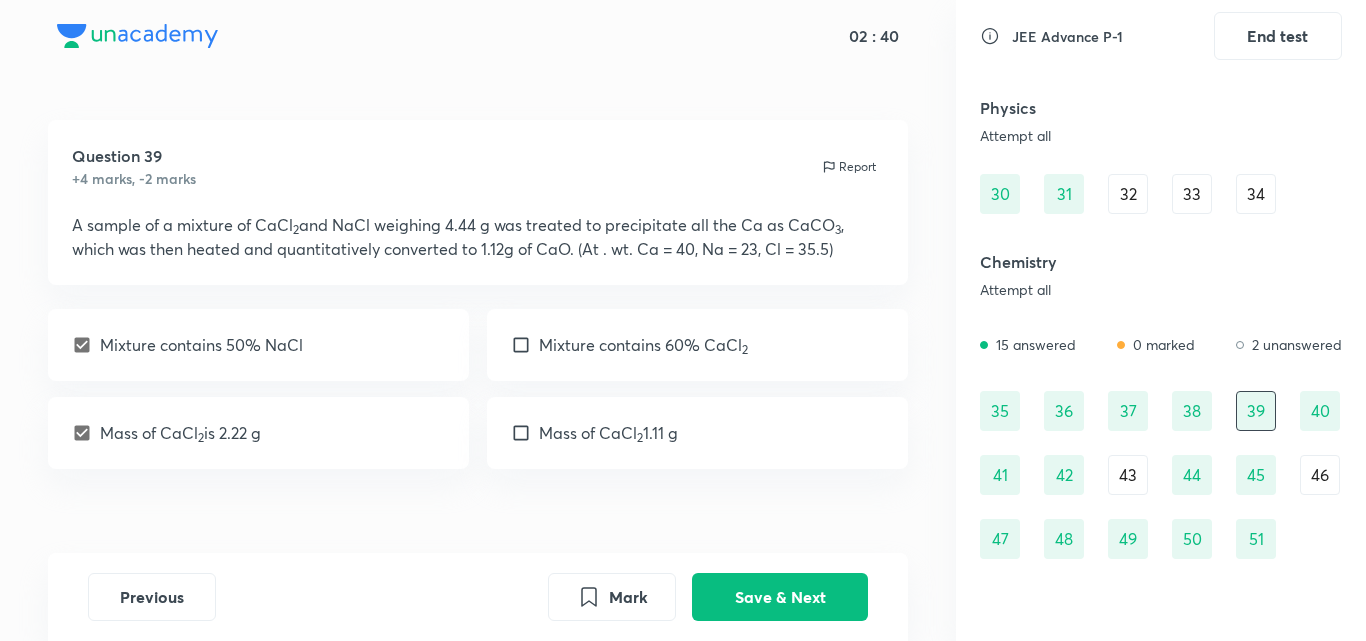 click on "40" at bounding box center [1320, 411] 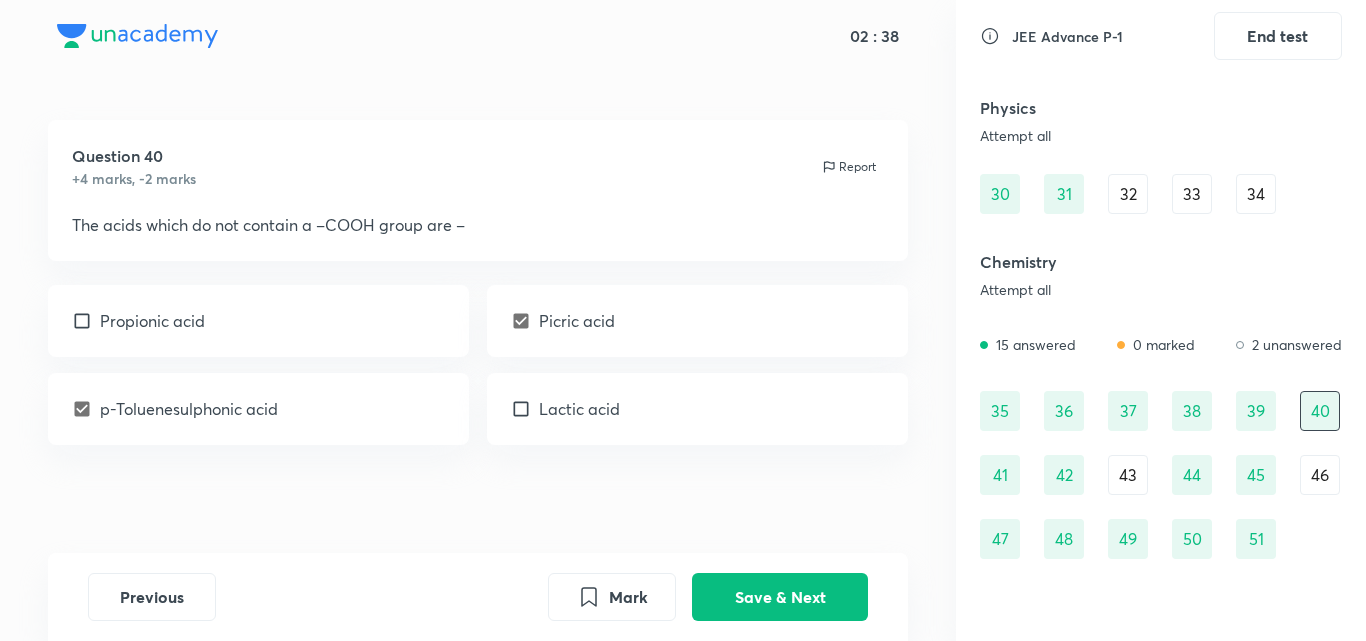 click on "41" at bounding box center [1000, 475] 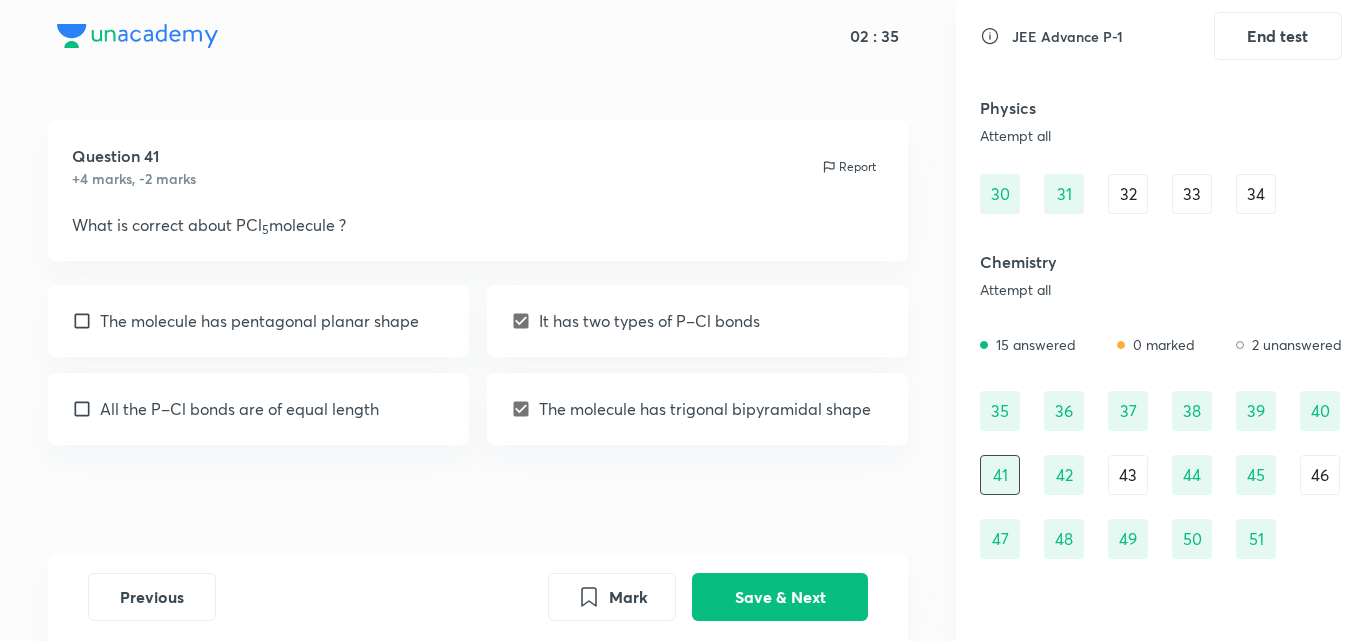click on "42" at bounding box center (1064, 475) 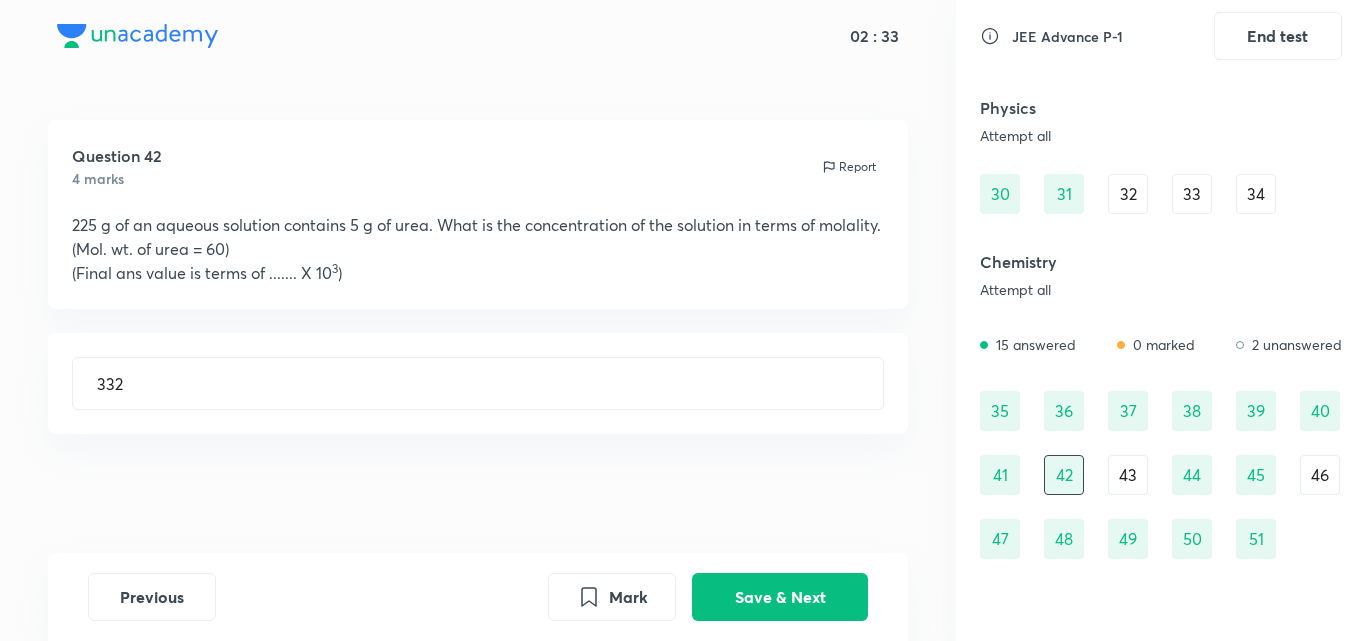 click on "44" at bounding box center (1192, 475) 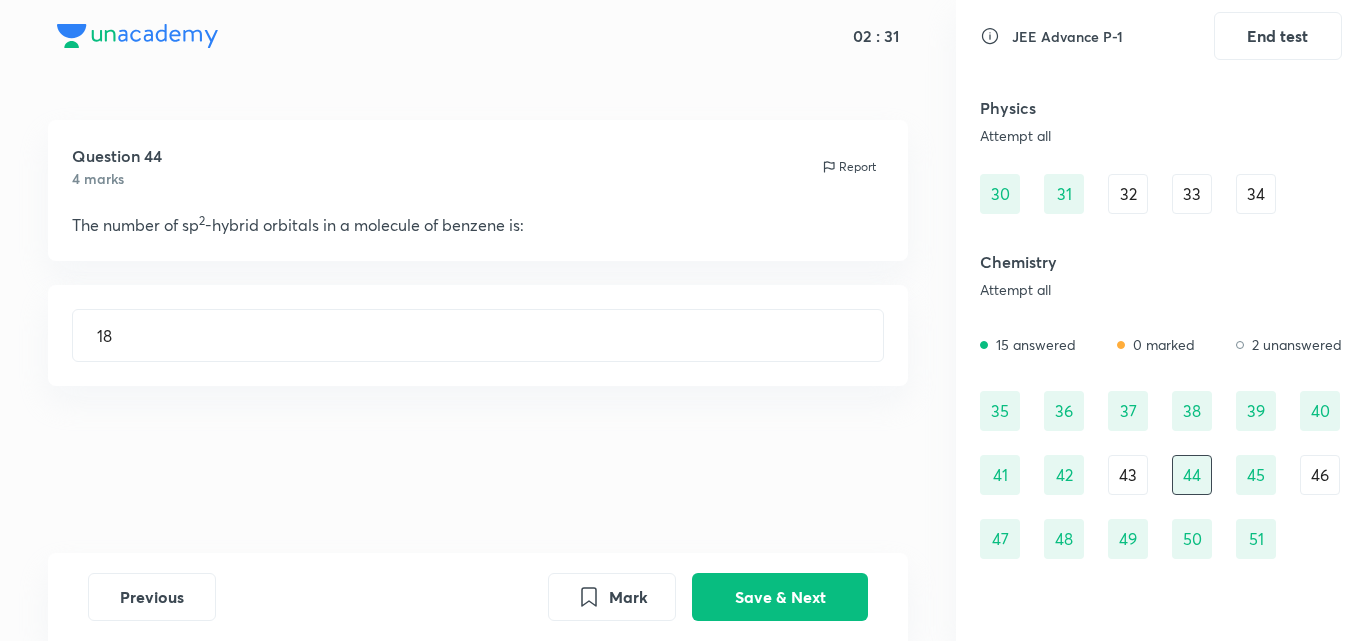 click on "45" at bounding box center (1256, 475) 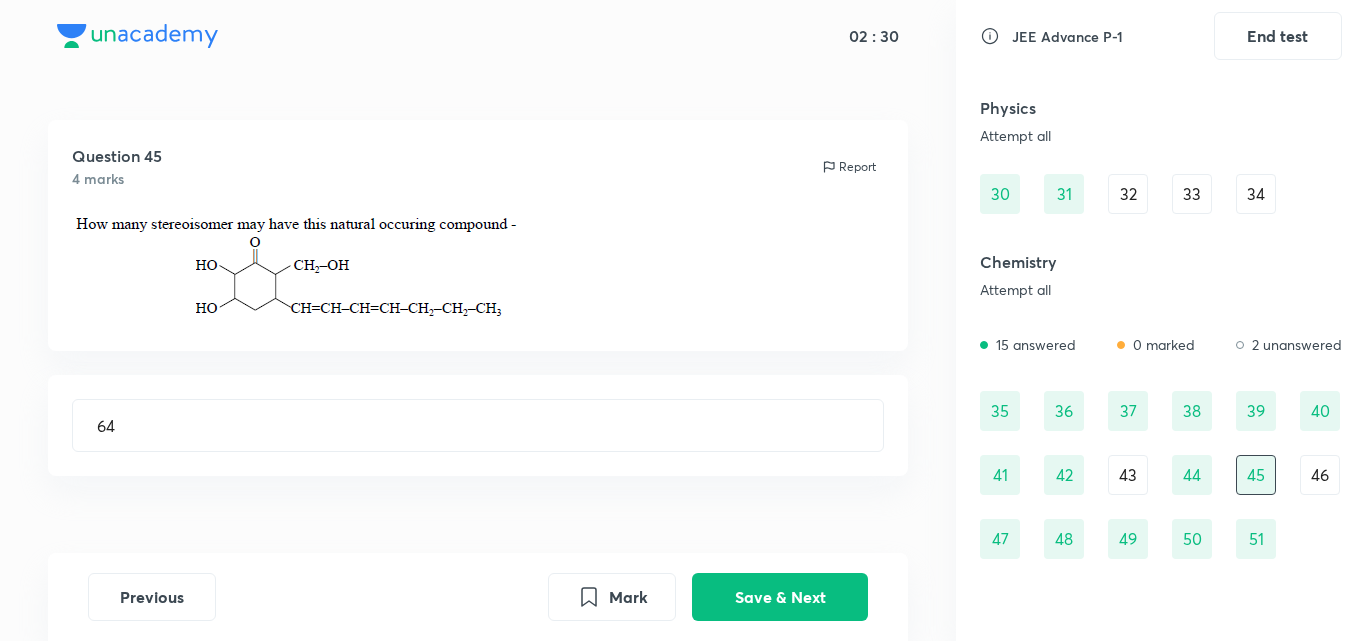 click on "46" at bounding box center [1320, 475] 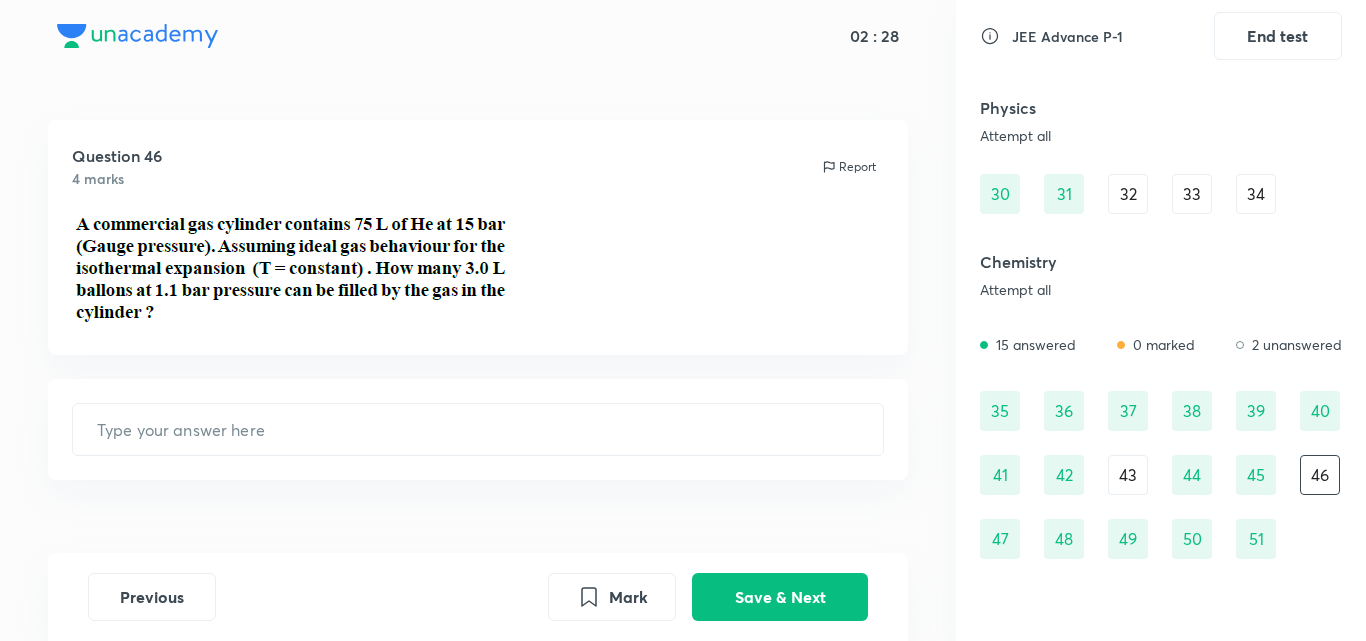 click on "47" at bounding box center (1000, 539) 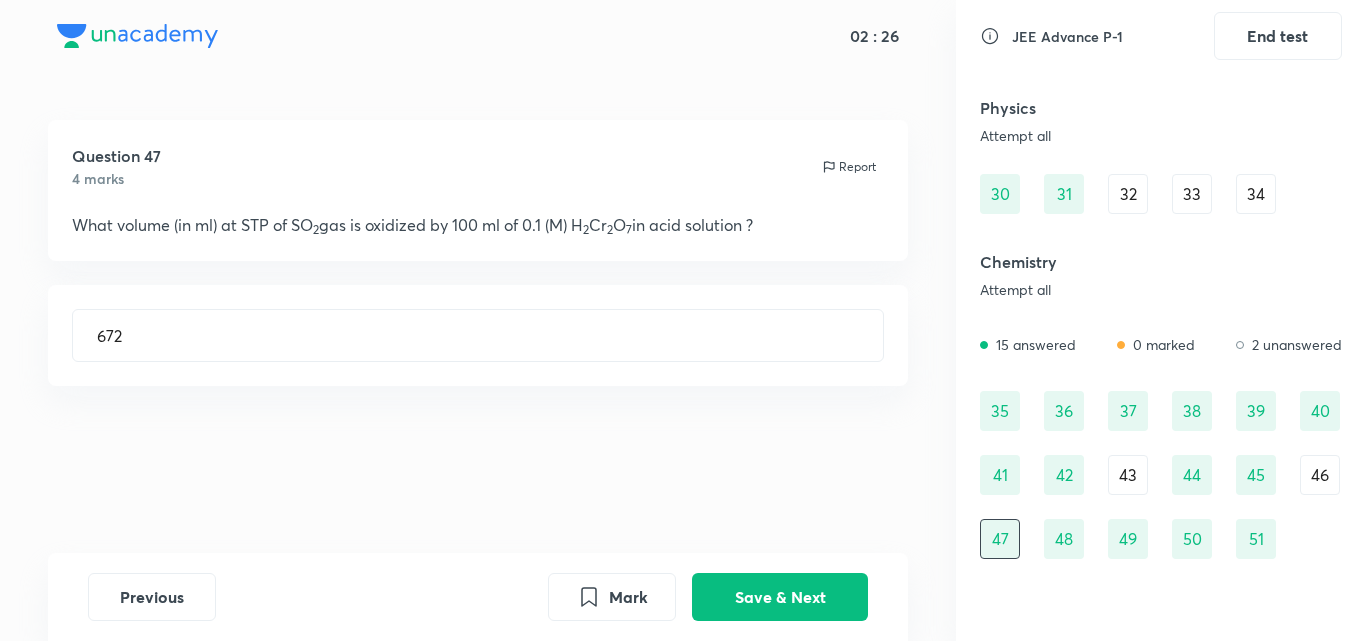 click on "48" at bounding box center [1064, 539] 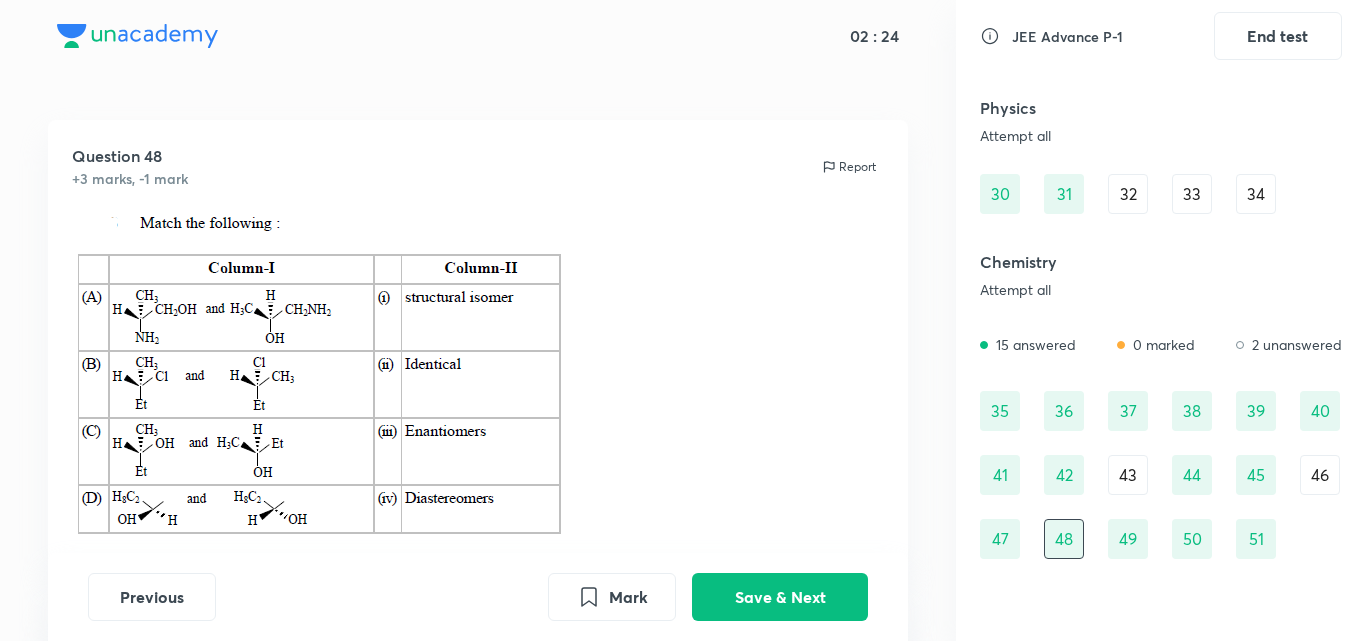 click on "49" at bounding box center [1128, 539] 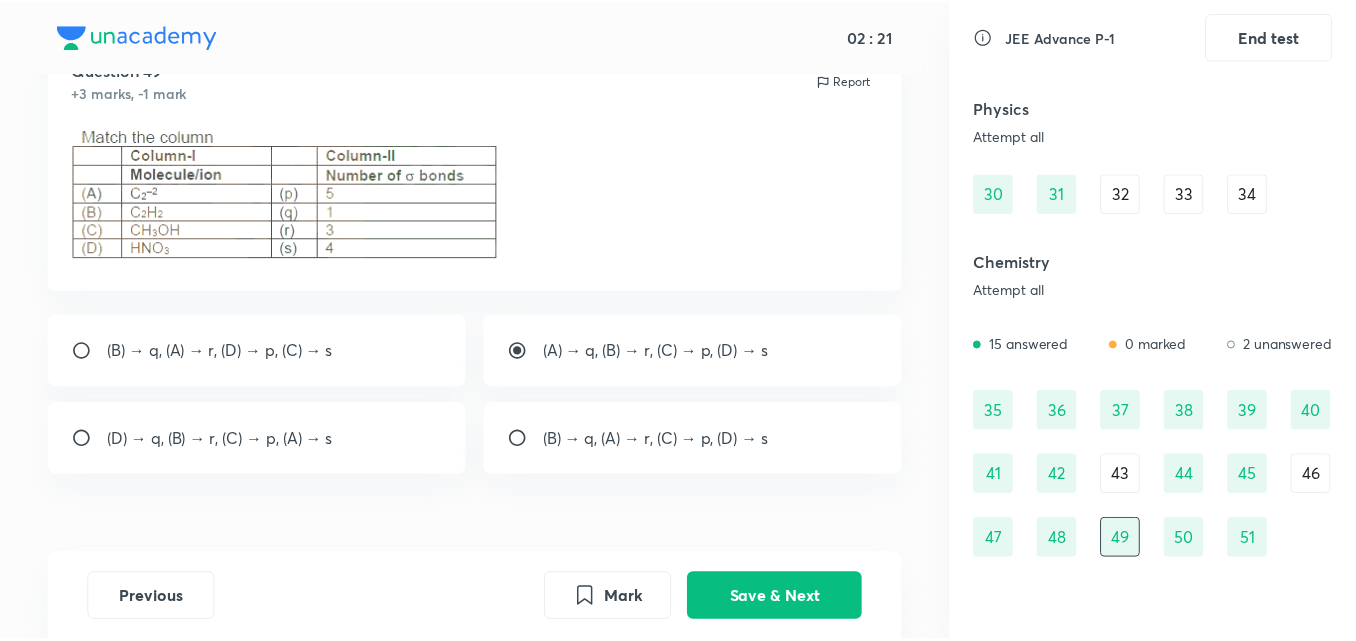 scroll, scrollTop: 89, scrollLeft: 0, axis: vertical 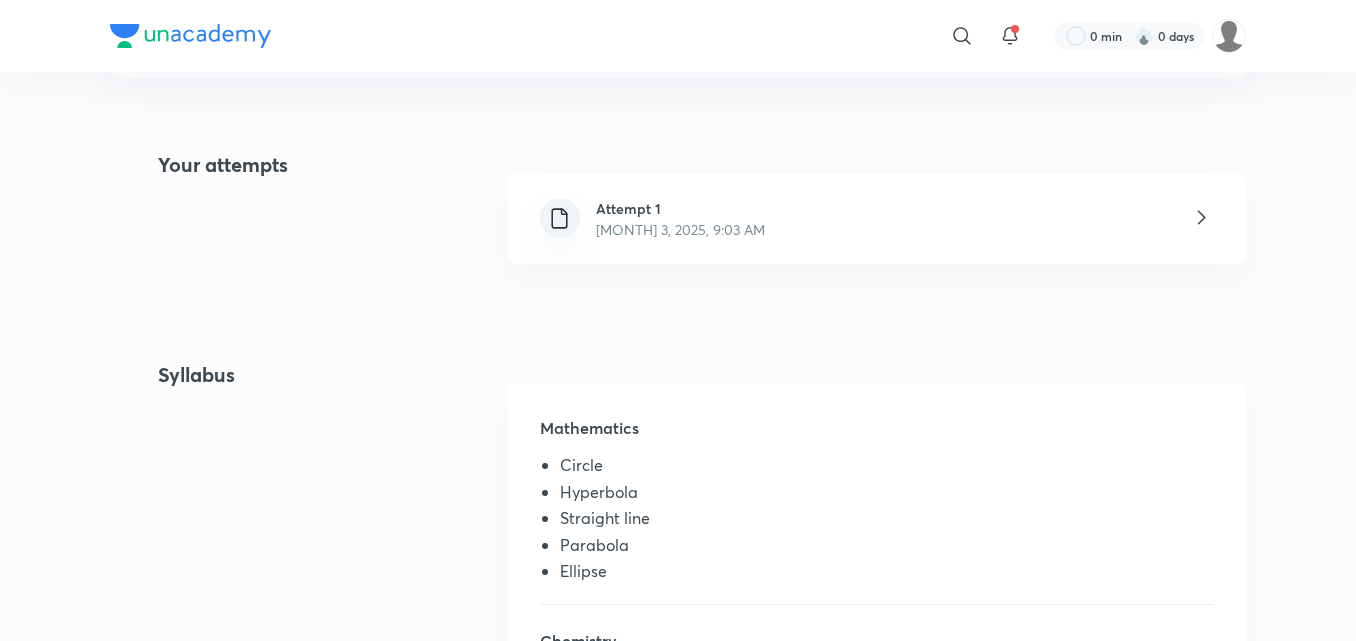click on "Attempt 1 [MONTH] 3, 2025, 9:03 AM" at bounding box center (877, 219) 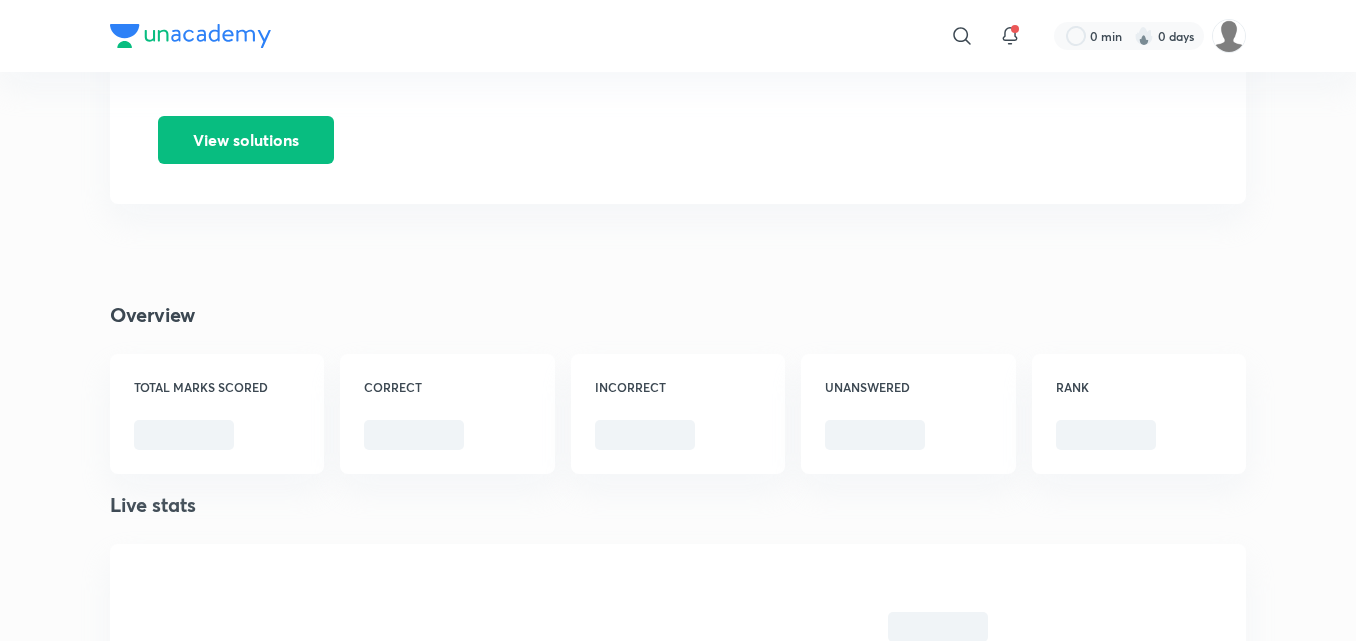 scroll, scrollTop: 219, scrollLeft: 0, axis: vertical 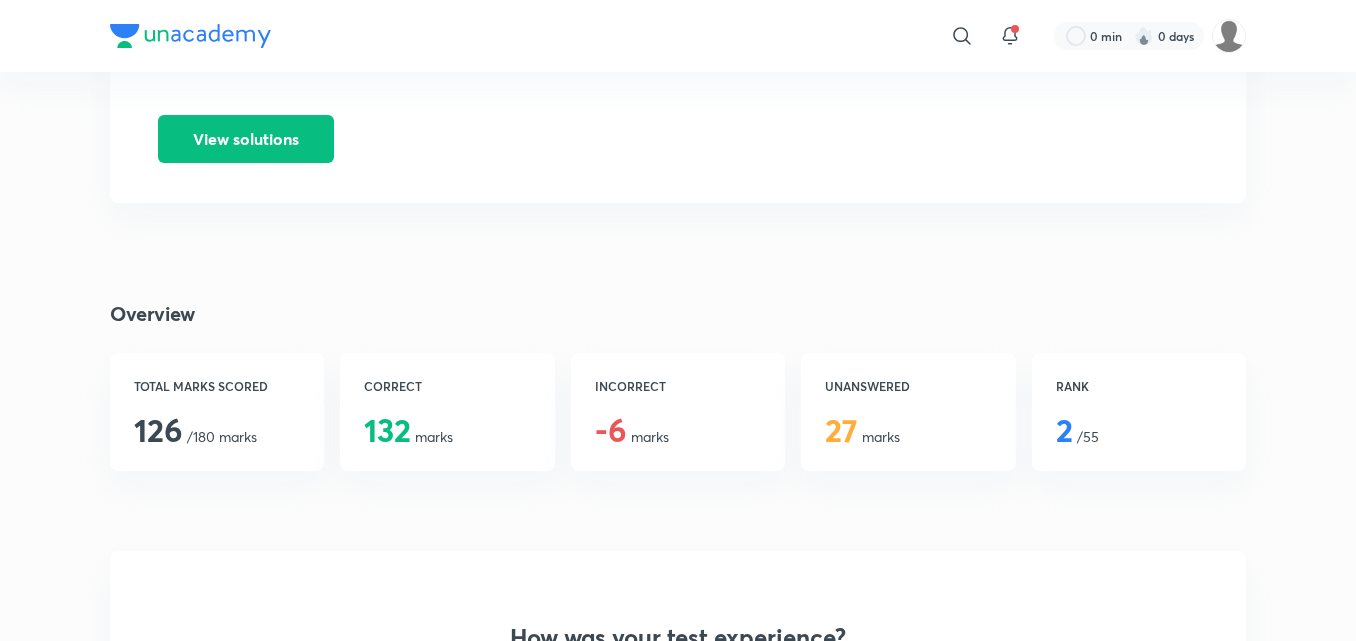 drag, startPoint x: 469, startPoint y: 183, endPoint x: 396, endPoint y: 250, distance: 99.08582 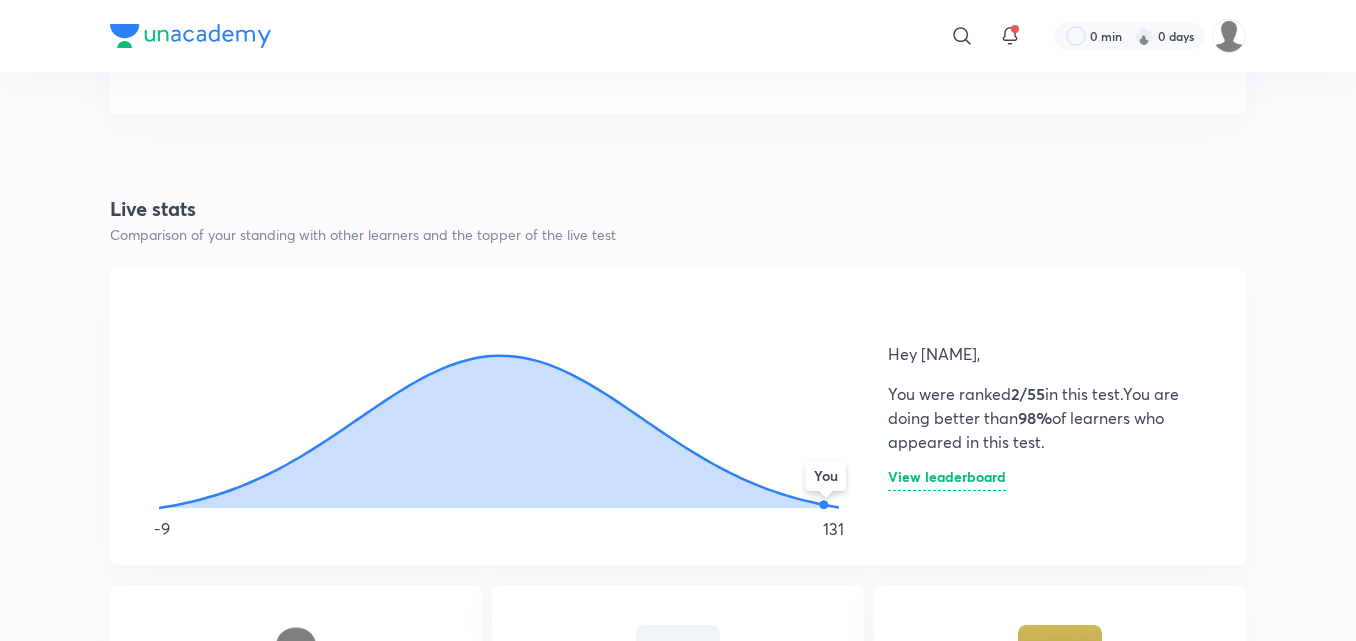 scroll, scrollTop: 936, scrollLeft: 0, axis: vertical 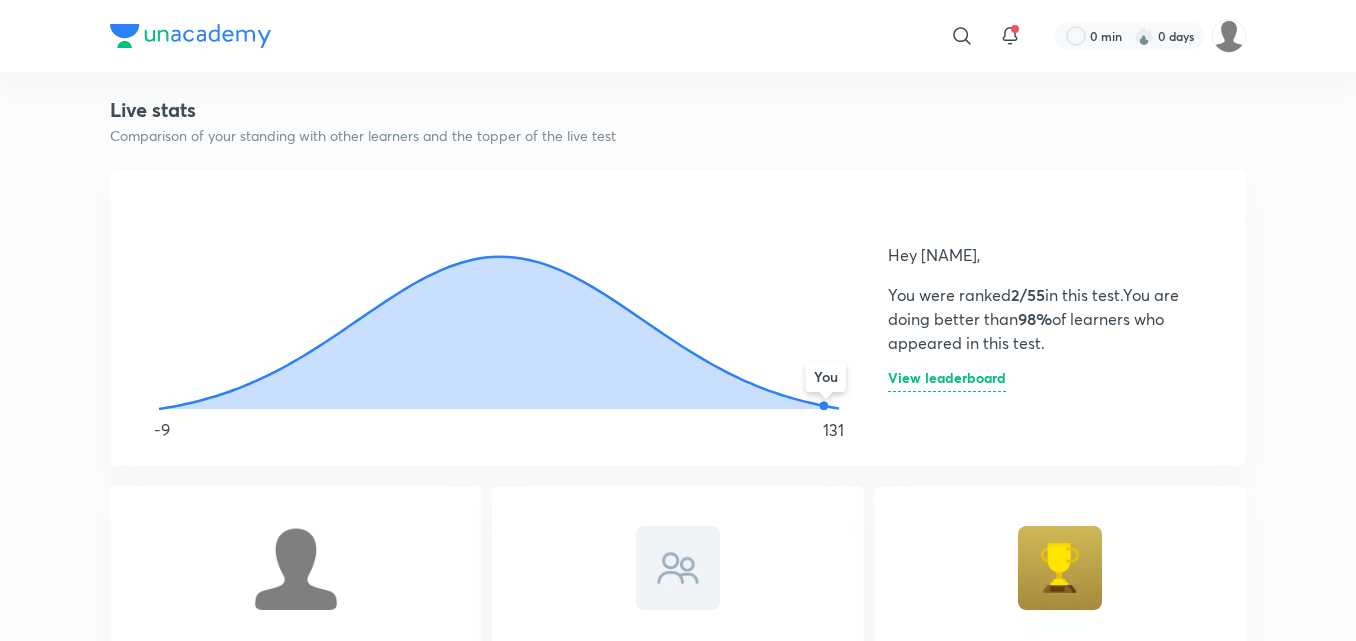 click on "-9 131" at bounding box center (499, 430) 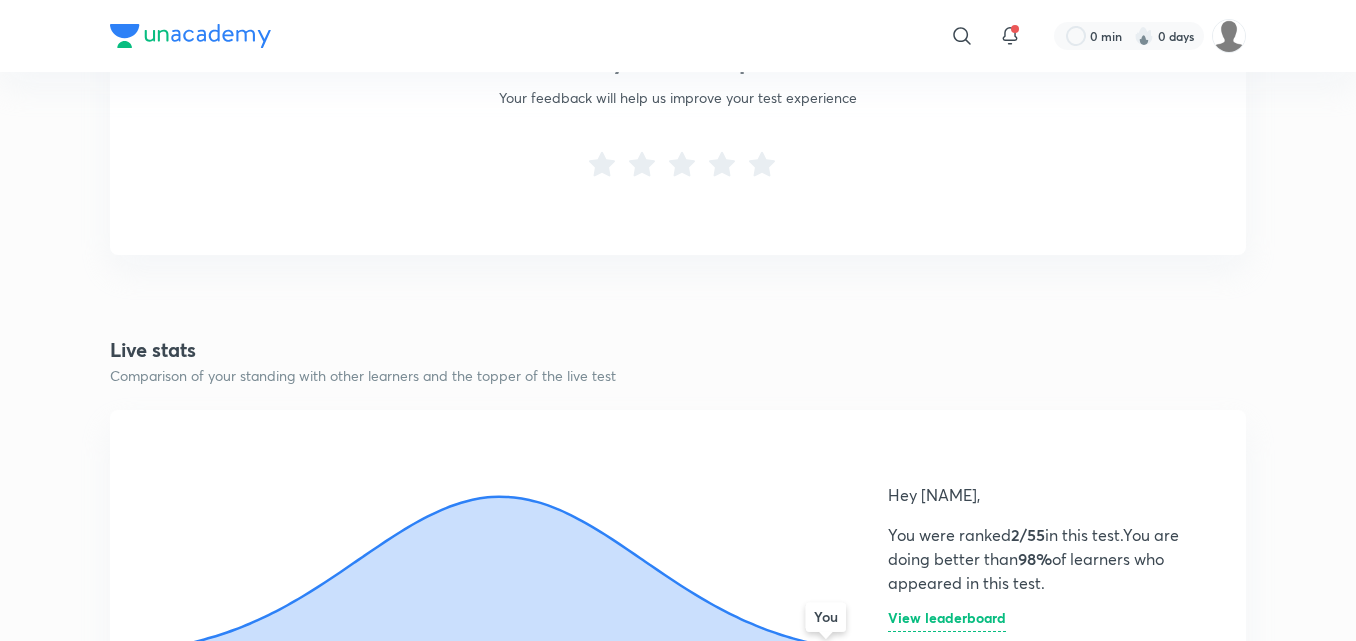 scroll, scrollTop: 721, scrollLeft: 0, axis: vertical 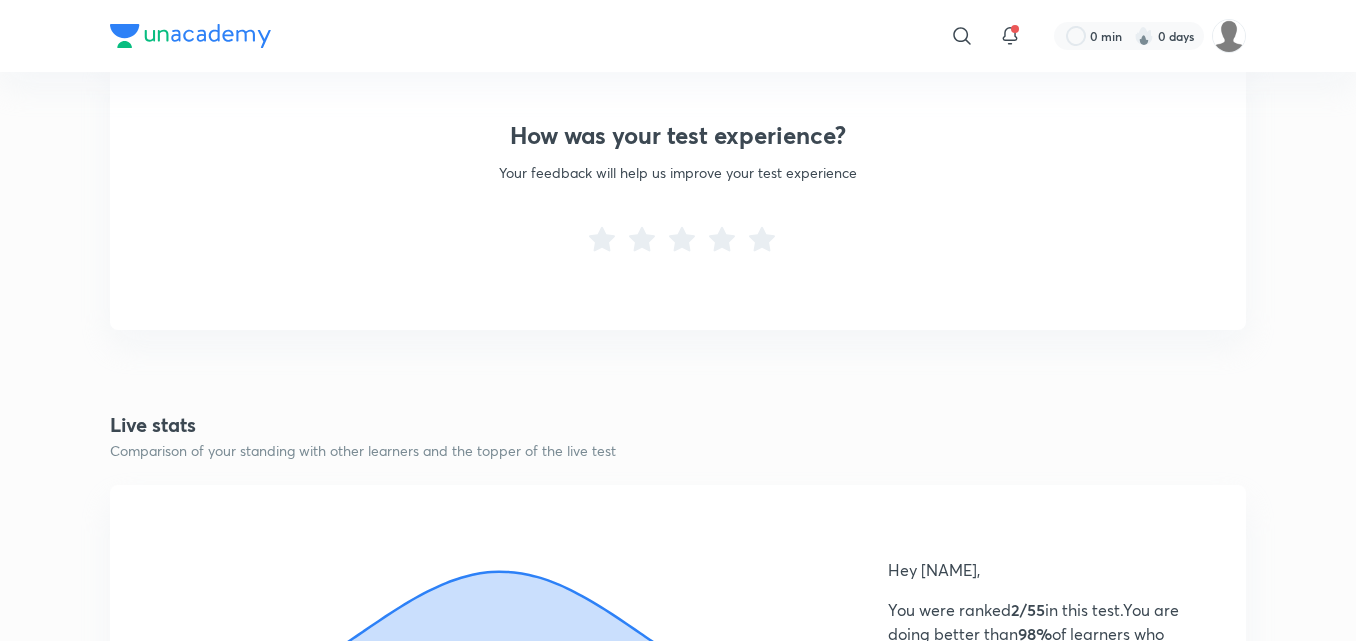 click on "How was your test experience?" at bounding box center [678, 135] 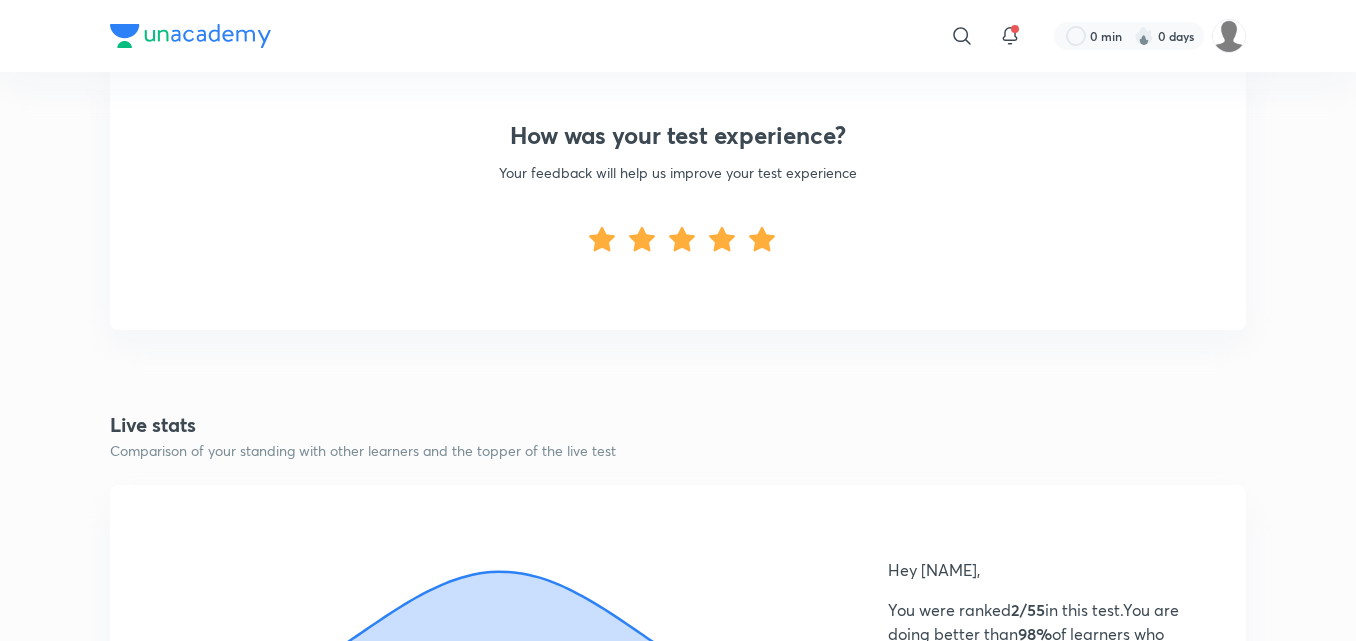 click 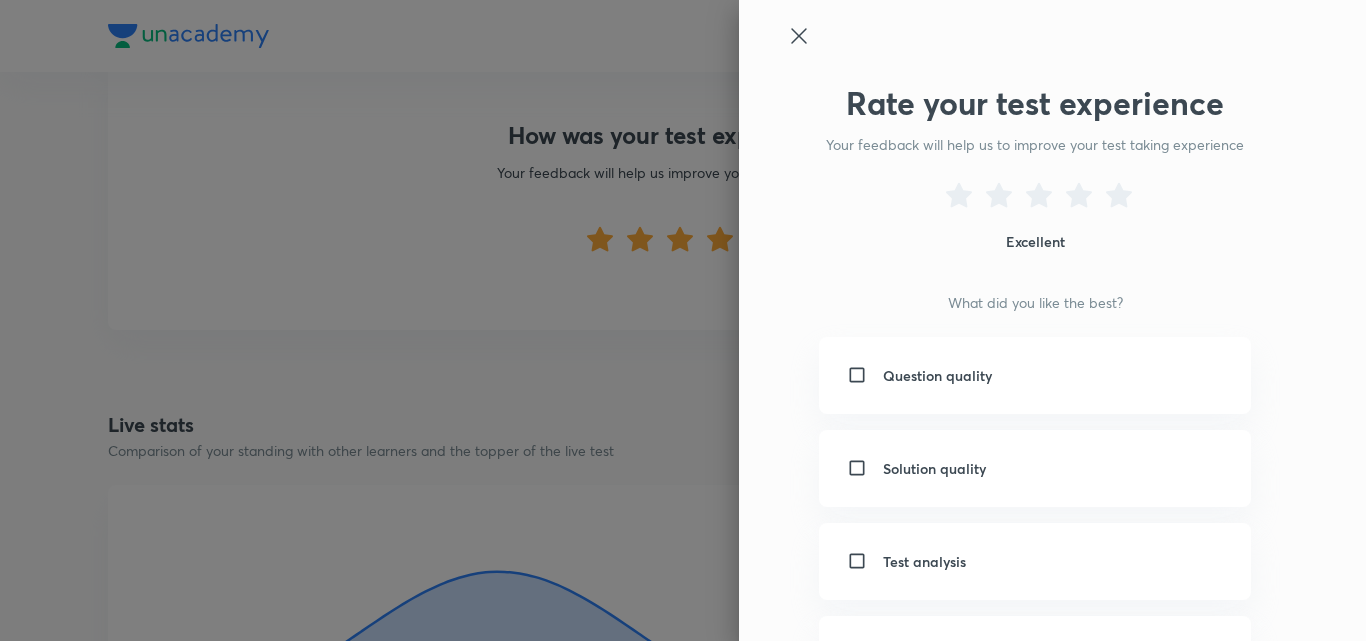 click at bounding box center [683, 320] 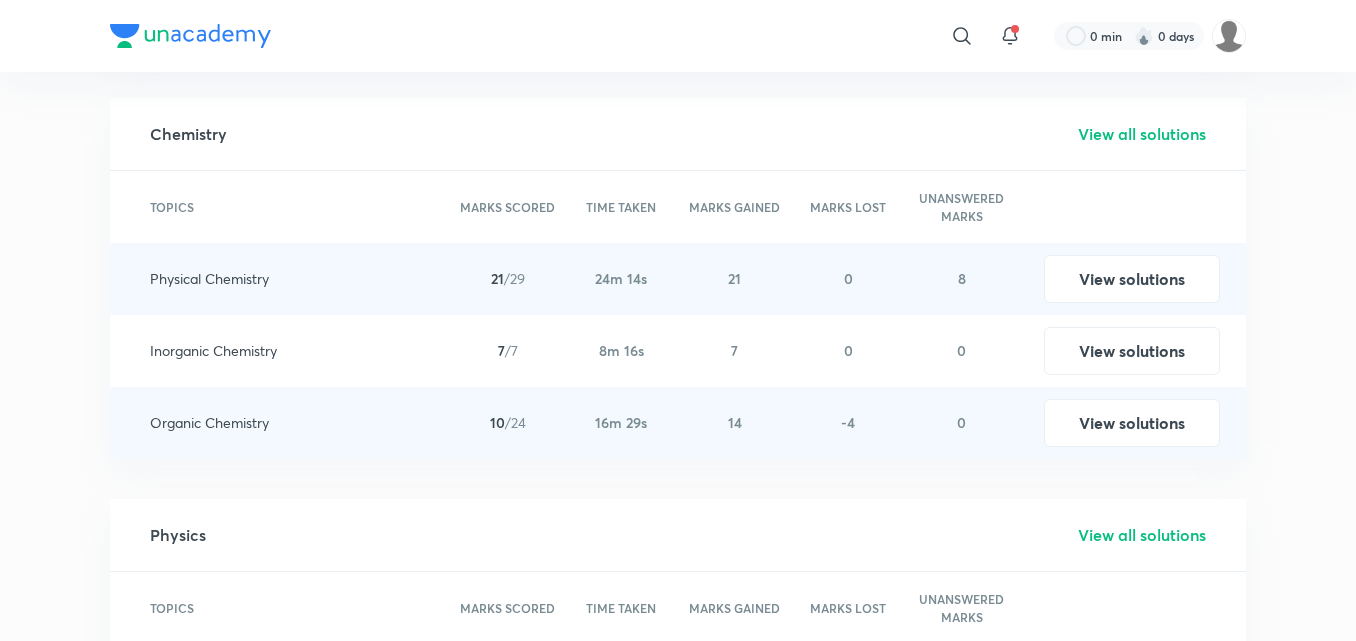 scroll, scrollTop: 3021, scrollLeft: 0, axis: vertical 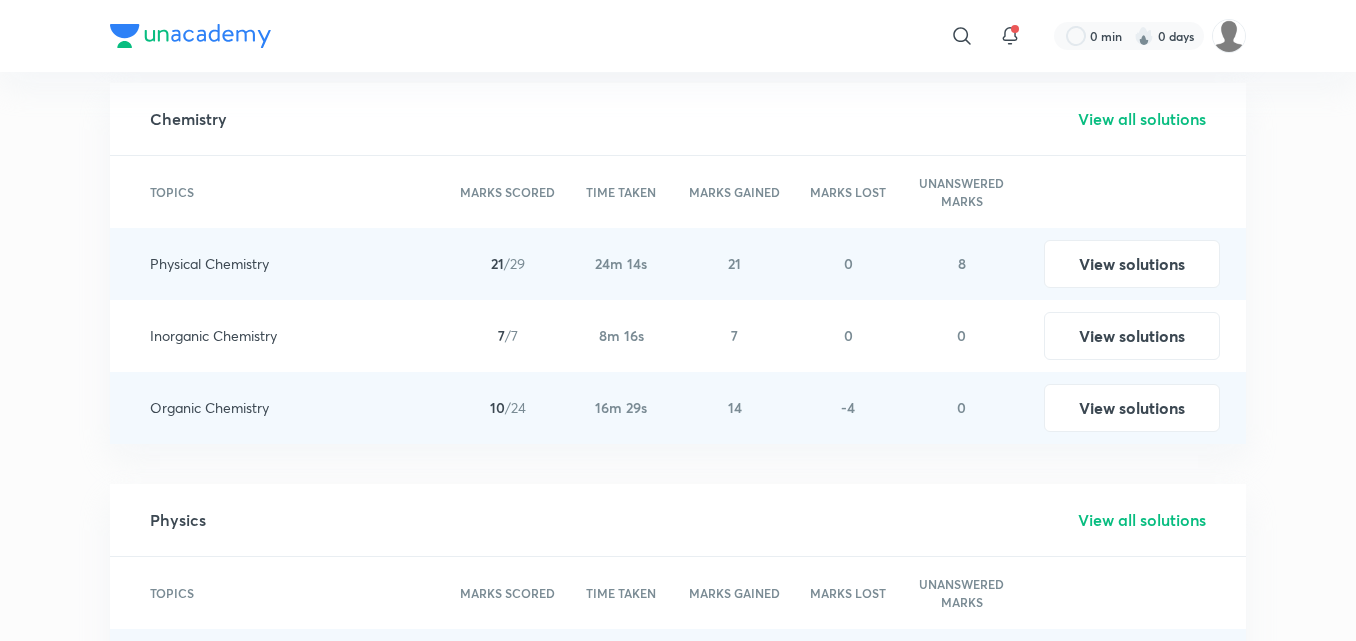 click on "0" at bounding box center (849, 264) 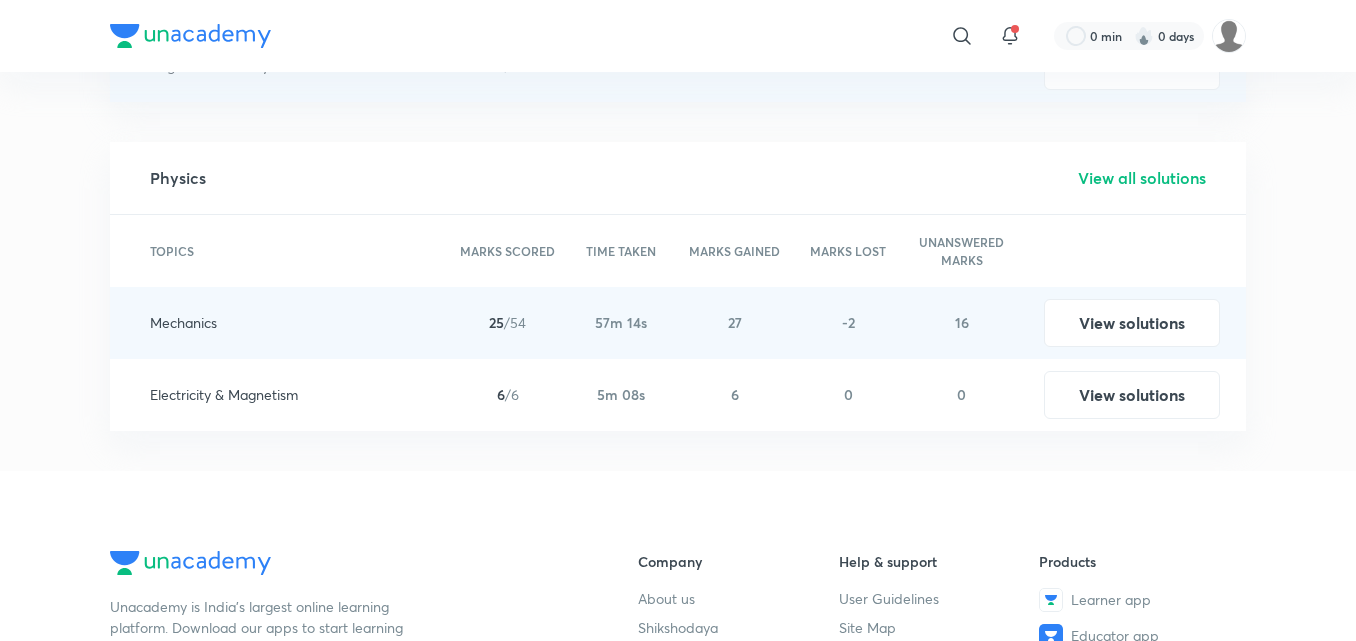 scroll, scrollTop: 3371, scrollLeft: 0, axis: vertical 